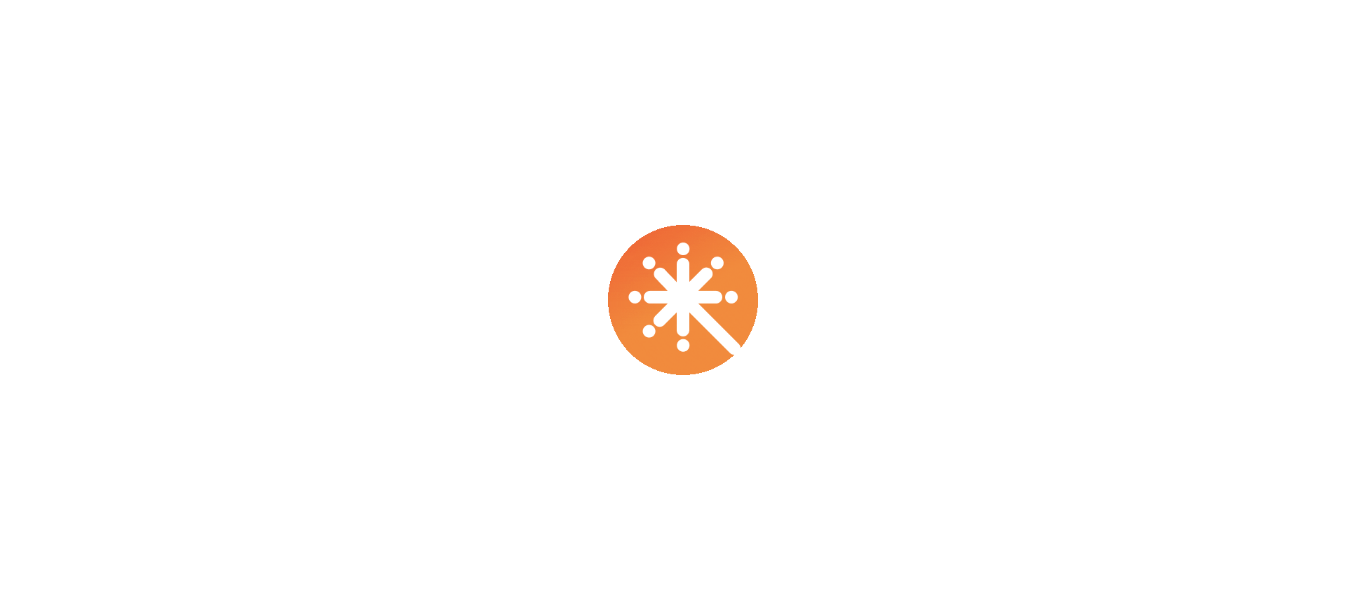 scroll, scrollTop: 0, scrollLeft: 0, axis: both 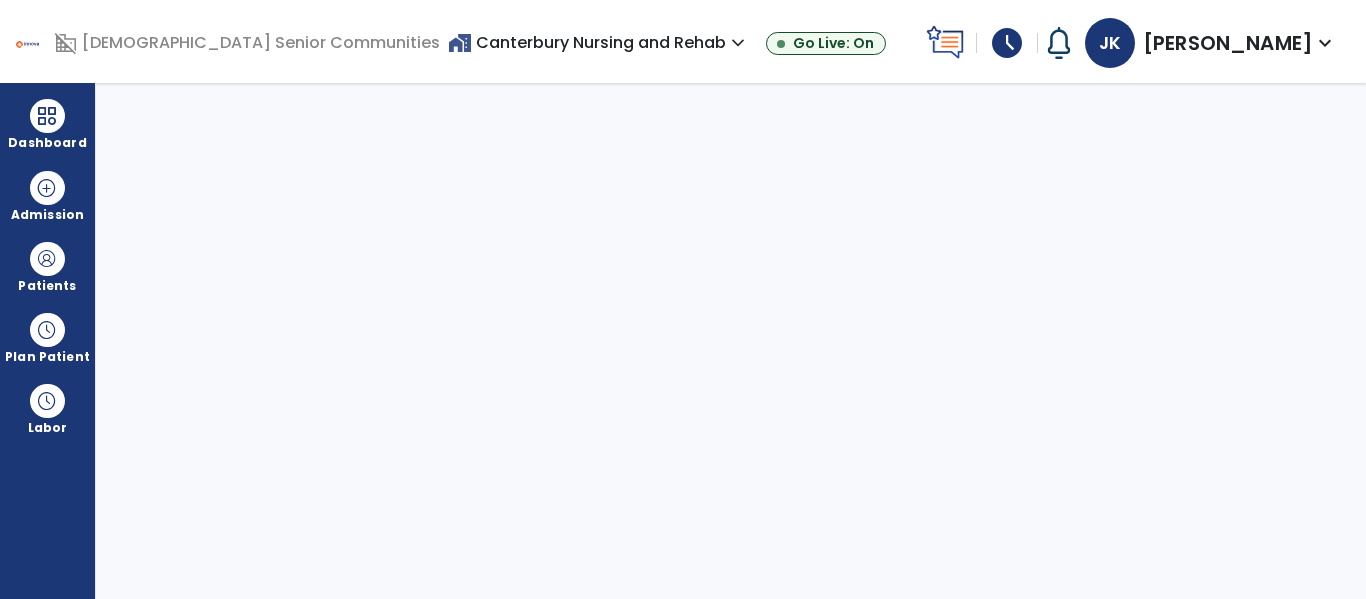 select on "****" 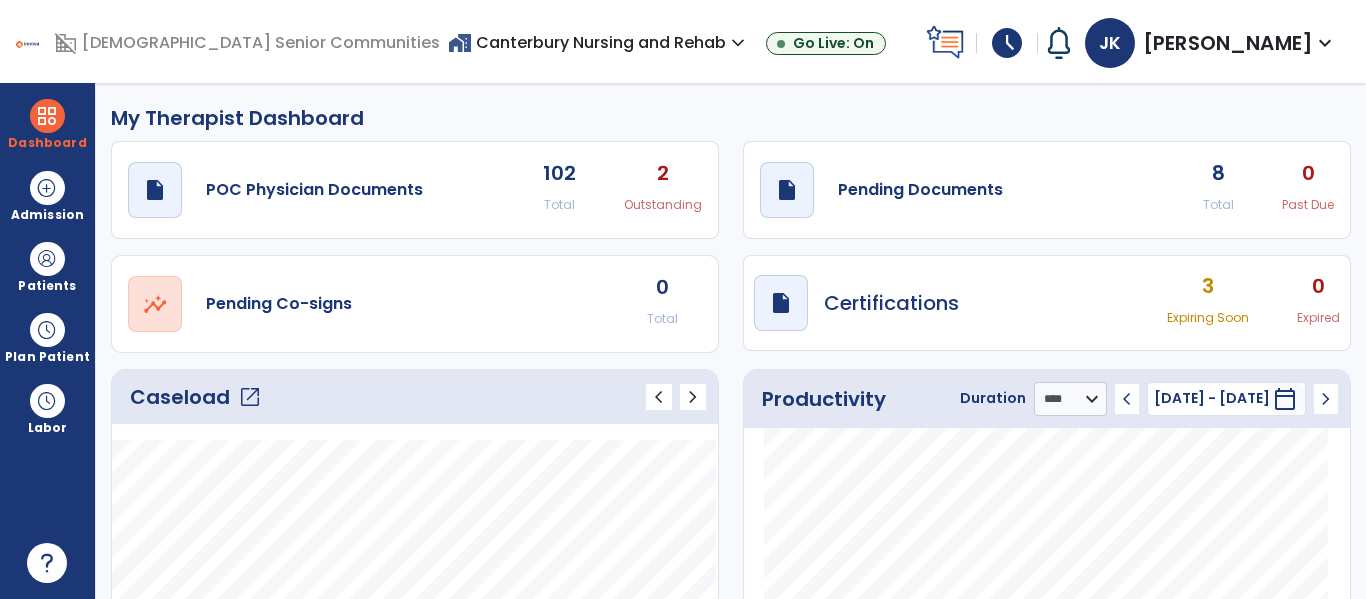 click on "open_in_new" 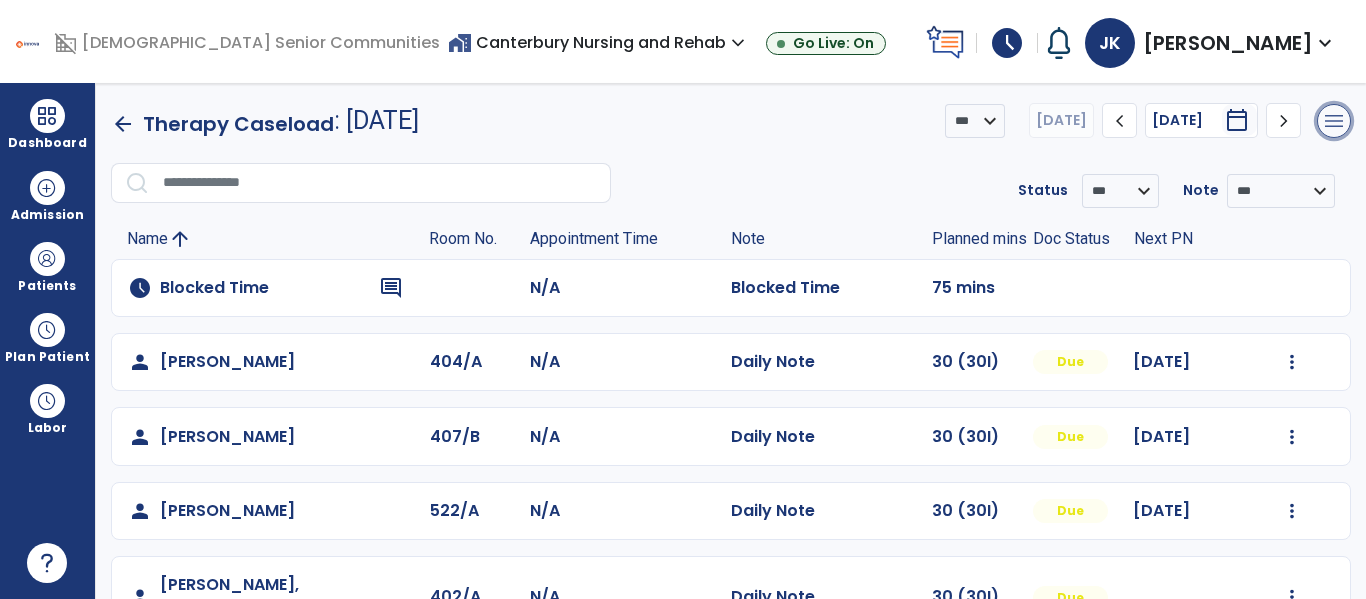 click on "menu" at bounding box center (1334, 121) 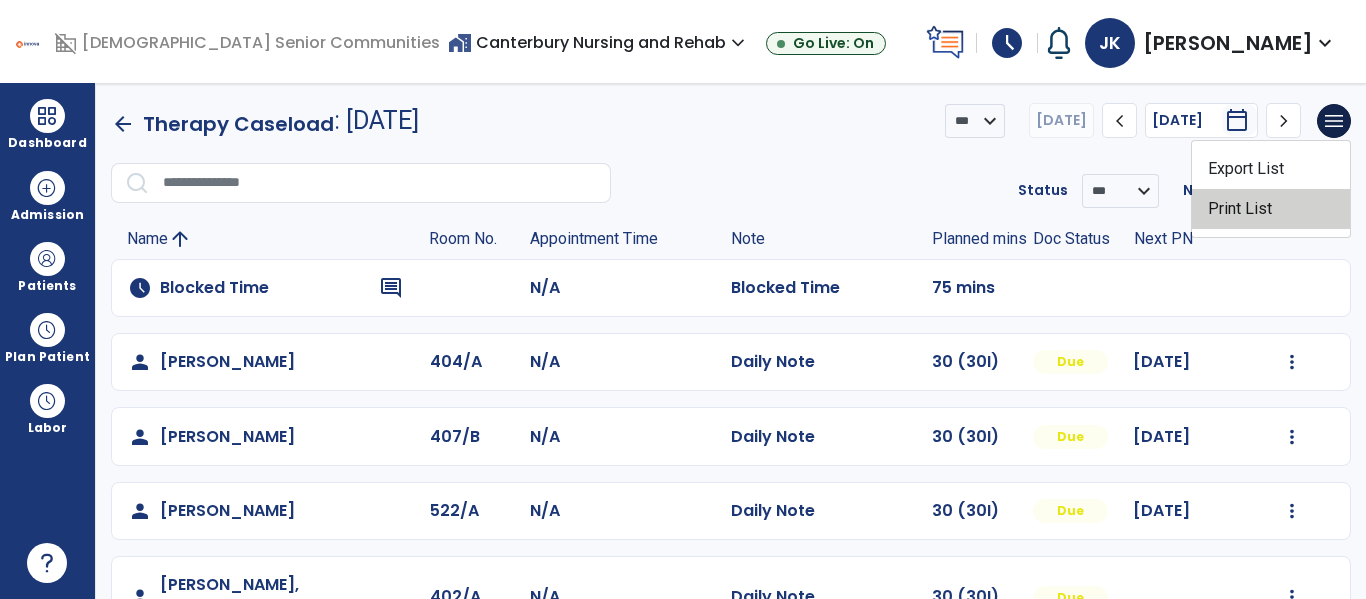 click on "Print List" 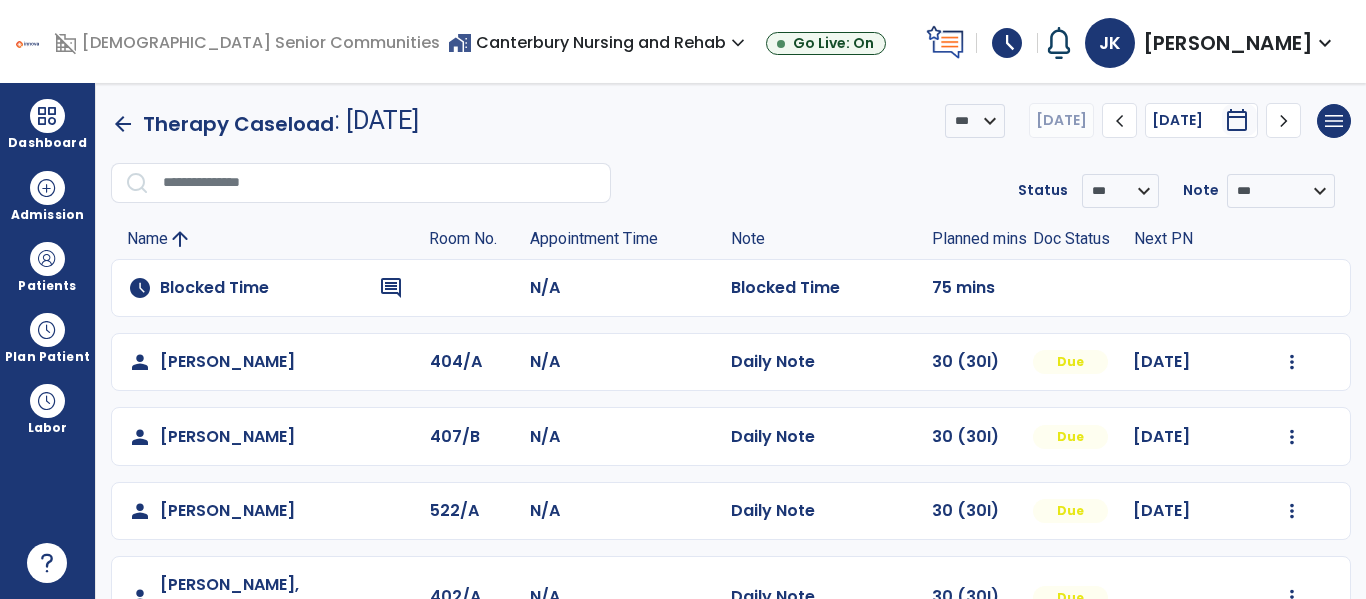 click on "home_work   Canterbury Nursing and Rehab   expand_more" at bounding box center [599, 42] 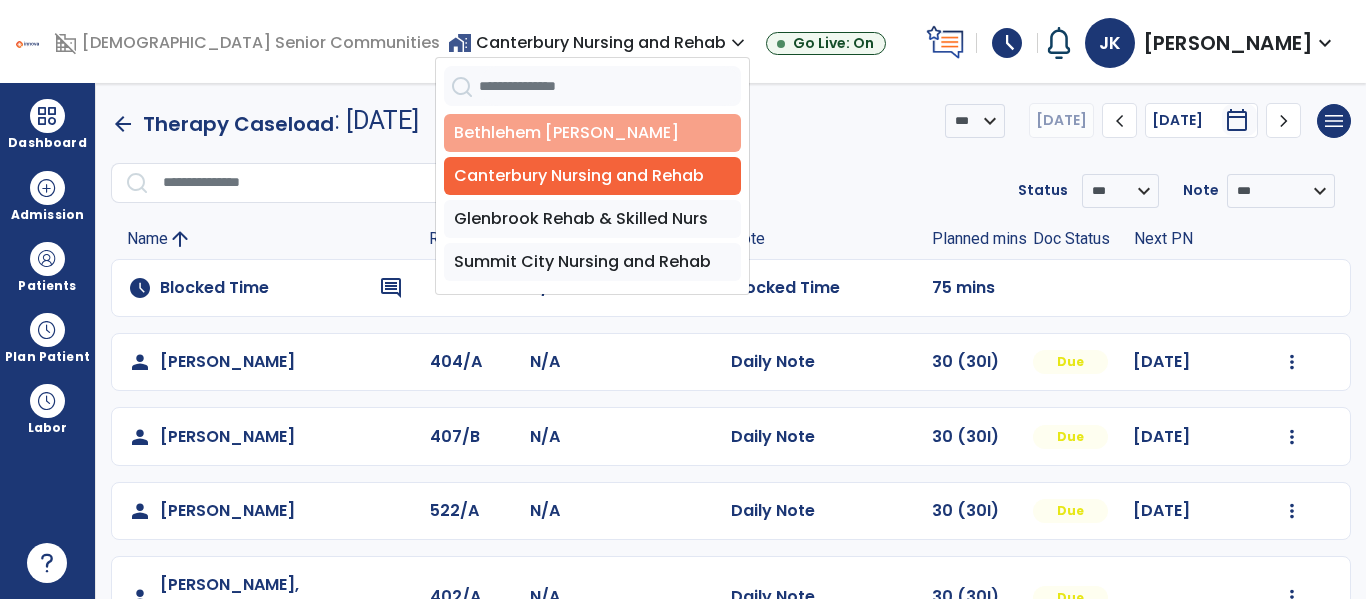 click on "Bethlehem [PERSON_NAME]" at bounding box center [592, 133] 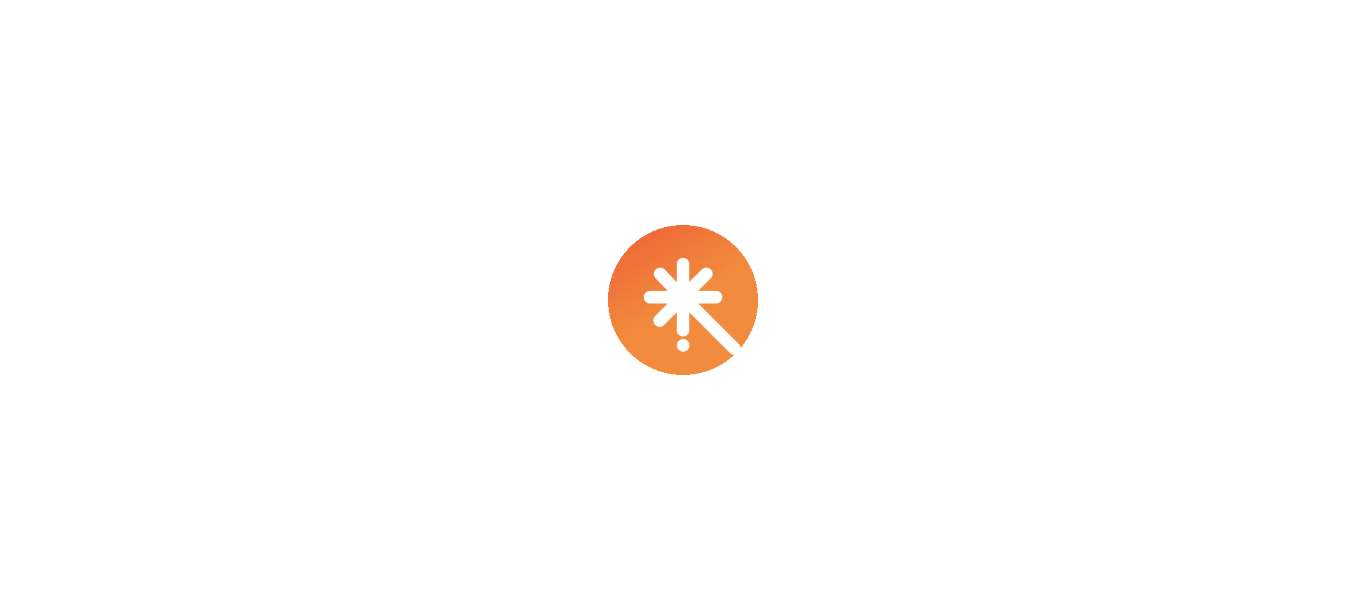 scroll, scrollTop: 0, scrollLeft: 0, axis: both 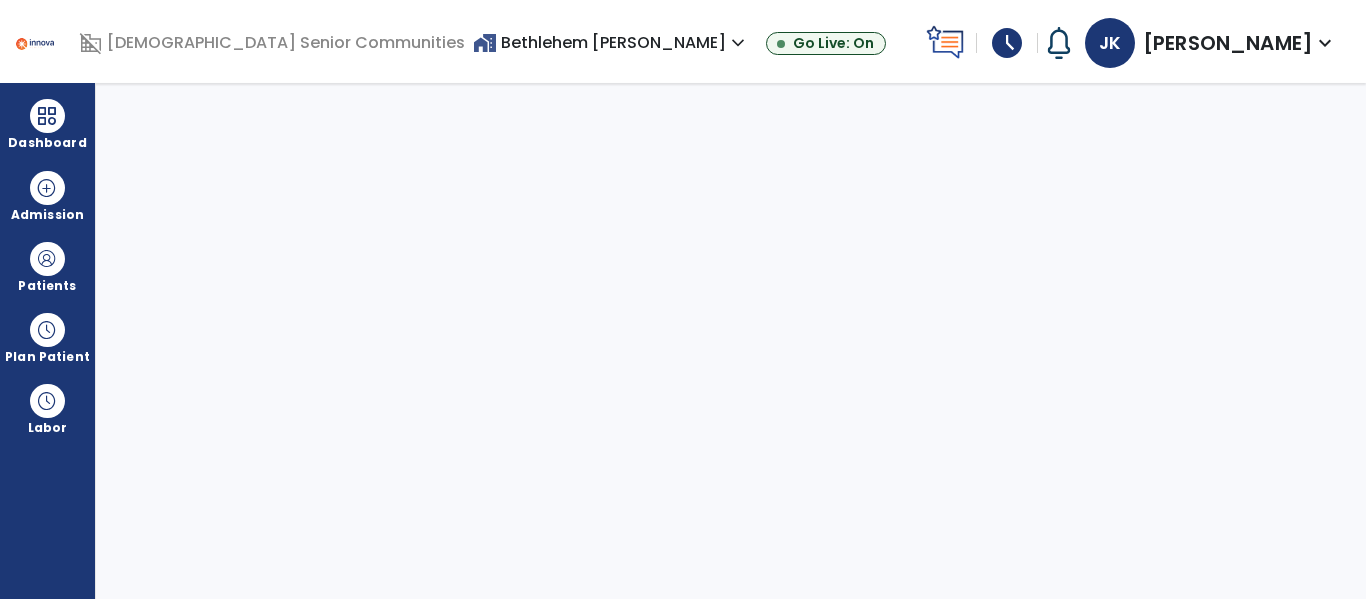 select on "****" 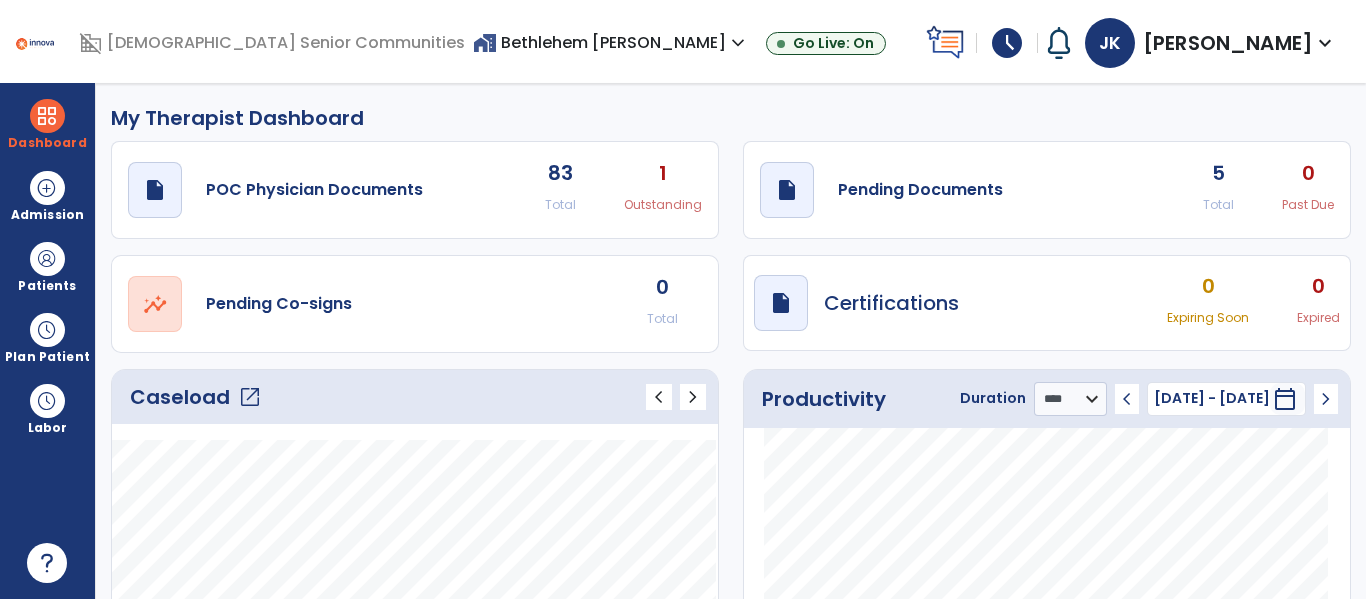 click on "open_in_new" 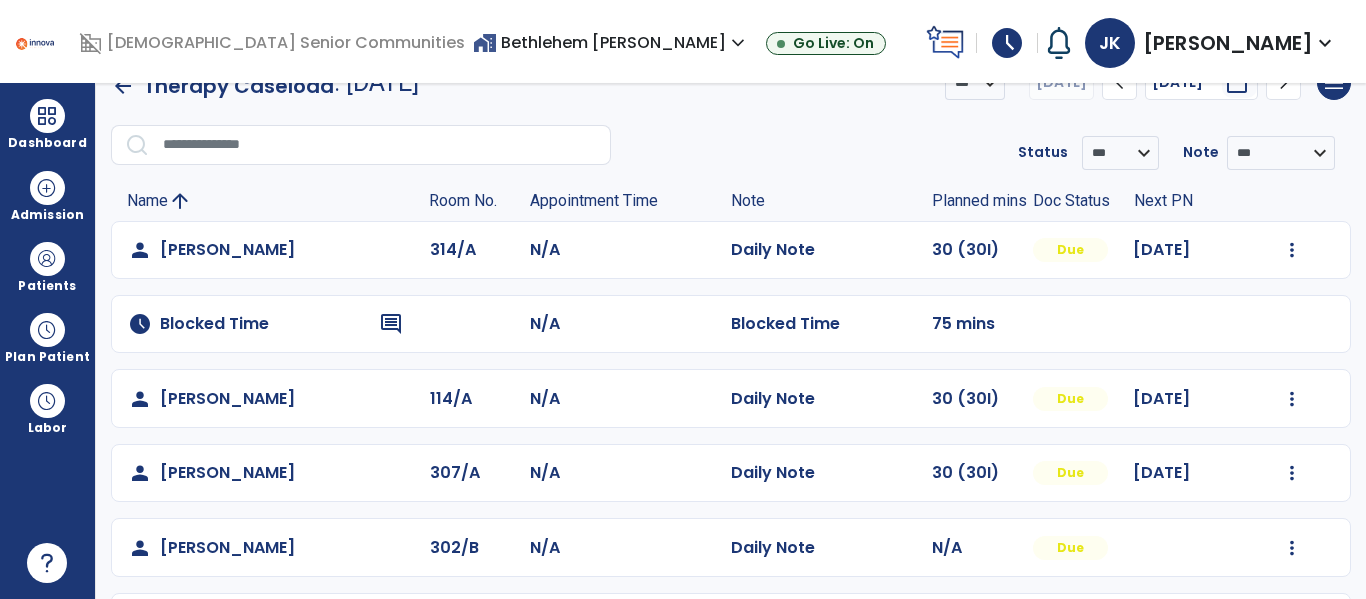 scroll, scrollTop: 0, scrollLeft: 0, axis: both 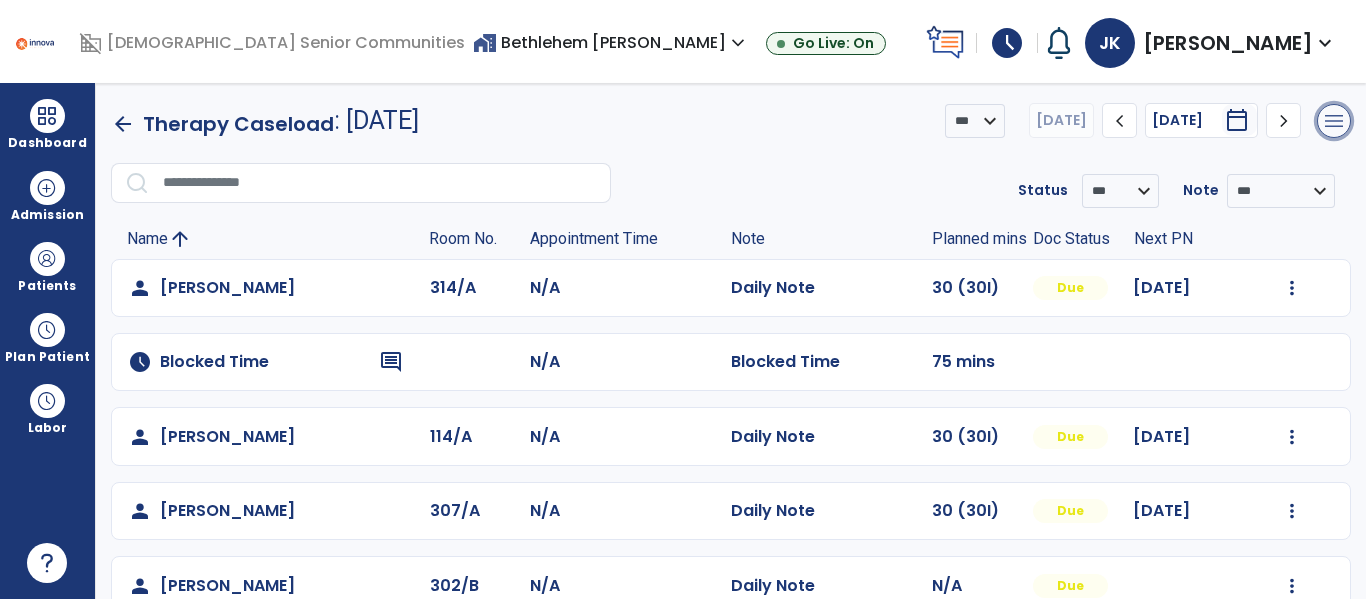 click on "menu" at bounding box center [1334, 121] 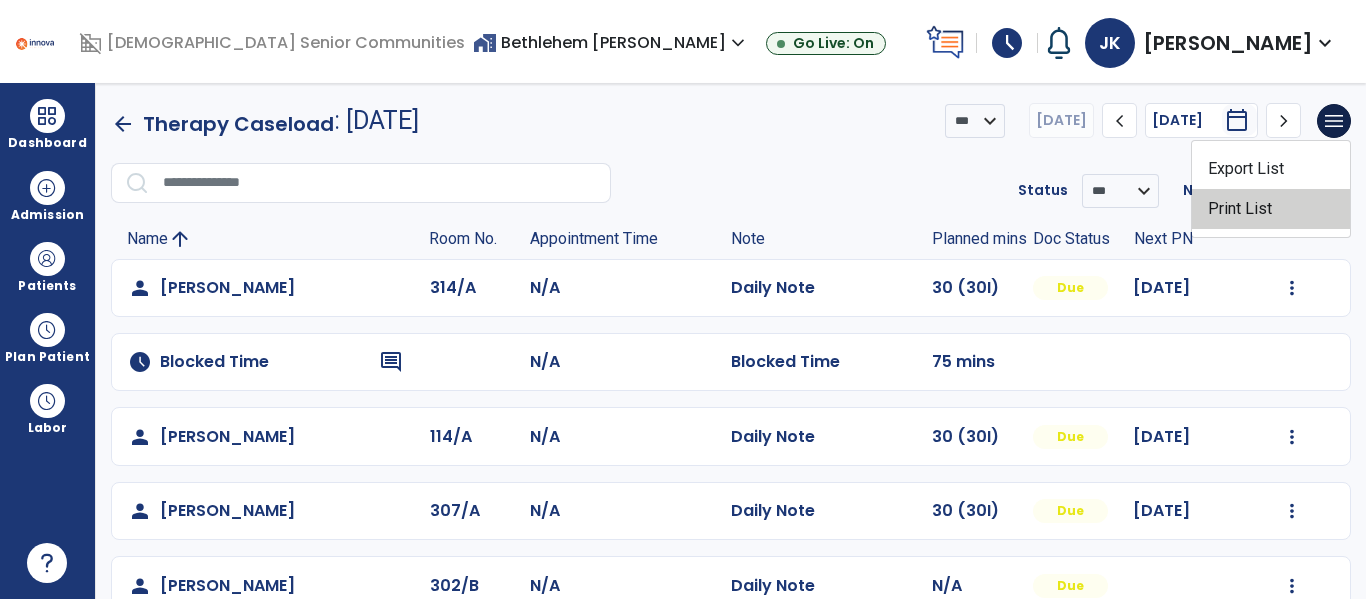 click on "Print List" 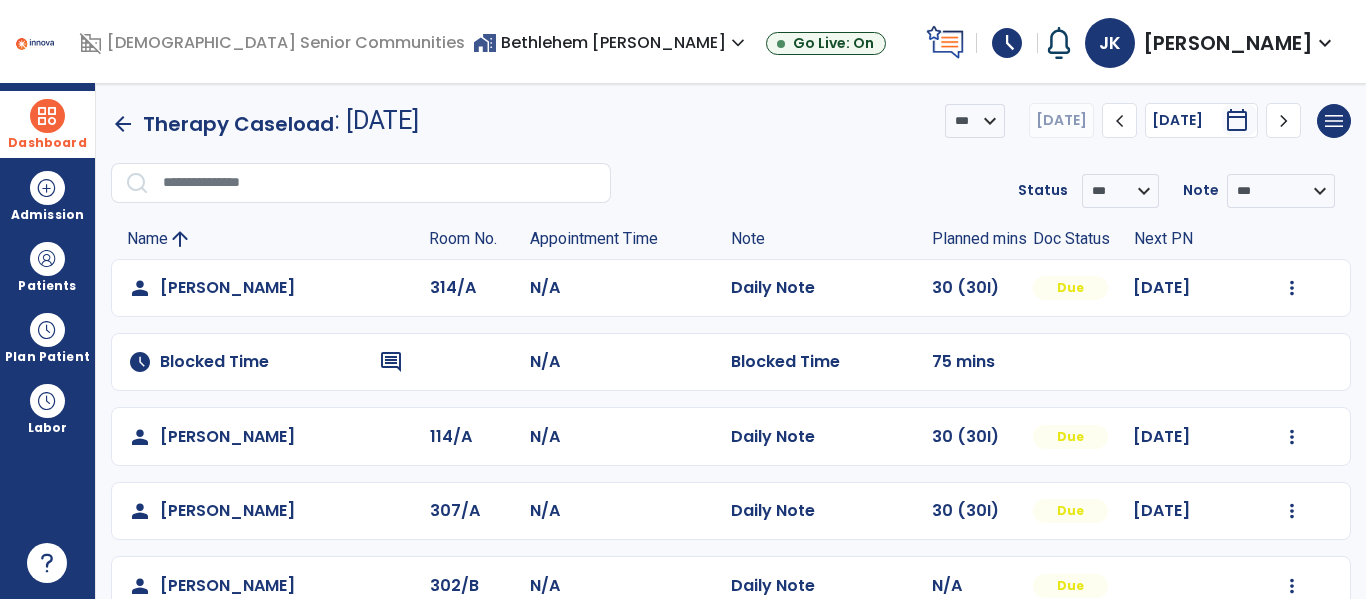 click on "Dashboard" at bounding box center [47, 143] 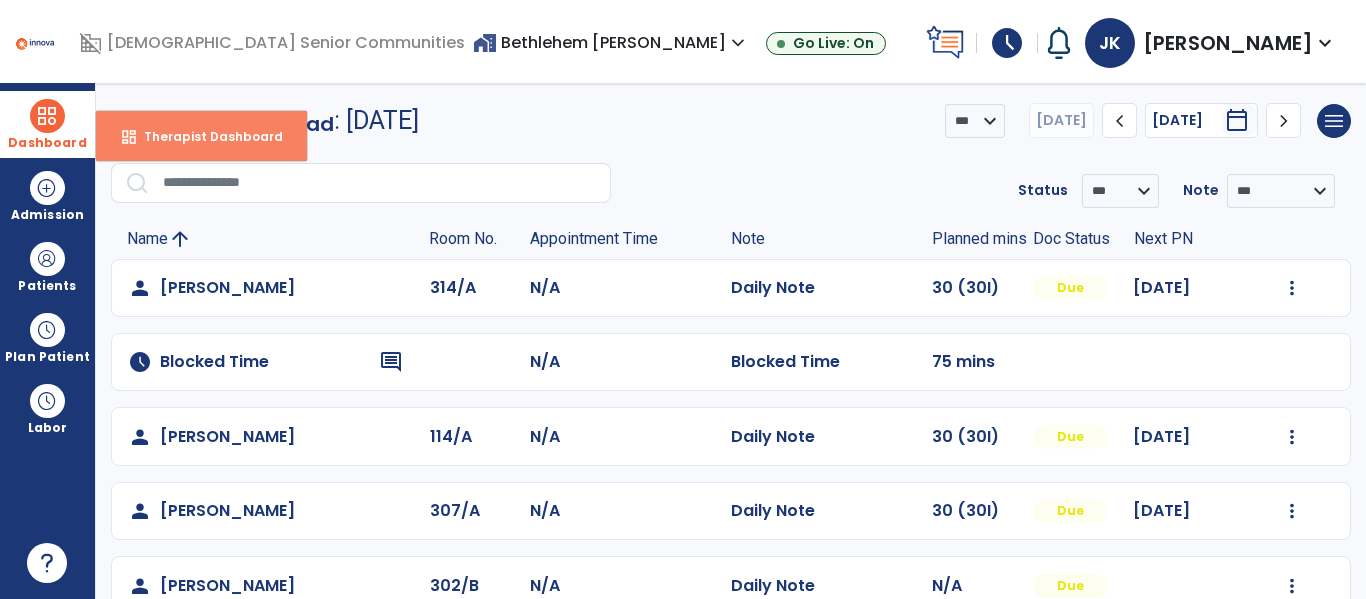 click on "Therapist Dashboard" at bounding box center [205, 136] 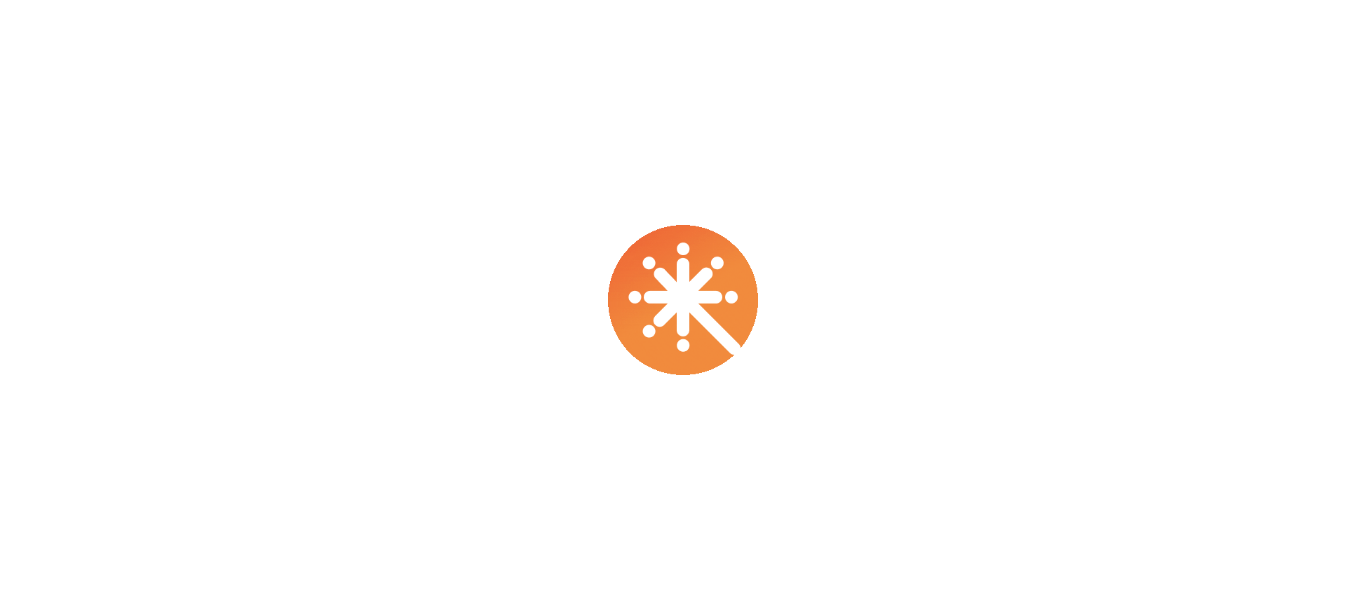 scroll, scrollTop: 0, scrollLeft: 0, axis: both 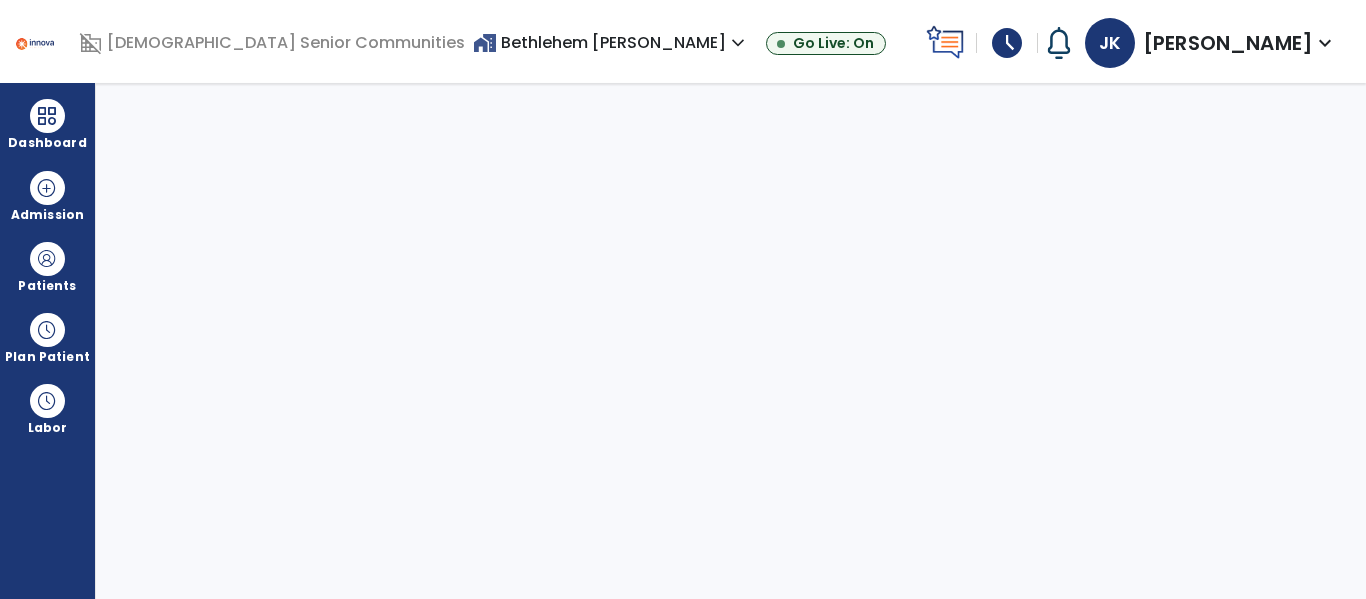 select on "****" 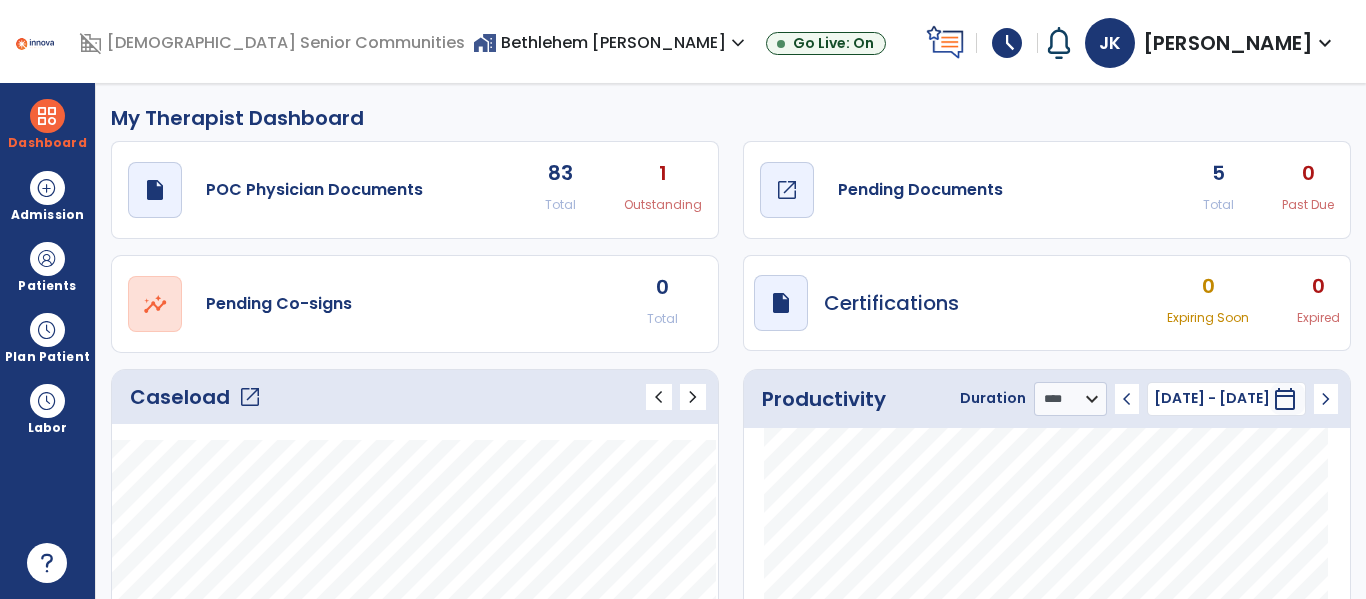click on "Pending Documents" 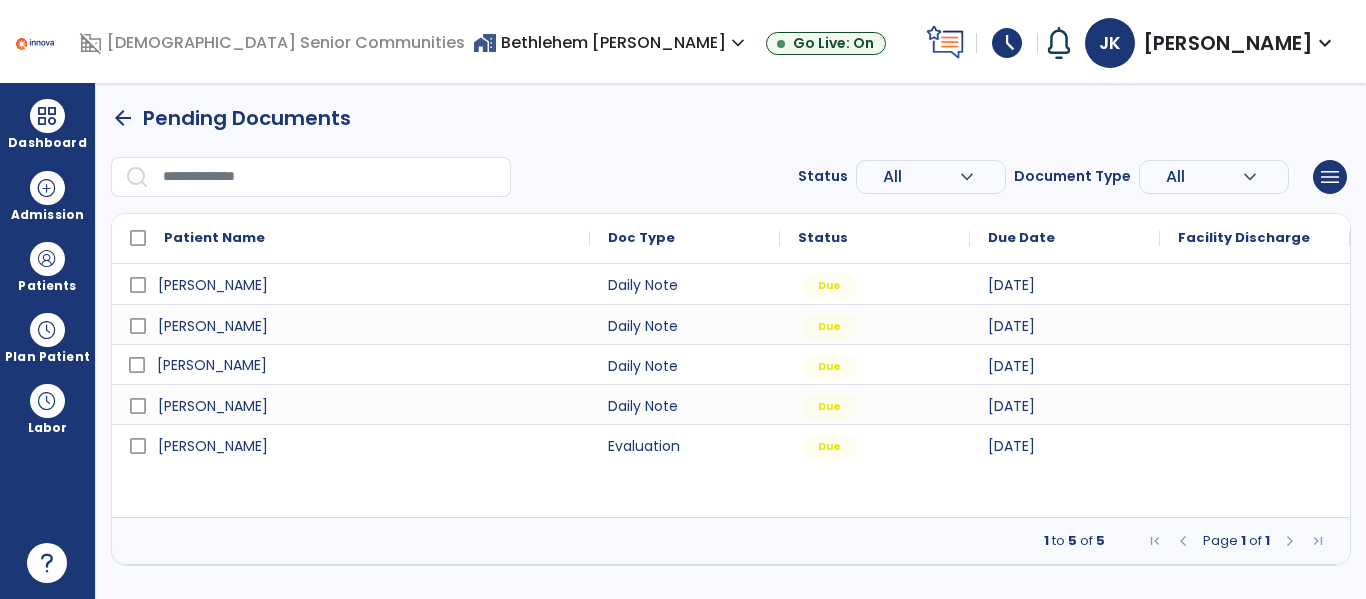 click on "Myer, Nancy" at bounding box center (212, 365) 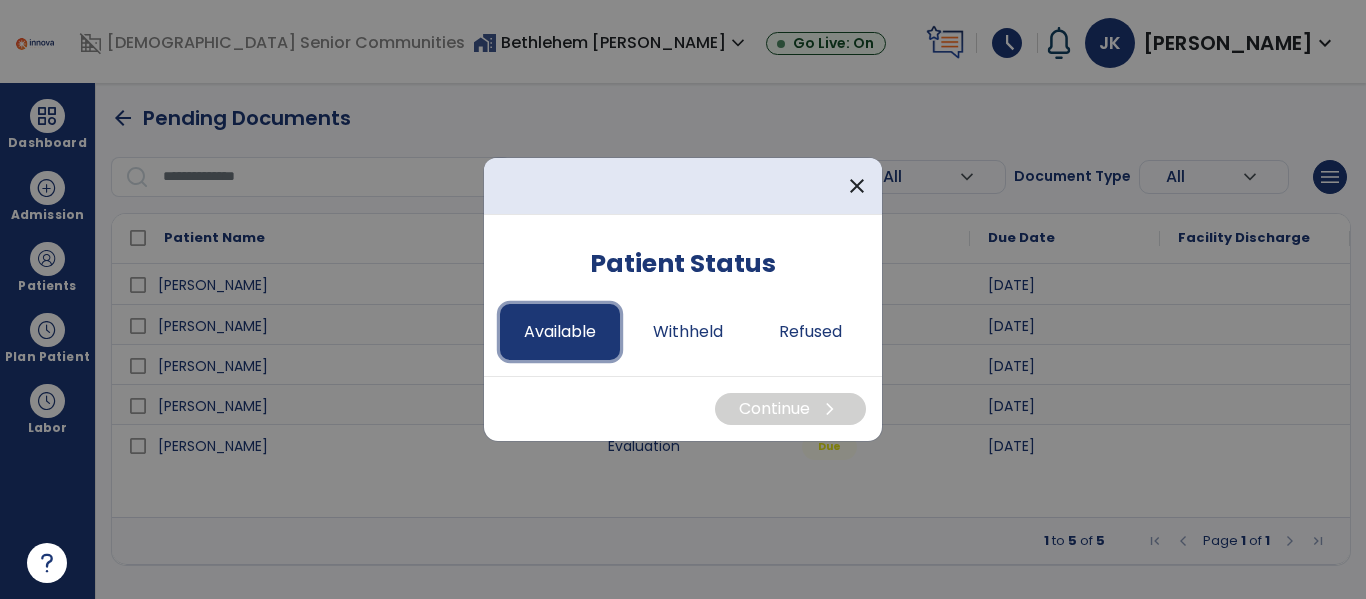 click on "Available" at bounding box center [560, 332] 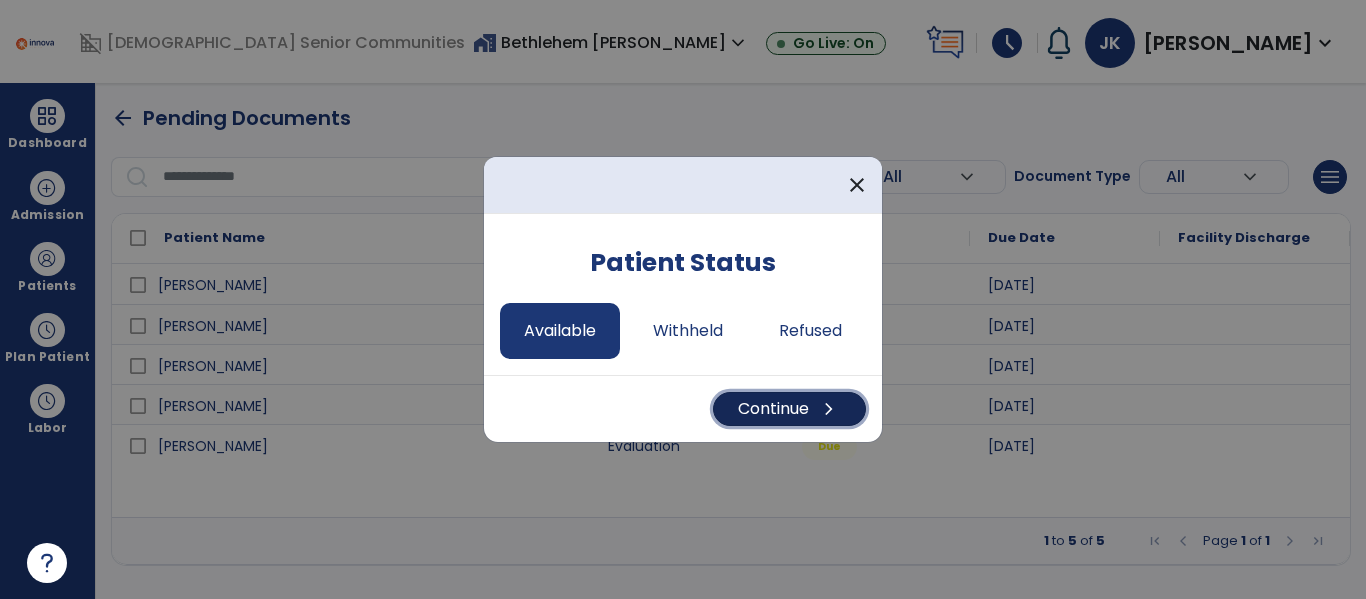 click on "Continue   chevron_right" at bounding box center [789, 409] 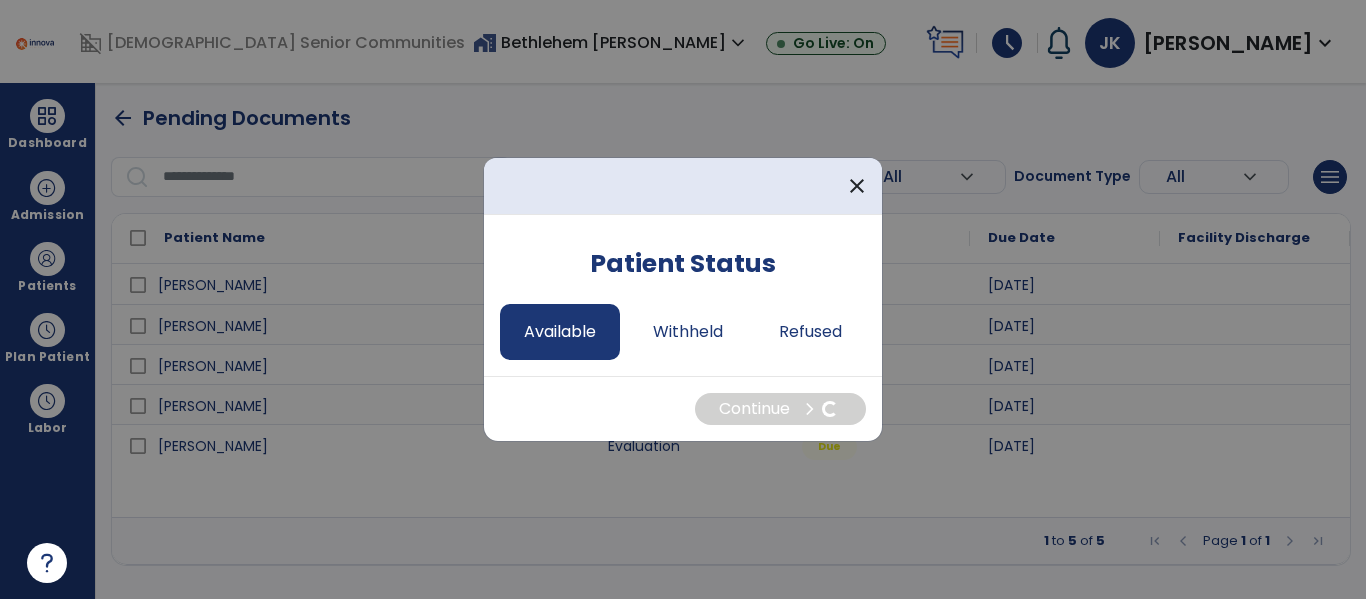 select on "*" 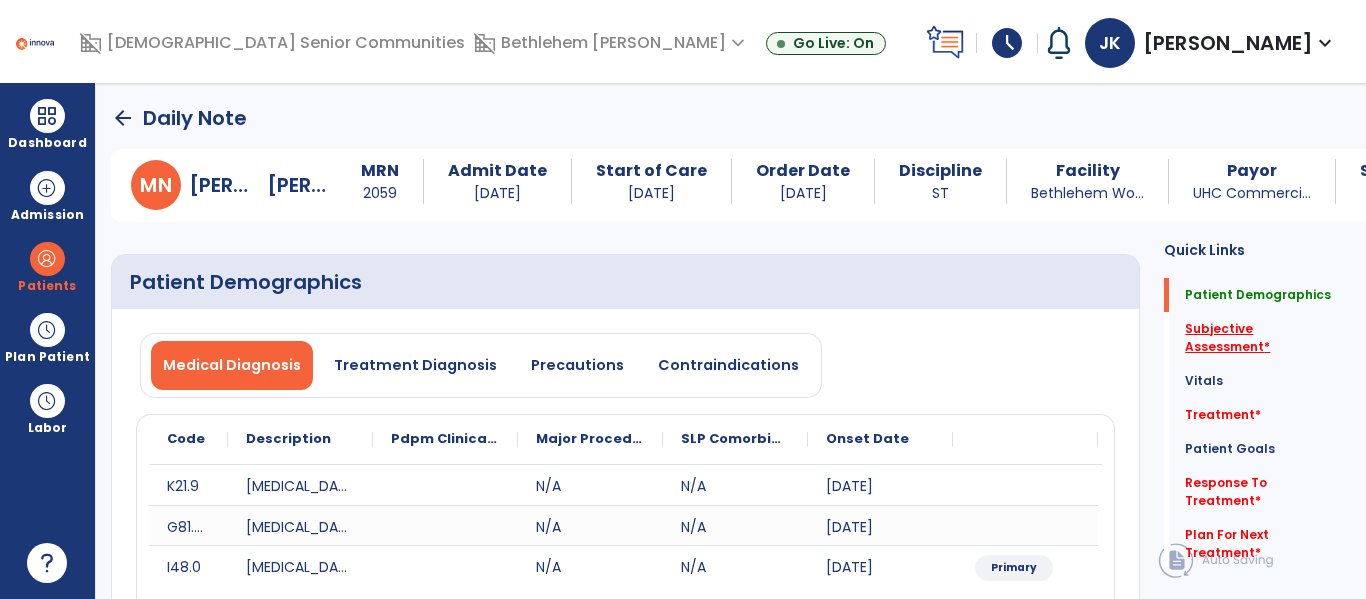 click on "Subjective Assessment   *" 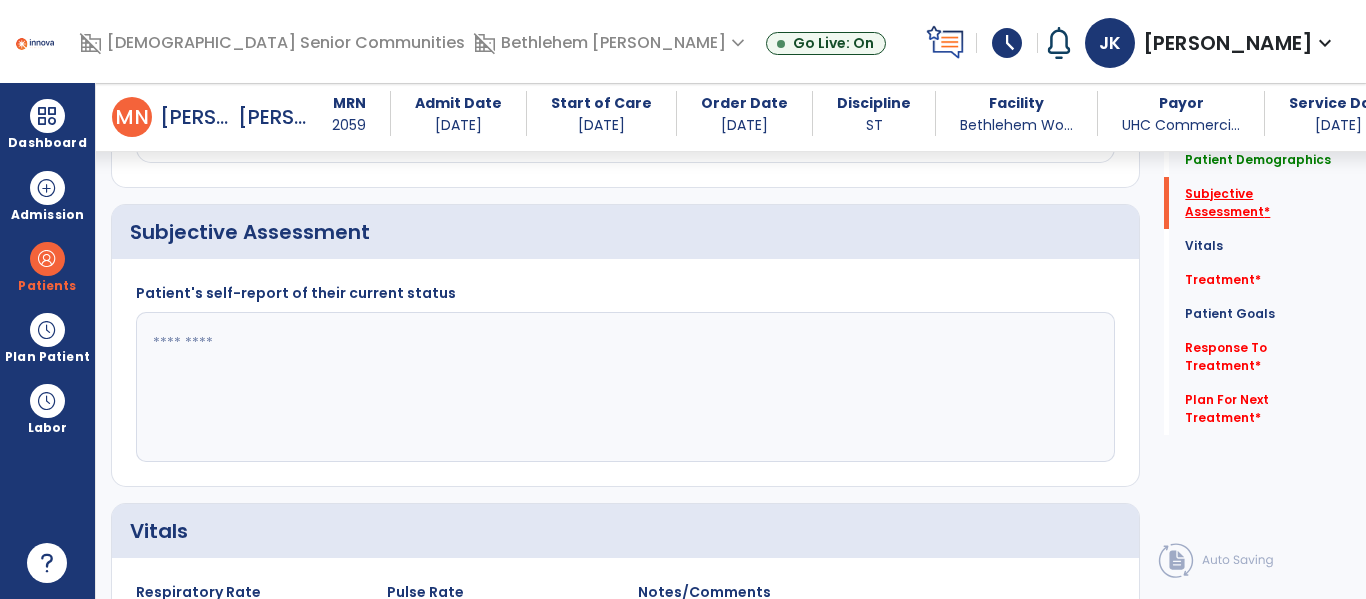 scroll, scrollTop: 457, scrollLeft: 0, axis: vertical 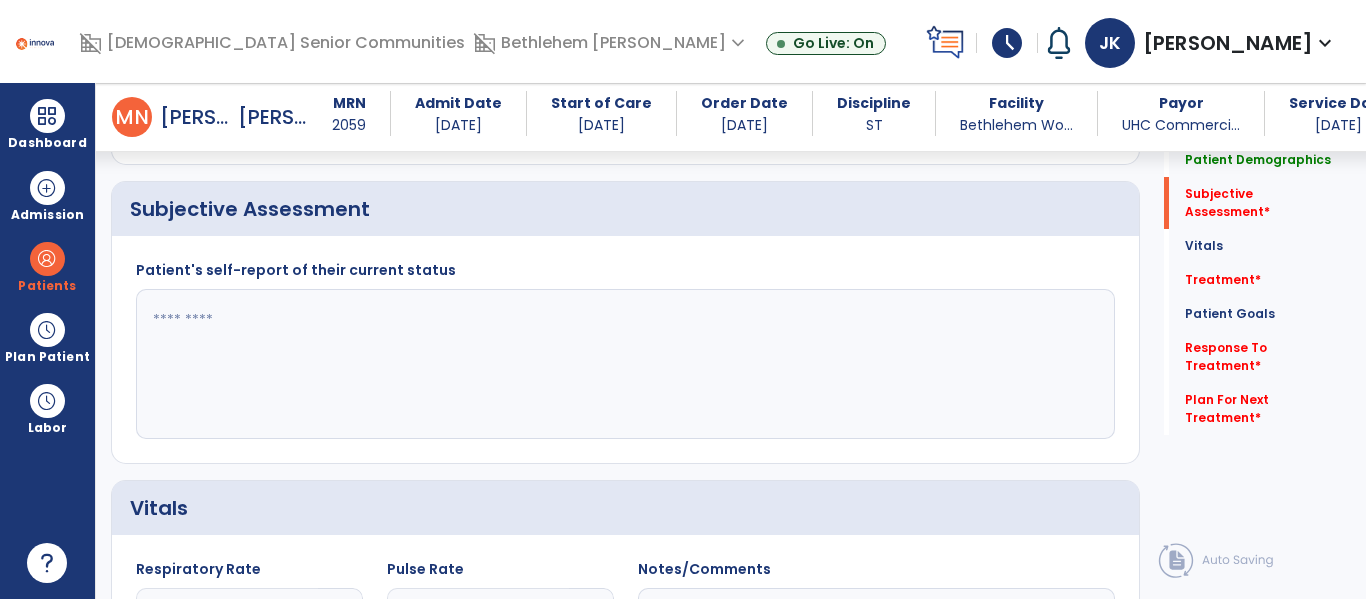 click 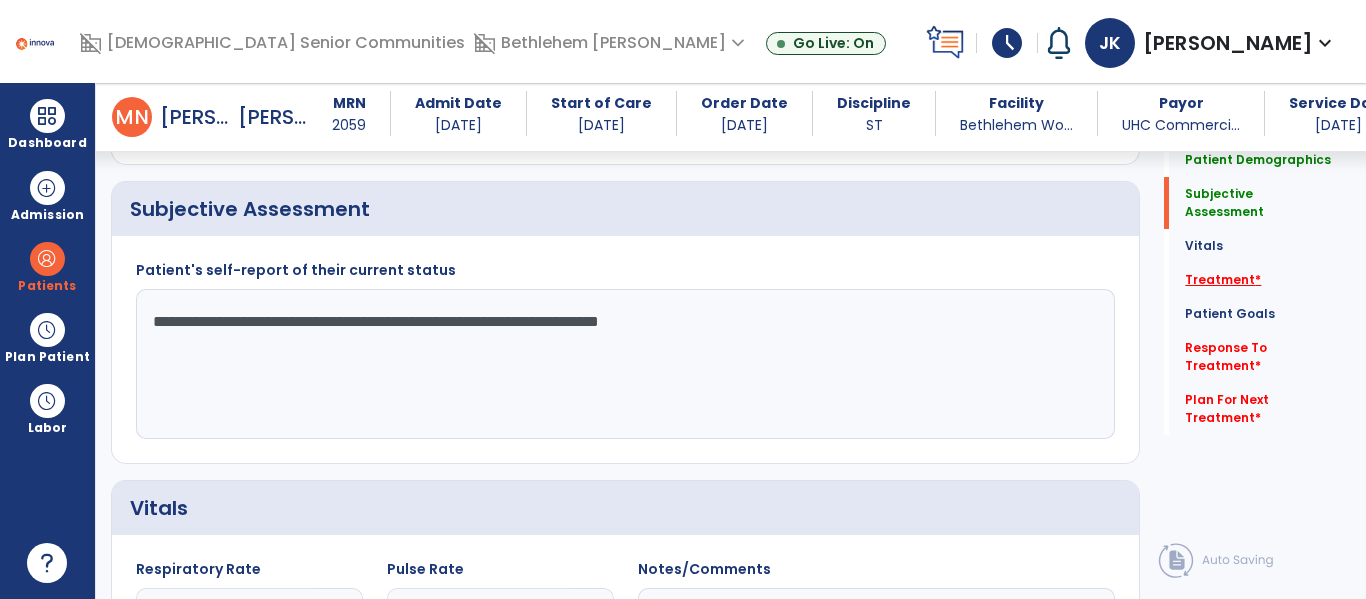 type on "**********" 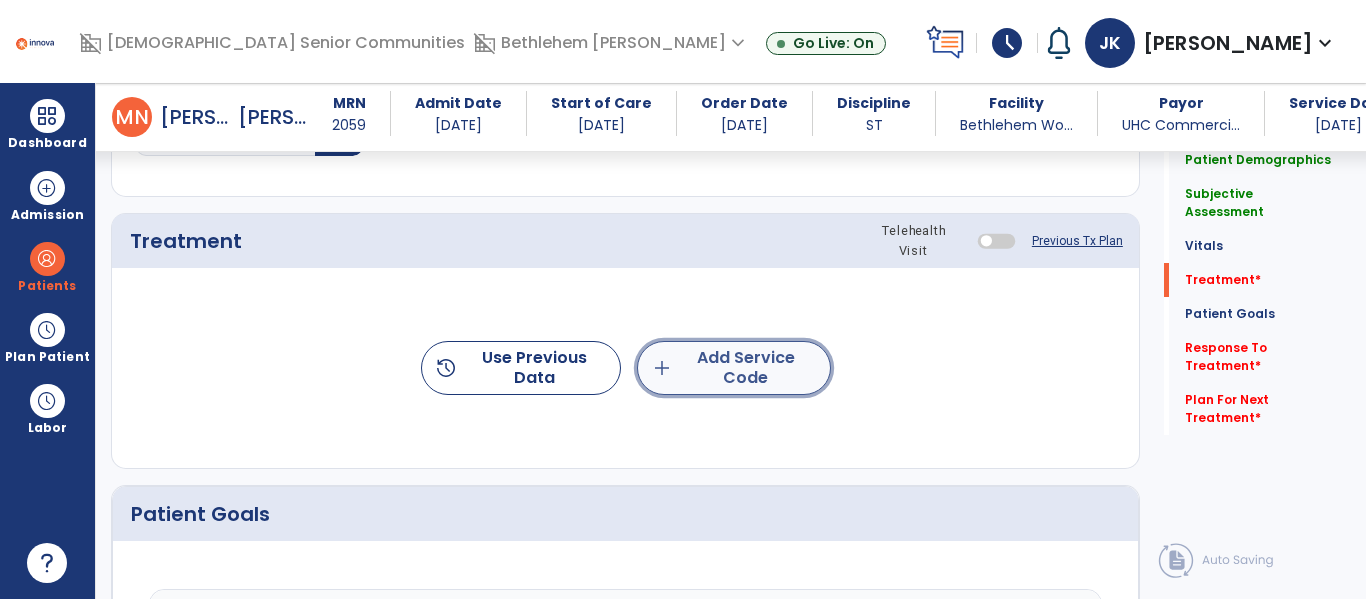 click on "add  Add Service Code" 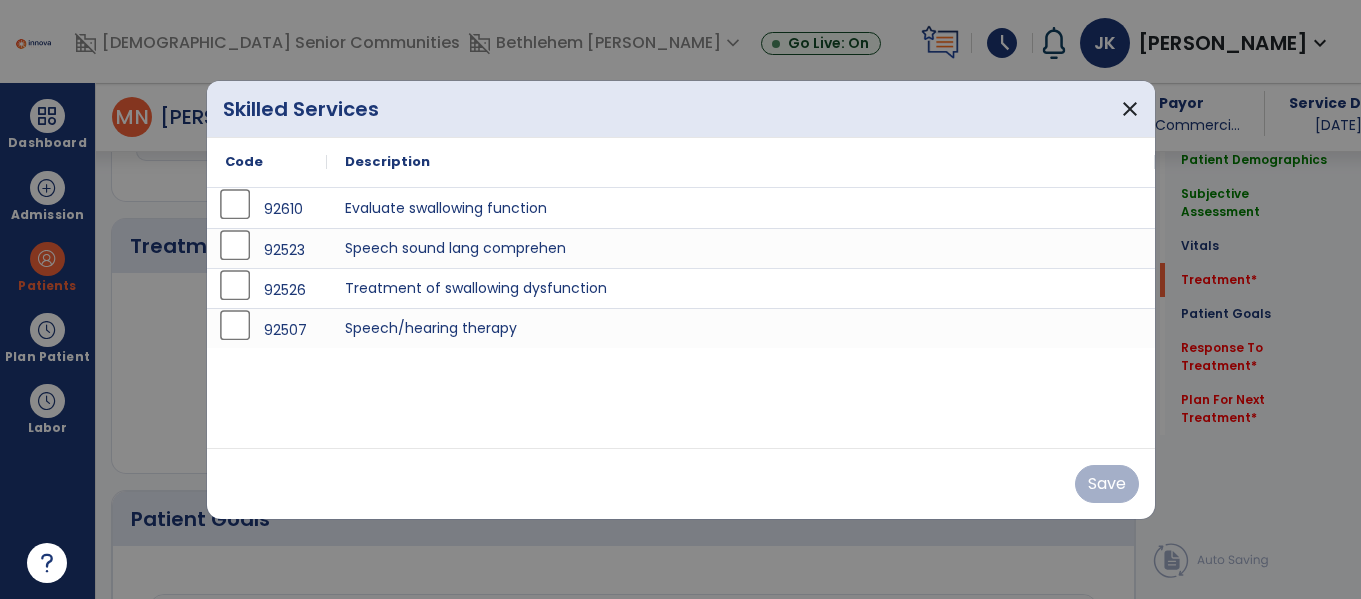 scroll, scrollTop: 1146, scrollLeft: 0, axis: vertical 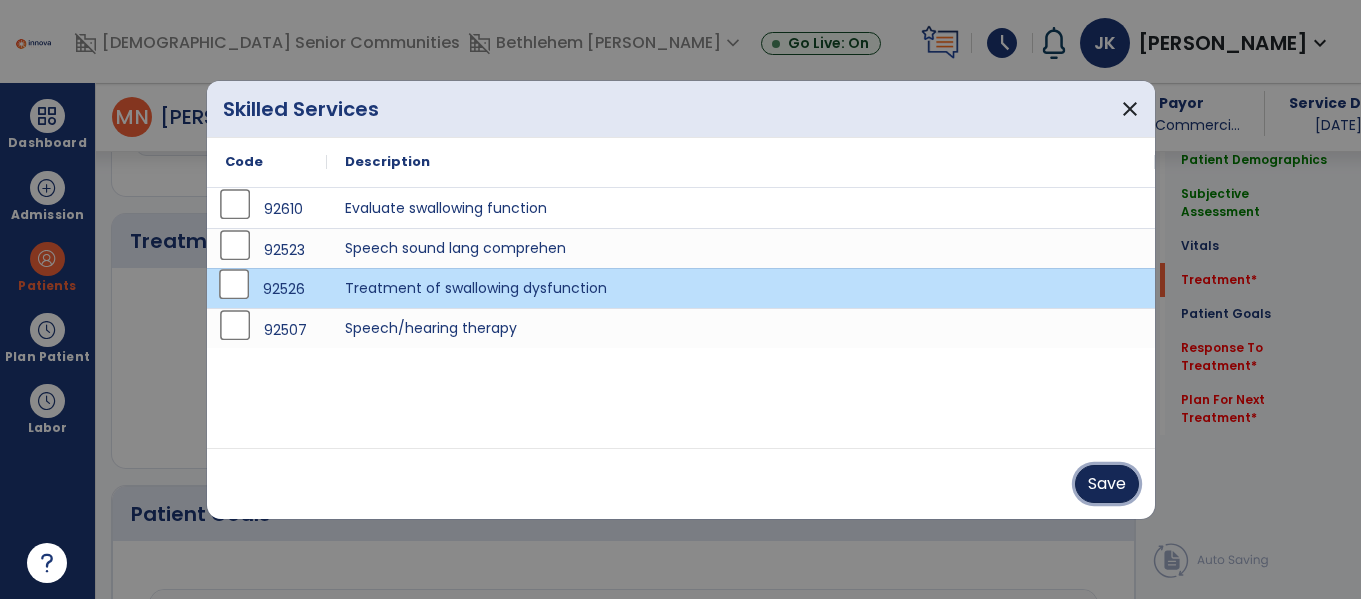 click on "Save" at bounding box center [1107, 484] 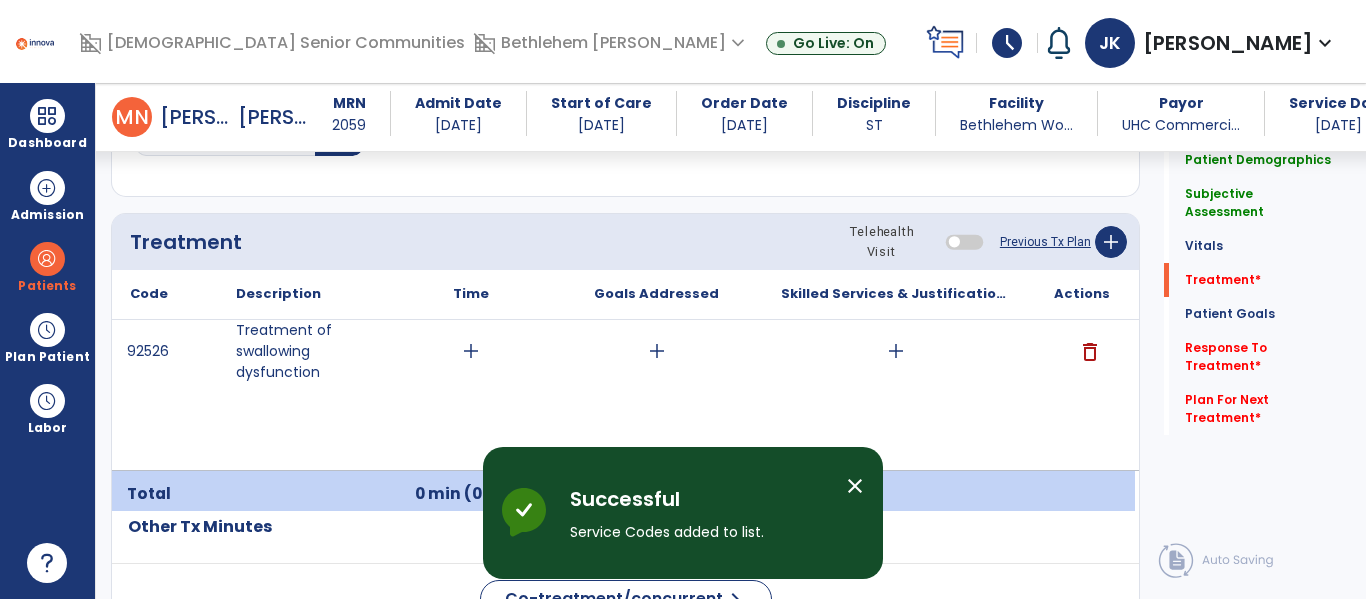 click on "add" at bounding box center (471, 351) 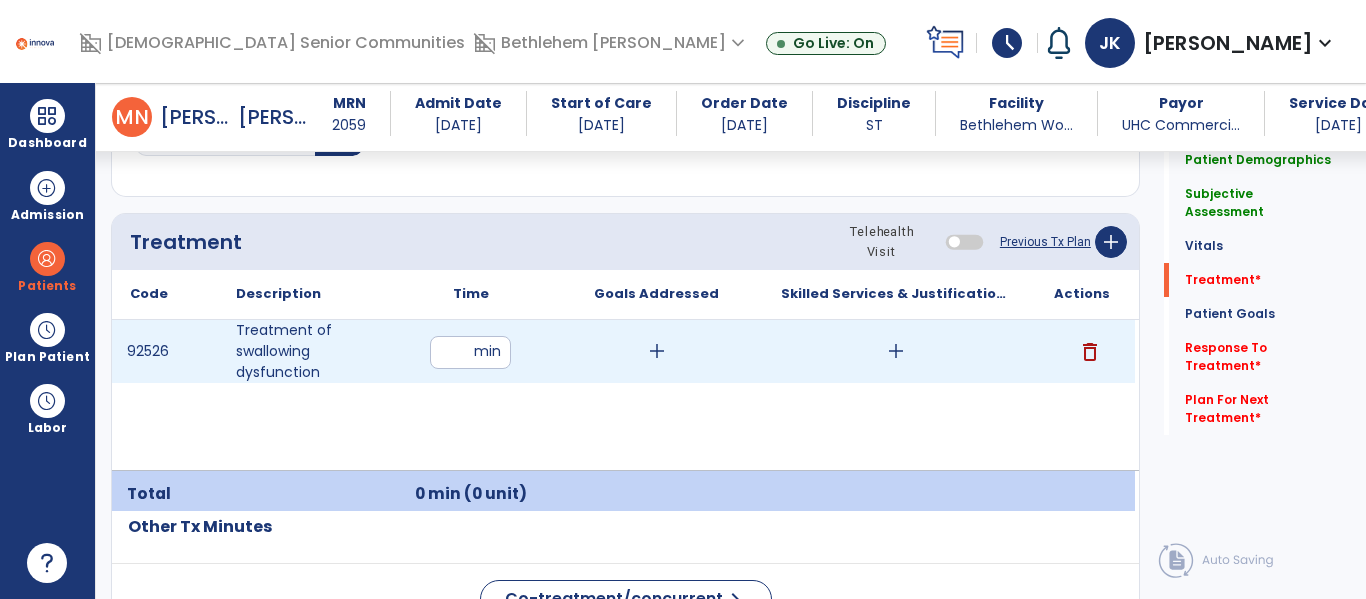 type on "**" 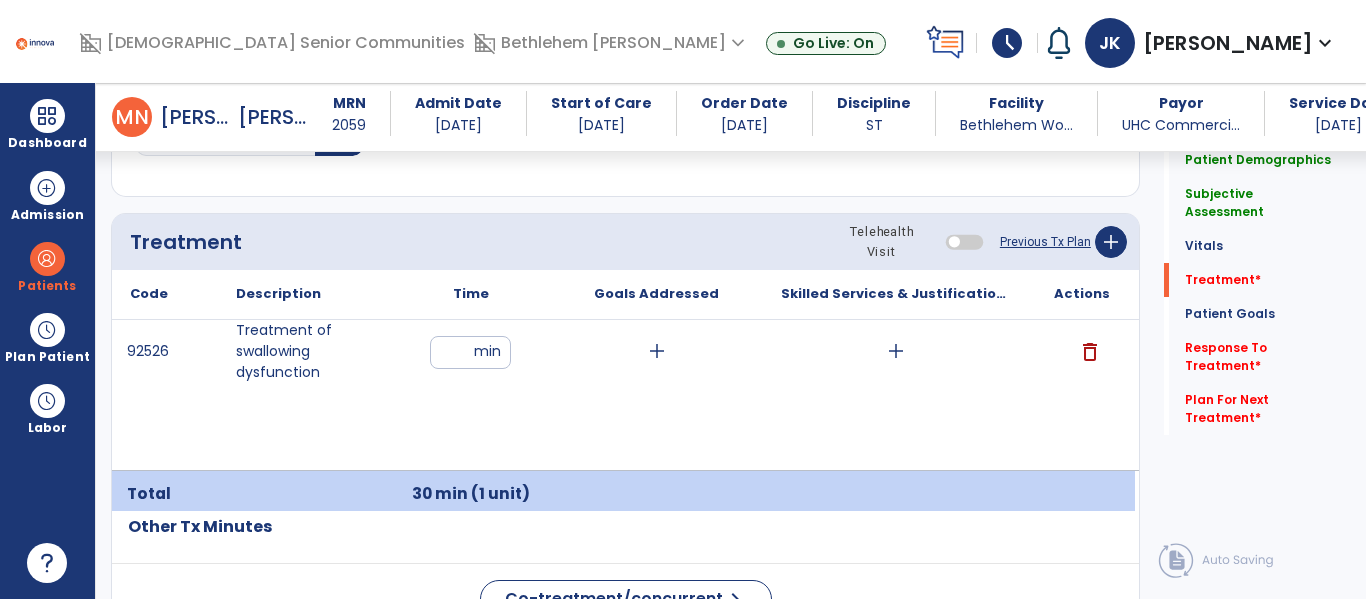 click on "add" at bounding box center (657, 351) 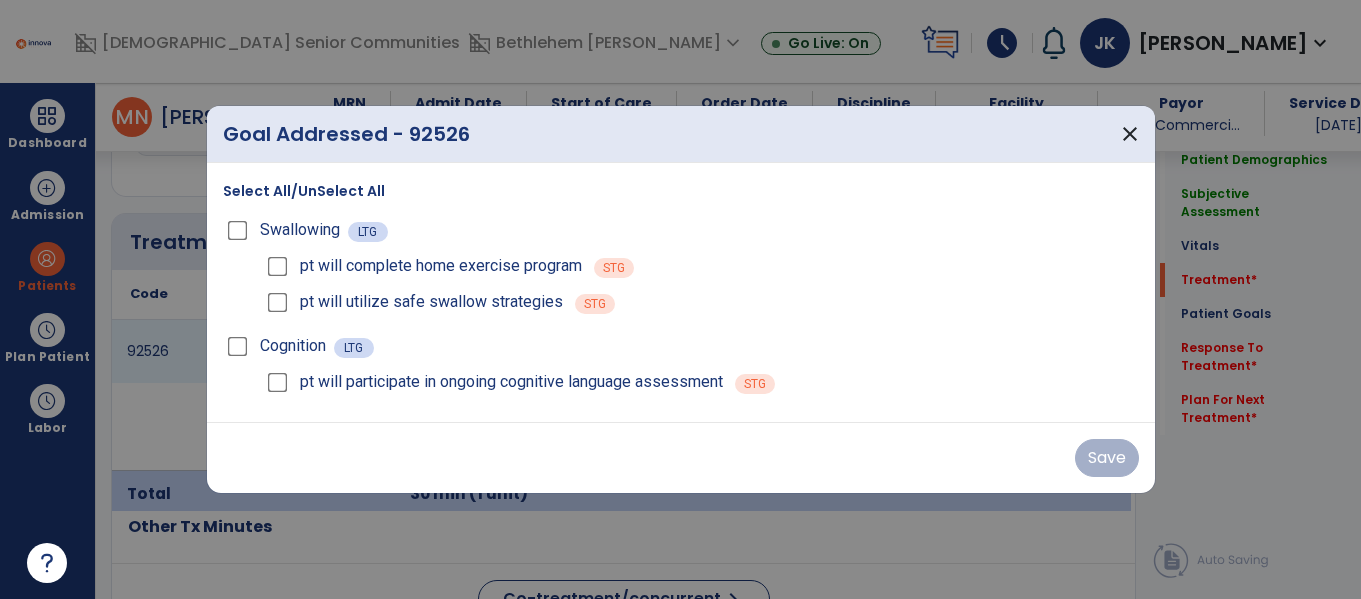 scroll, scrollTop: 1146, scrollLeft: 0, axis: vertical 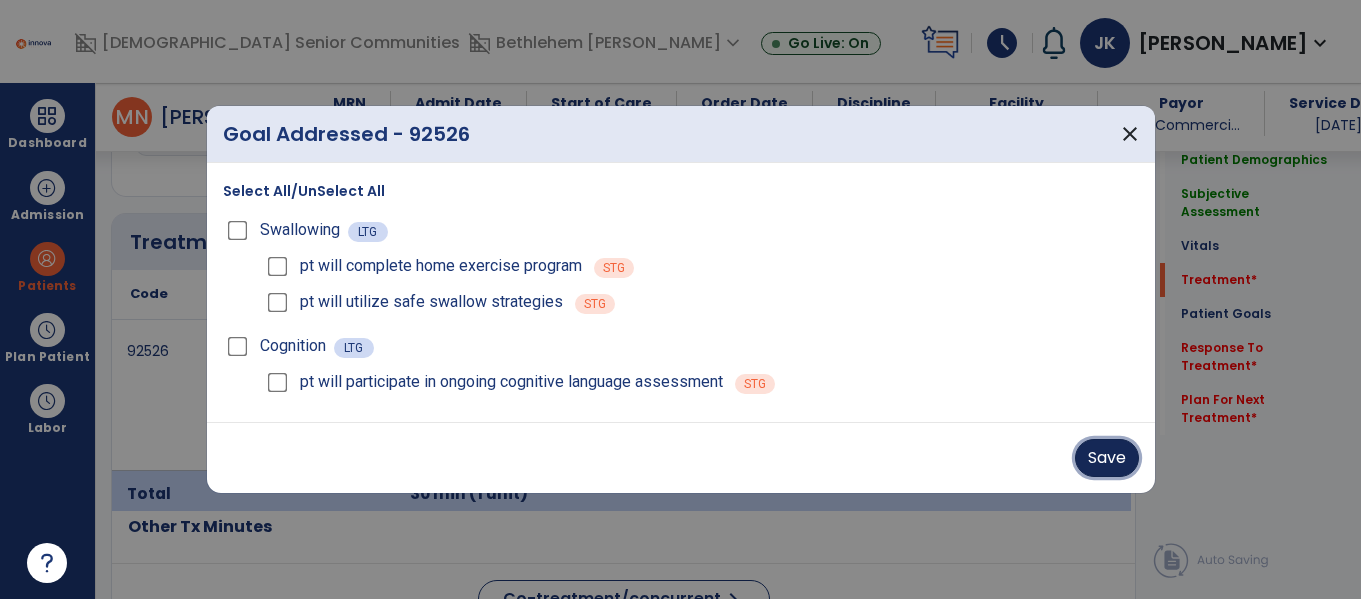 click on "Save" at bounding box center [1107, 458] 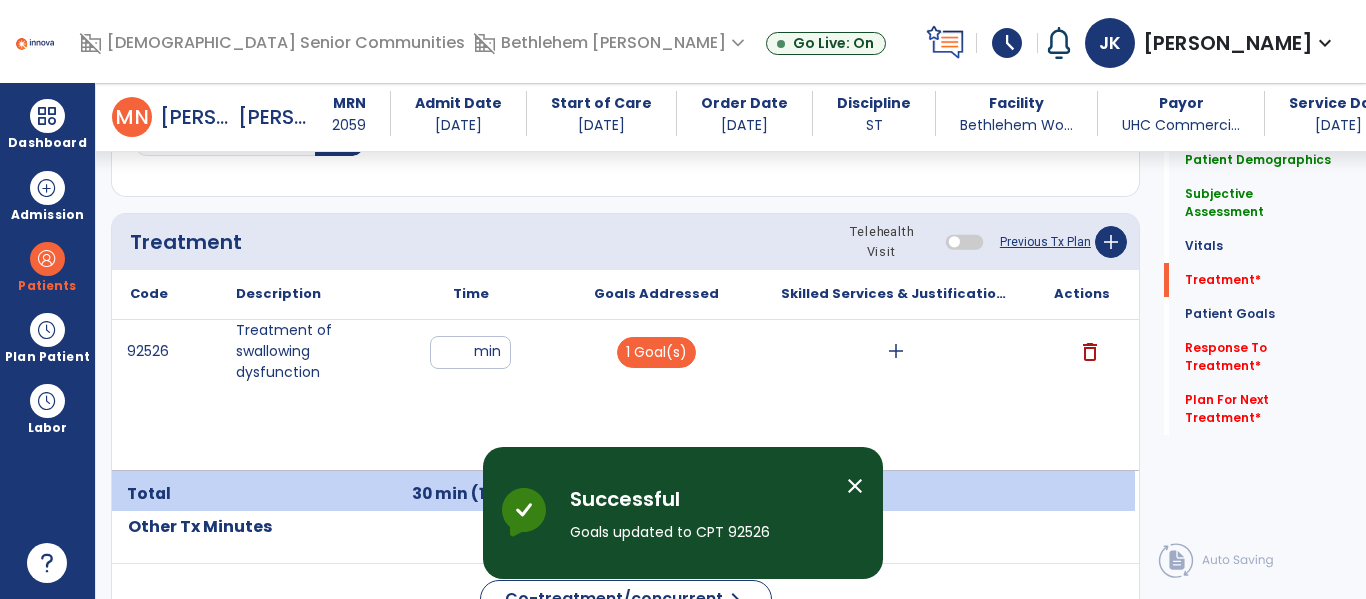 click on "add" at bounding box center (896, 351) 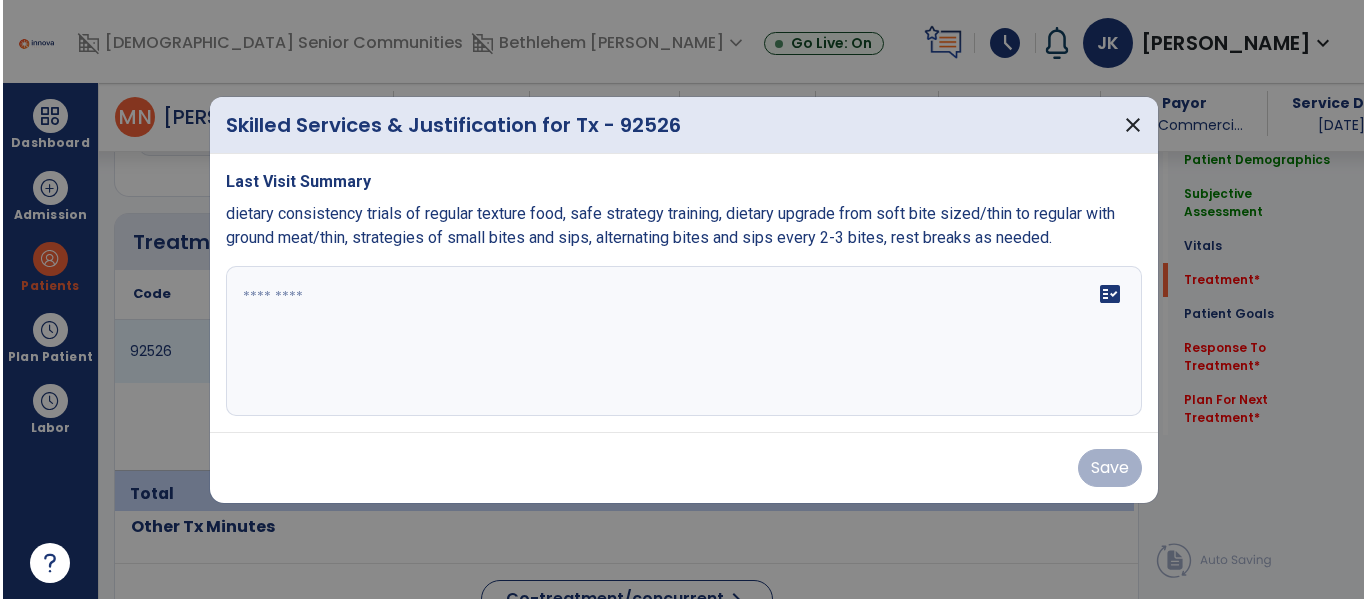 scroll, scrollTop: 1146, scrollLeft: 0, axis: vertical 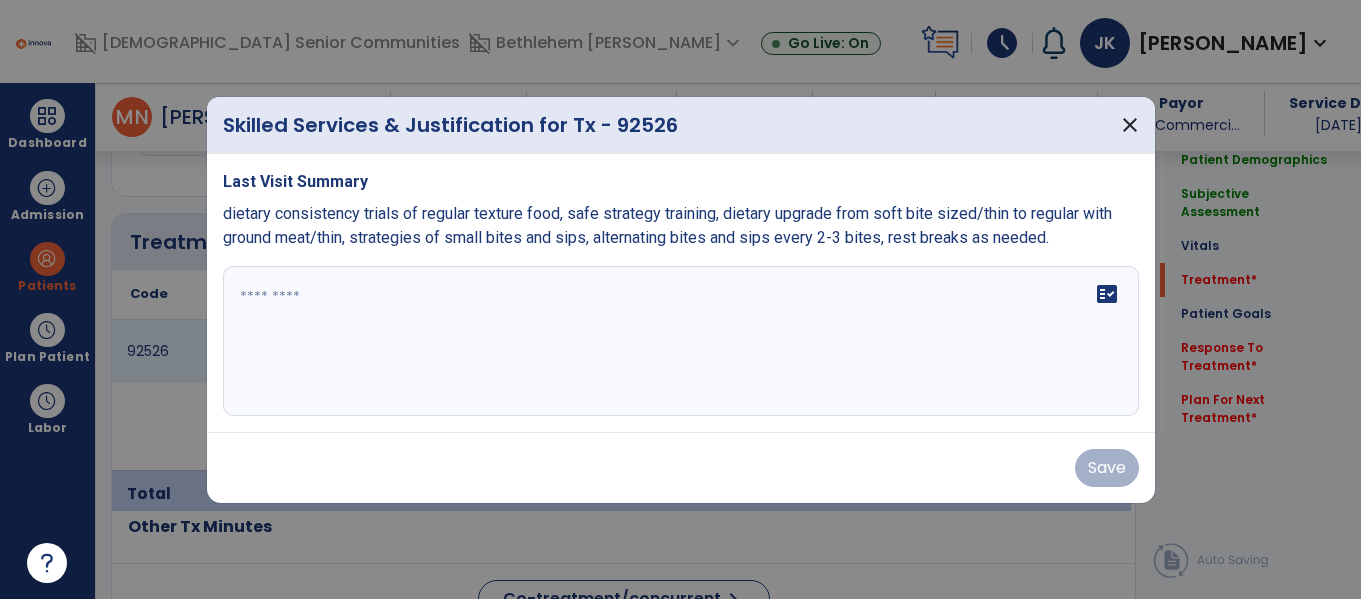 click on "fact_check" at bounding box center (681, 341) 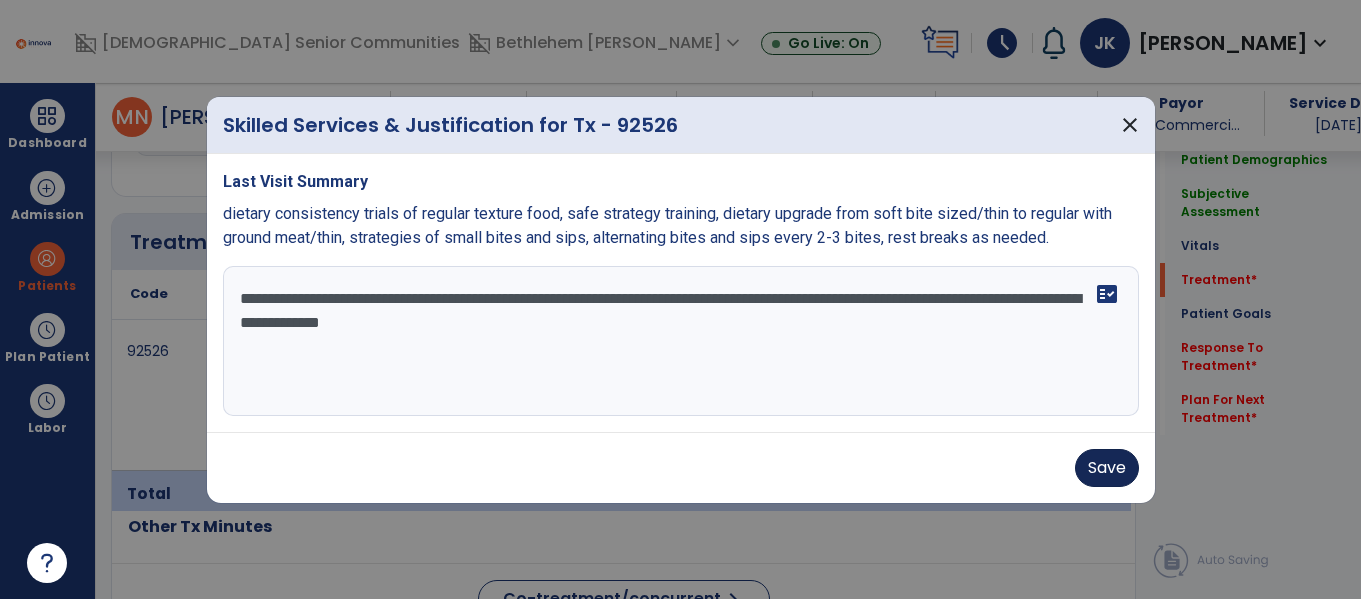 type on "**********" 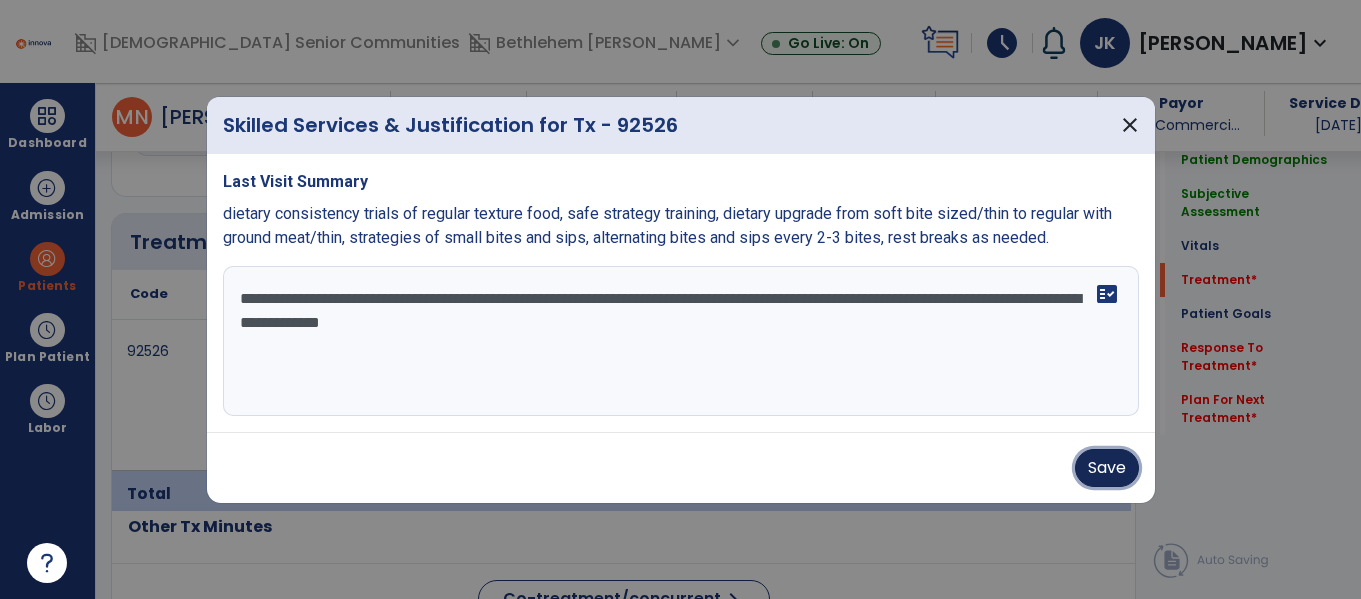 click on "Save" at bounding box center (1107, 468) 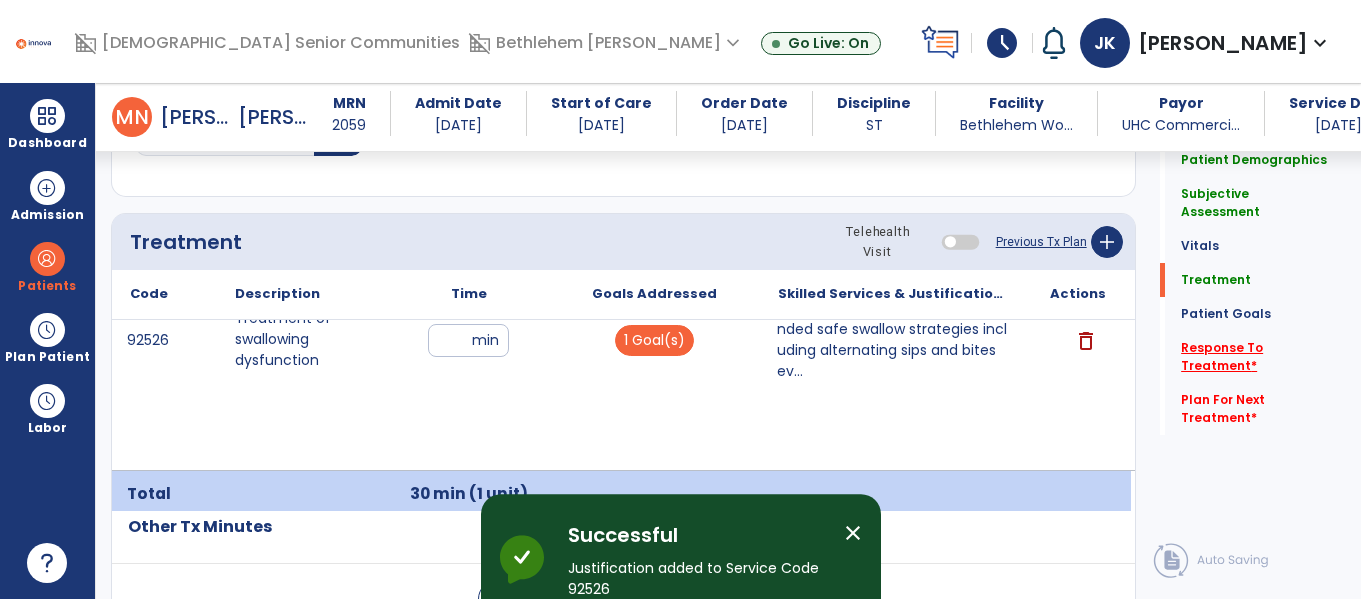 click on "Response To Treatment   *" 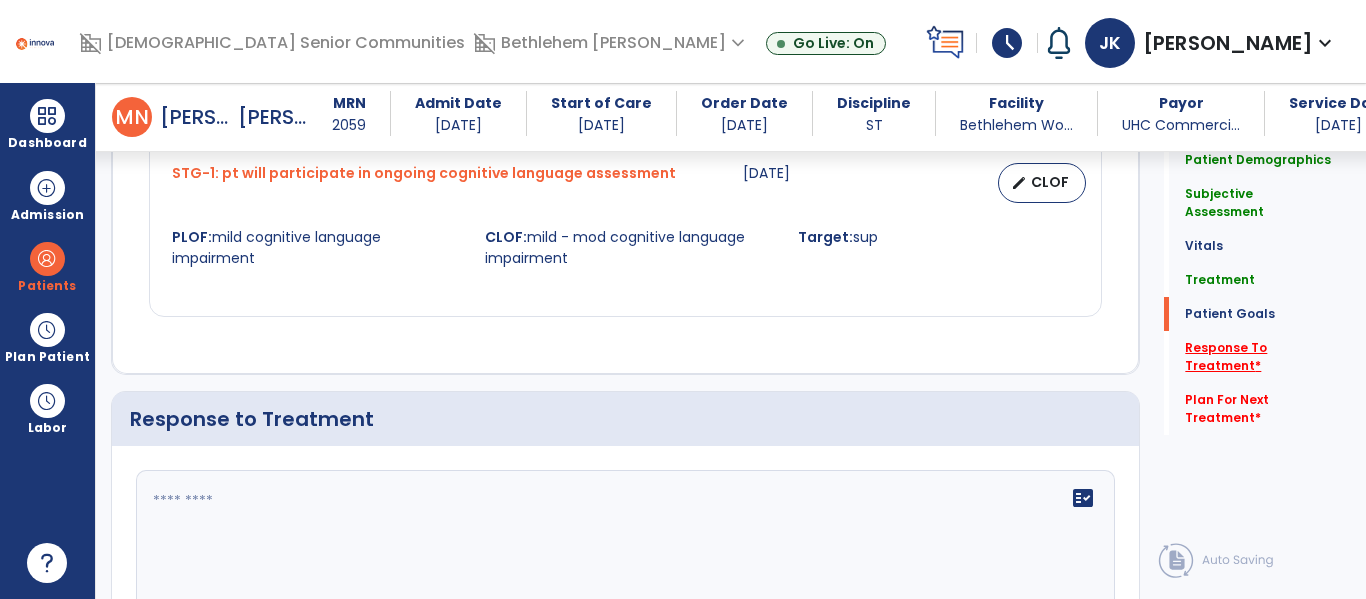 scroll, scrollTop: 2610, scrollLeft: 0, axis: vertical 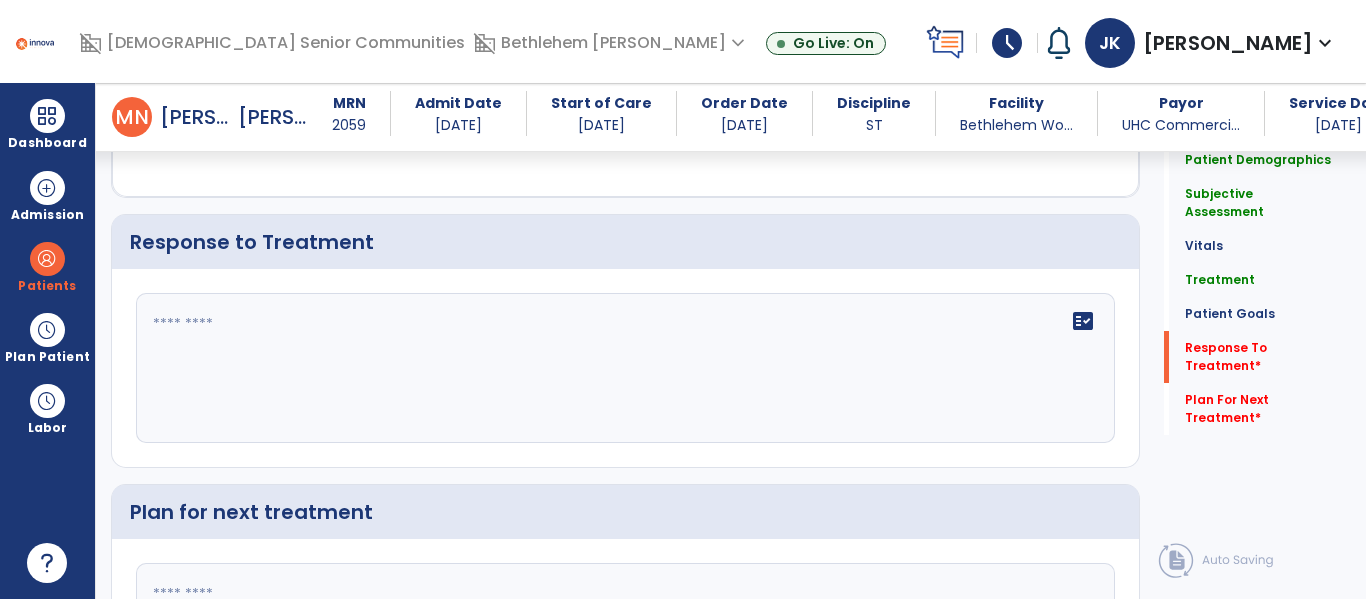 click on "fact_check" 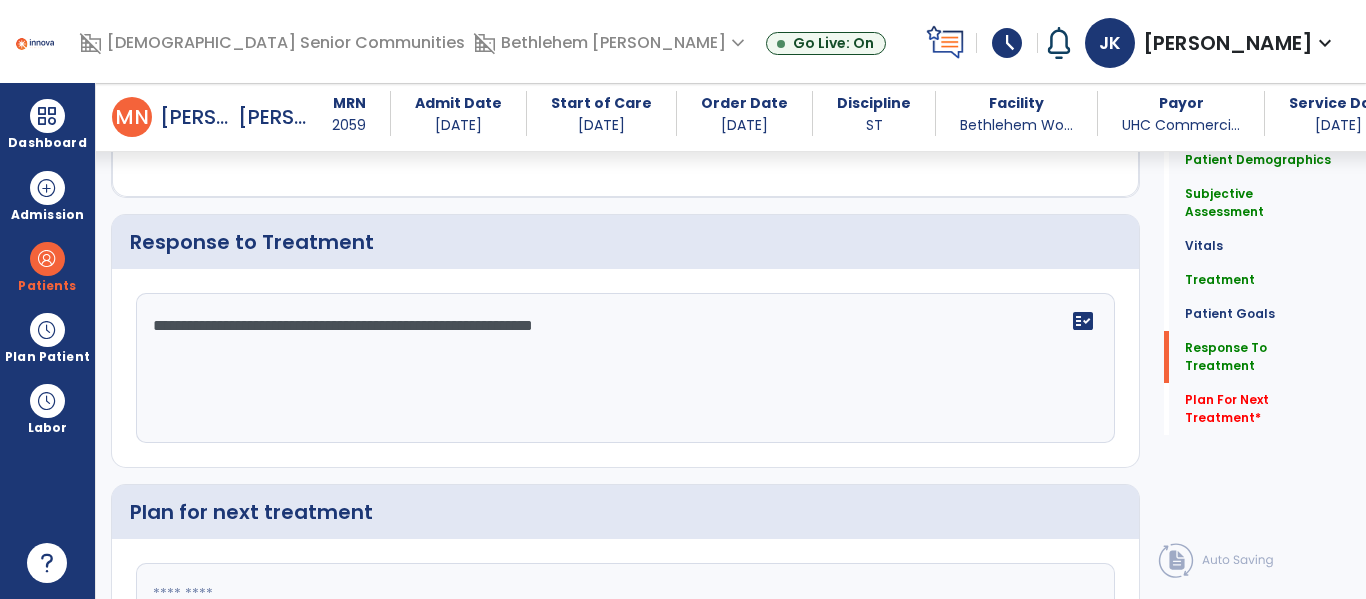type on "**********" 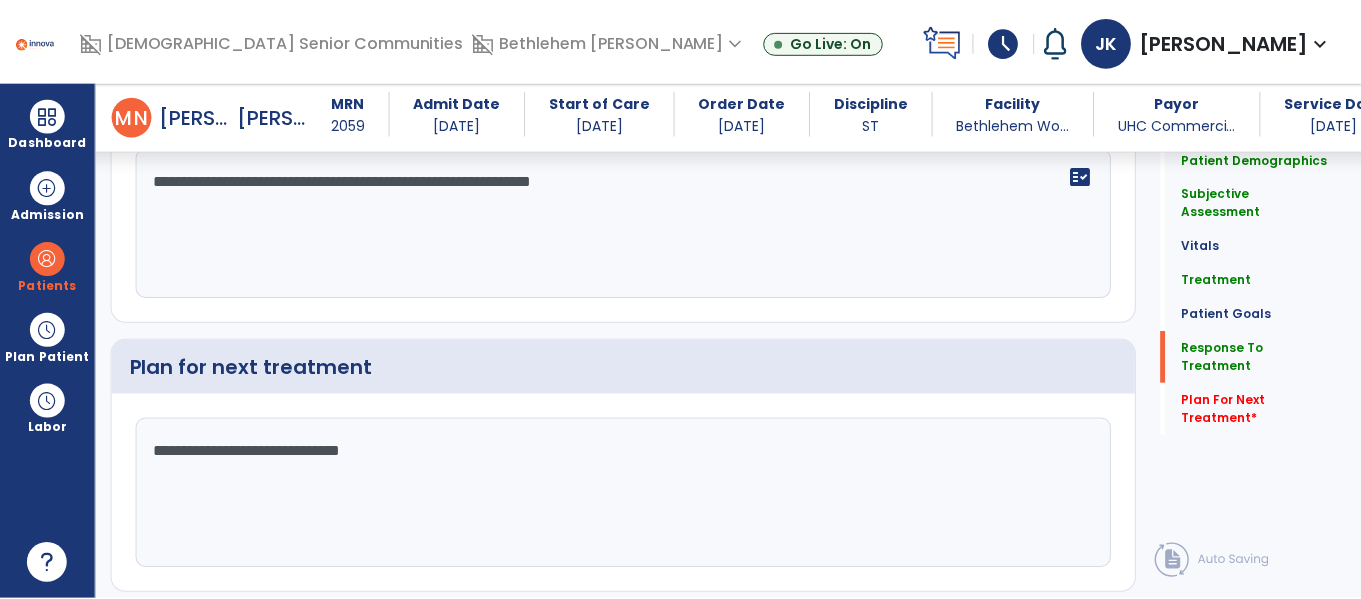 scroll, scrollTop: 2815, scrollLeft: 0, axis: vertical 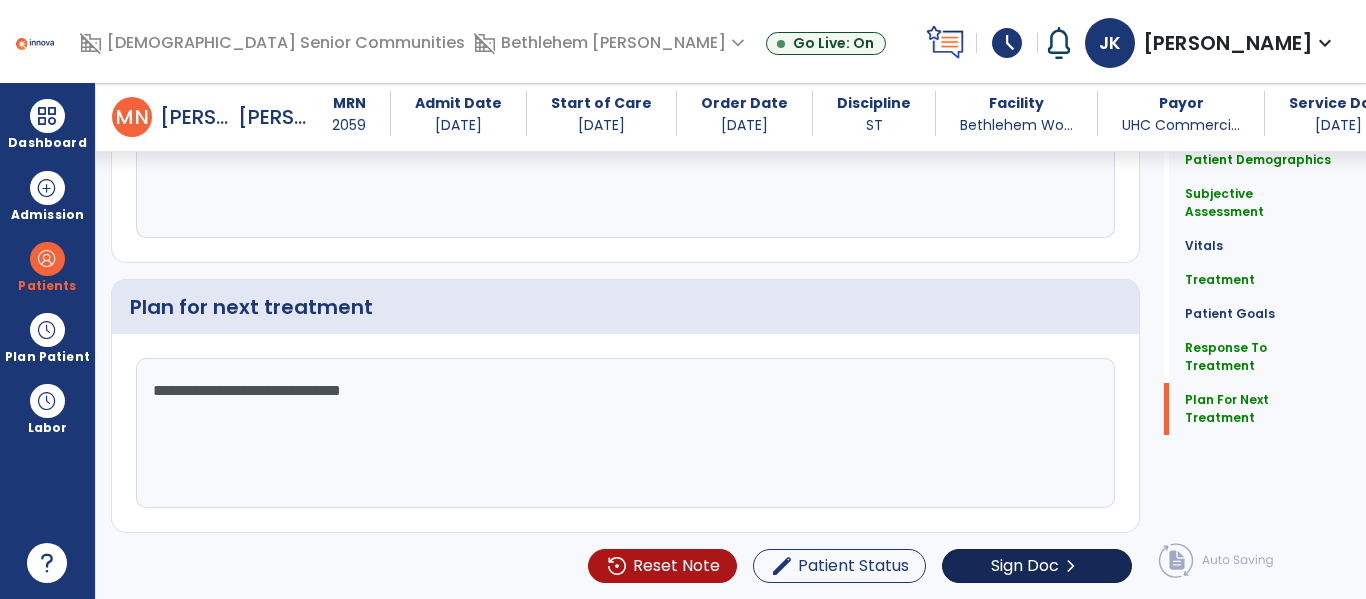 type on "**********" 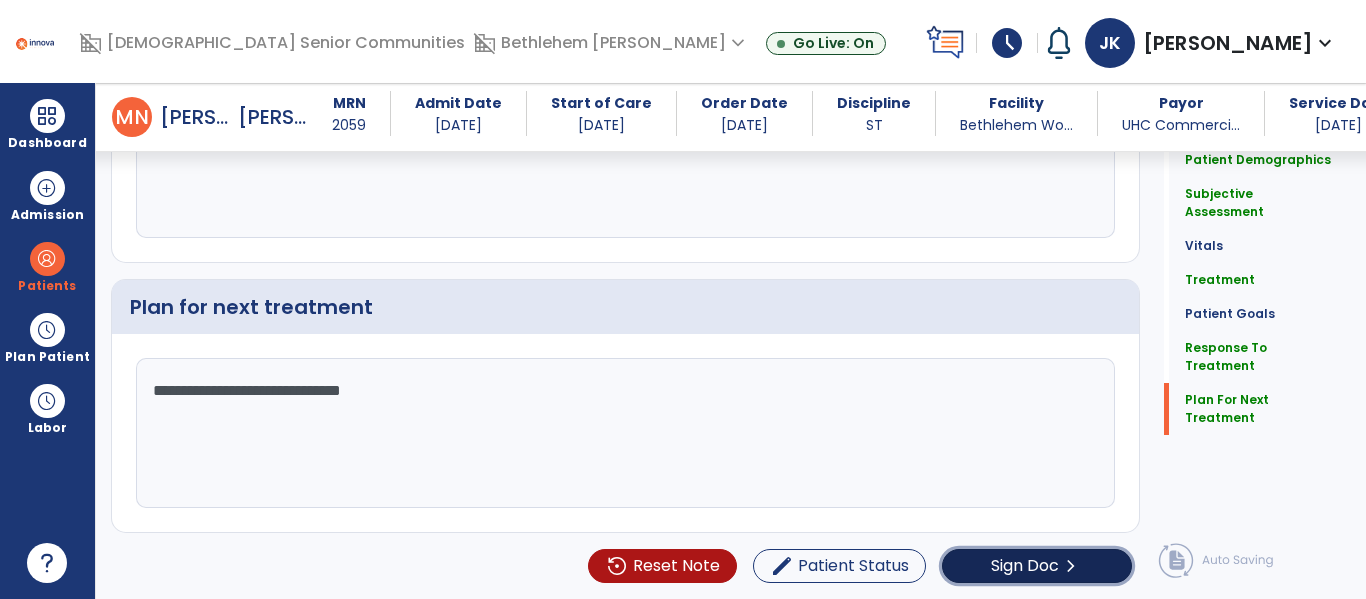 click on "Sign Doc" 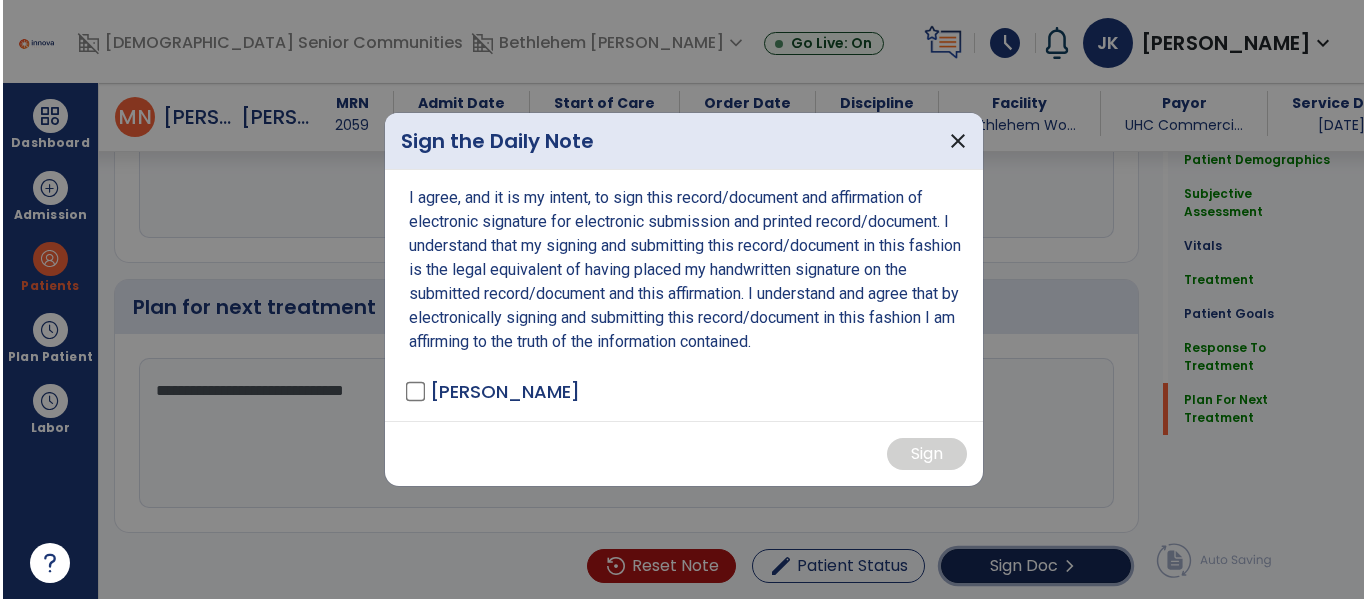 scroll, scrollTop: 2815, scrollLeft: 0, axis: vertical 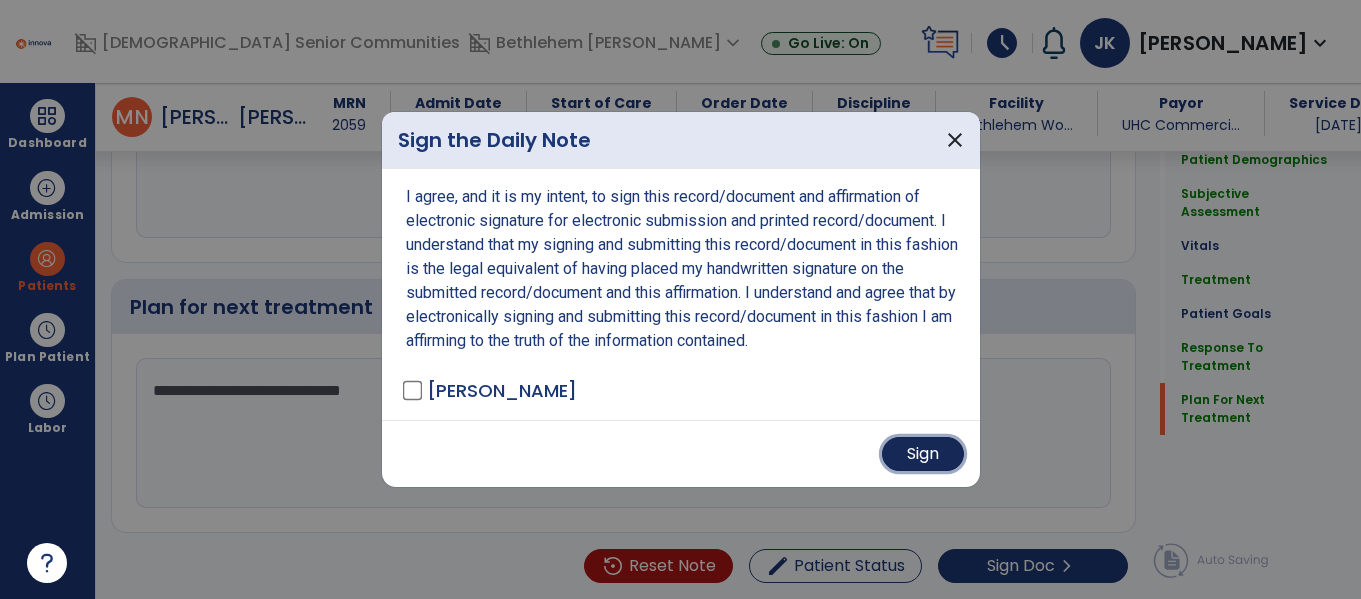 click on "Sign" at bounding box center (923, 454) 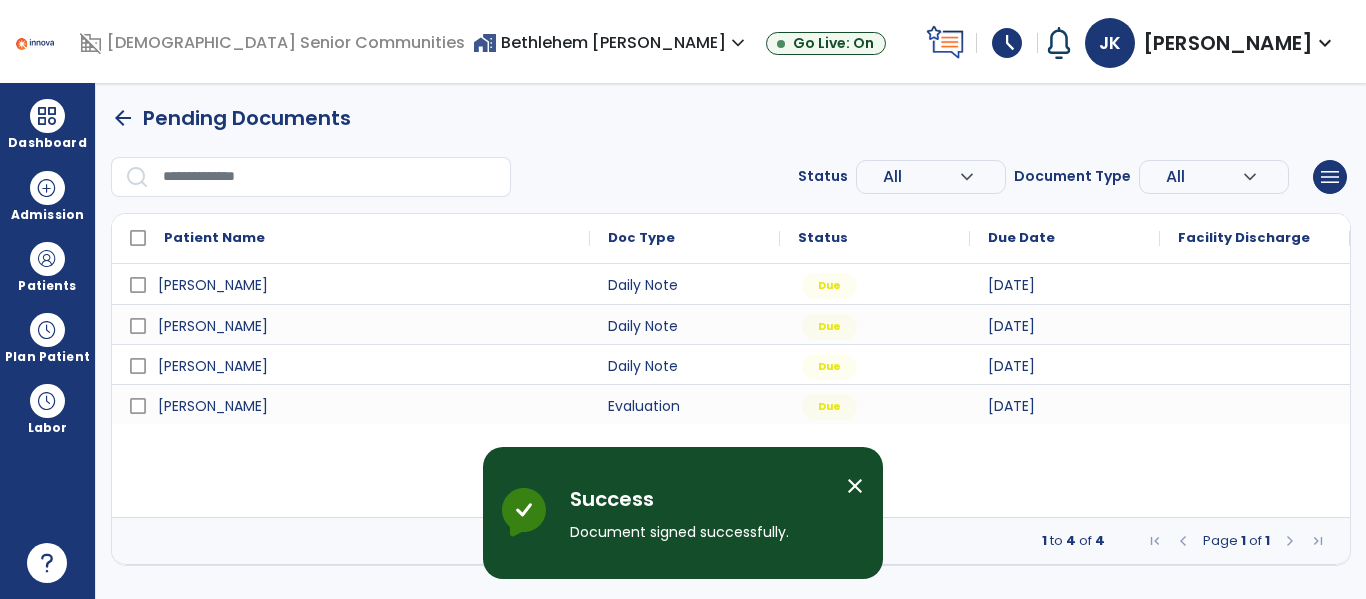 scroll, scrollTop: 0, scrollLeft: 0, axis: both 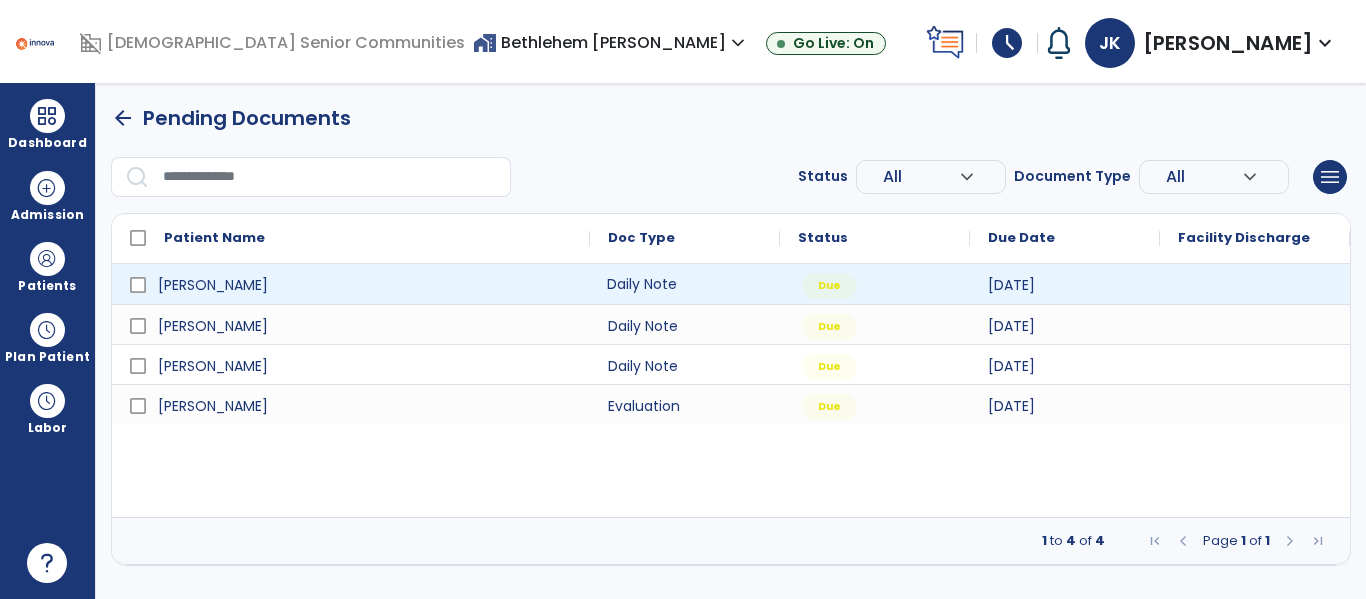 click on "Daily Note" at bounding box center [685, 284] 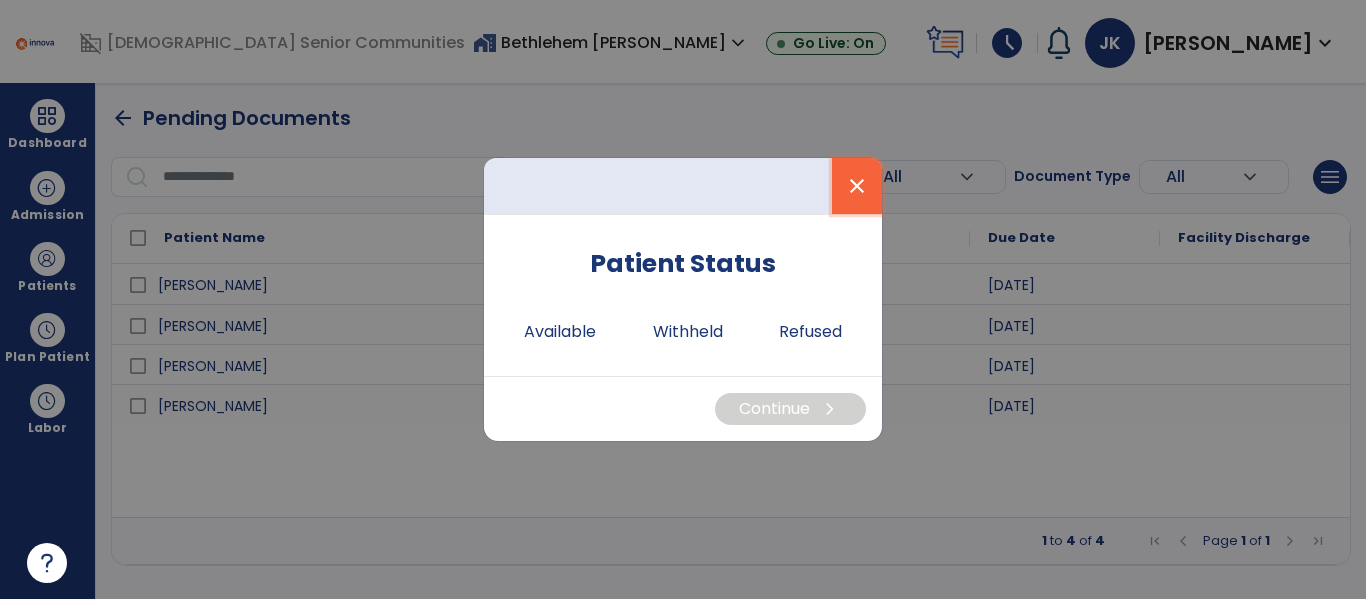 click on "close" at bounding box center [857, 186] 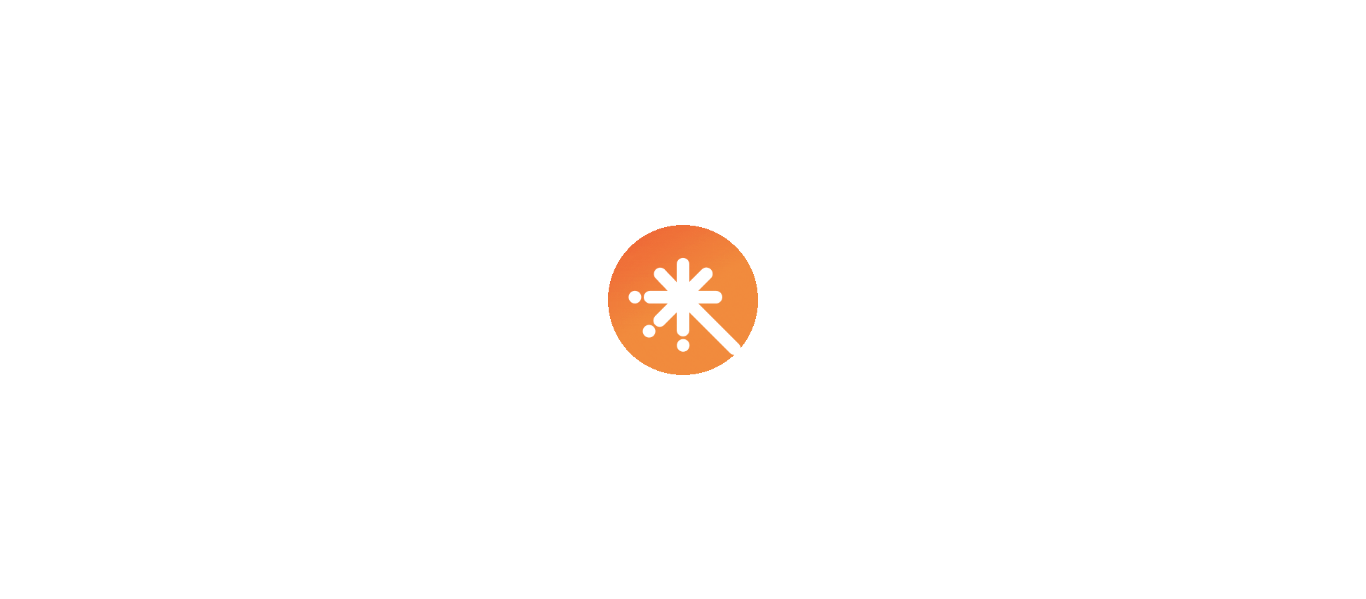 scroll, scrollTop: 0, scrollLeft: 0, axis: both 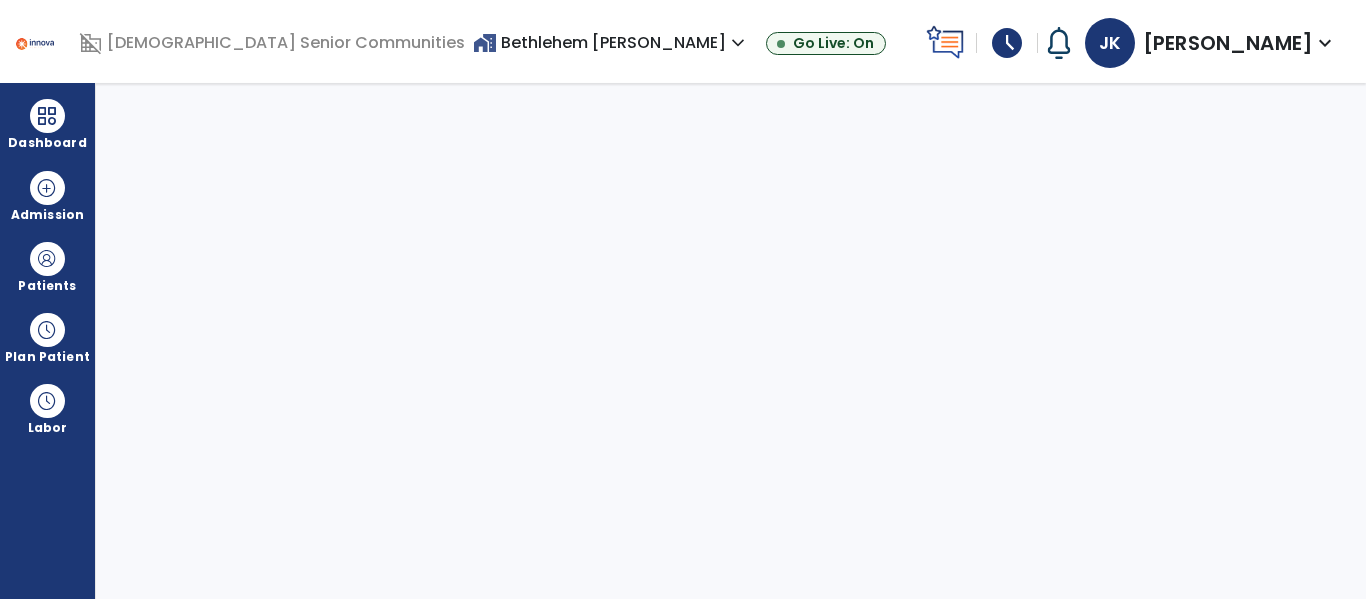 select on "****" 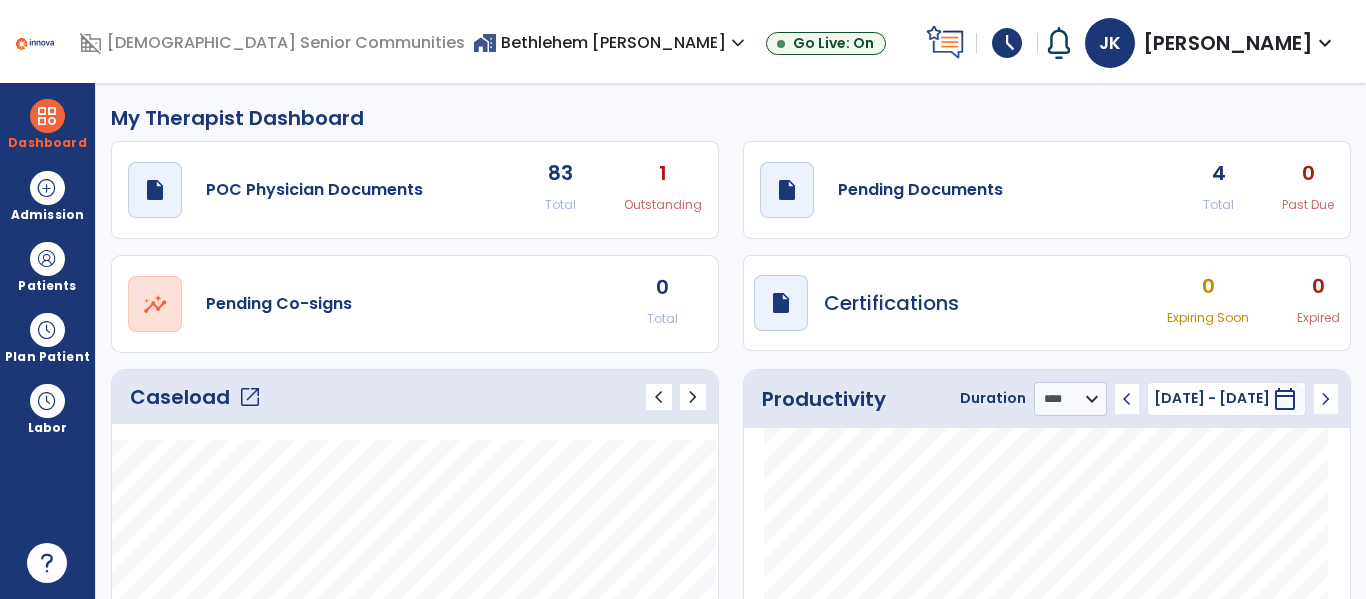 click on "draft   open_in_new  Pending Documents 4 Total 0 Past Due" 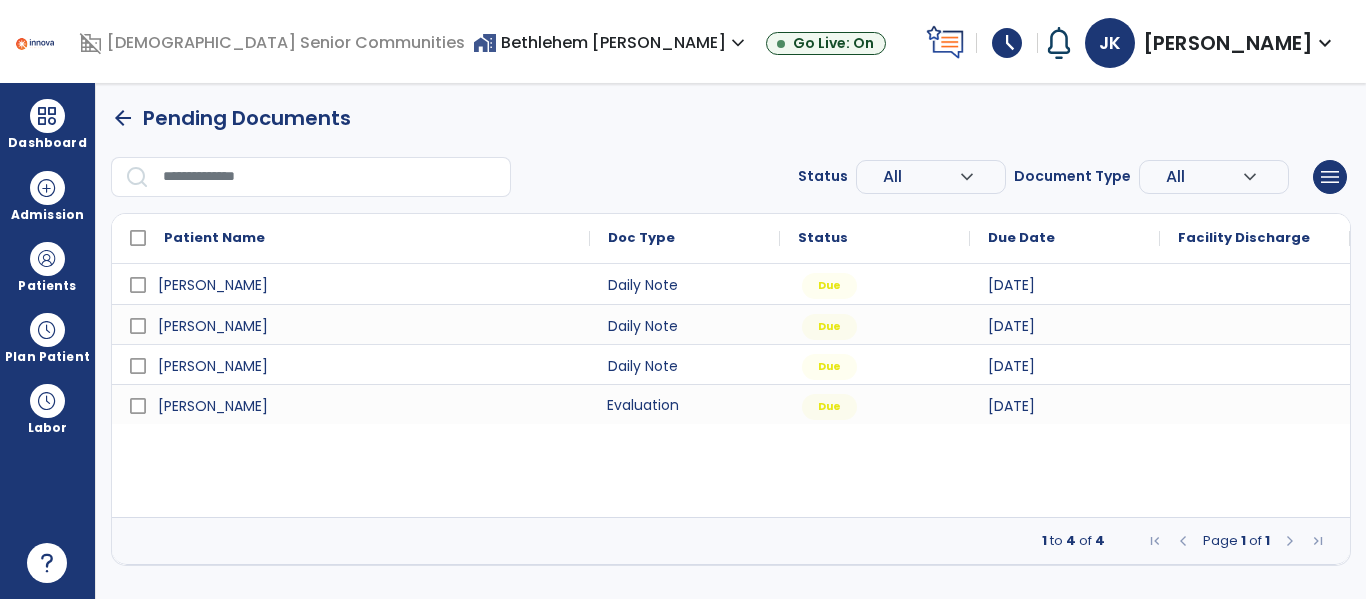 click on "Evaluation" at bounding box center (685, 404) 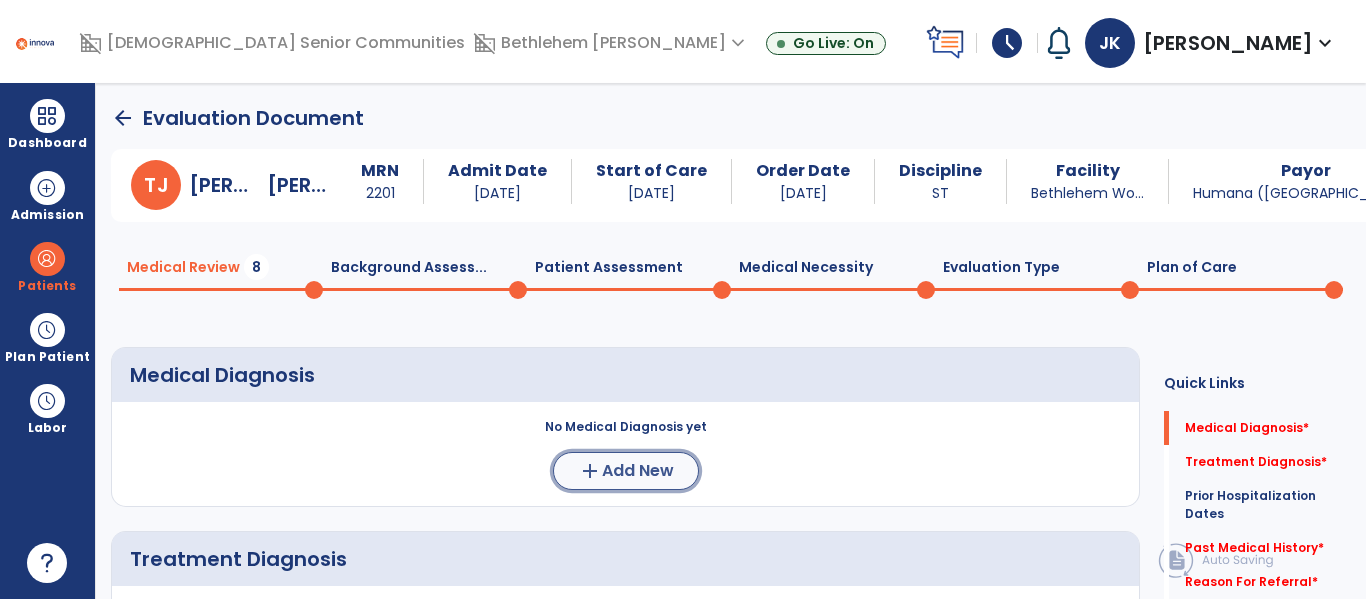 click on "add  Add New" 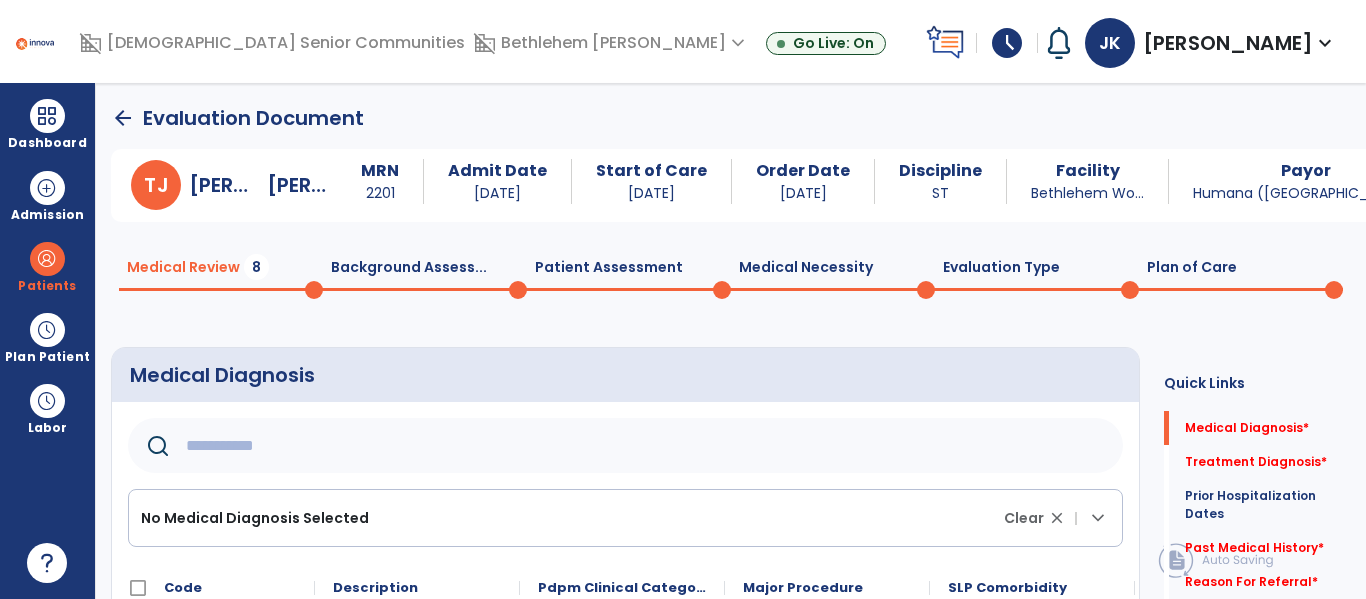 click 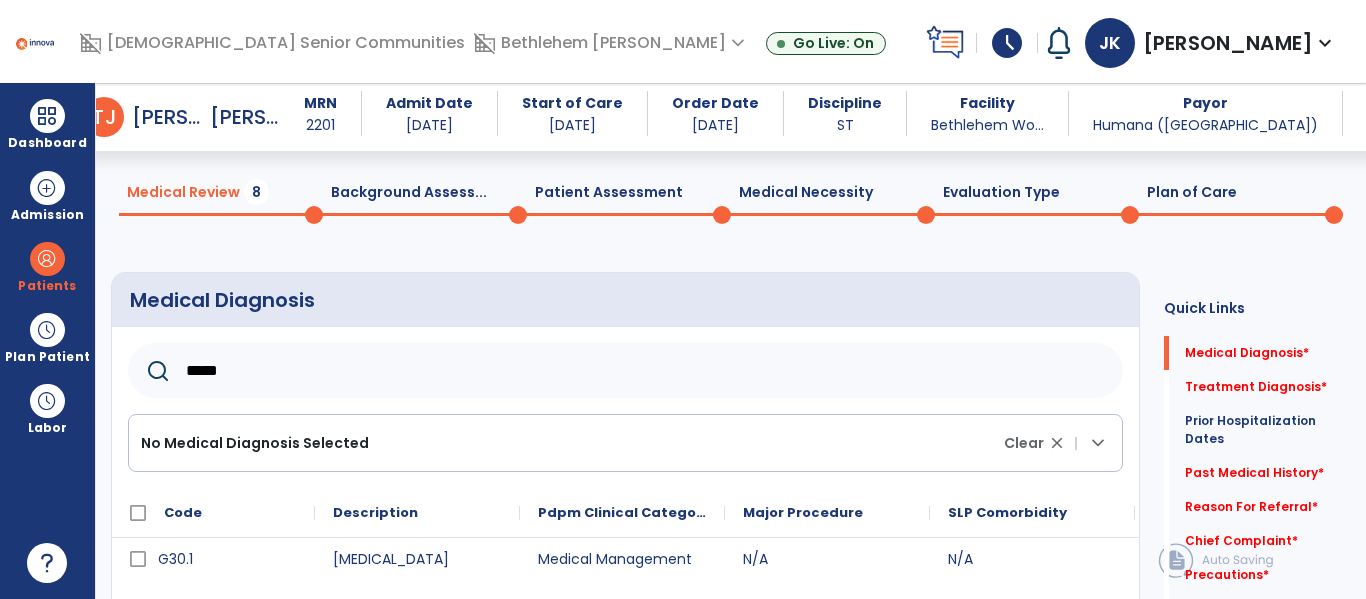 scroll, scrollTop: 94, scrollLeft: 0, axis: vertical 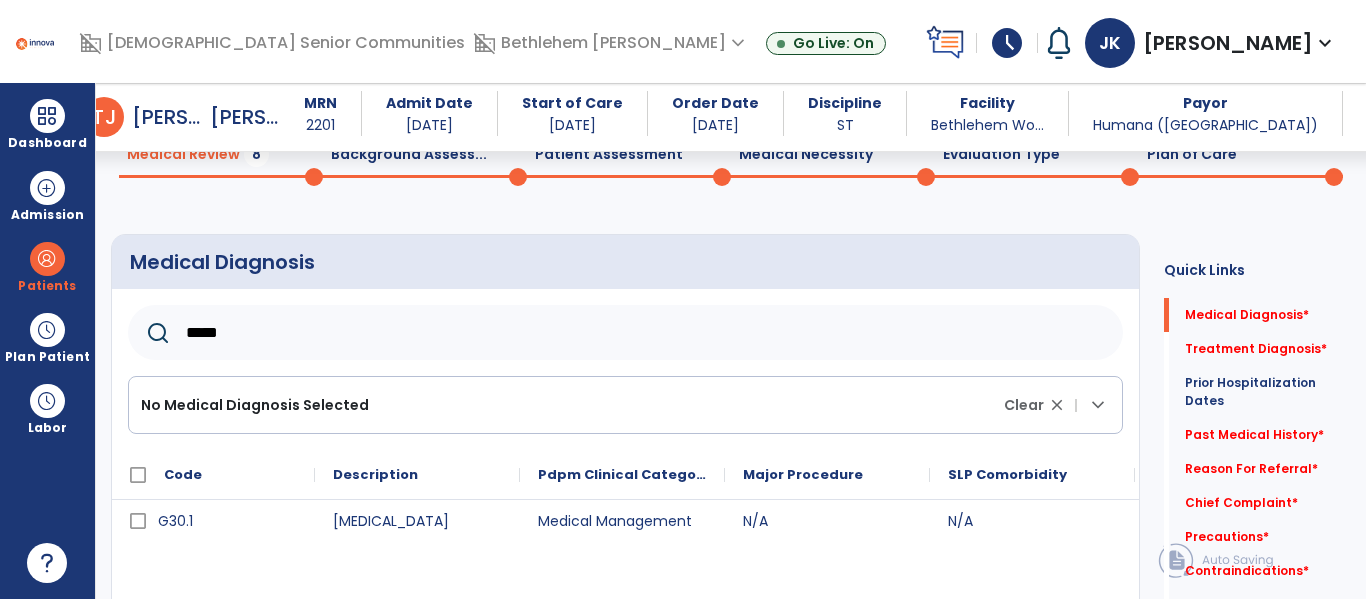 type on "*****" 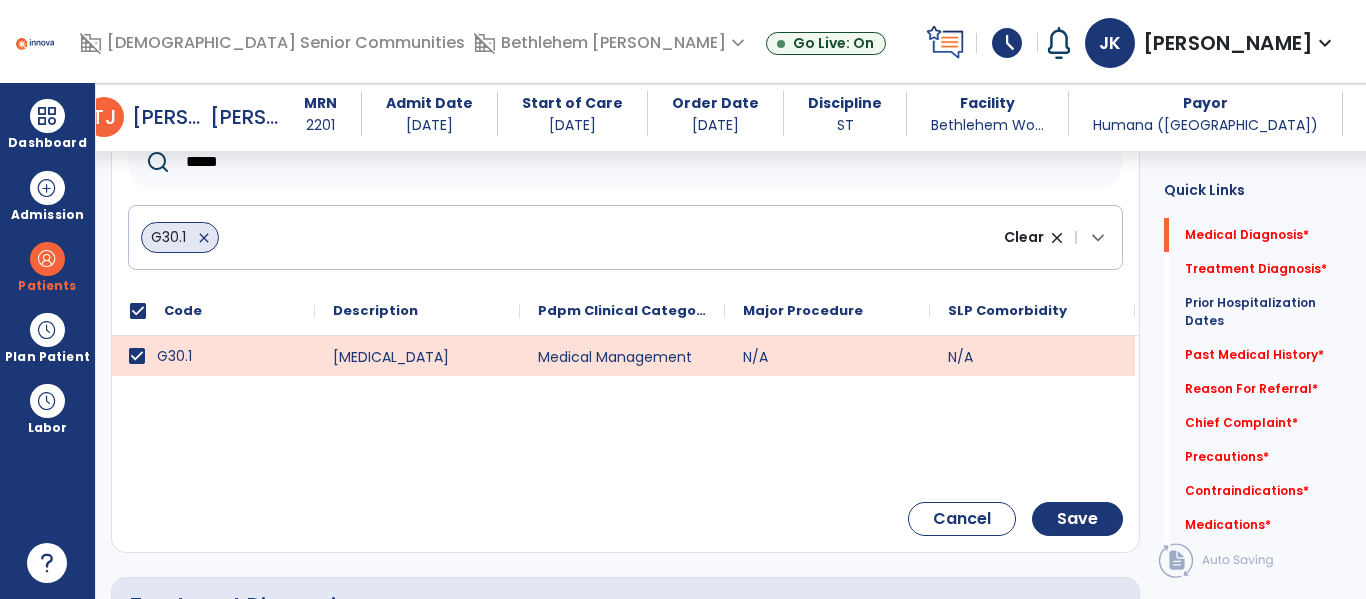 scroll, scrollTop: 273, scrollLeft: 0, axis: vertical 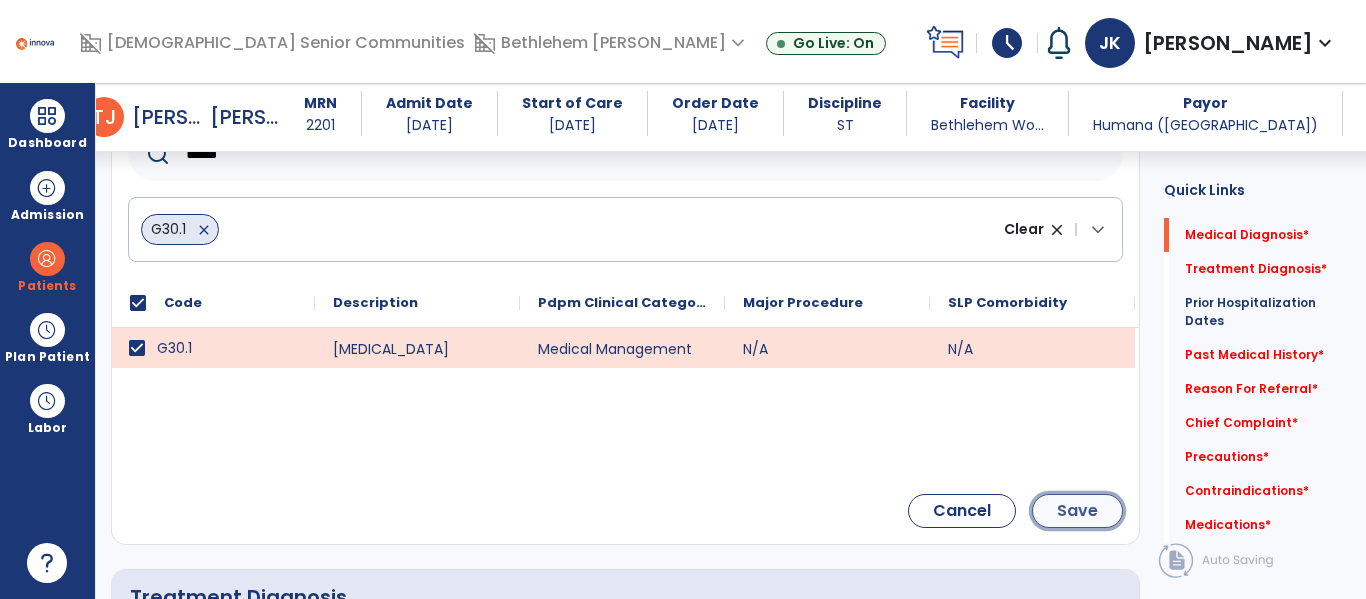 click on "Save" 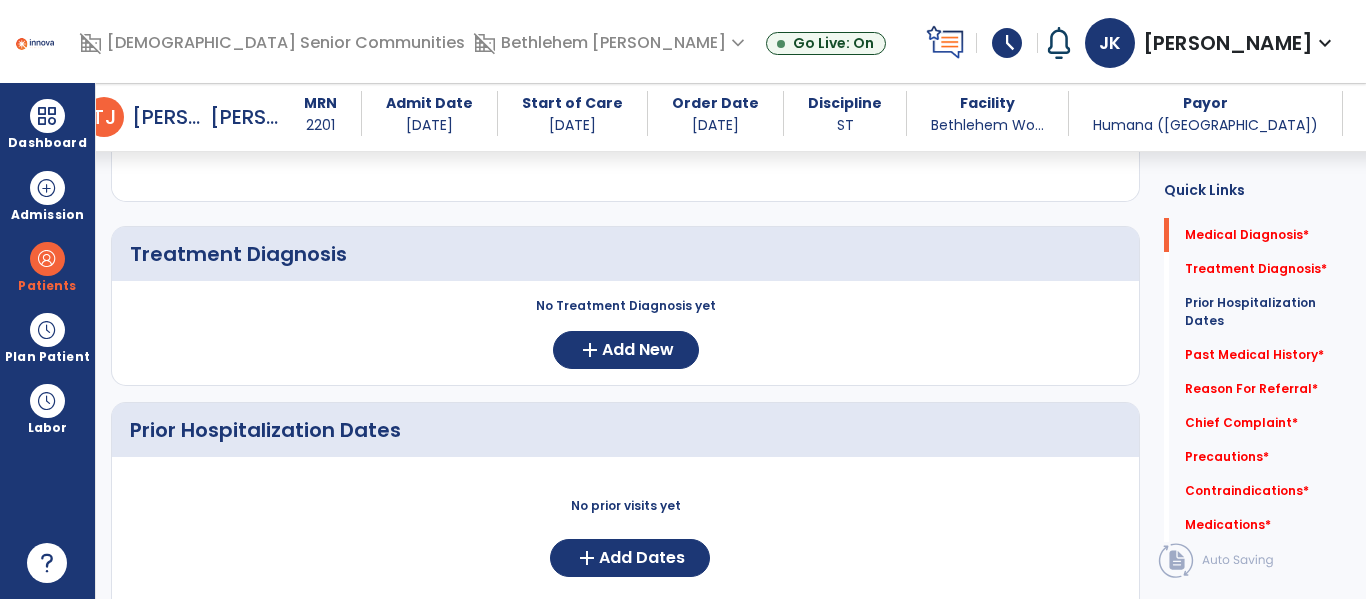 scroll, scrollTop: 400, scrollLeft: 0, axis: vertical 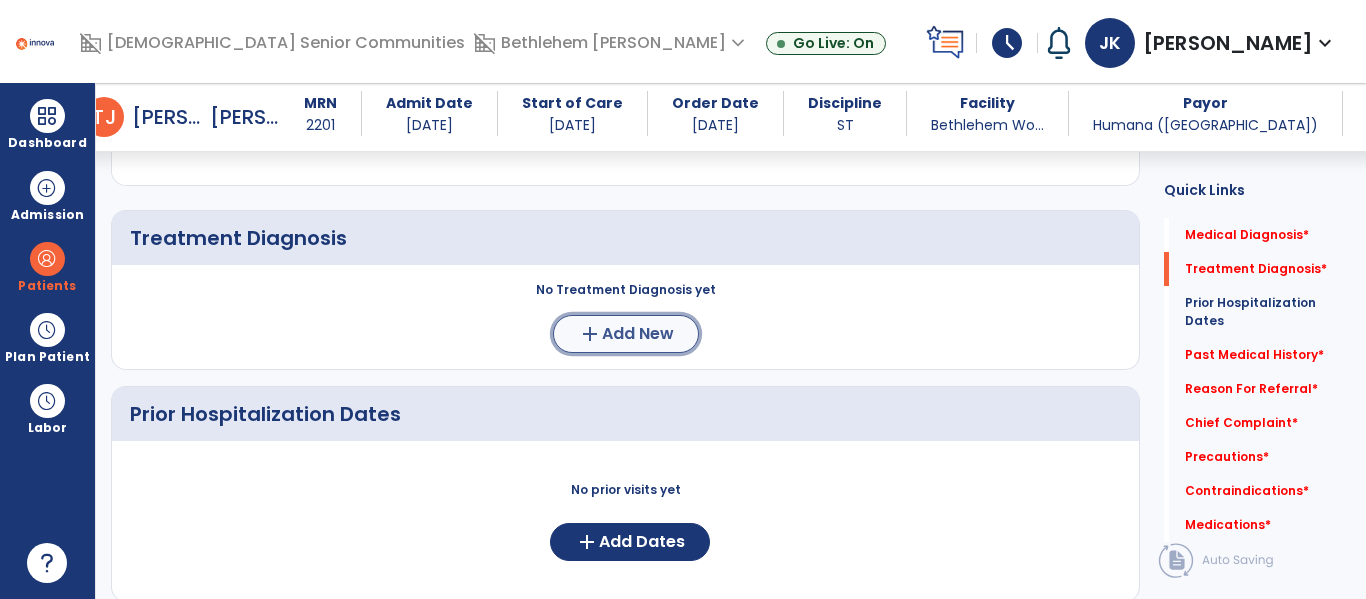 click on "Add New" 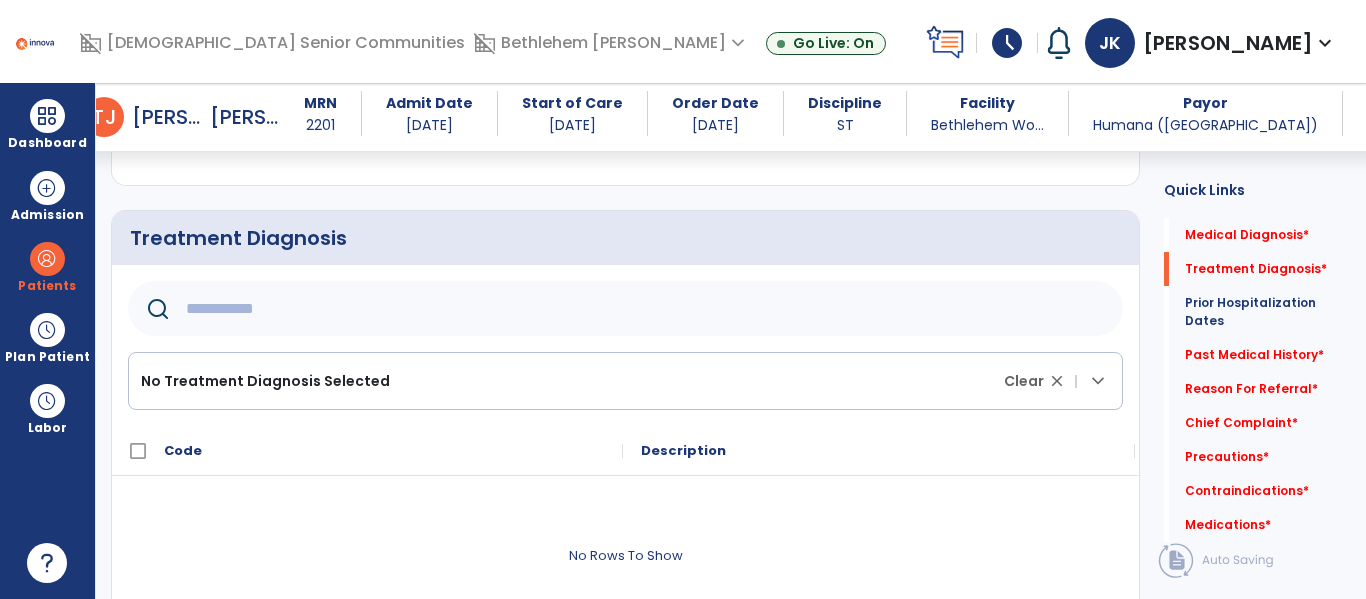 click 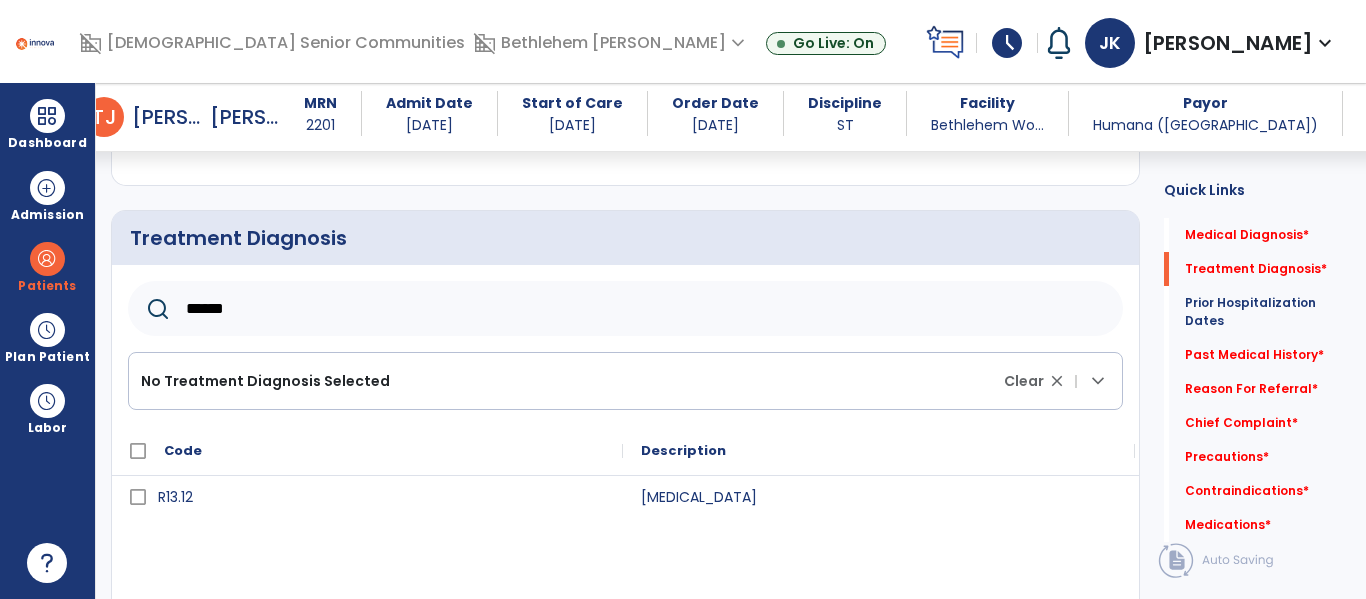 type on "******" 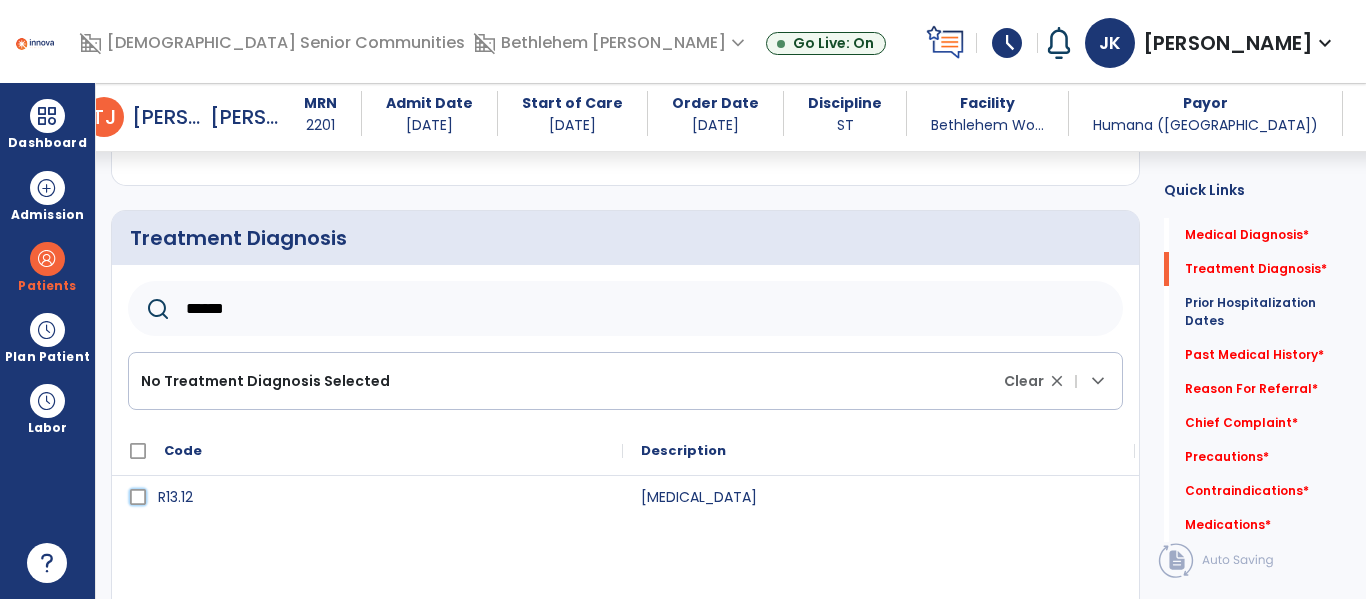 click on "R13.12" 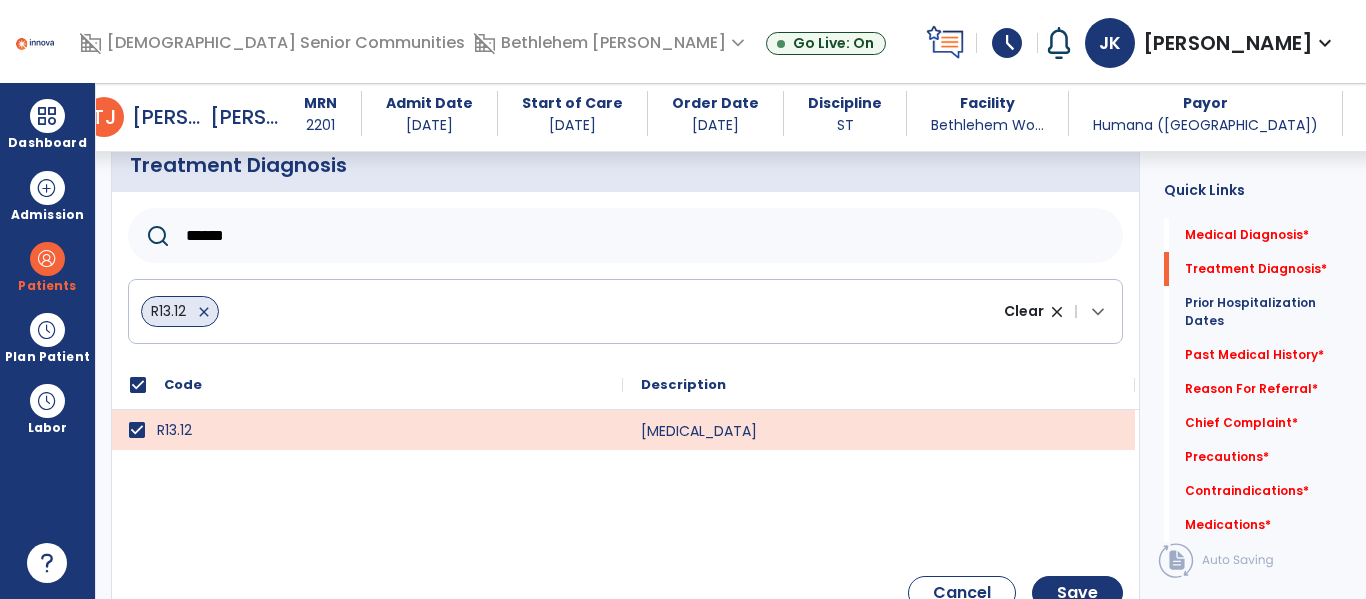 scroll, scrollTop: 489, scrollLeft: 0, axis: vertical 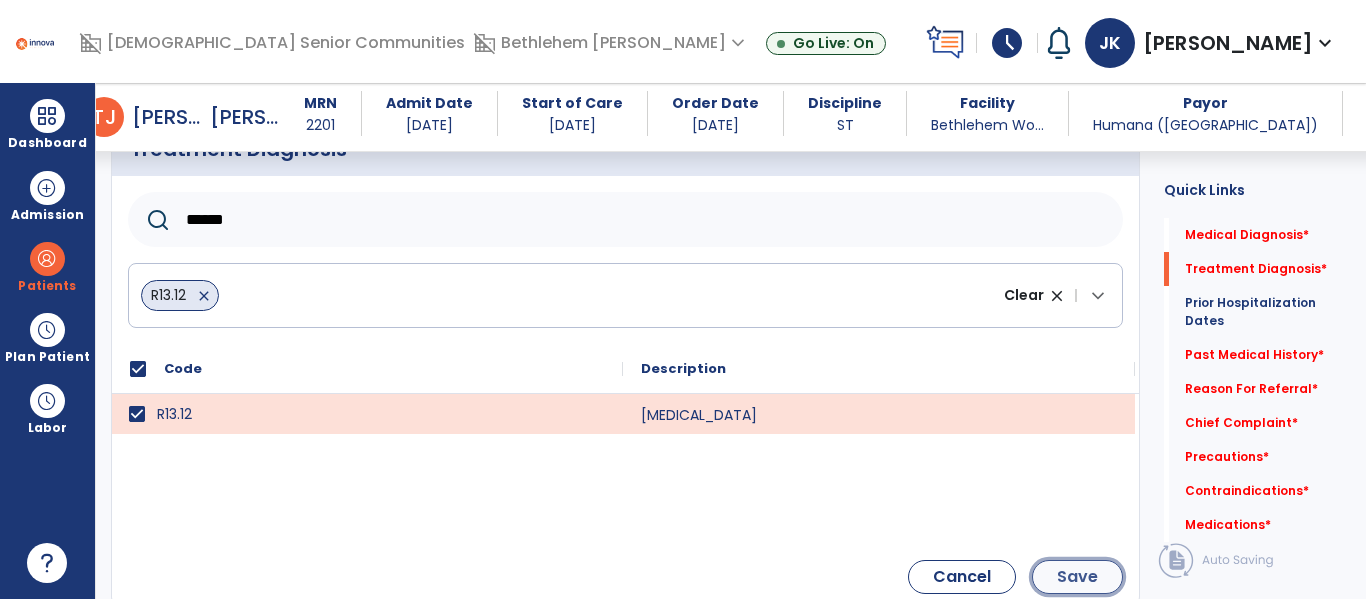 click on "Save" 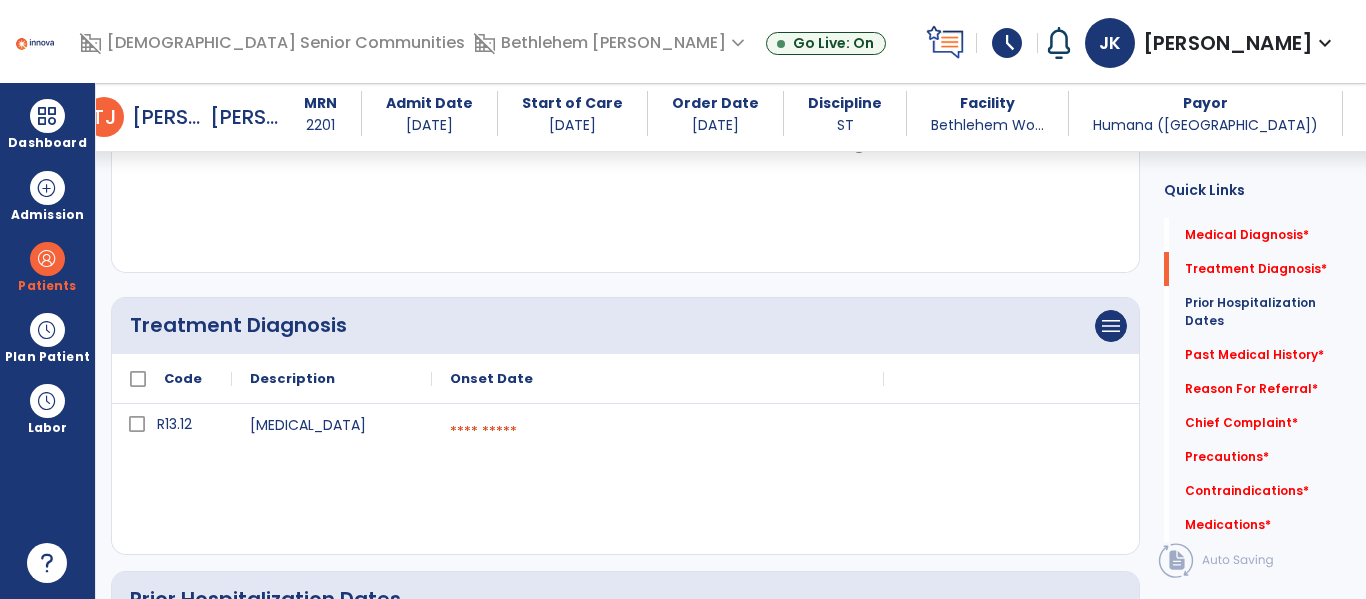 scroll, scrollTop: 269, scrollLeft: 0, axis: vertical 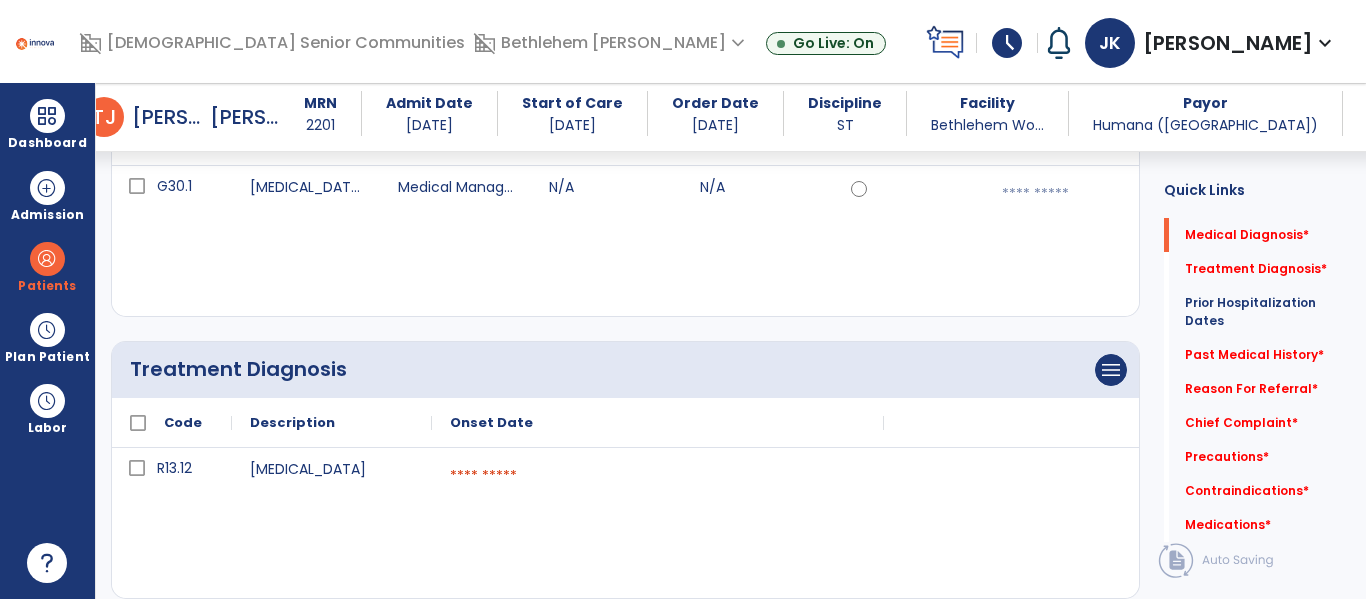 click at bounding box center [1059, 194] 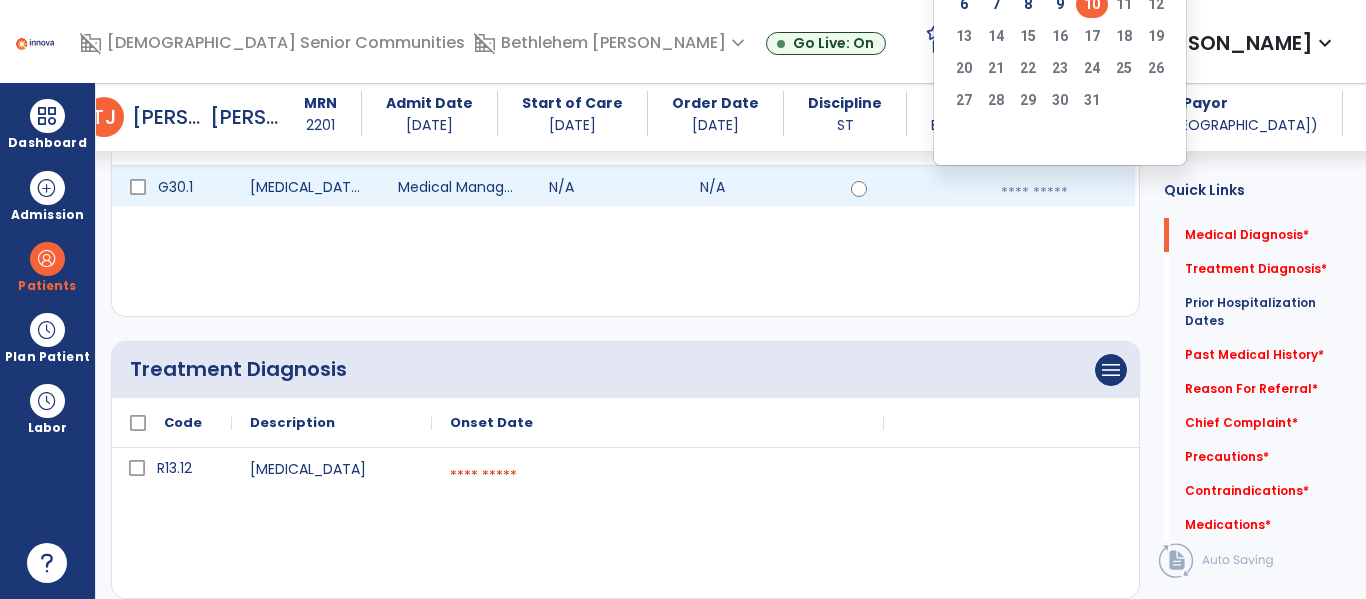 click on "10" 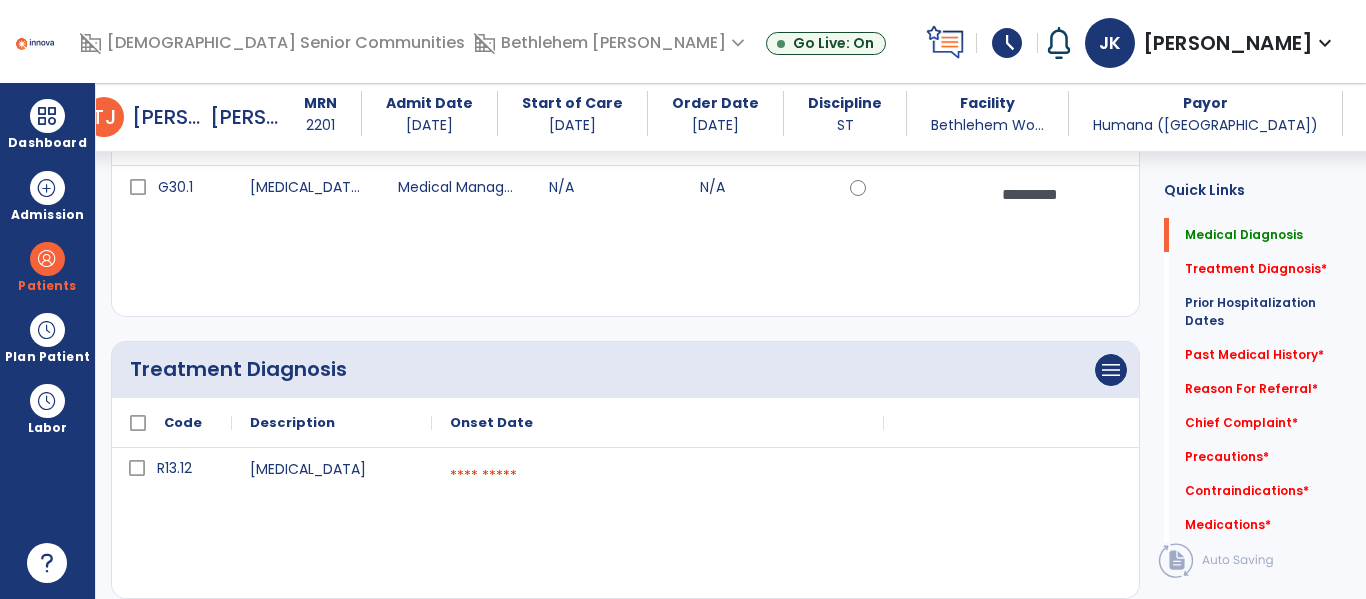 click at bounding box center (658, 476) 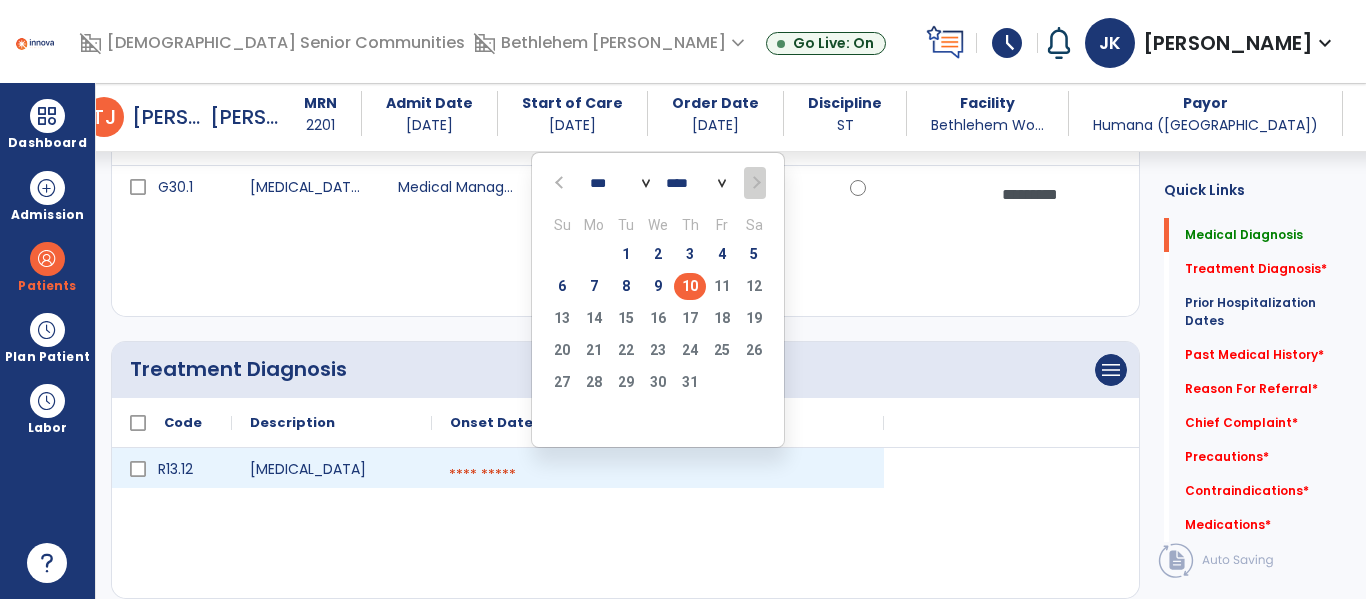 click on "10" 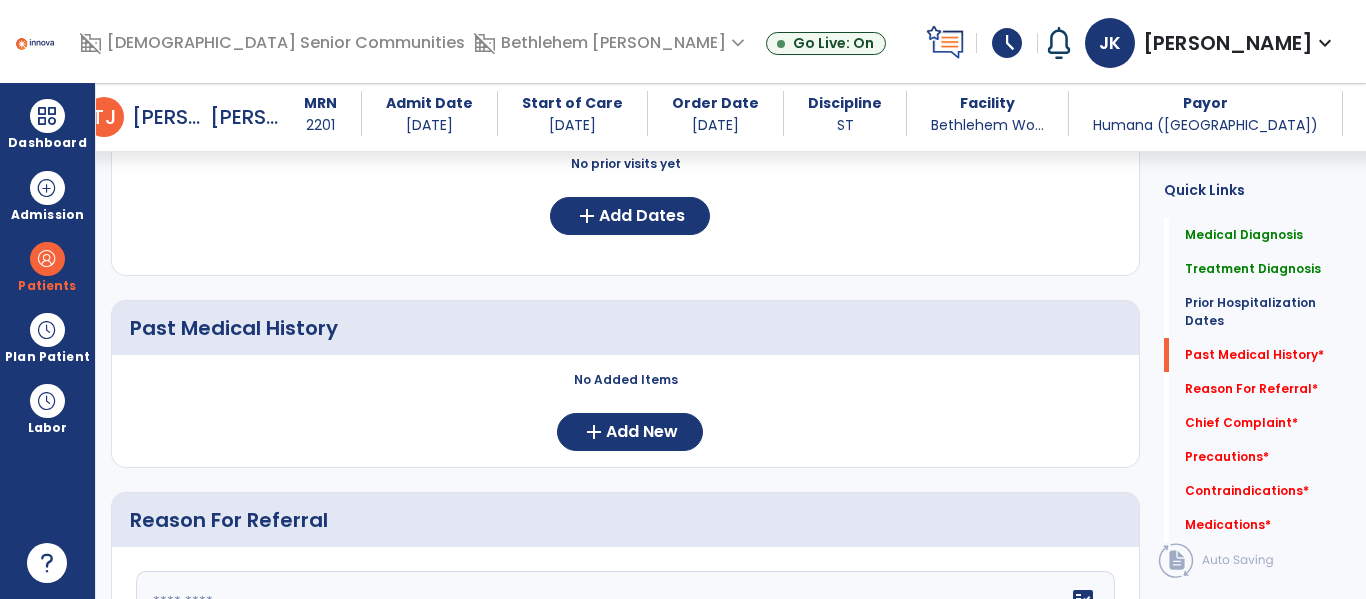 scroll, scrollTop: 843, scrollLeft: 0, axis: vertical 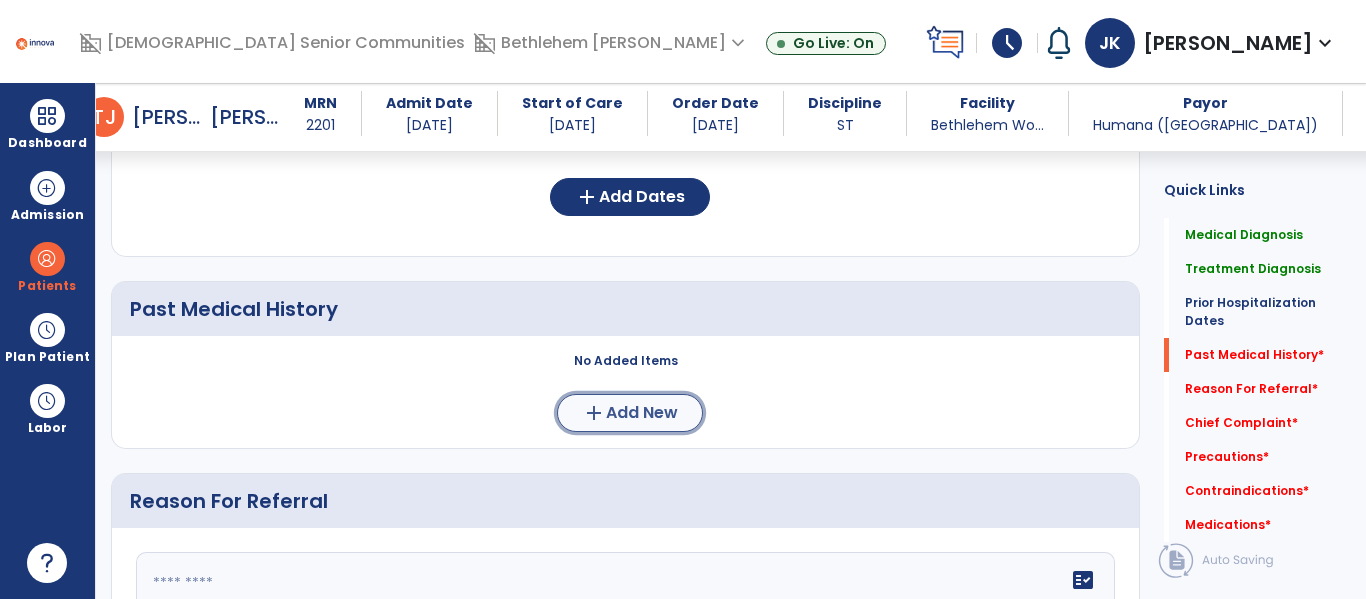 click on "Add New" 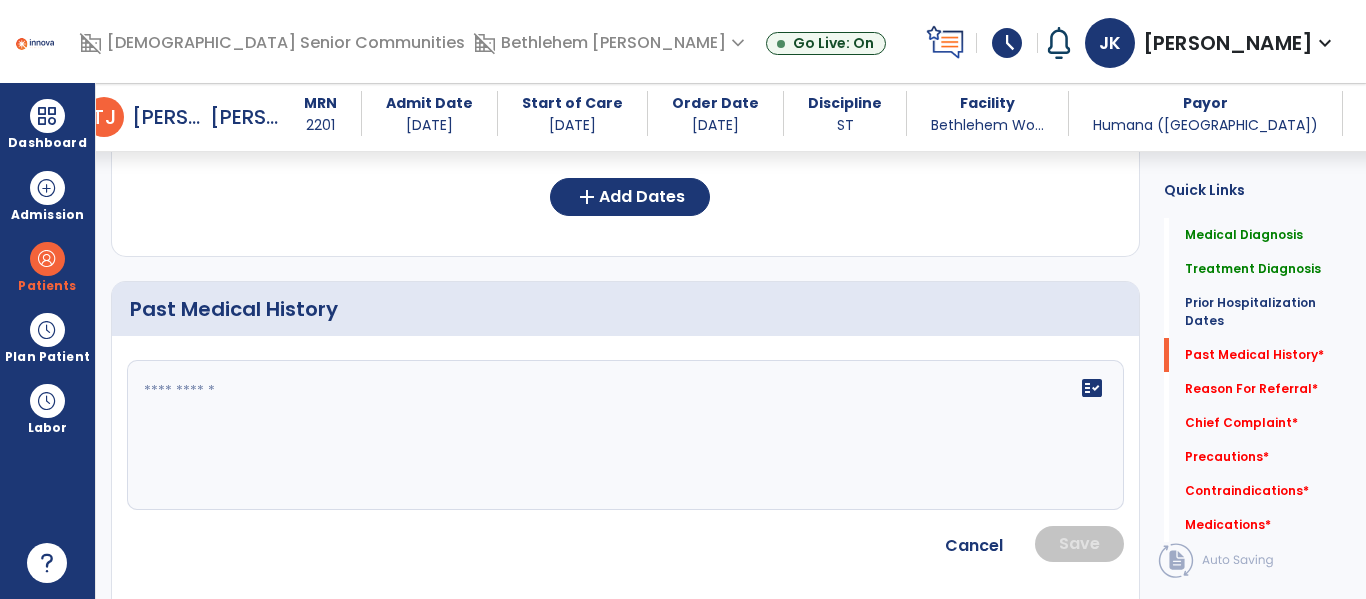 click on "fact_check" 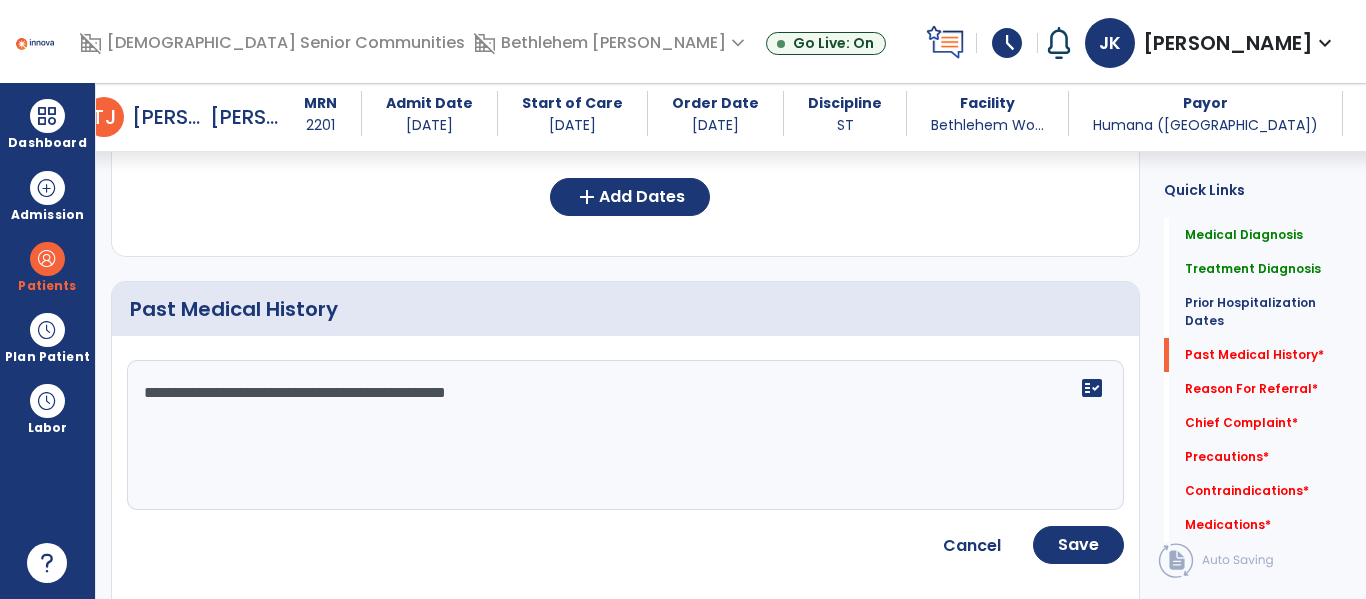 type on "**********" 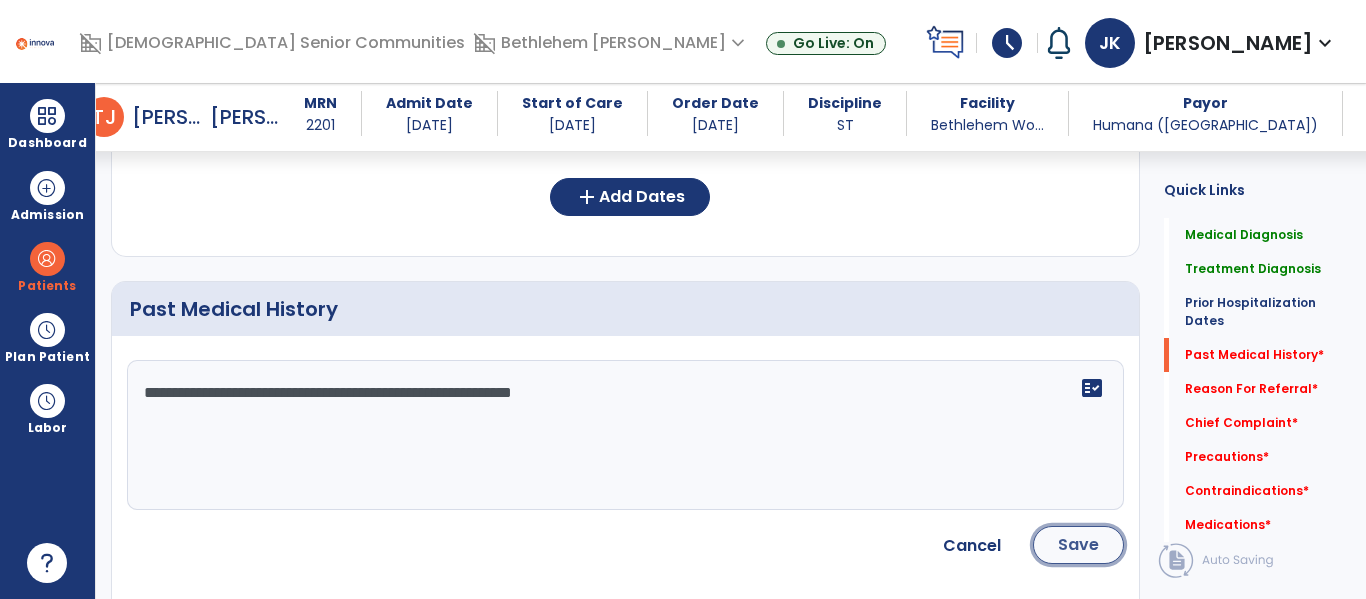 click on "Save" 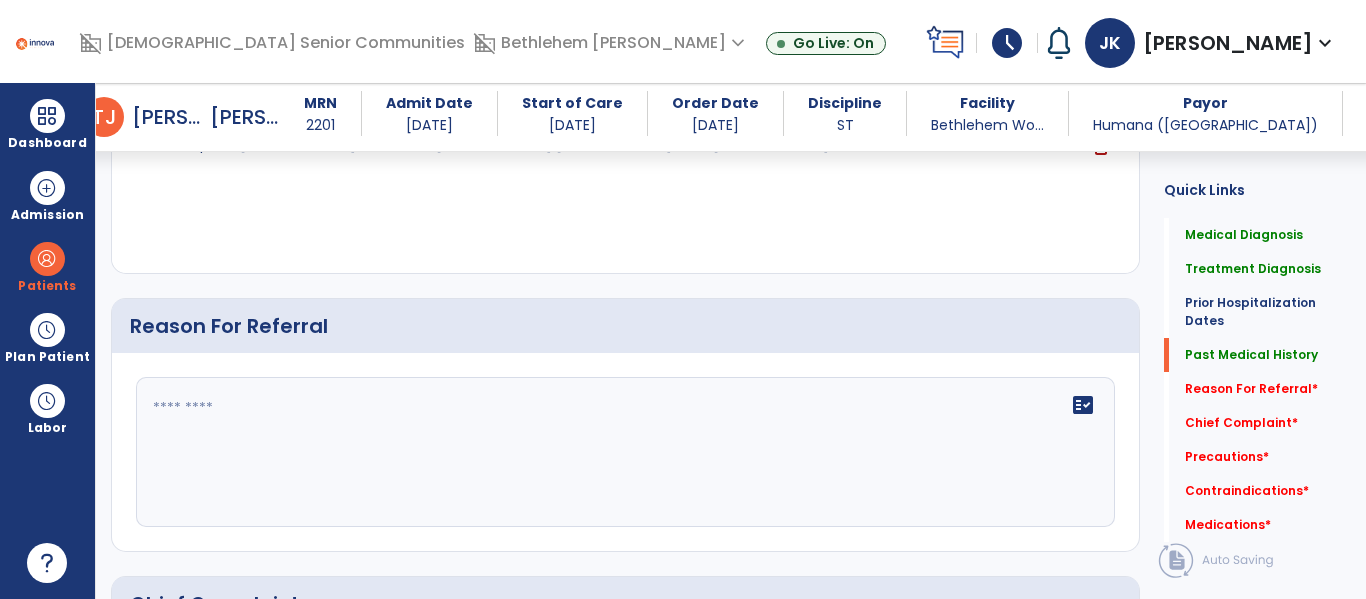 scroll, scrollTop: 1134, scrollLeft: 0, axis: vertical 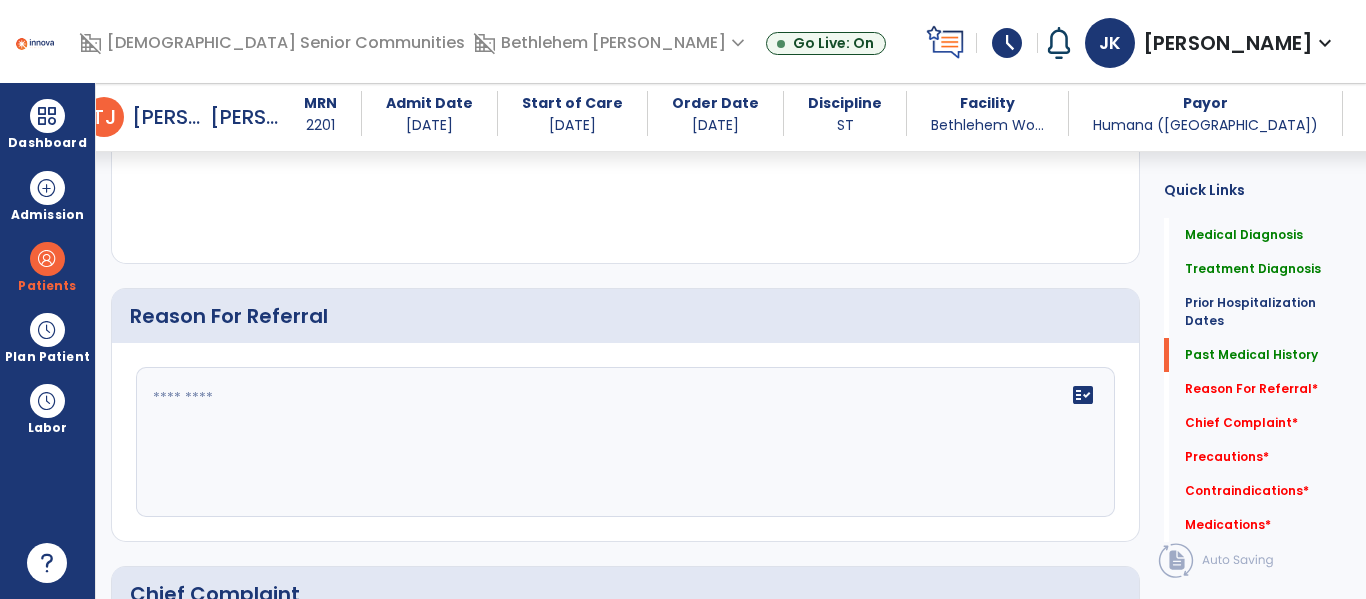 click on "fact_check" 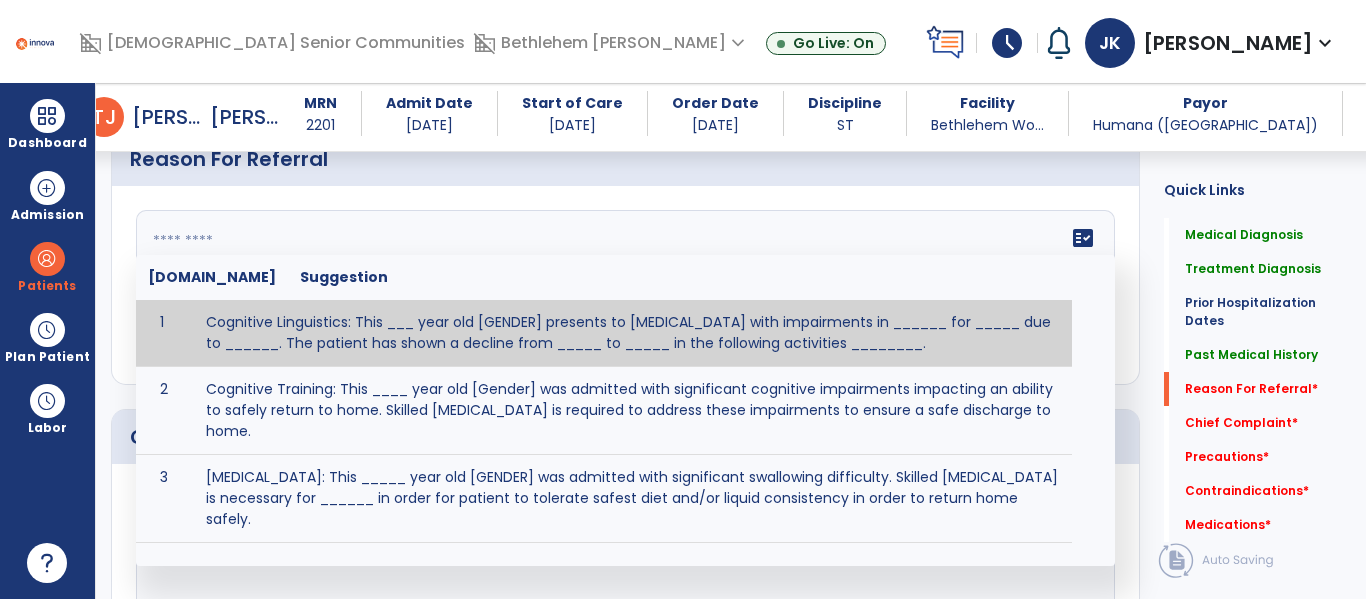 scroll, scrollTop: 1317, scrollLeft: 0, axis: vertical 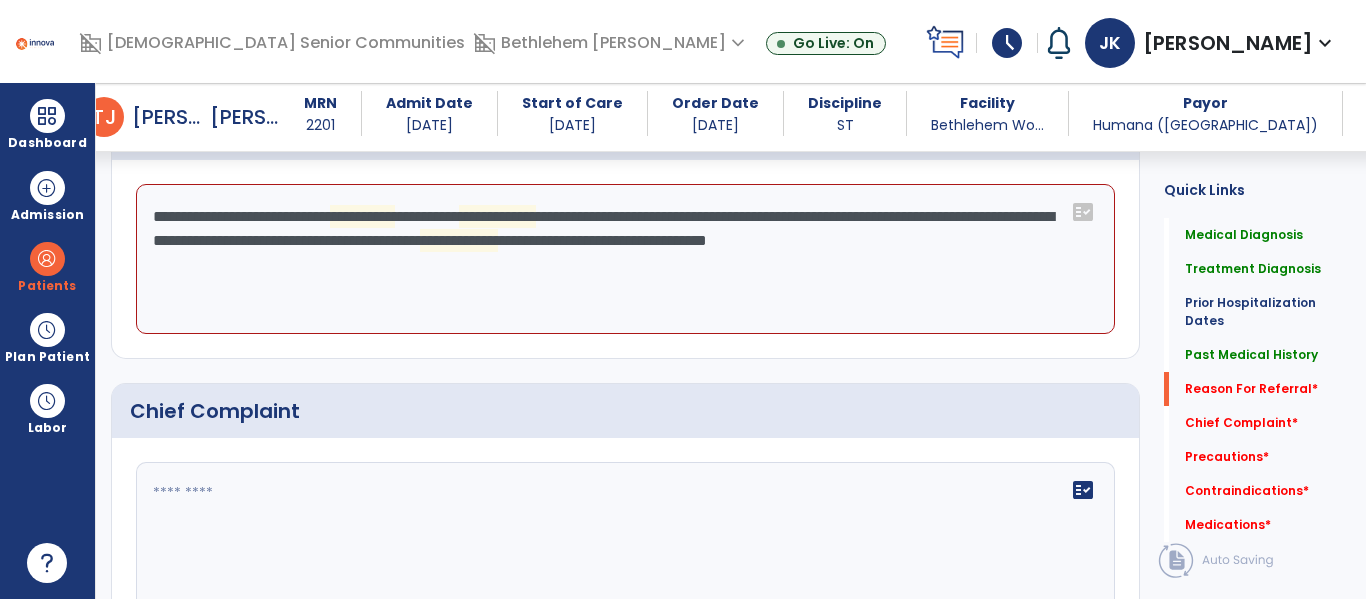 click on "**********" 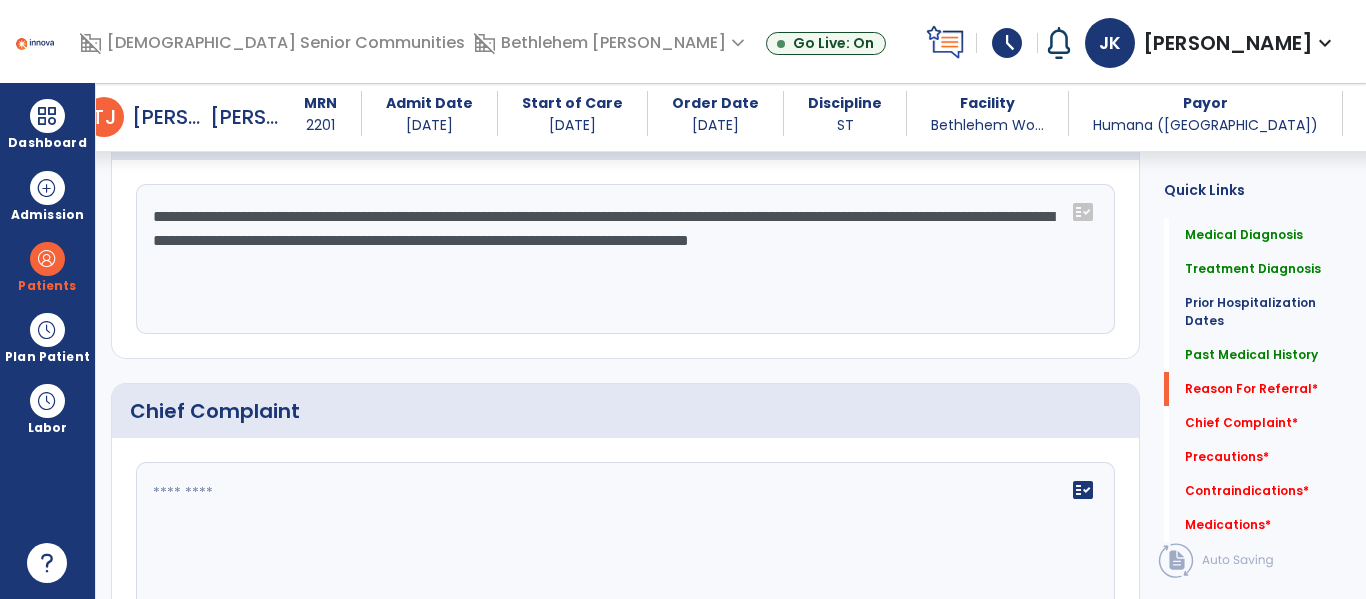 type on "**********" 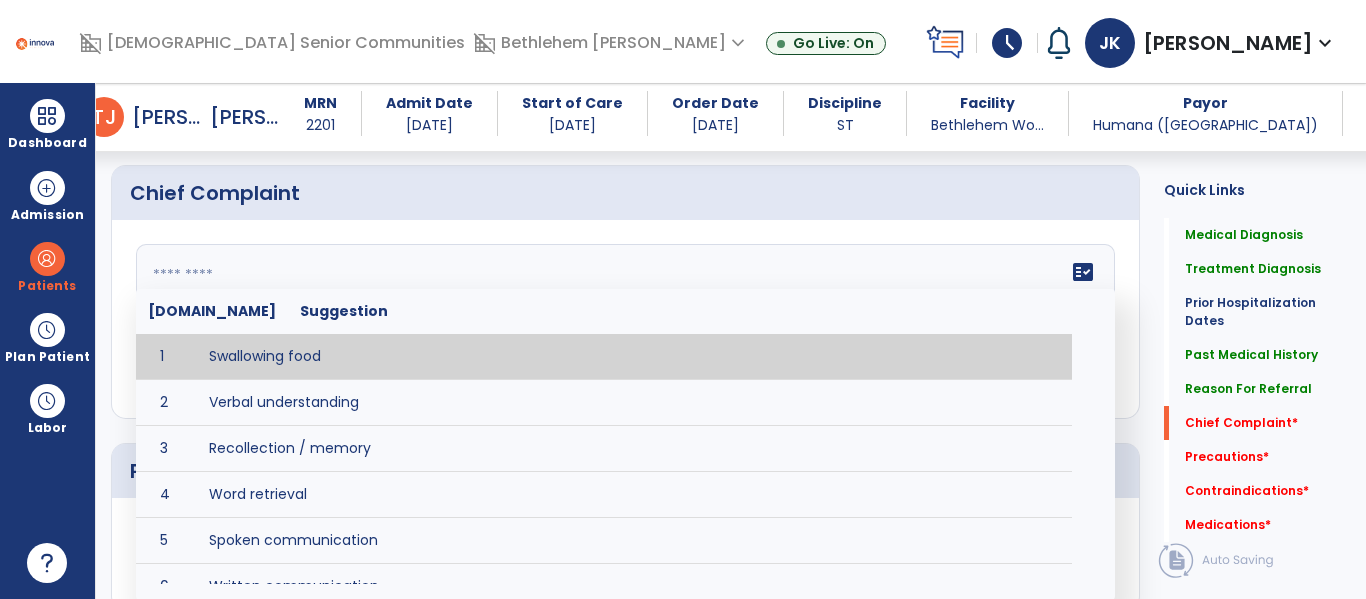 scroll, scrollTop: 1542, scrollLeft: 0, axis: vertical 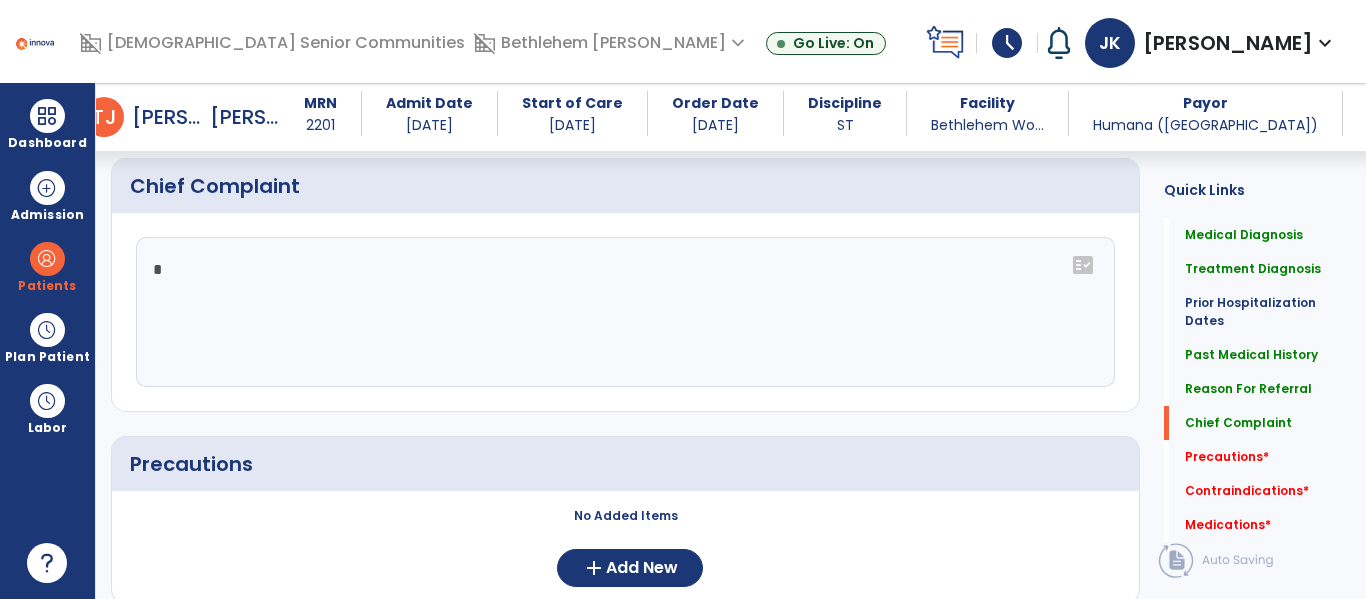 click 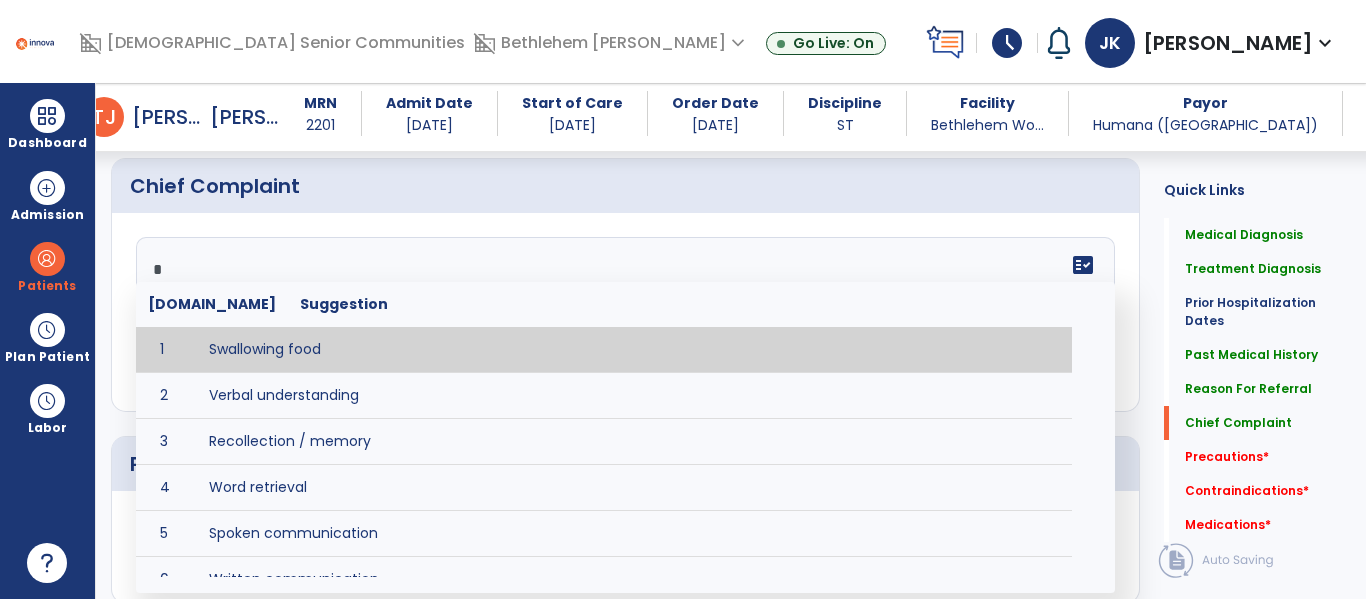type on "**********" 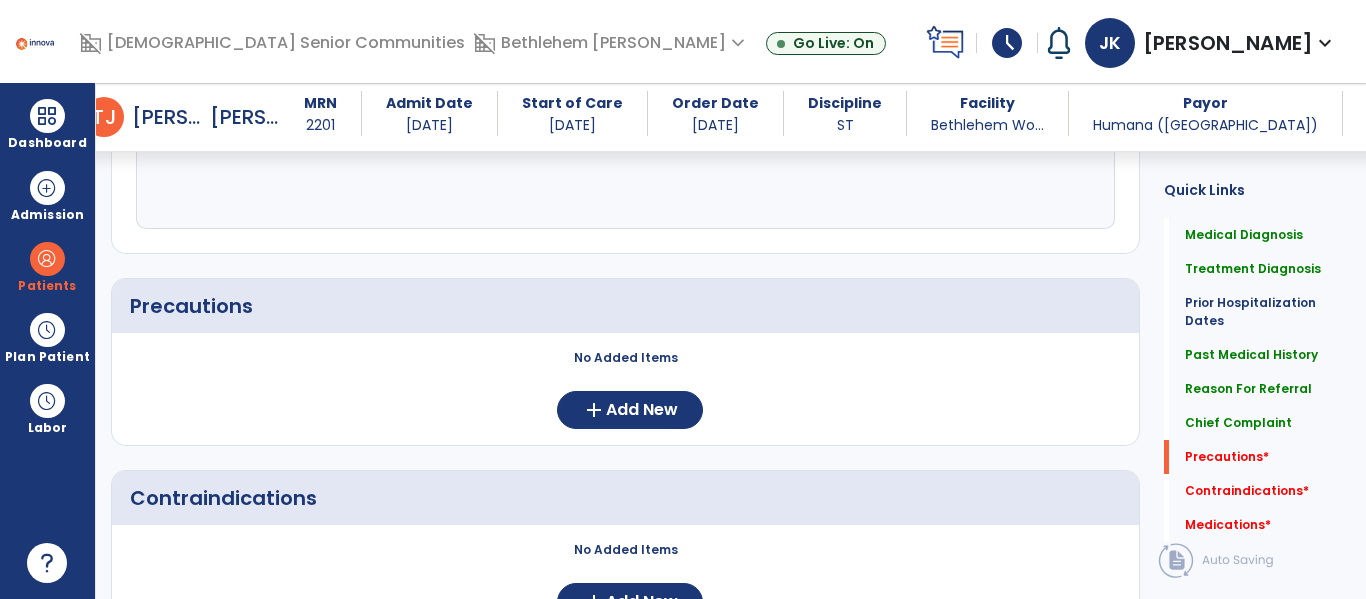 scroll, scrollTop: 1701, scrollLeft: 0, axis: vertical 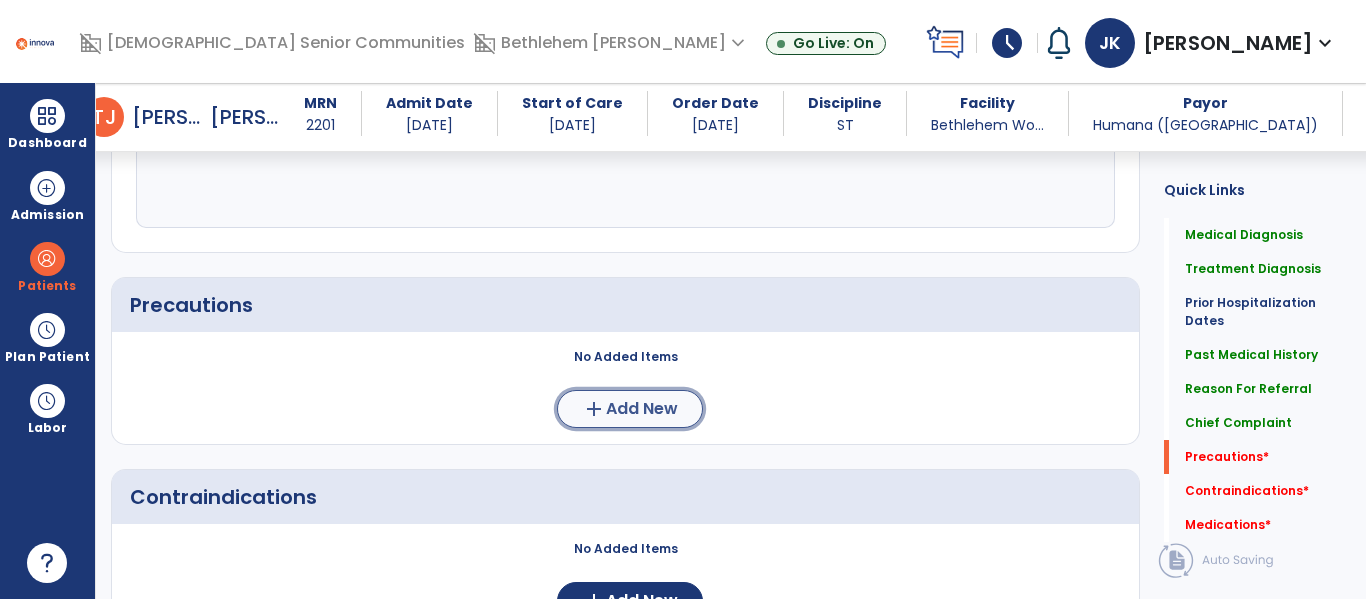 click on "Add New" 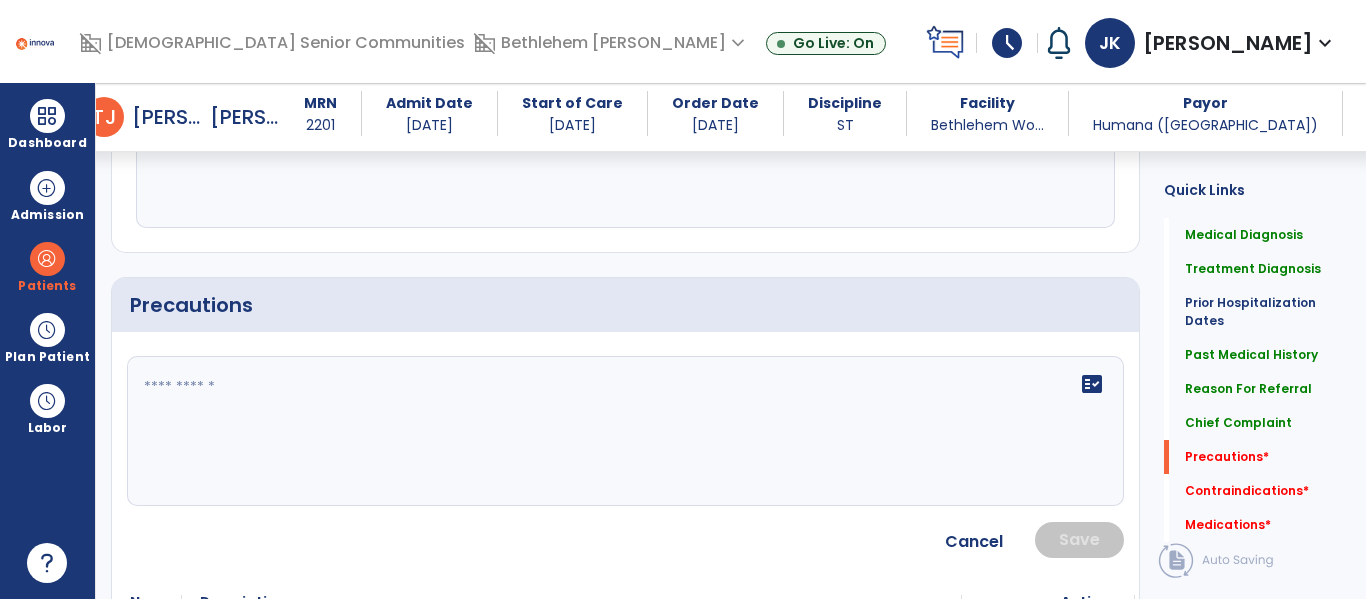 click on "fact_check" 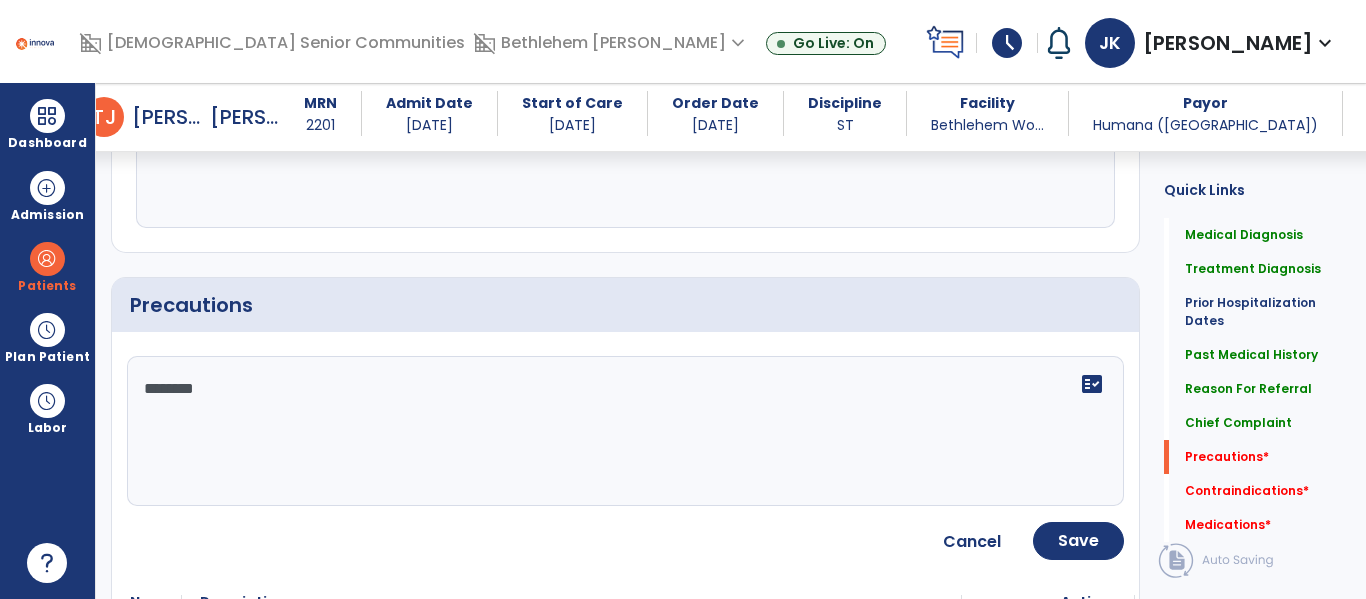type on "*********" 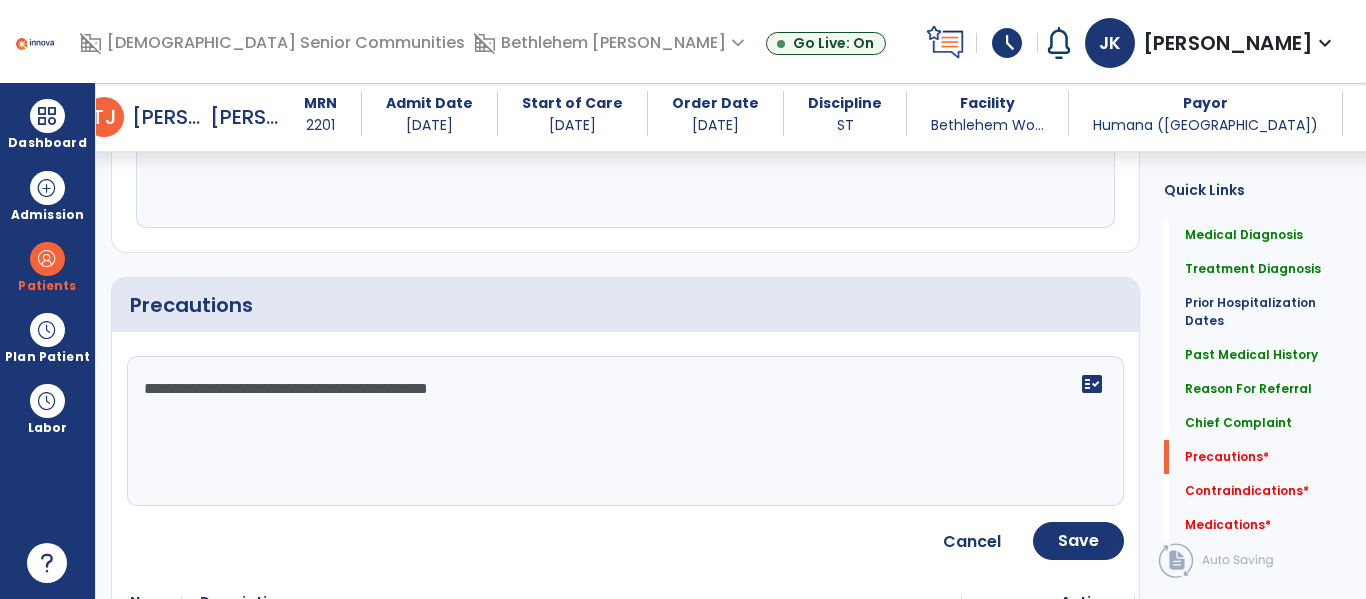 type on "**********" 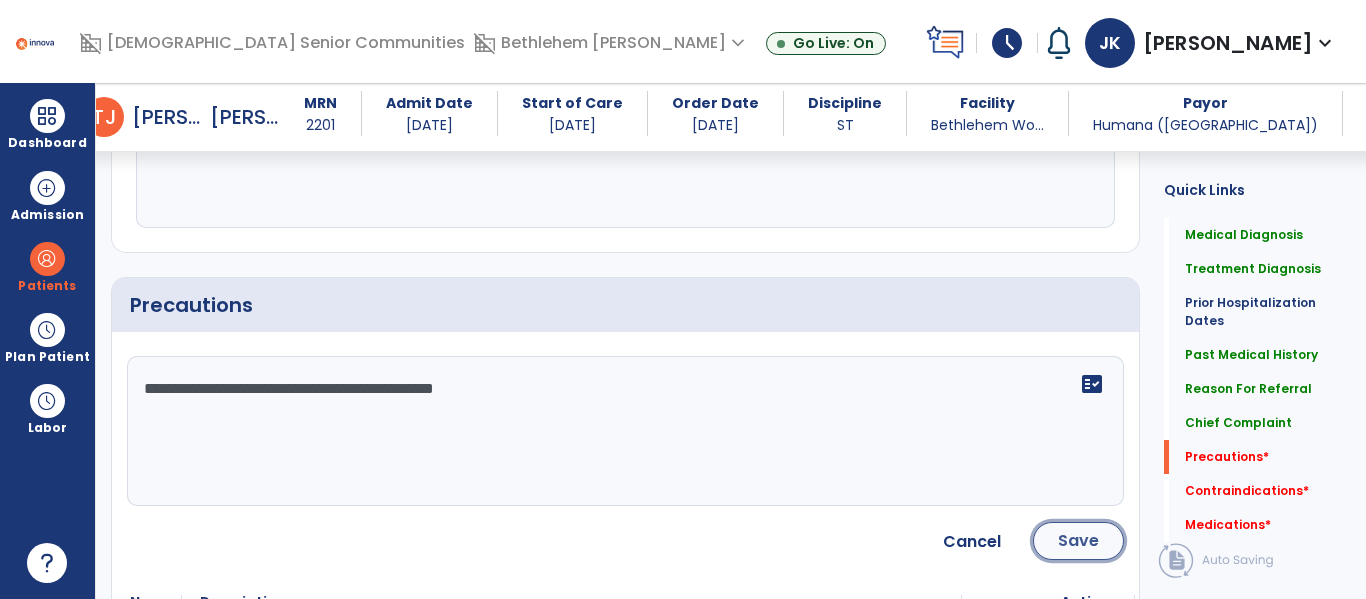 click on "Save" 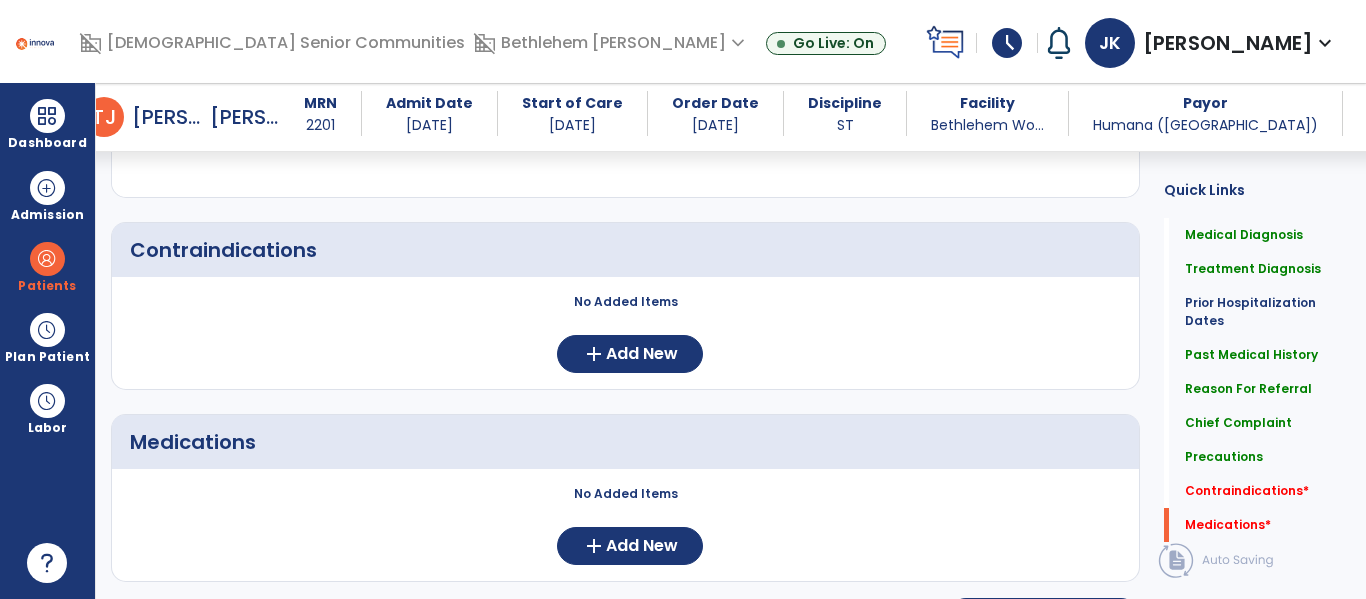 scroll, scrollTop: 2069, scrollLeft: 0, axis: vertical 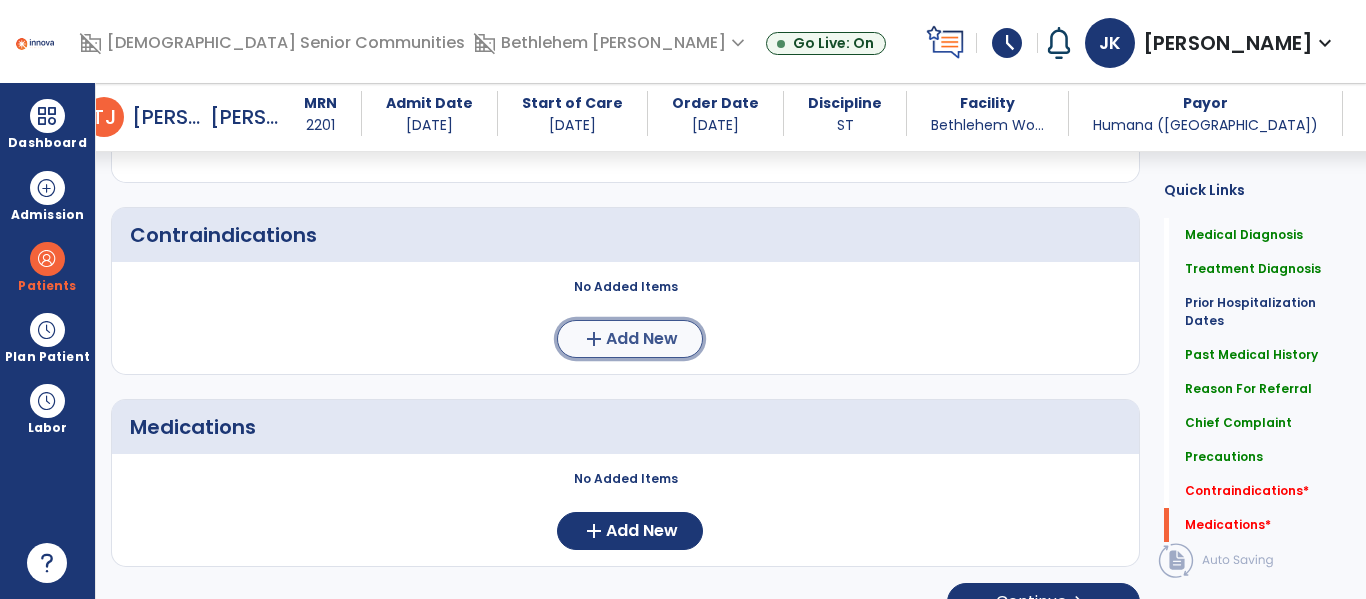 click on "Add New" 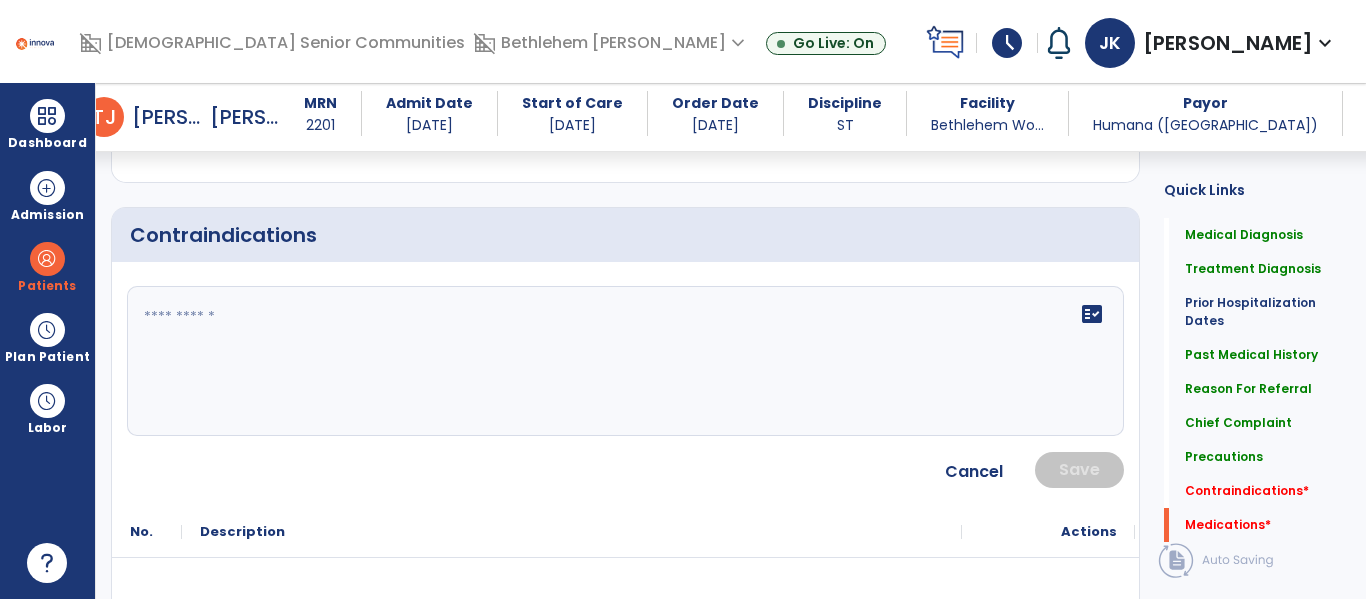 click on "fact_check" 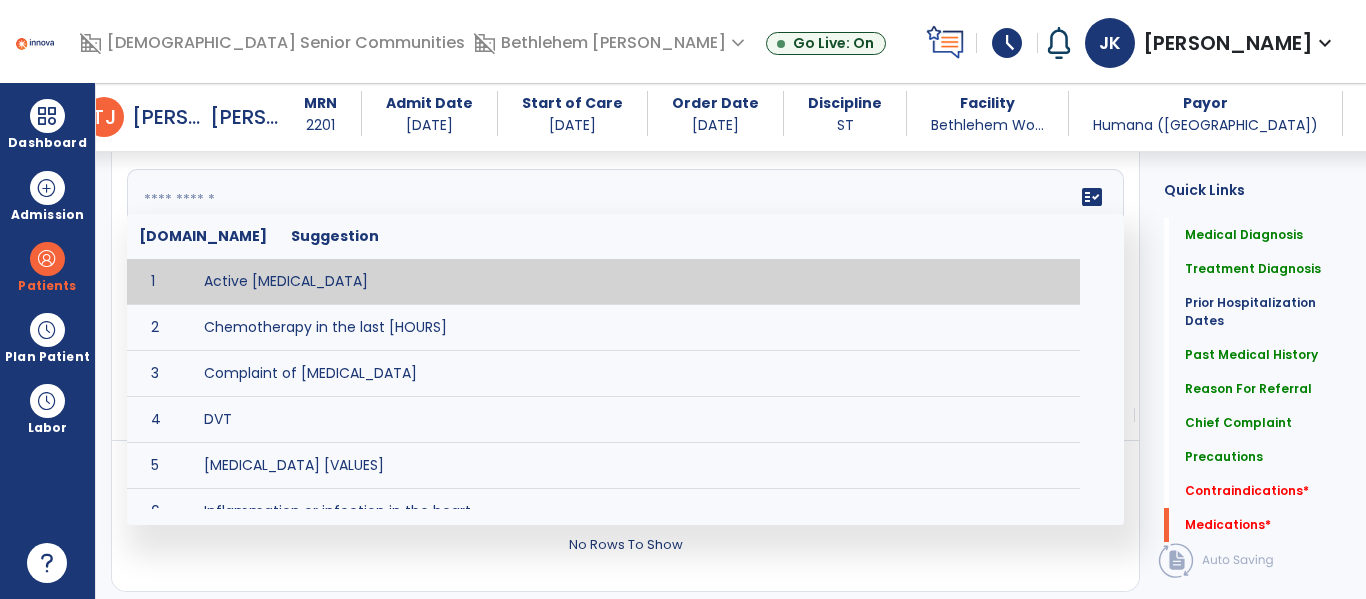 scroll, scrollTop: 2182, scrollLeft: 0, axis: vertical 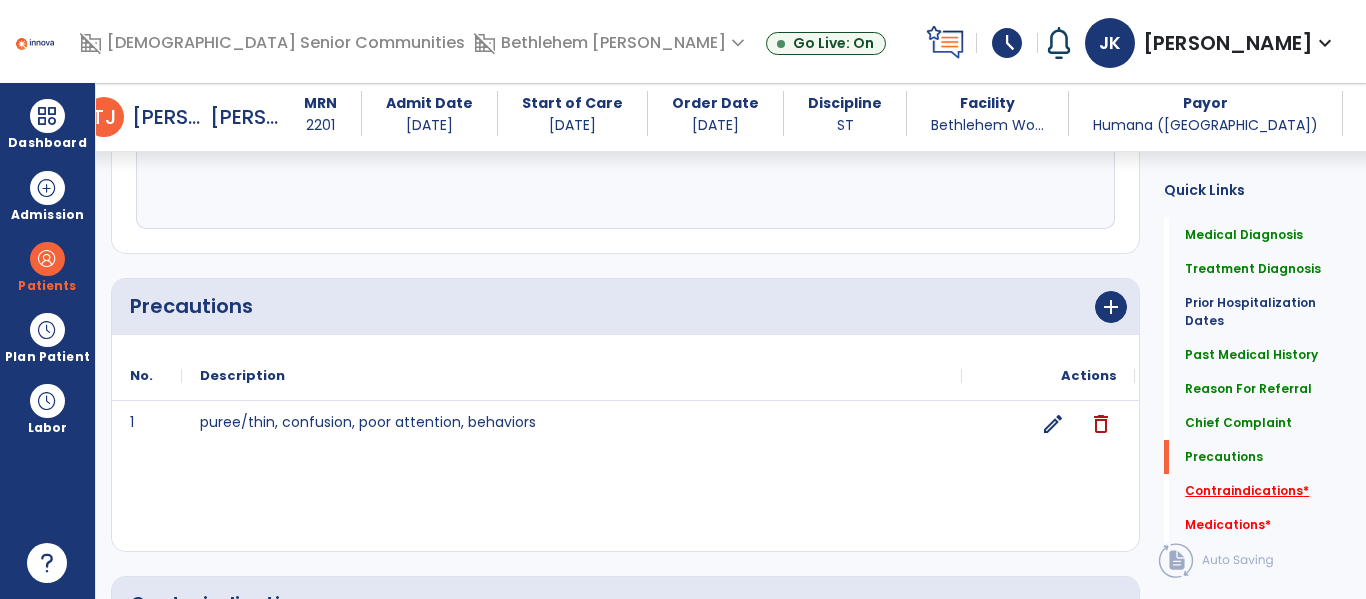 click on "Contraindications   *" 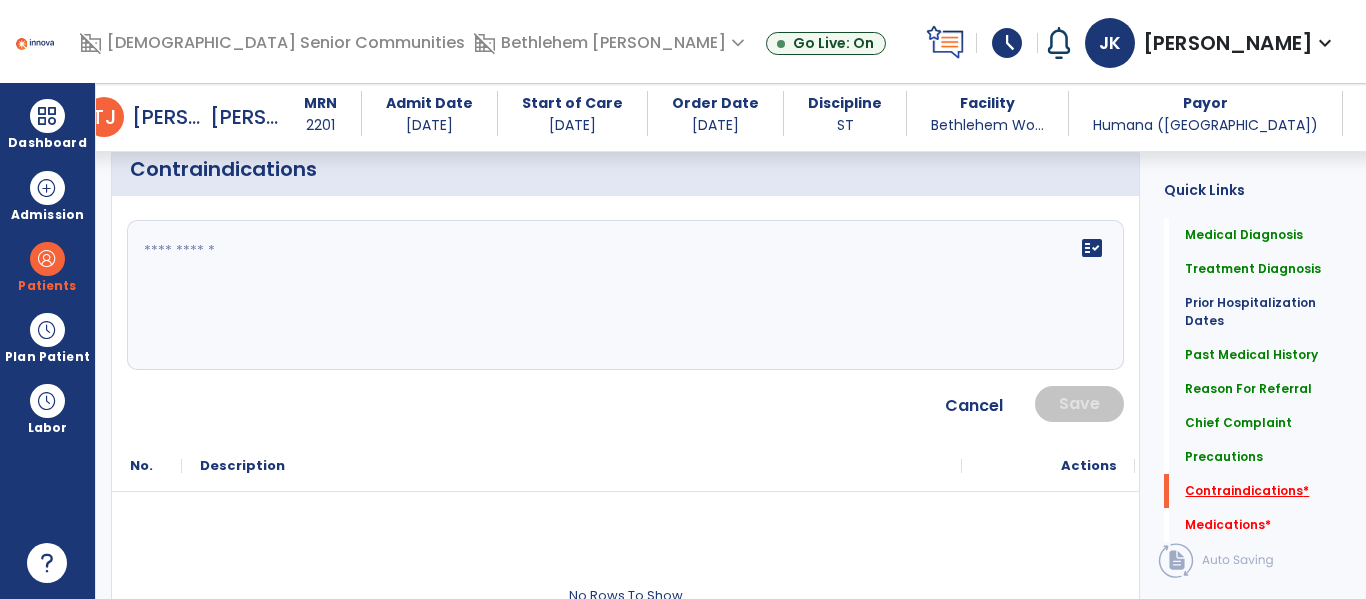scroll, scrollTop: 2116, scrollLeft: 0, axis: vertical 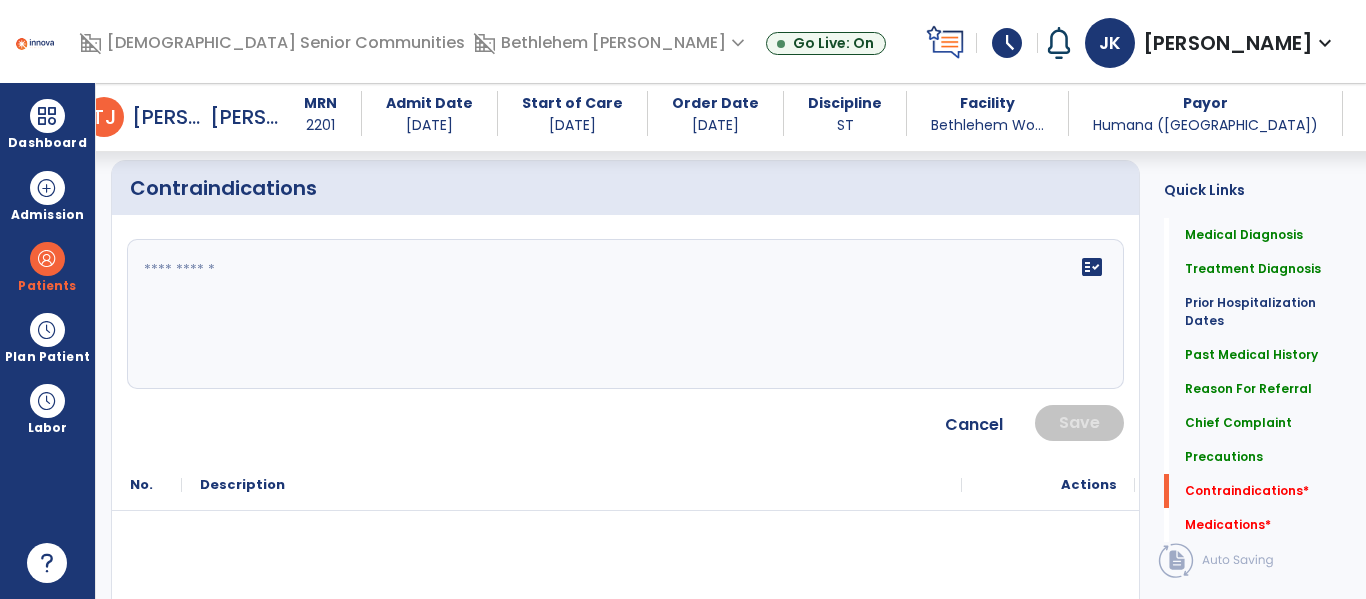 click 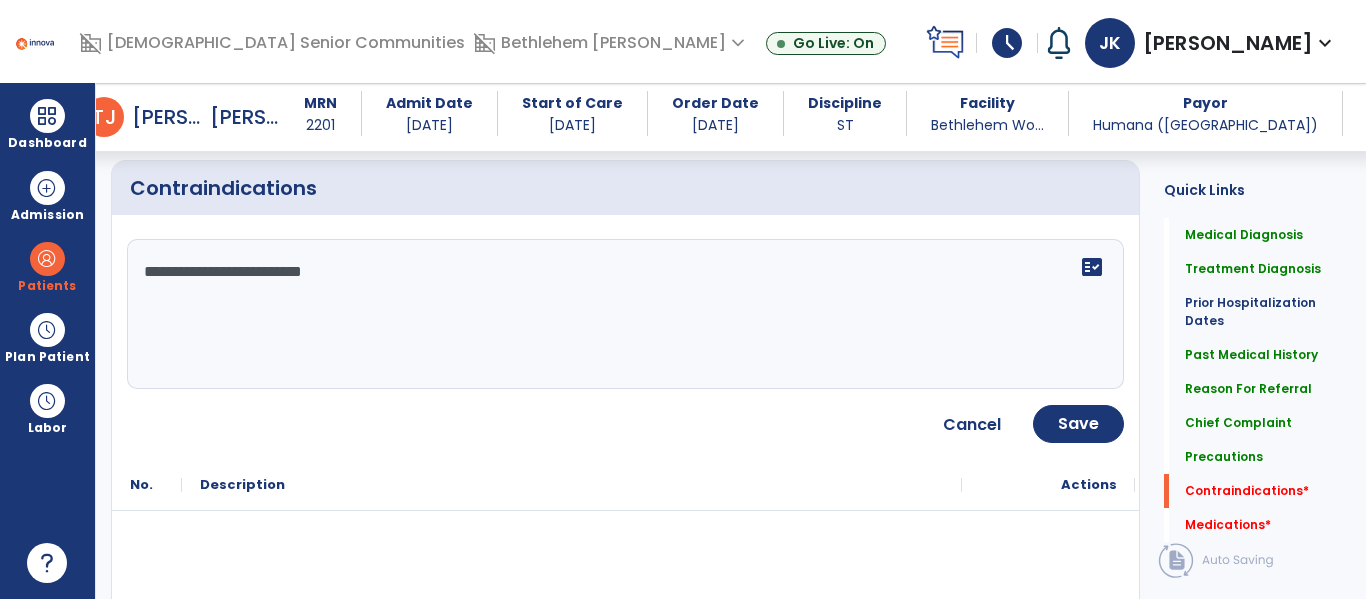type on "**********" 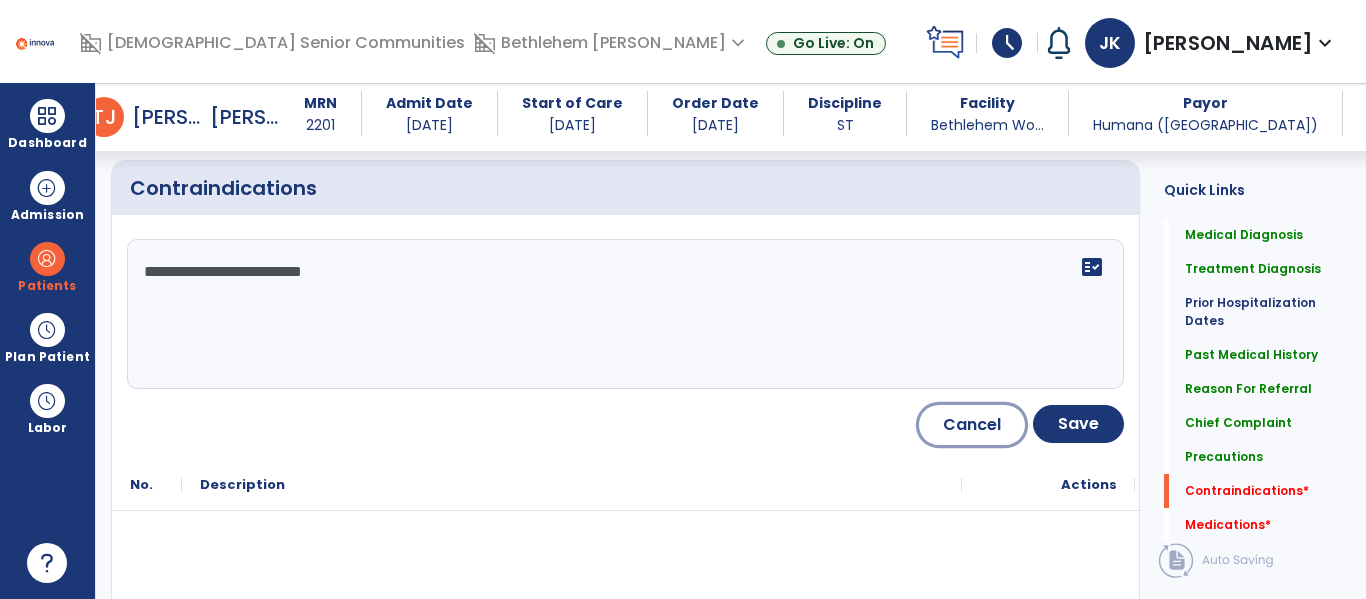 type 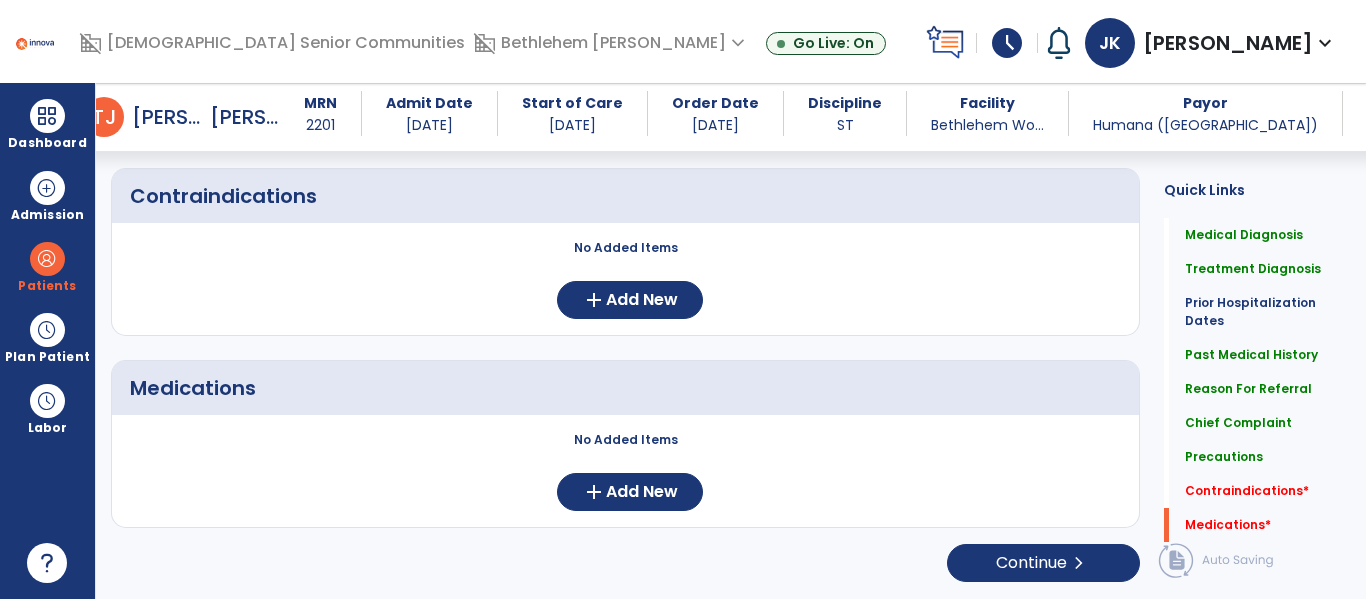 scroll, scrollTop: 2108, scrollLeft: 0, axis: vertical 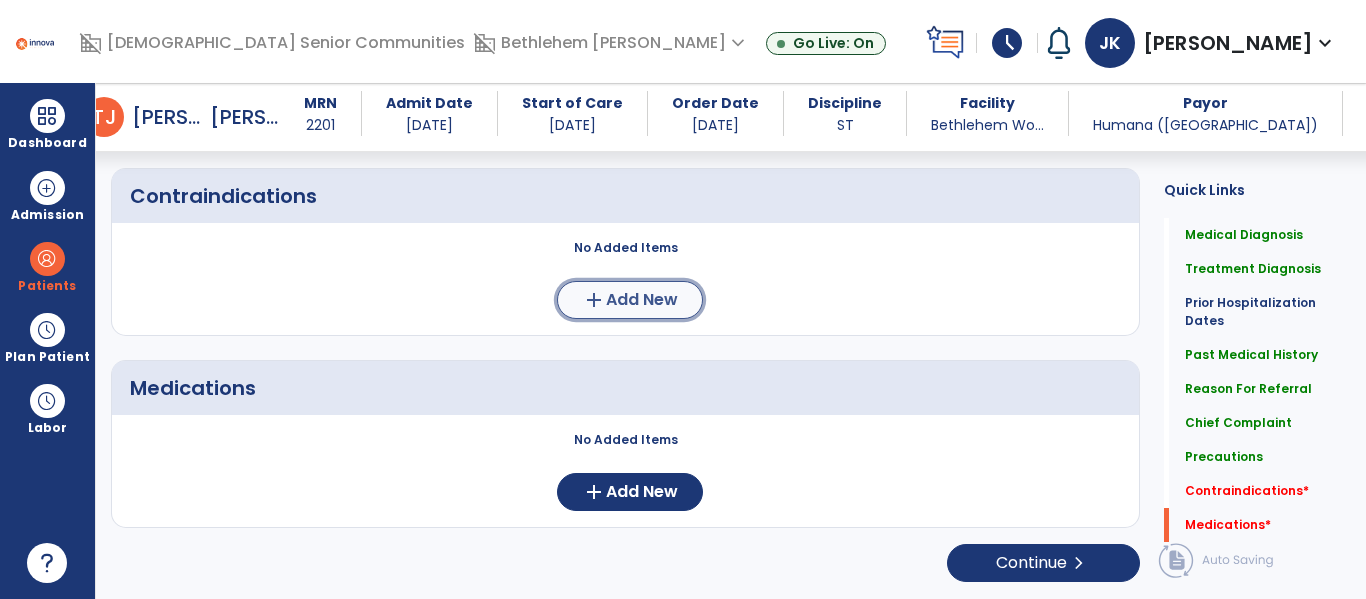 click on "add  Add New" 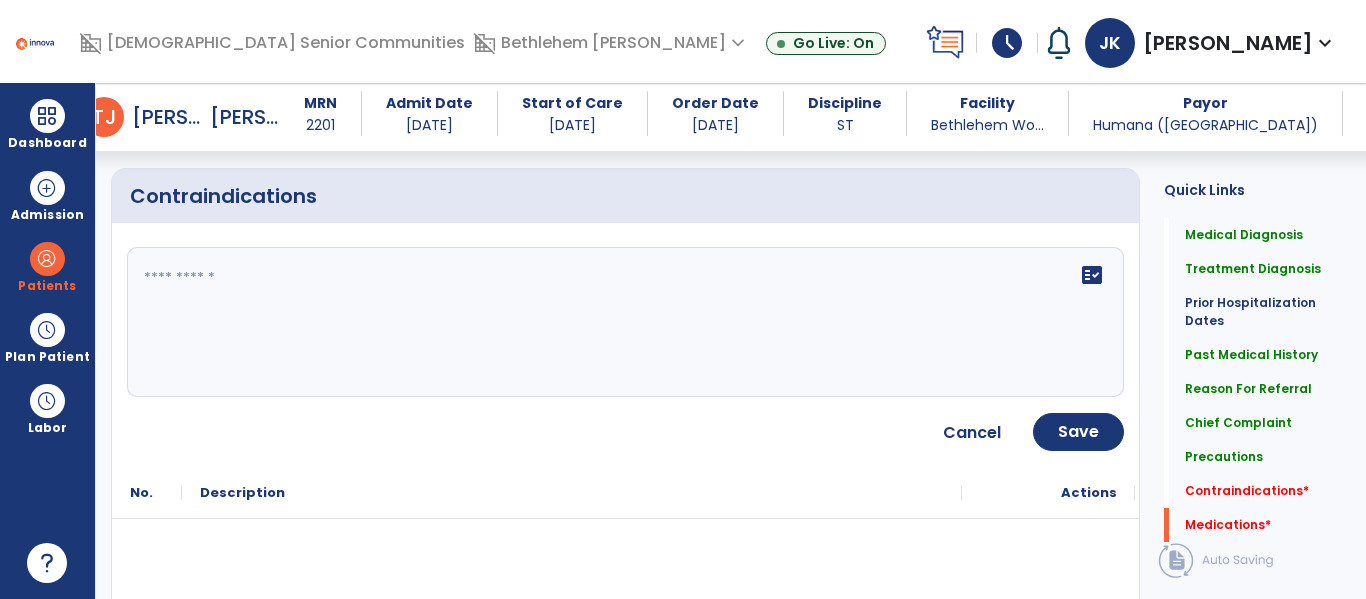 click on "fact_check" 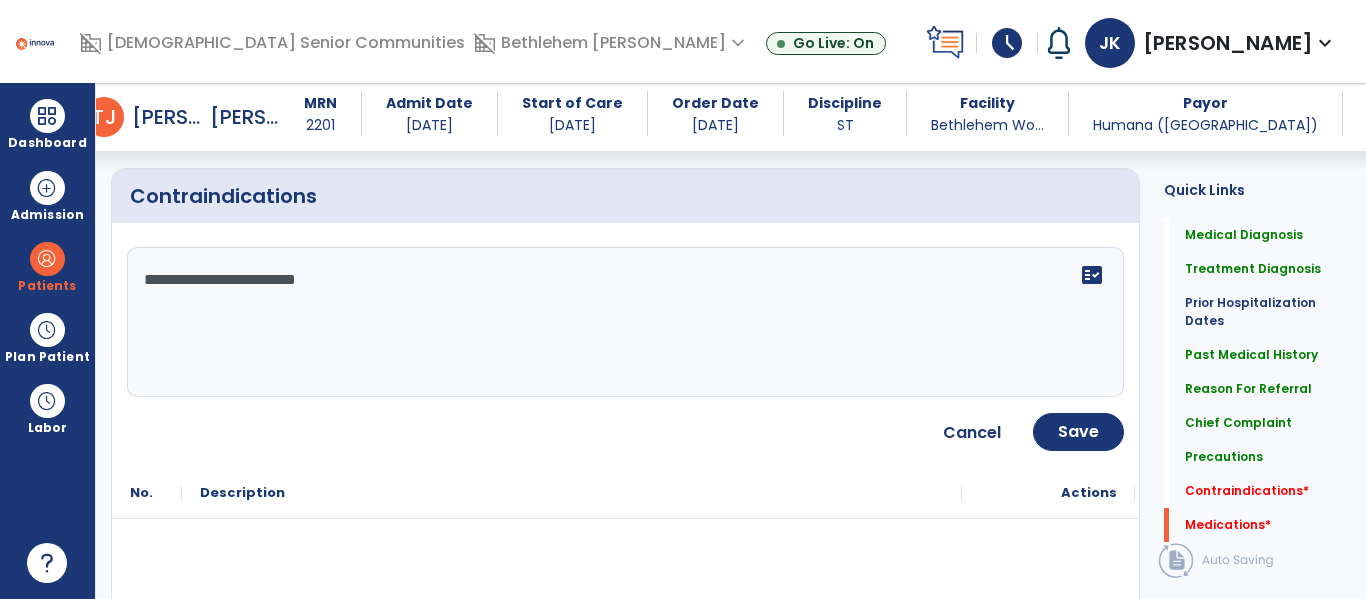 type on "**********" 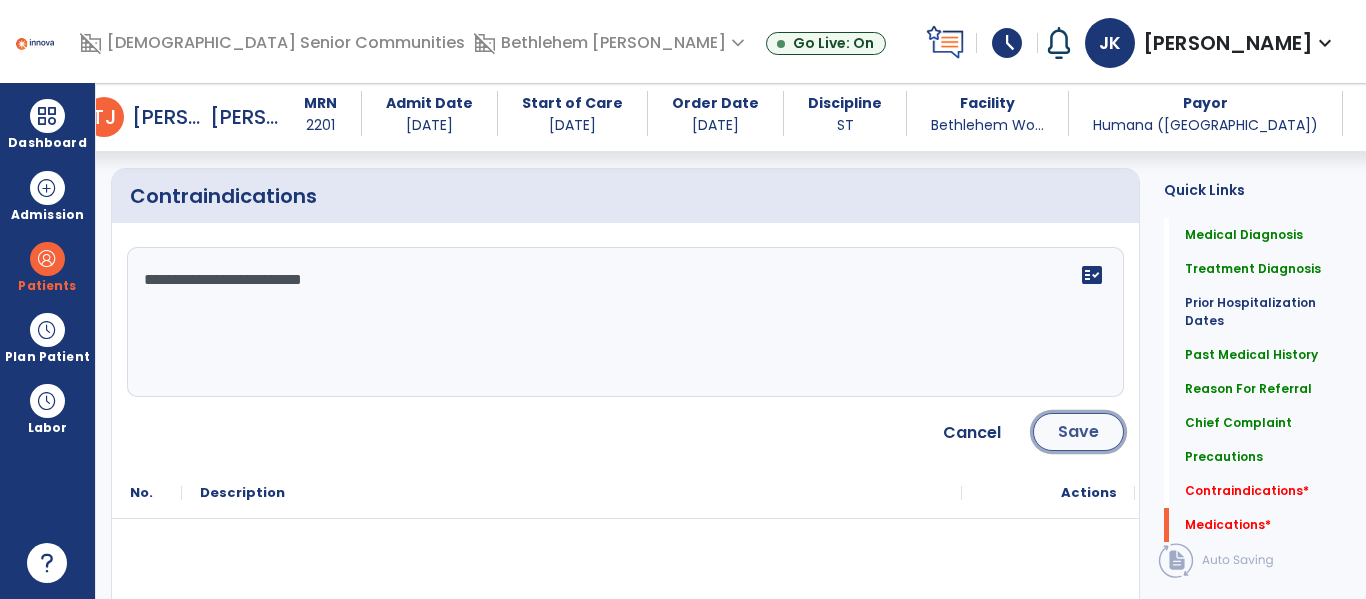 click on "Save" 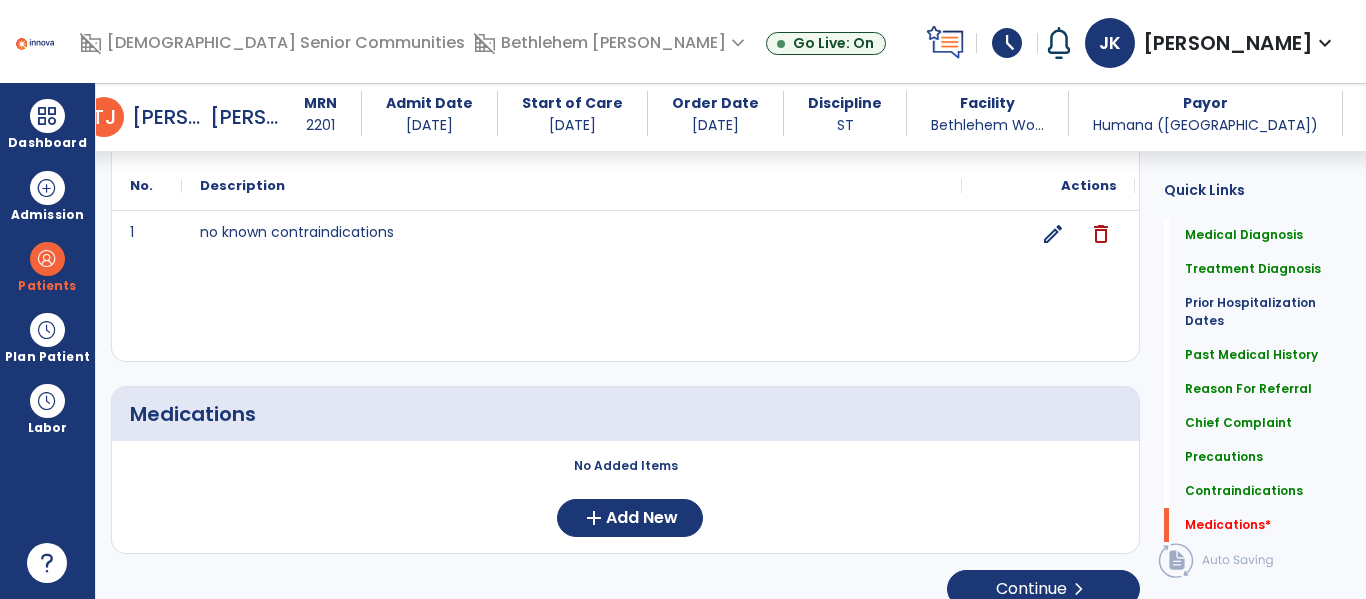 scroll, scrollTop: 2213, scrollLeft: 0, axis: vertical 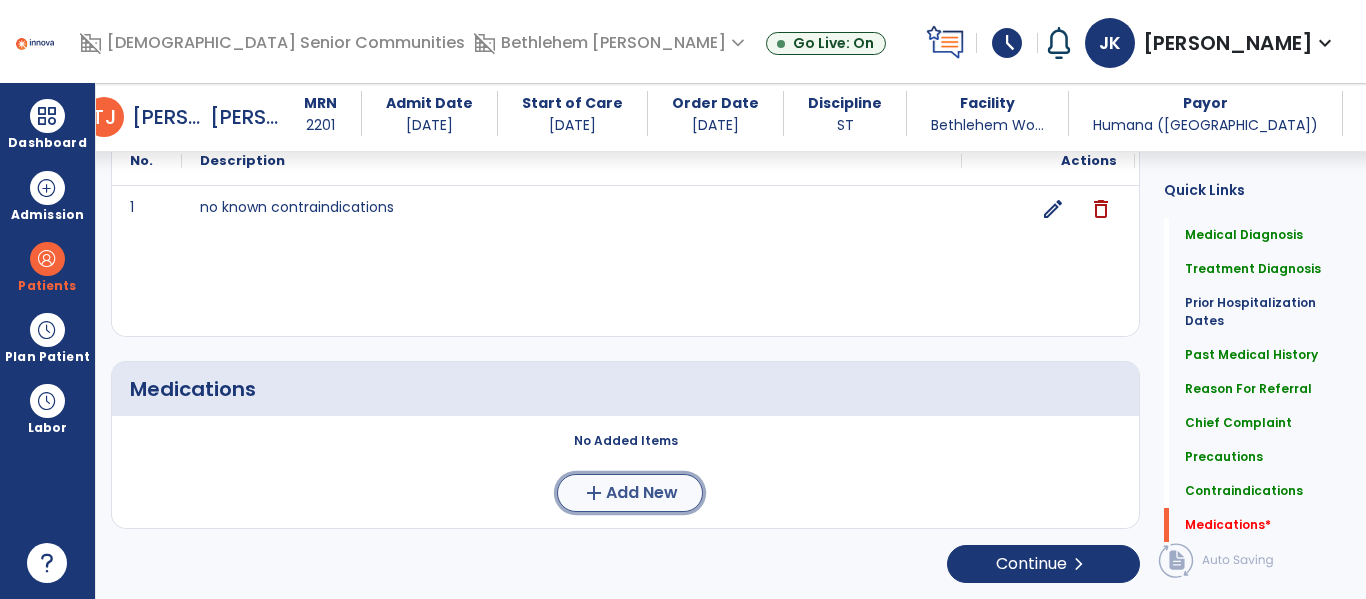 click on "Add New" 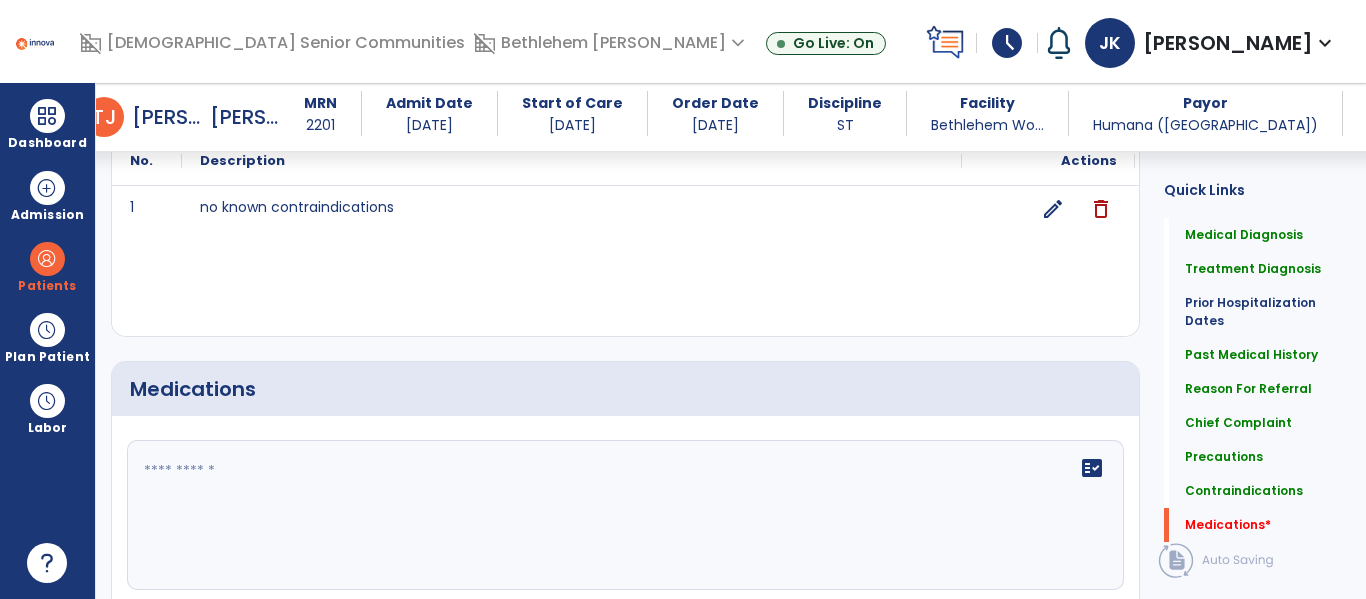 click 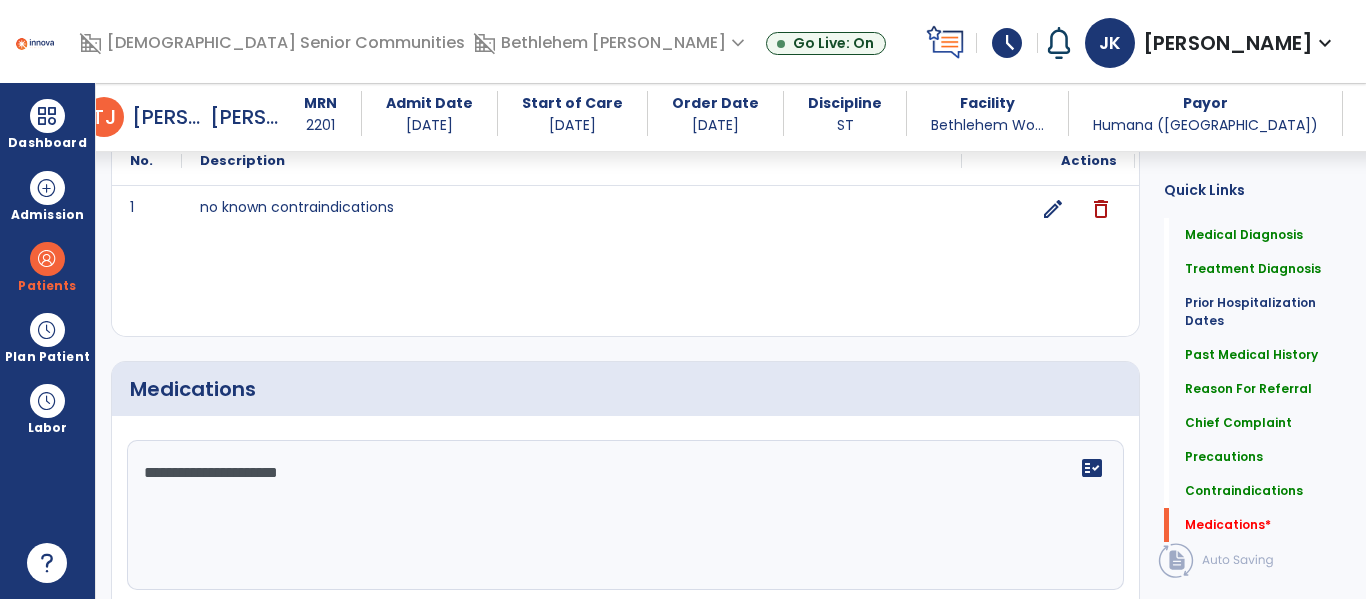type on "**********" 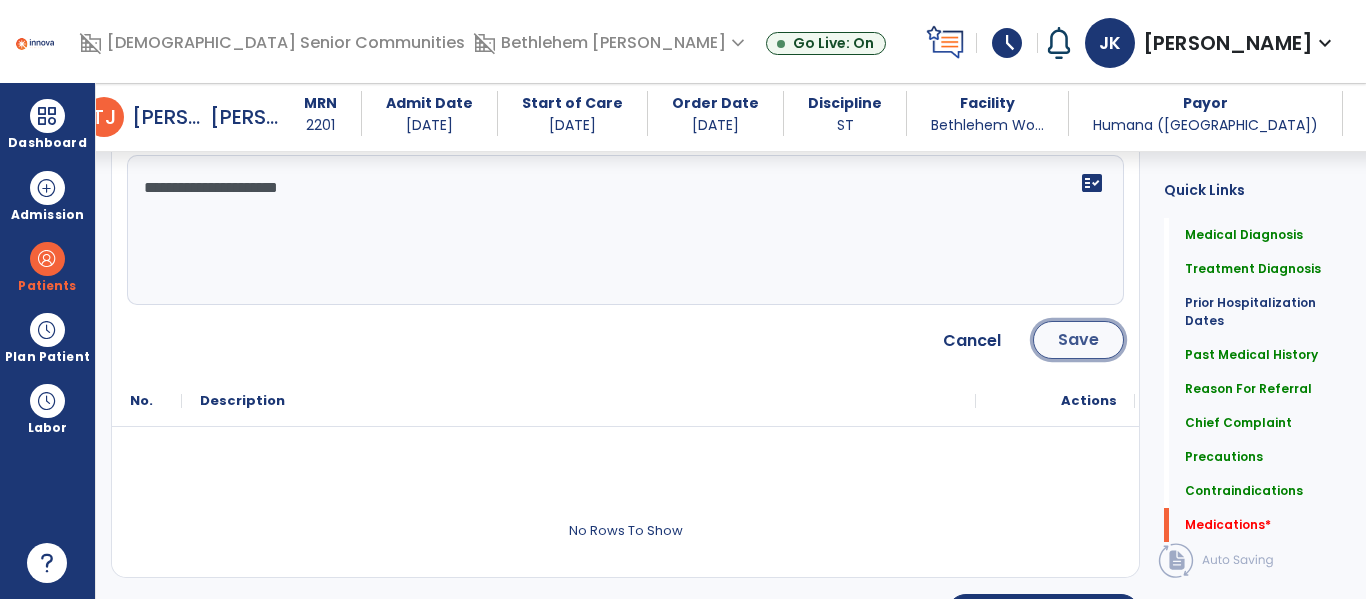 click on "Save" 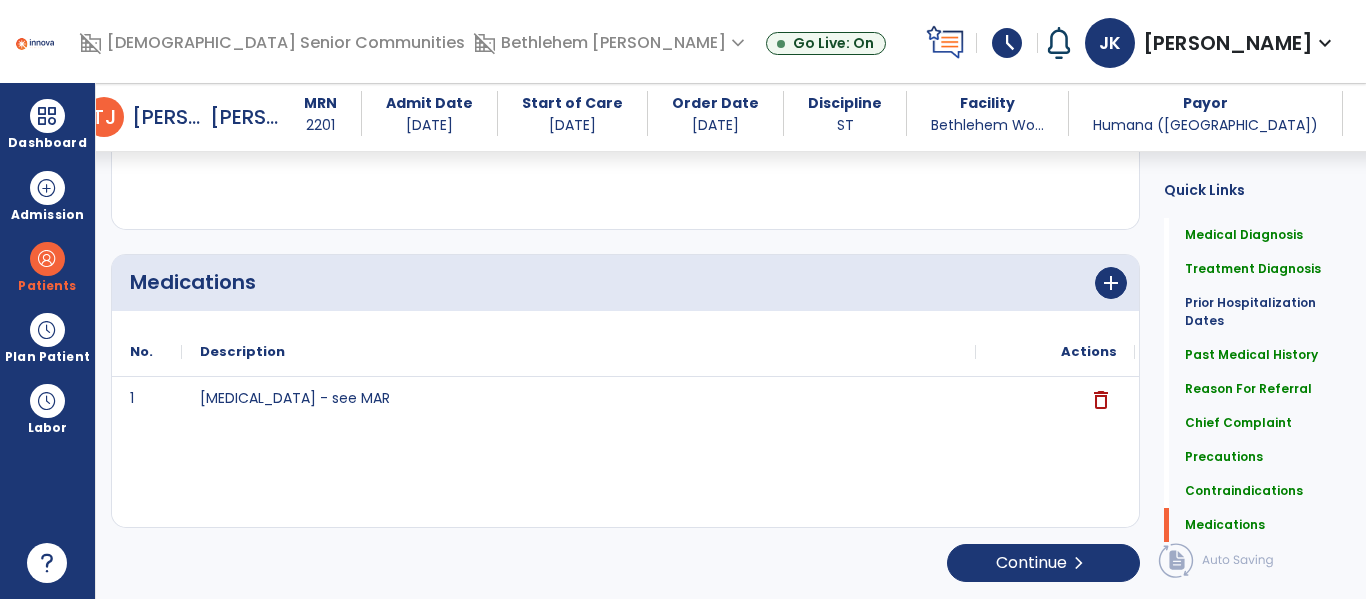 scroll, scrollTop: 2320, scrollLeft: 0, axis: vertical 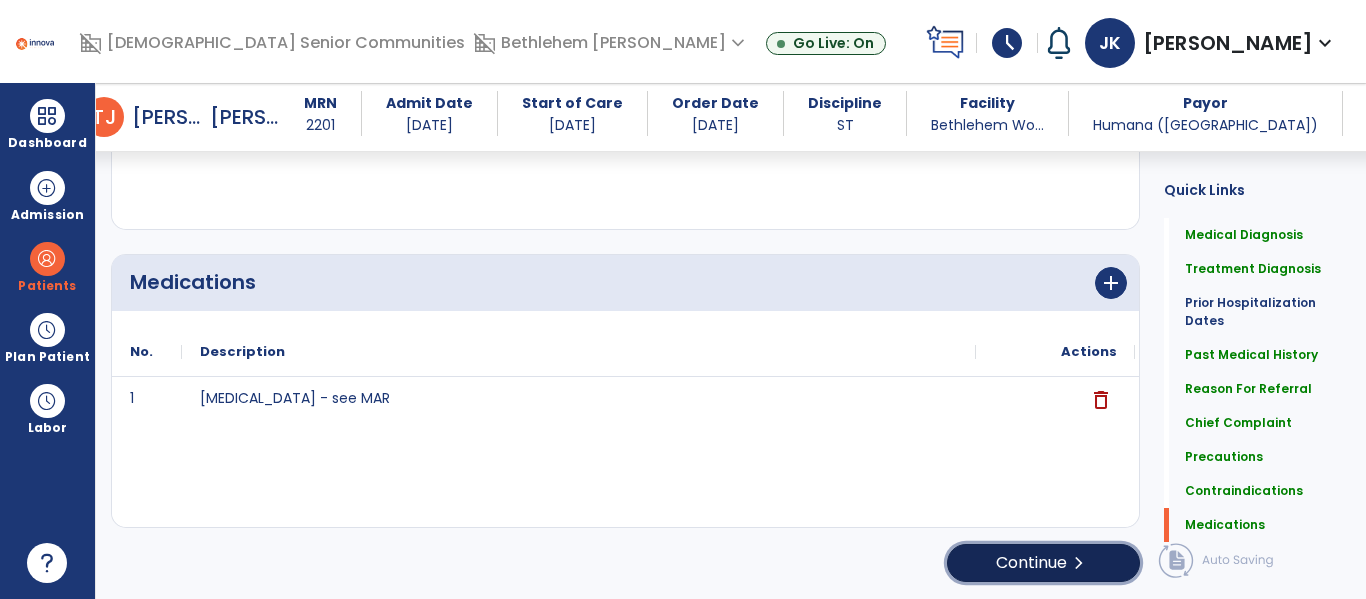 click on "Continue  chevron_right" 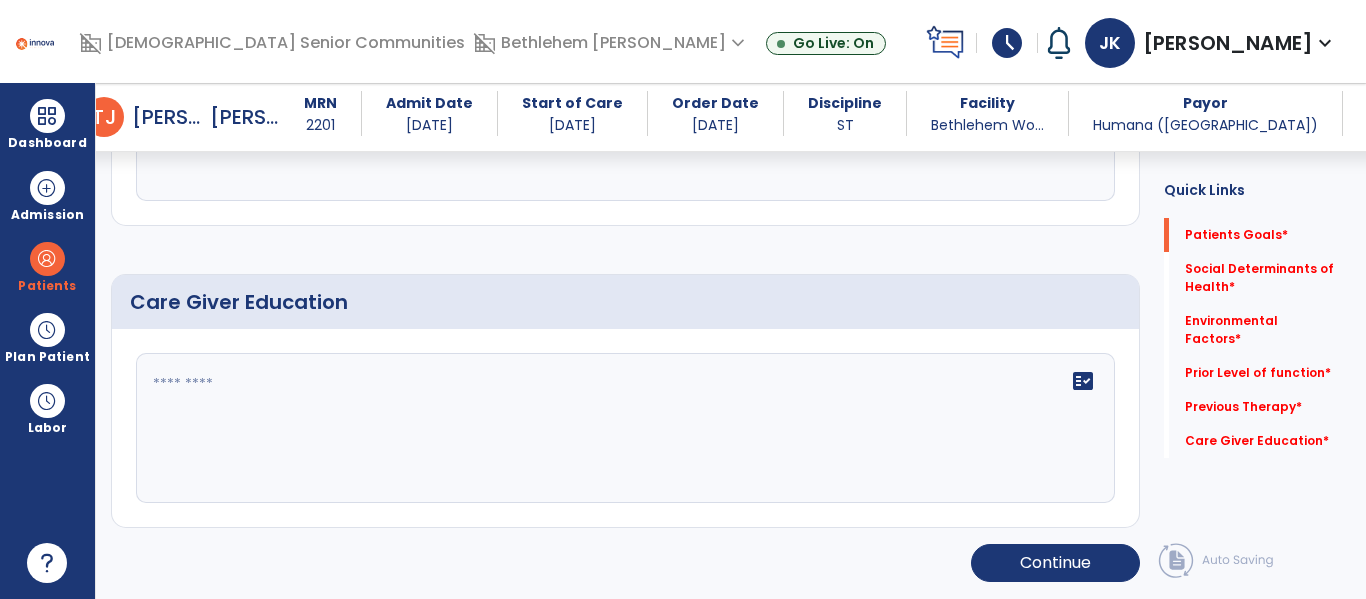 scroll, scrollTop: 106, scrollLeft: 0, axis: vertical 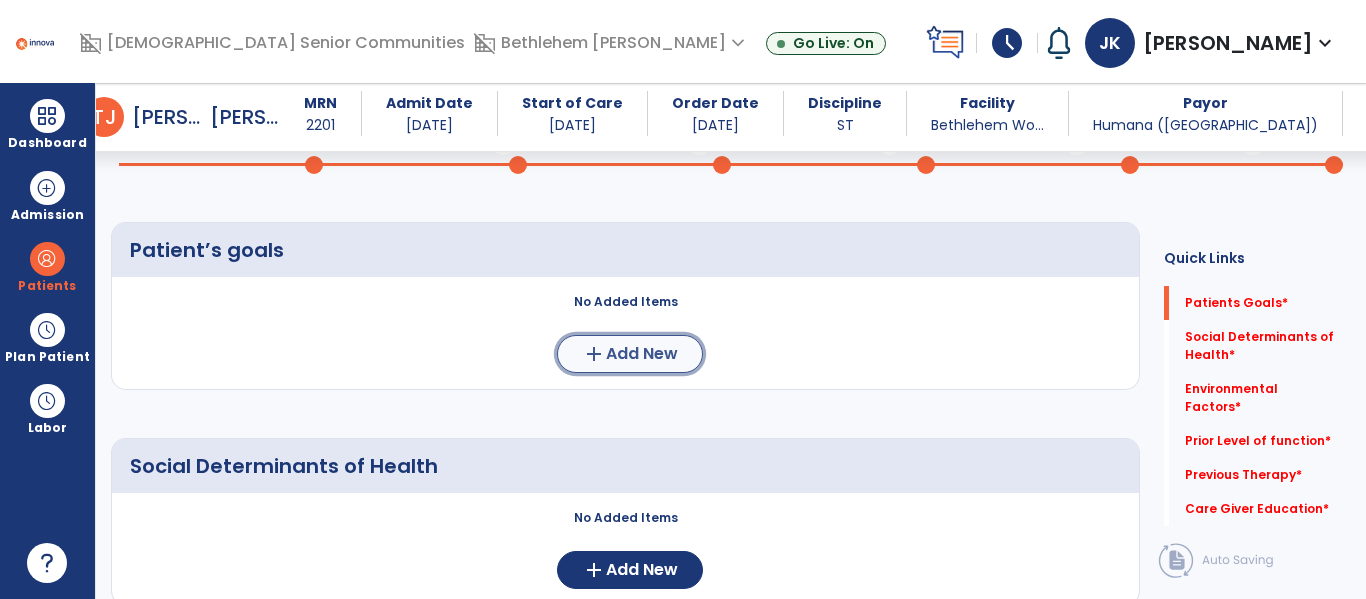 click on "Add New" 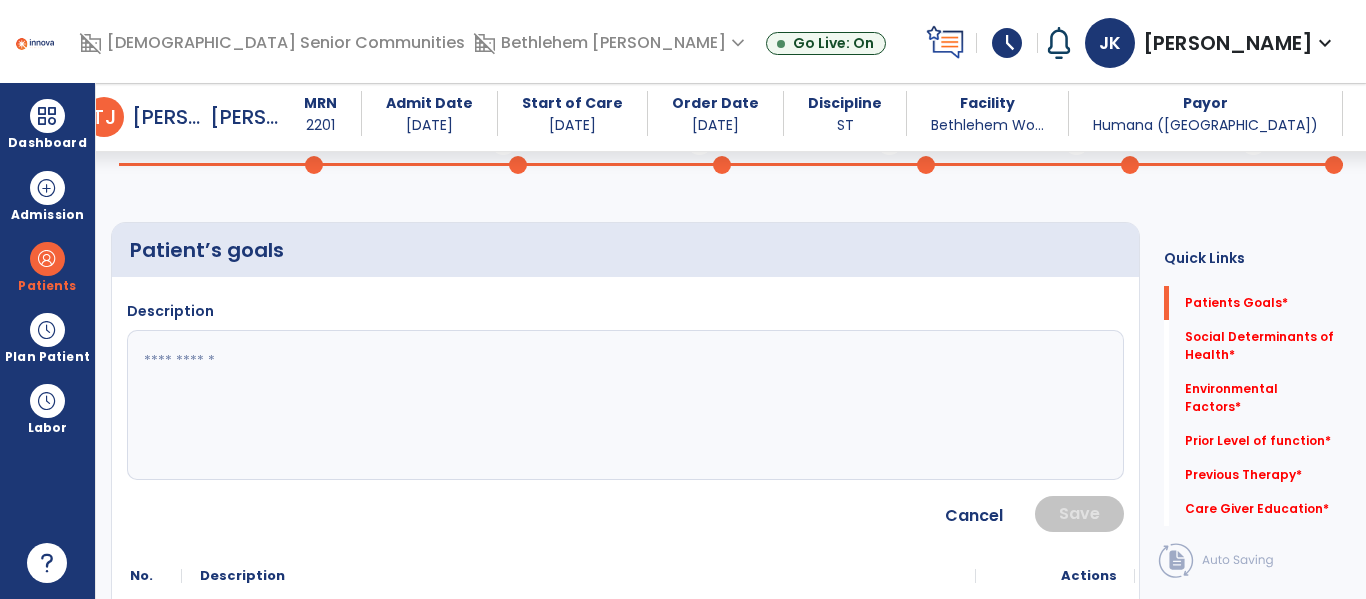 click 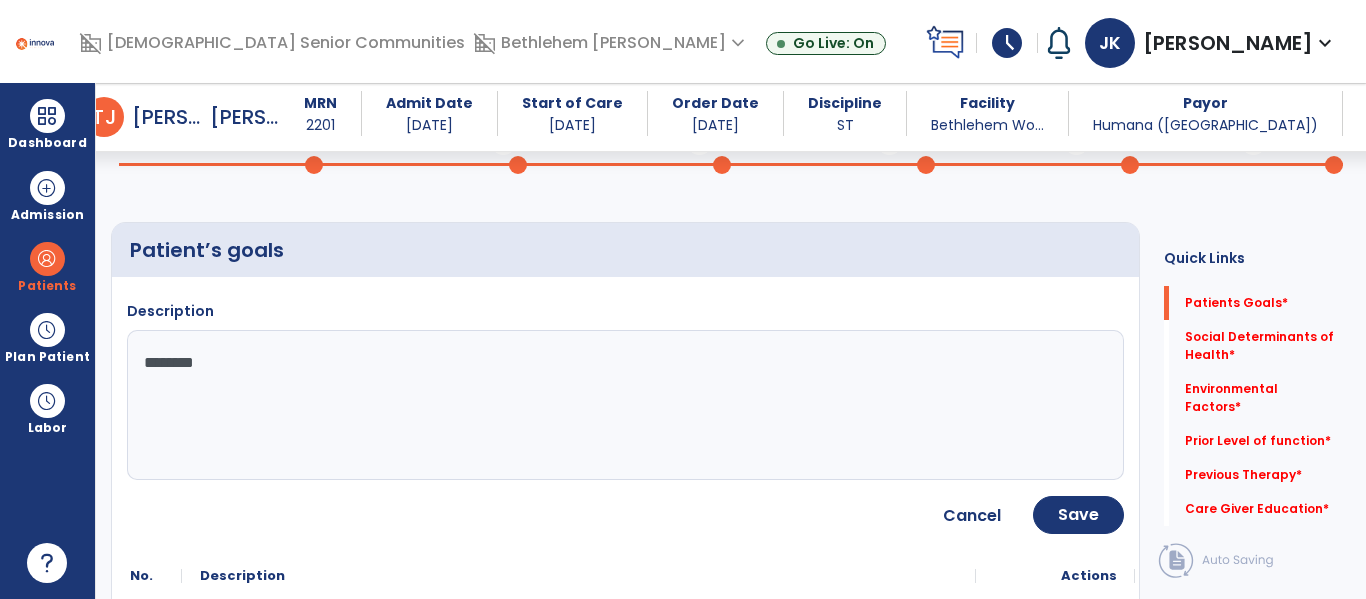 type on "*********" 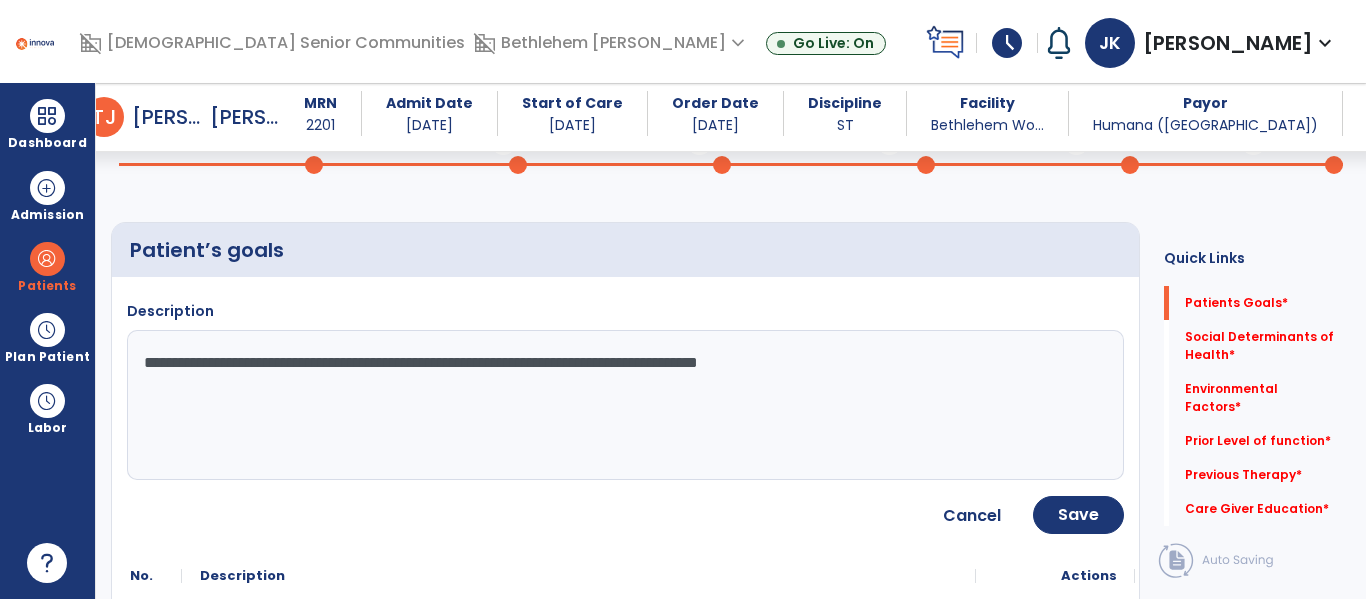 type on "**********" 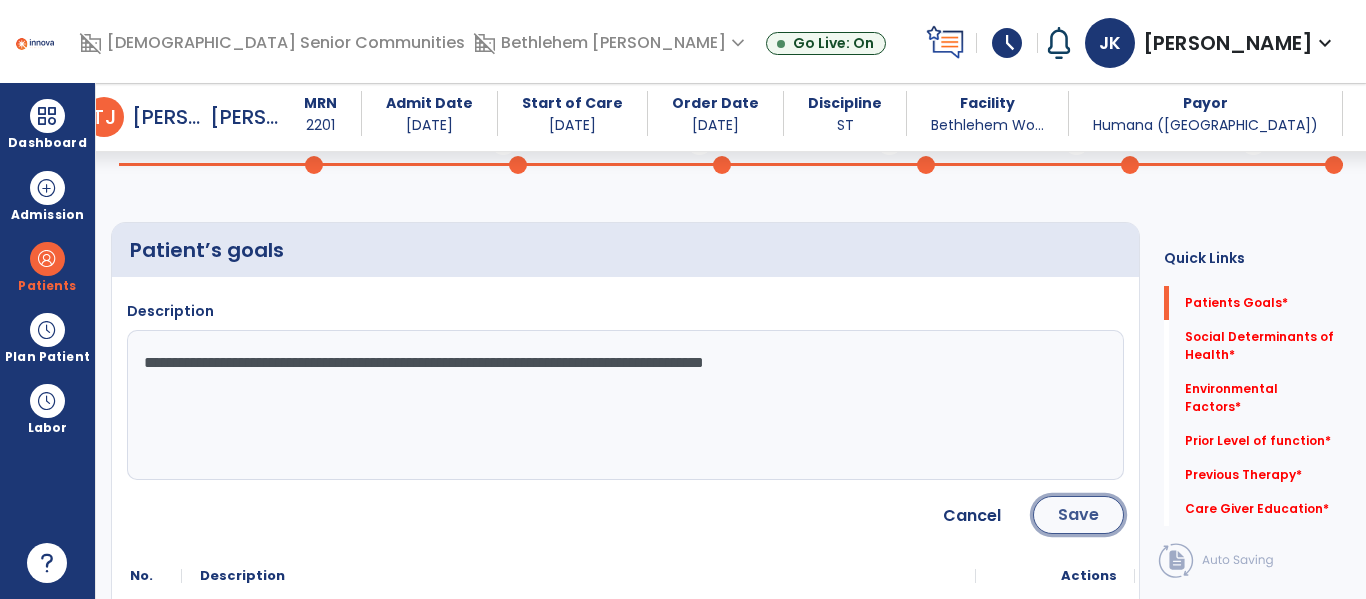 click on "Save" 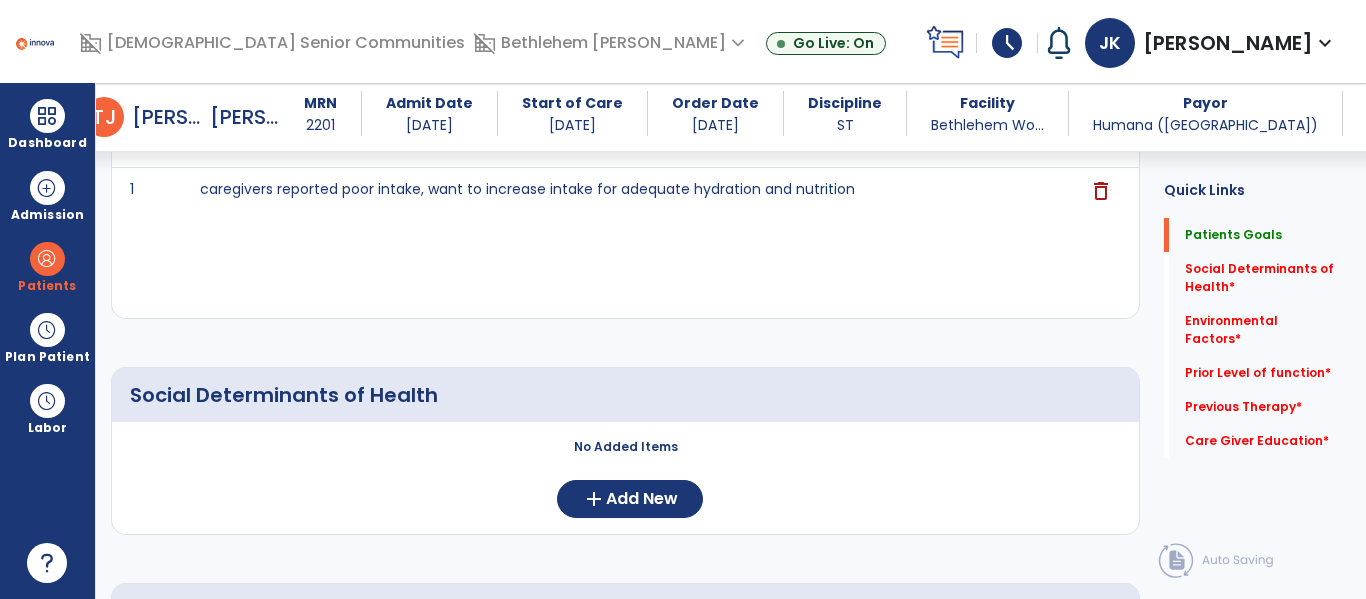 scroll, scrollTop: 325, scrollLeft: 0, axis: vertical 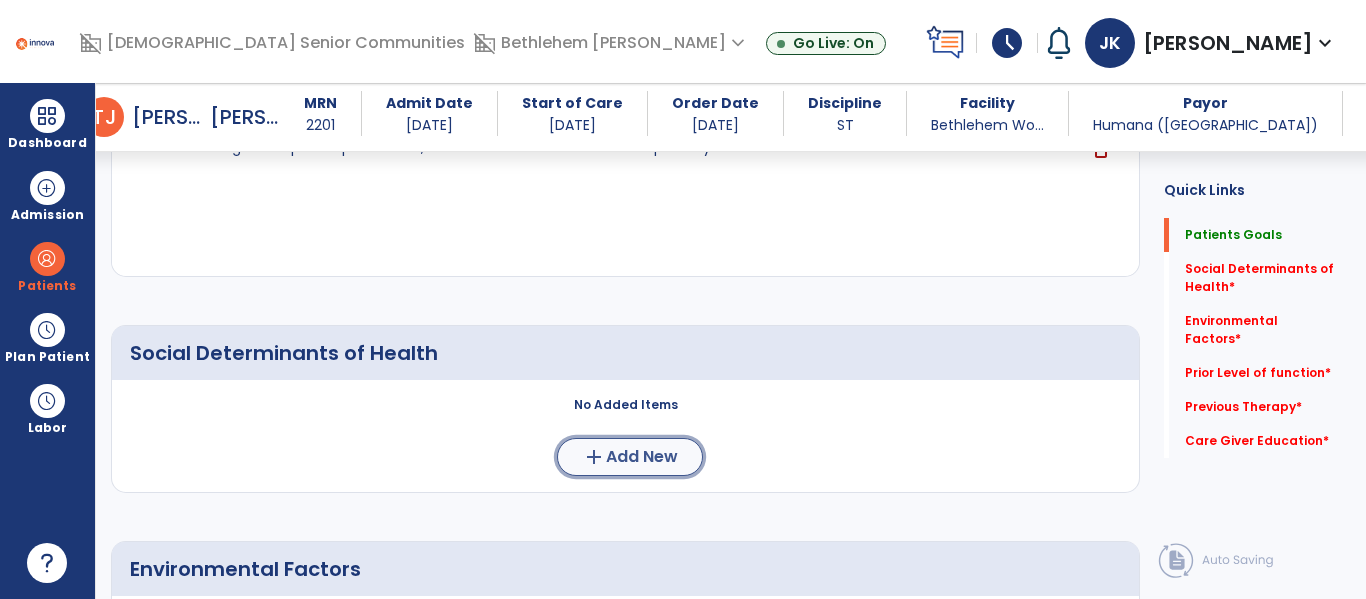 click on "Add New" 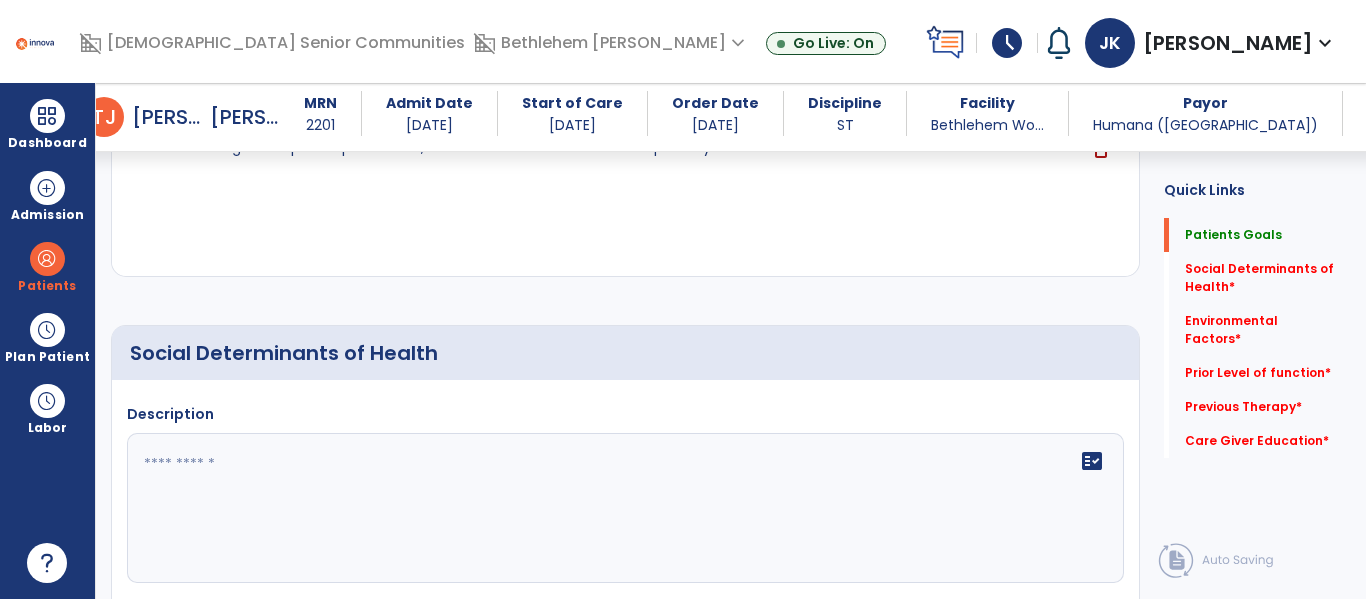 click 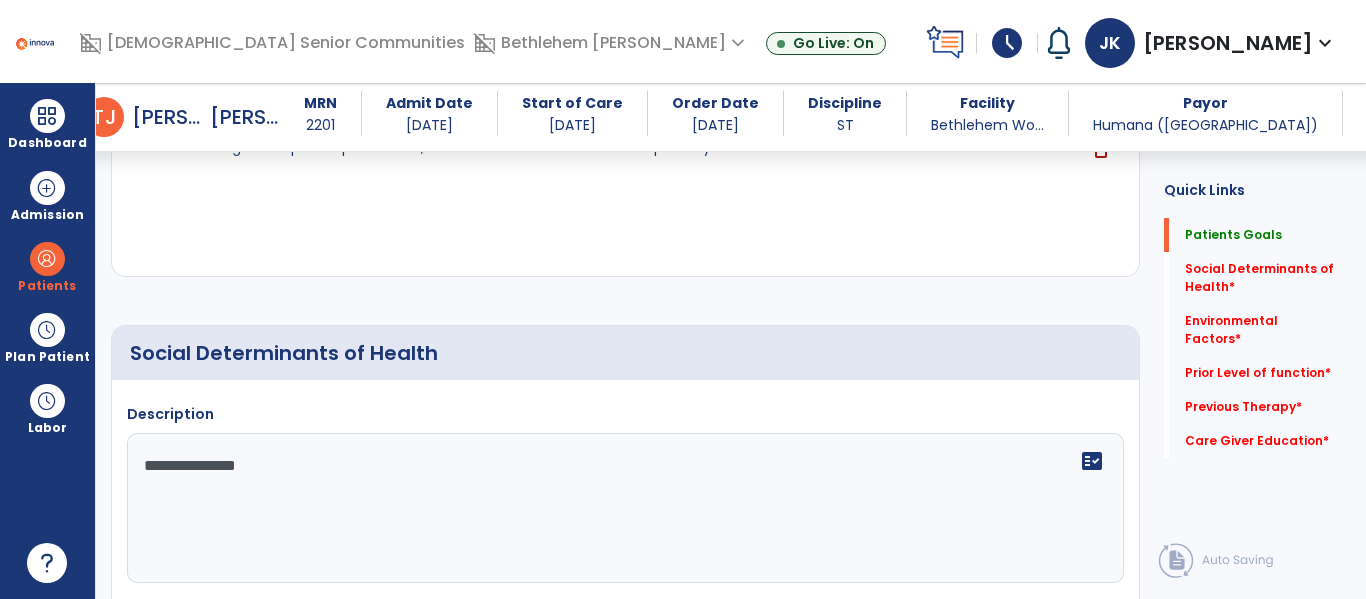 type on "**********" 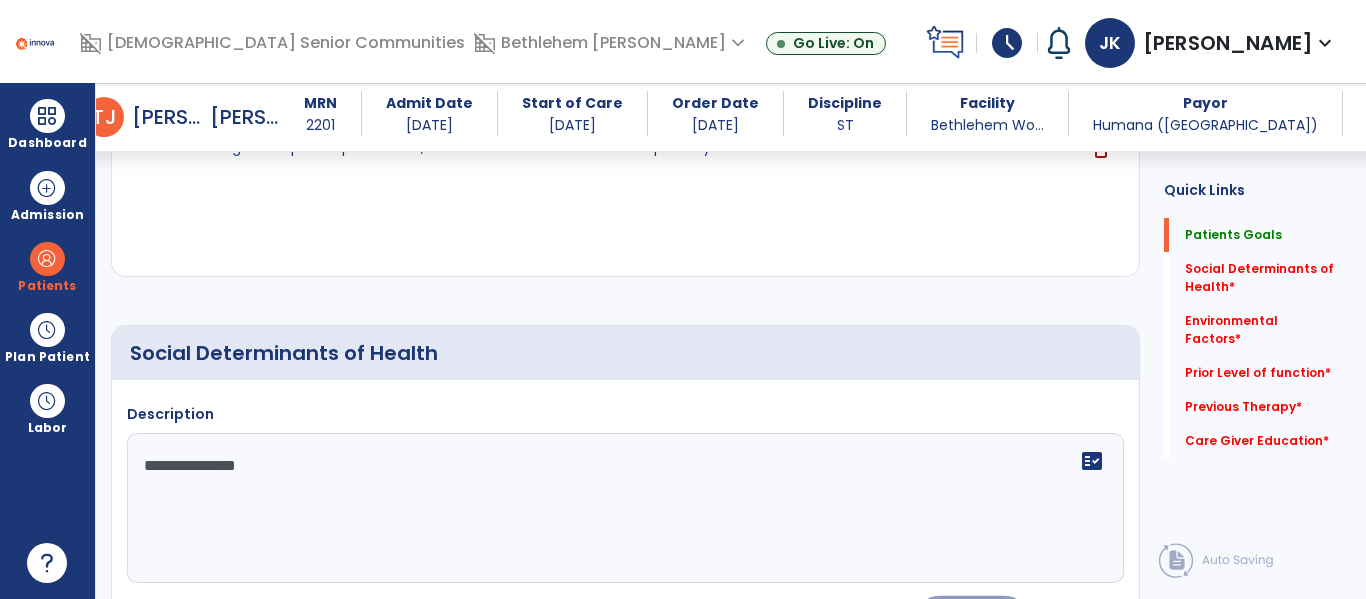 type 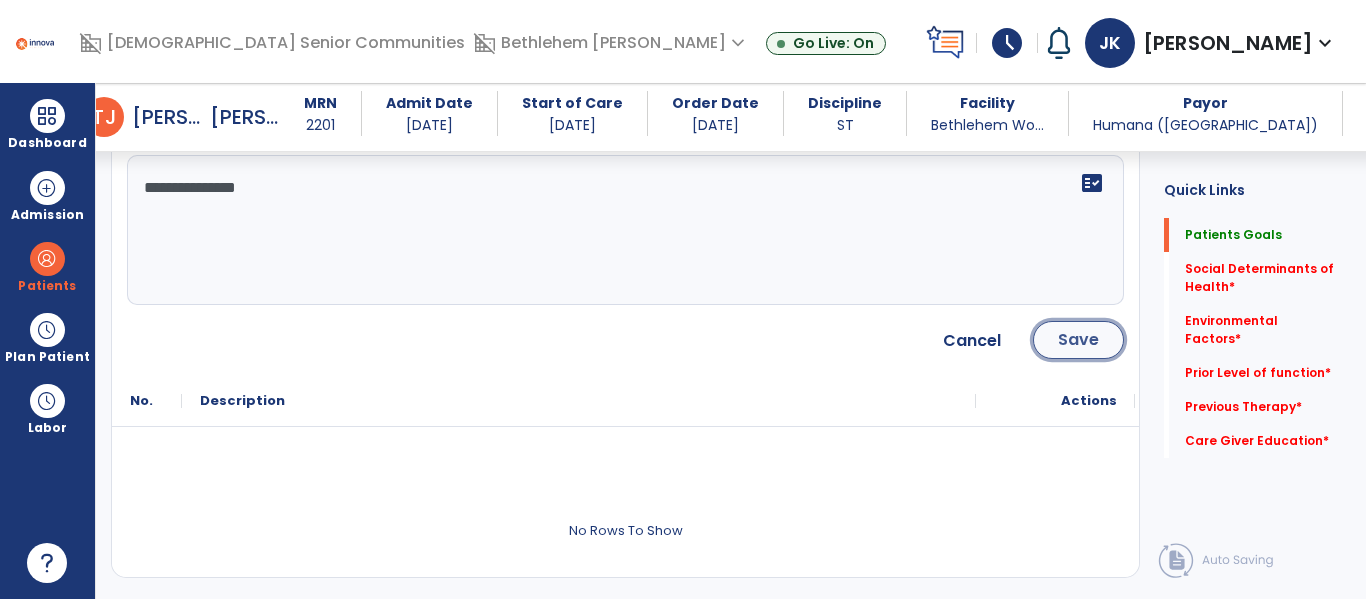 click on "Save" 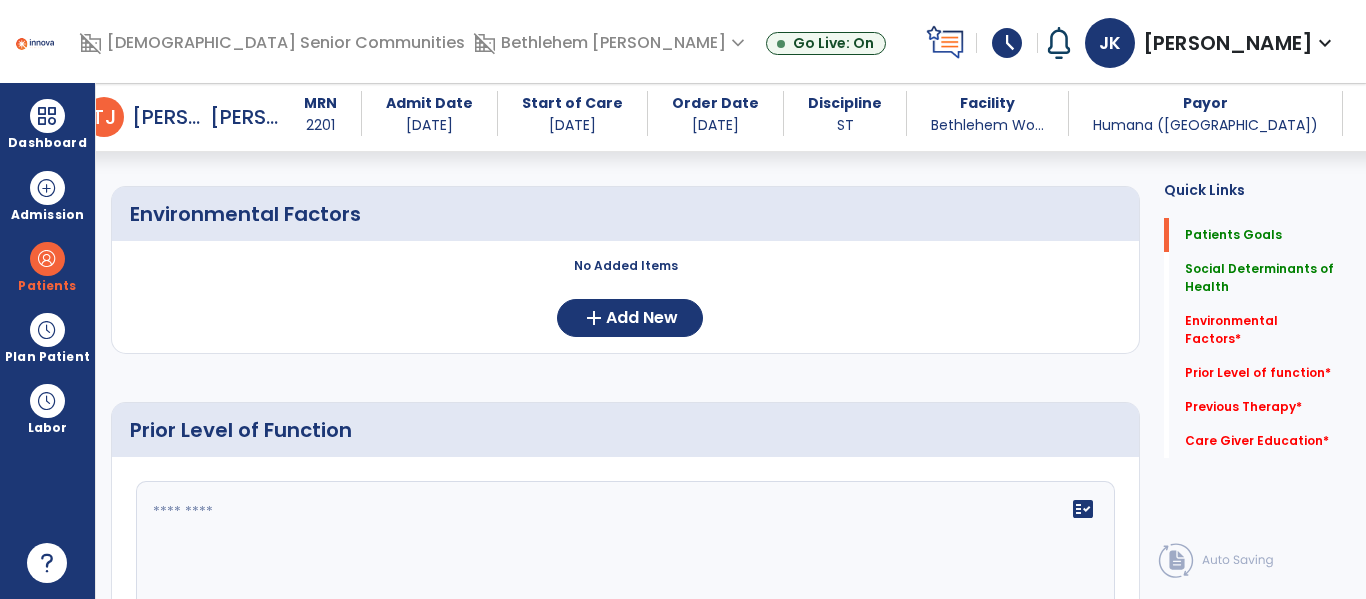 scroll, scrollTop: 787, scrollLeft: 0, axis: vertical 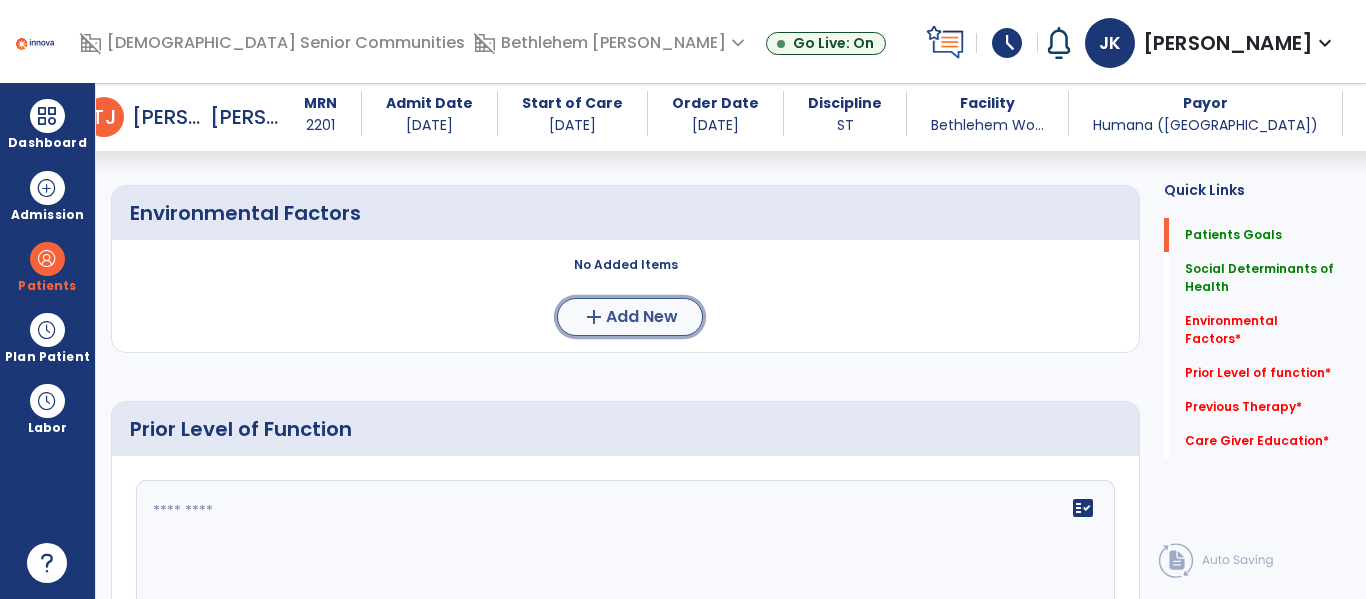 click on "Add New" 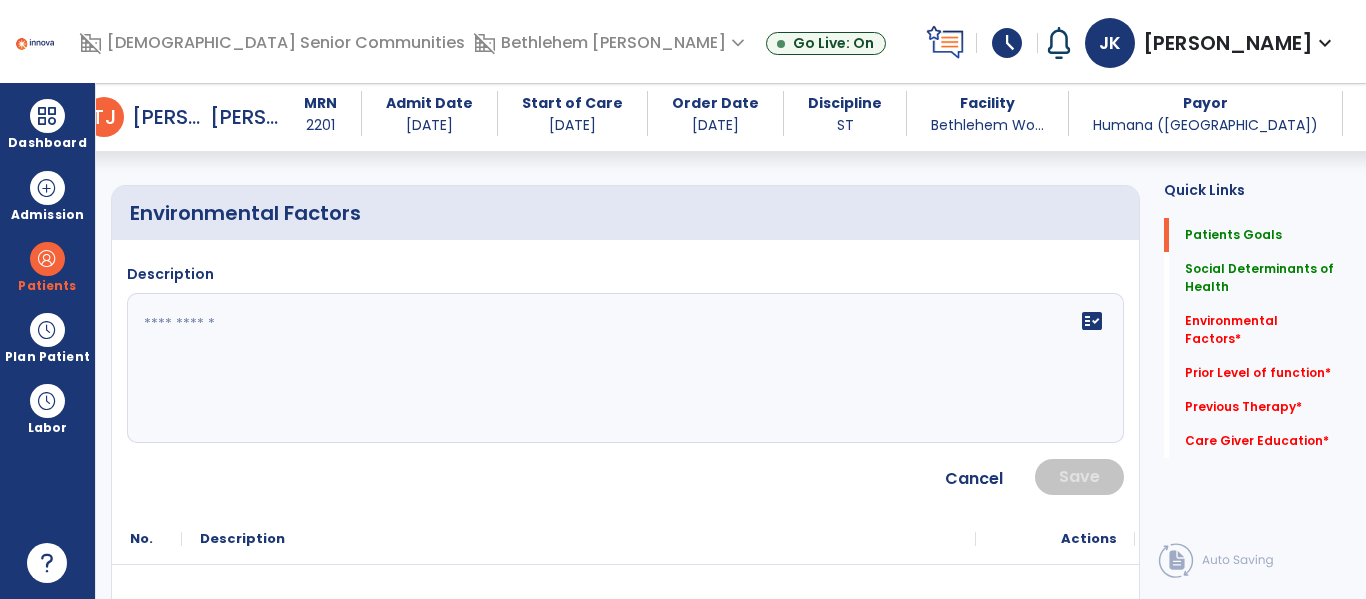 click 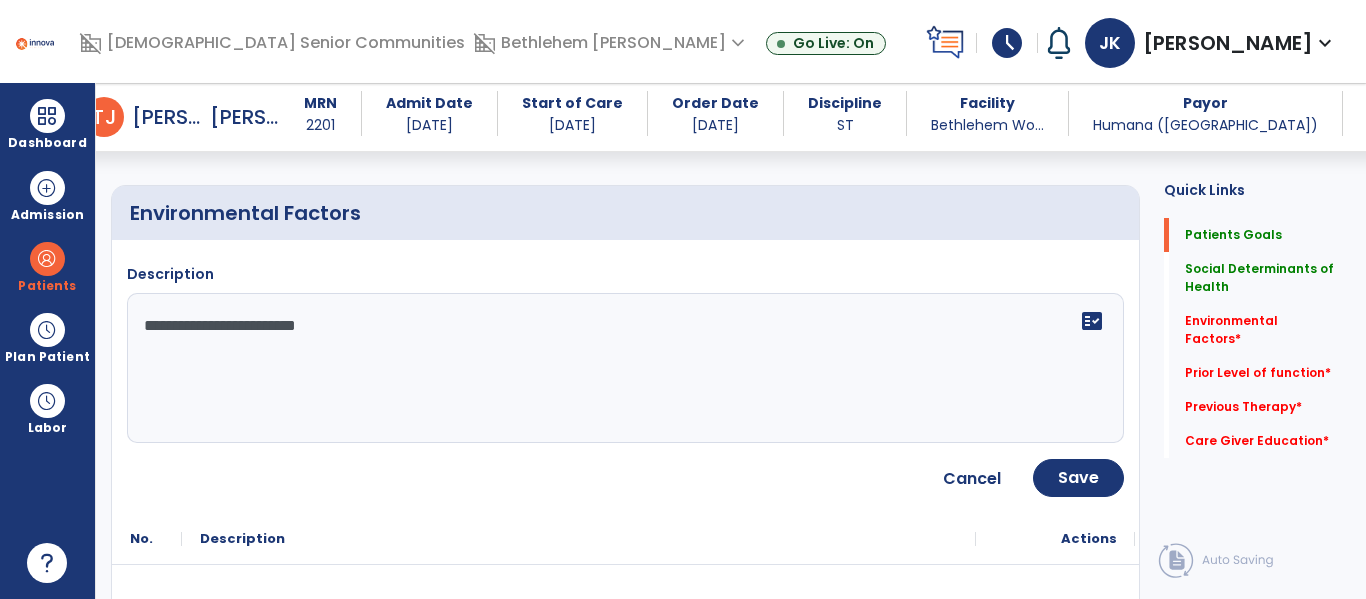type on "**********" 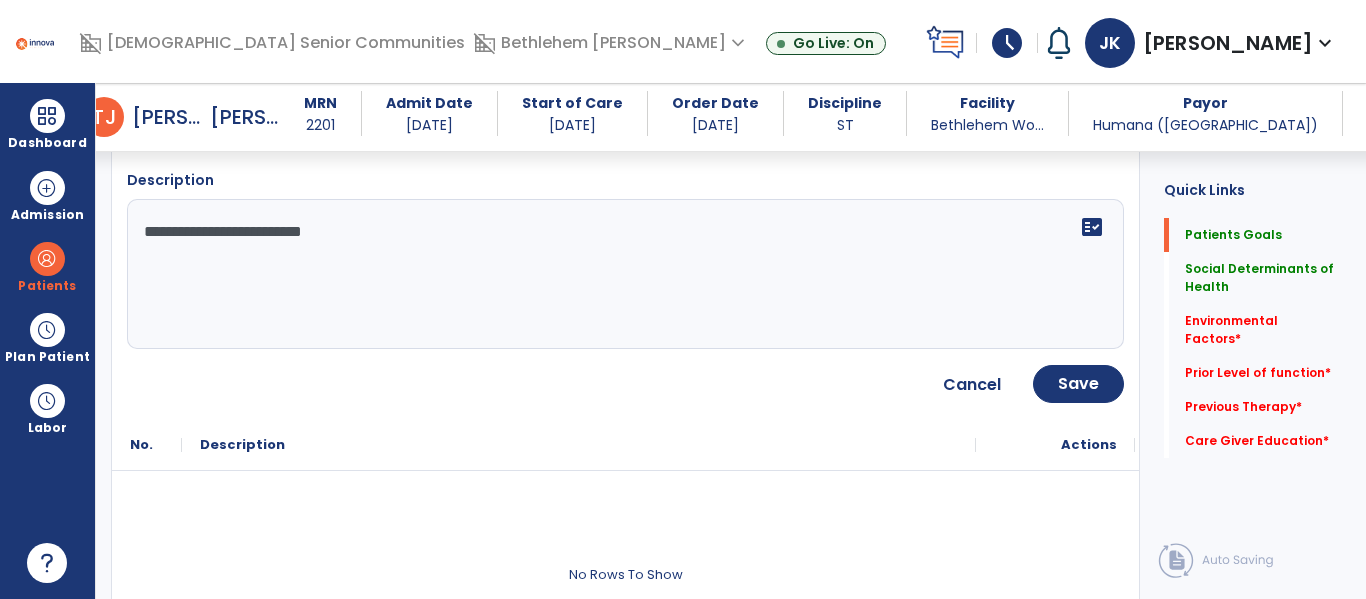 scroll, scrollTop: 885, scrollLeft: 0, axis: vertical 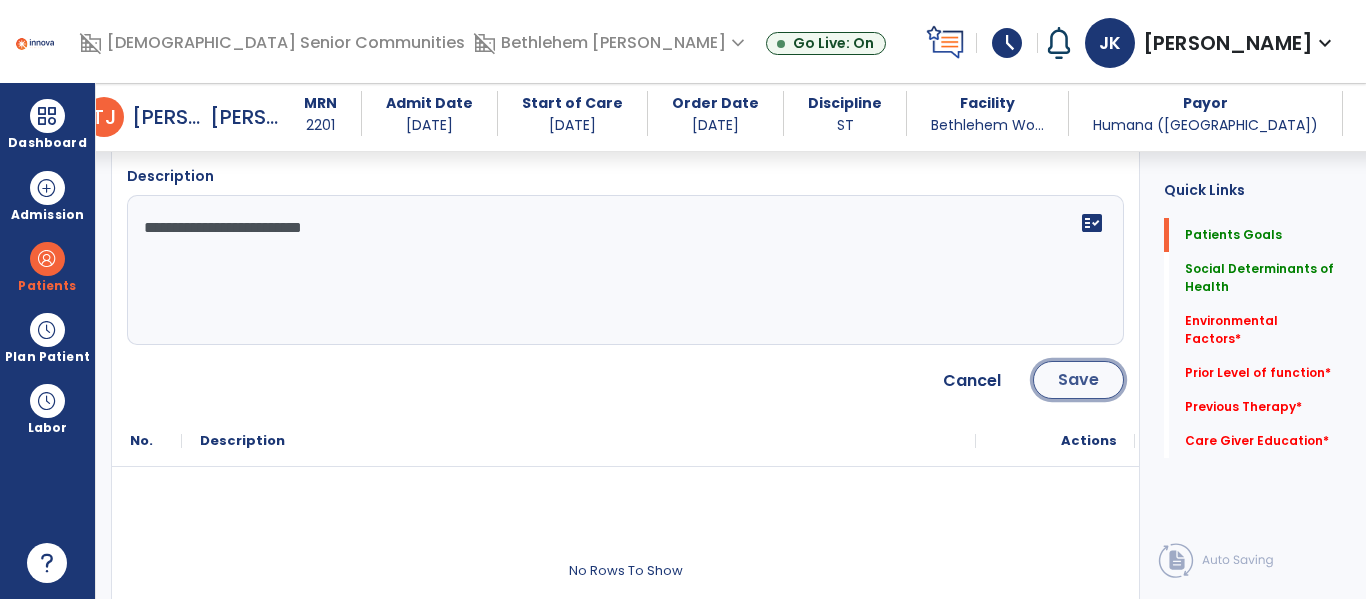 click on "Save" 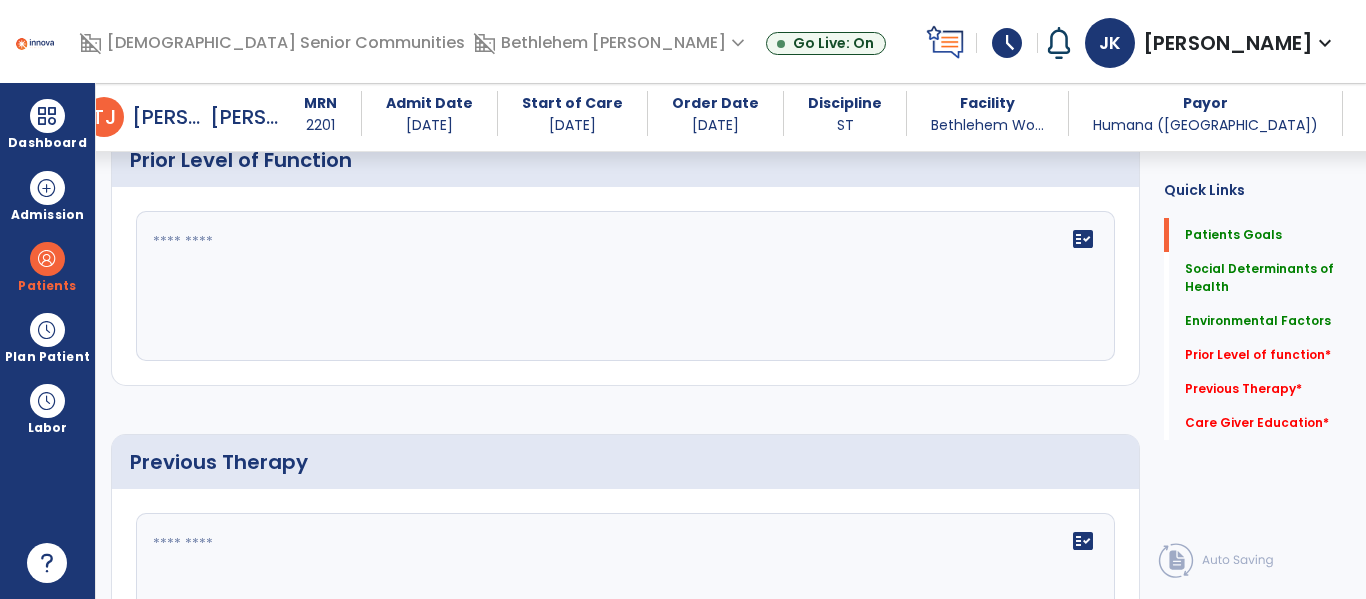 scroll, scrollTop: 1183, scrollLeft: 0, axis: vertical 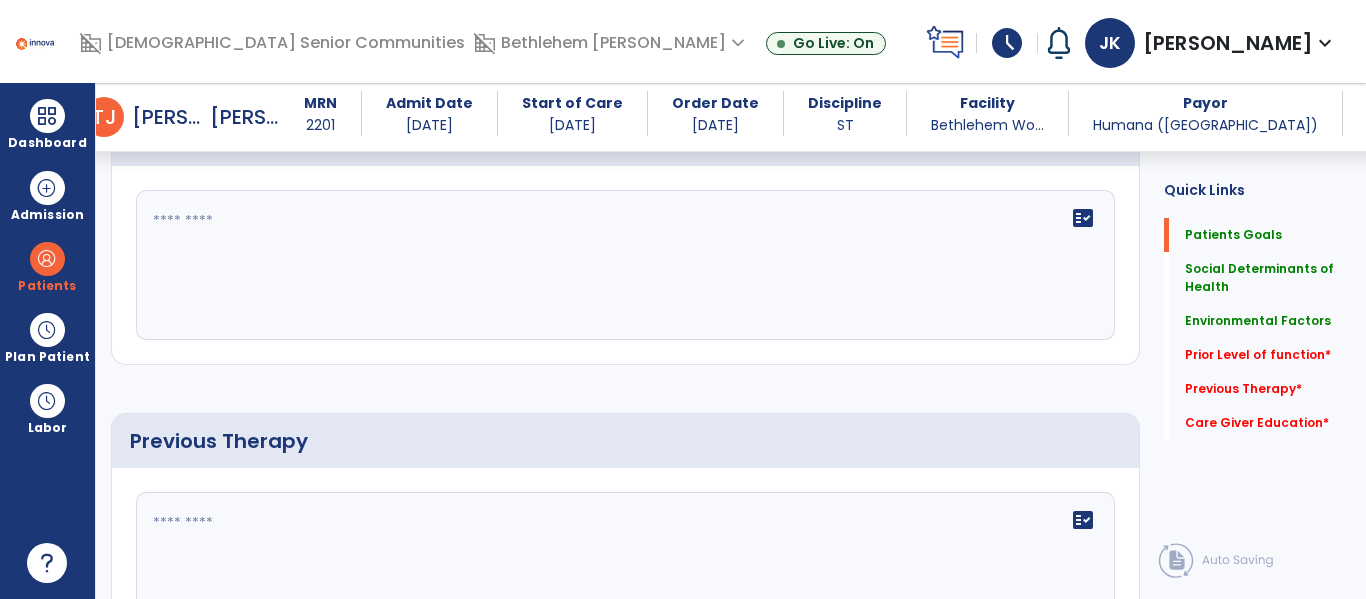 click 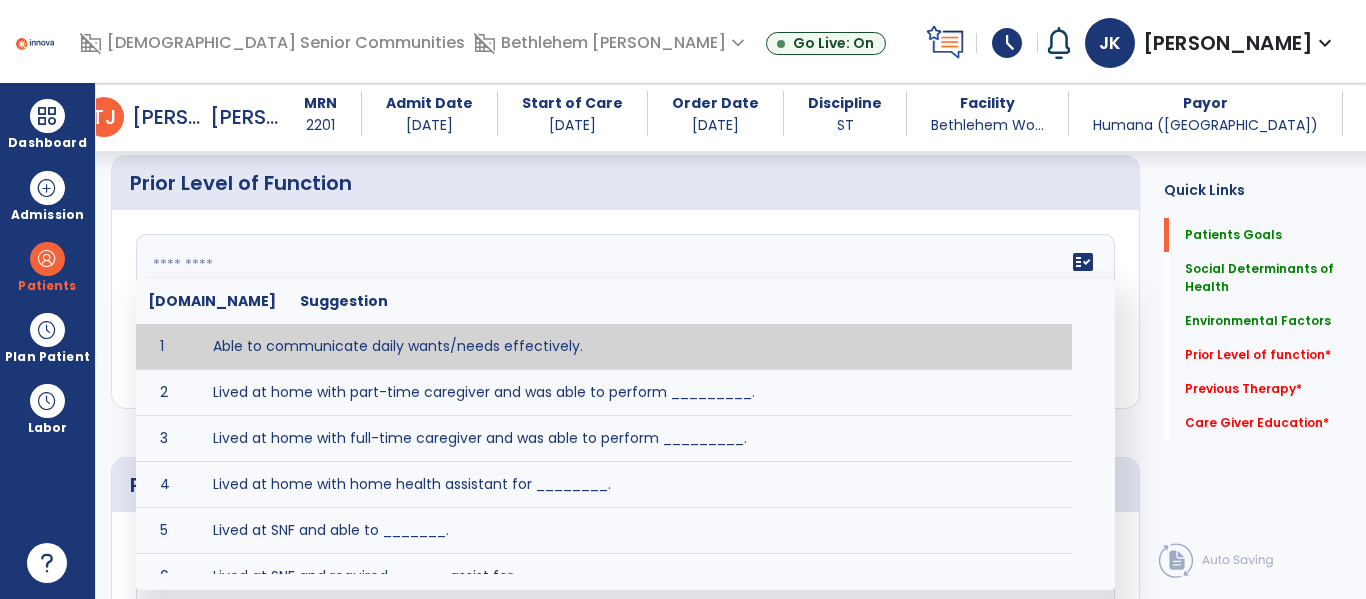 scroll, scrollTop: 1135, scrollLeft: 0, axis: vertical 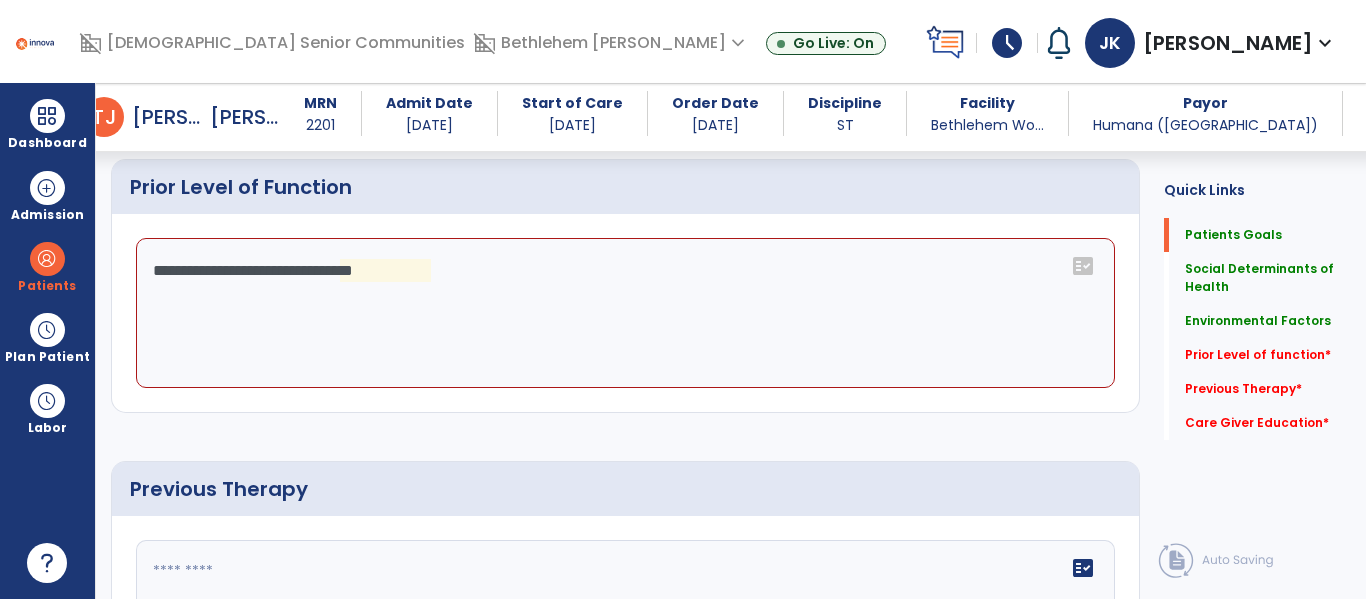 click on "**********" 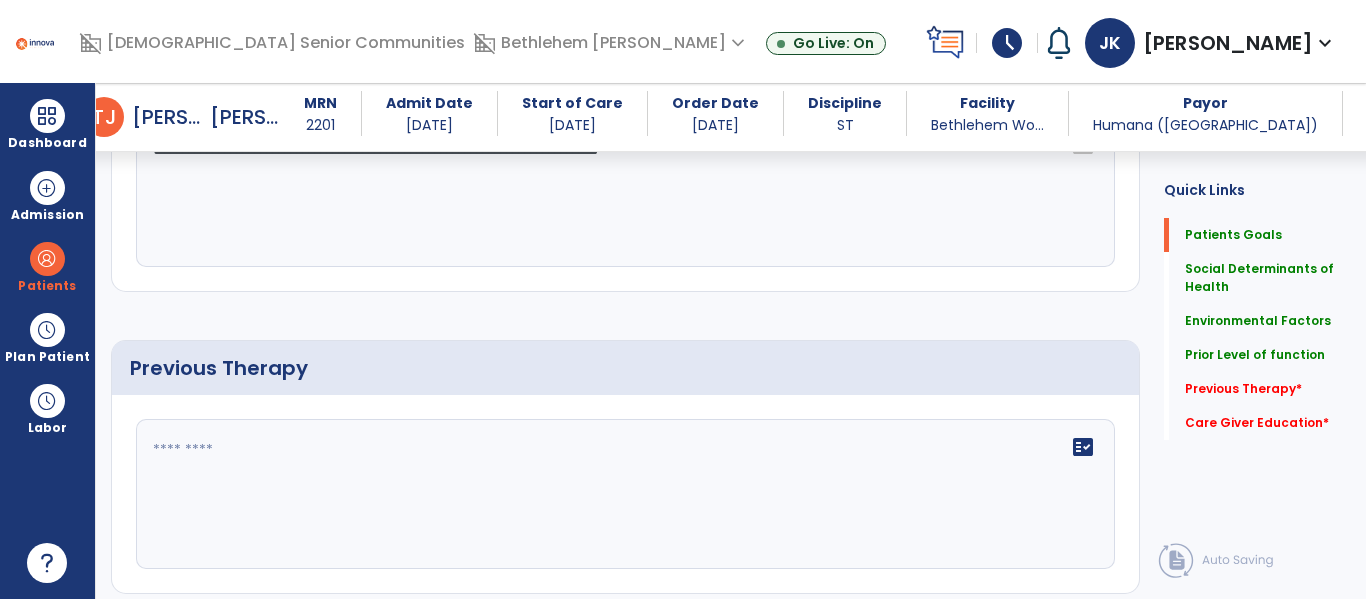 scroll, scrollTop: 1273, scrollLeft: 0, axis: vertical 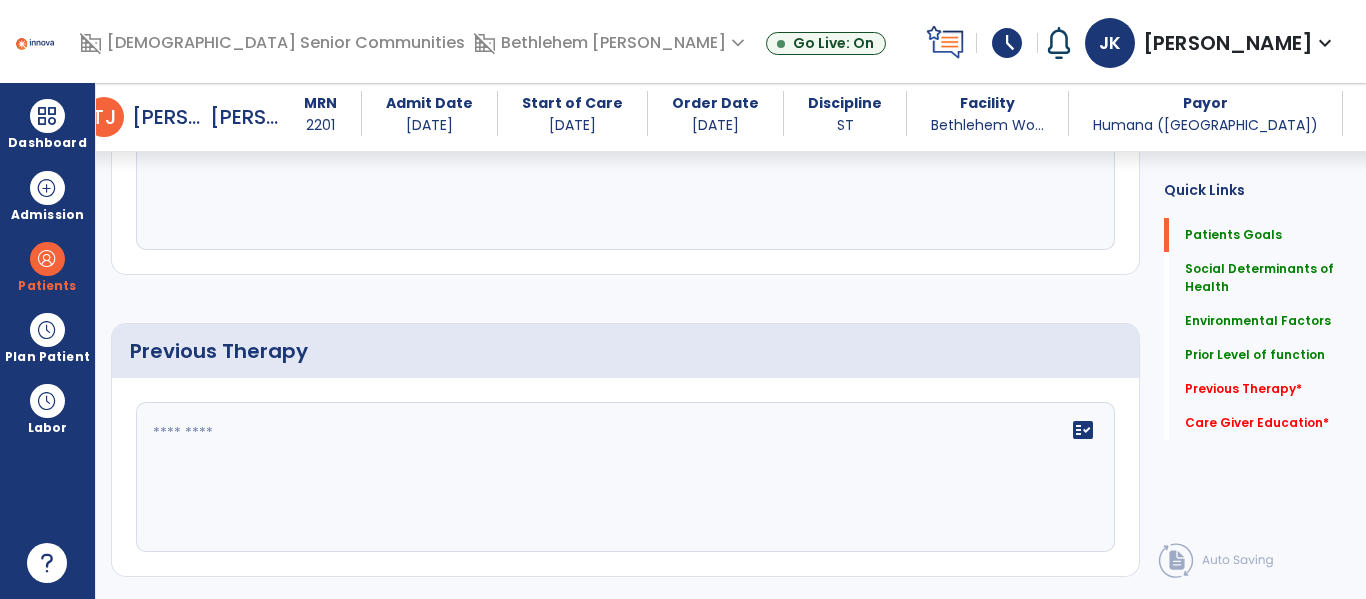 type on "**********" 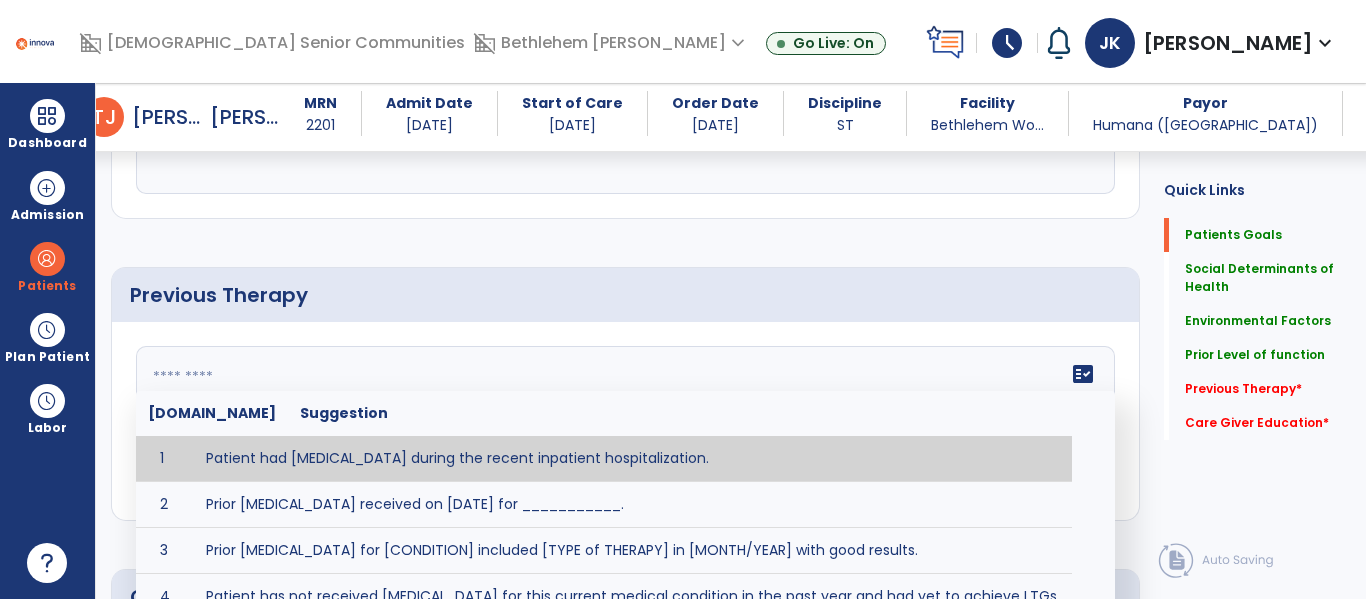 scroll, scrollTop: 1399, scrollLeft: 0, axis: vertical 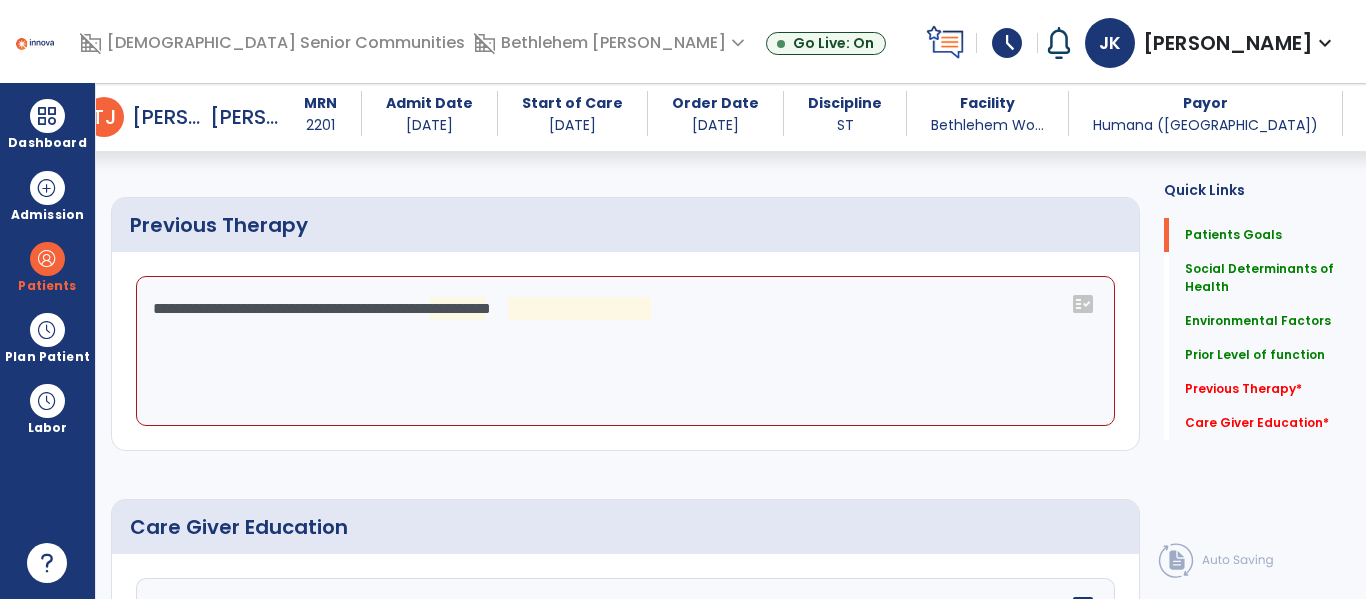 click on "**********" 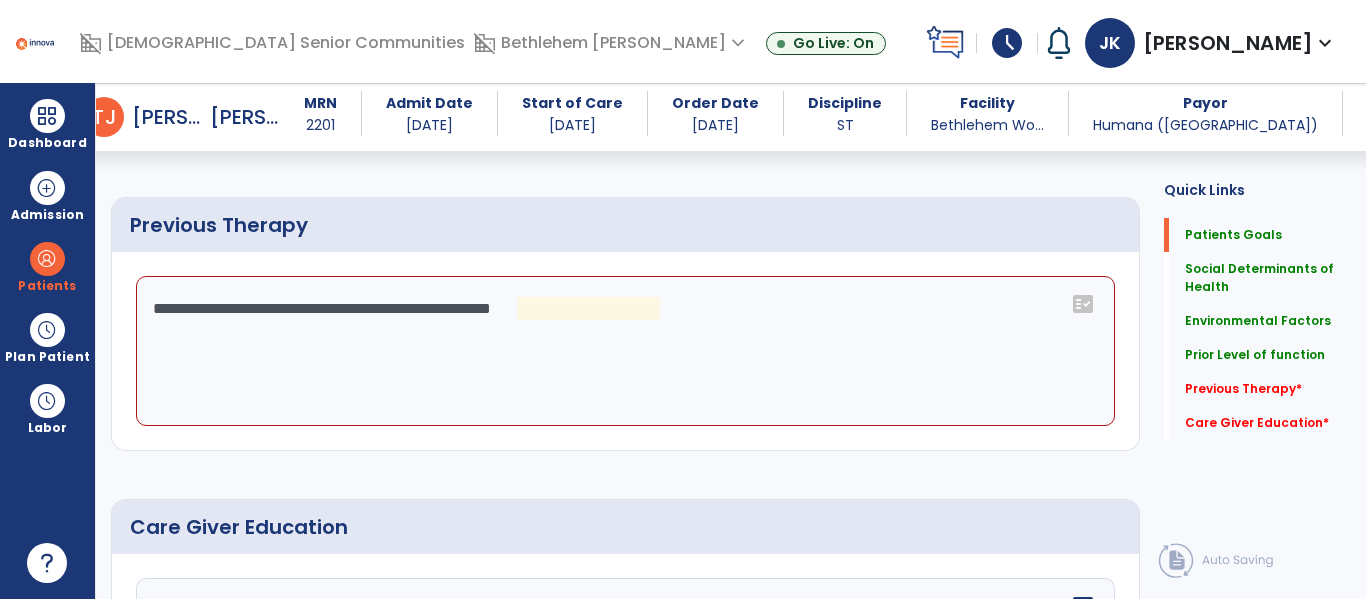 click on "**********" 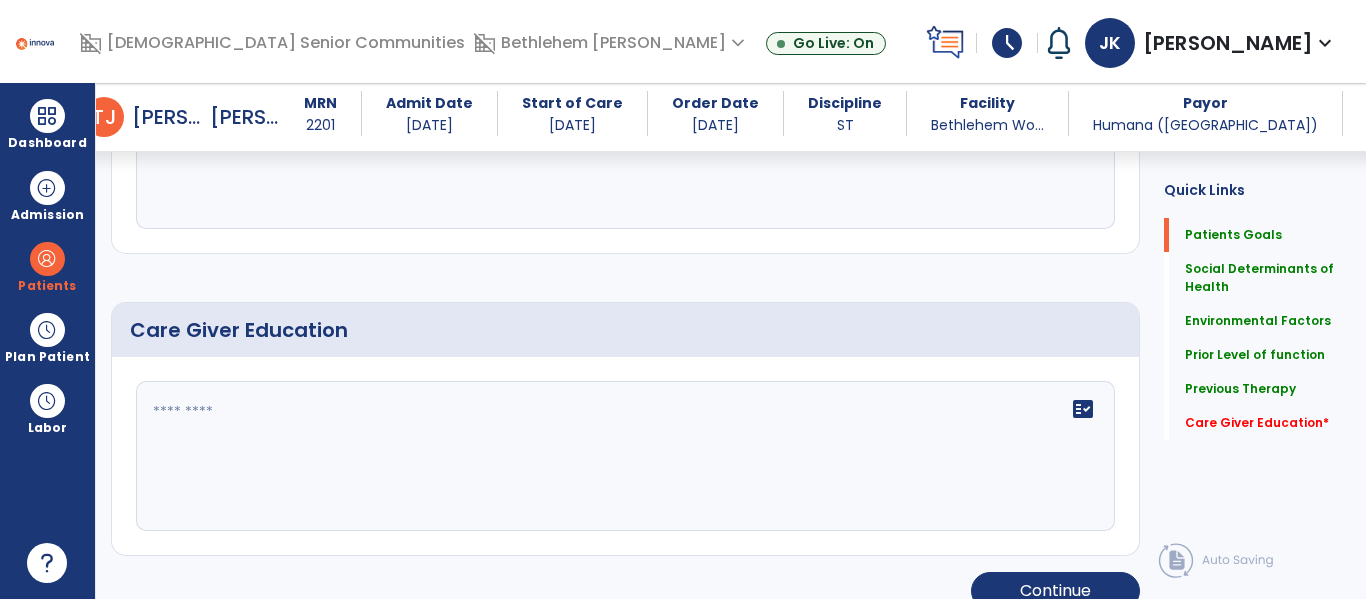 scroll, scrollTop: 1623, scrollLeft: 0, axis: vertical 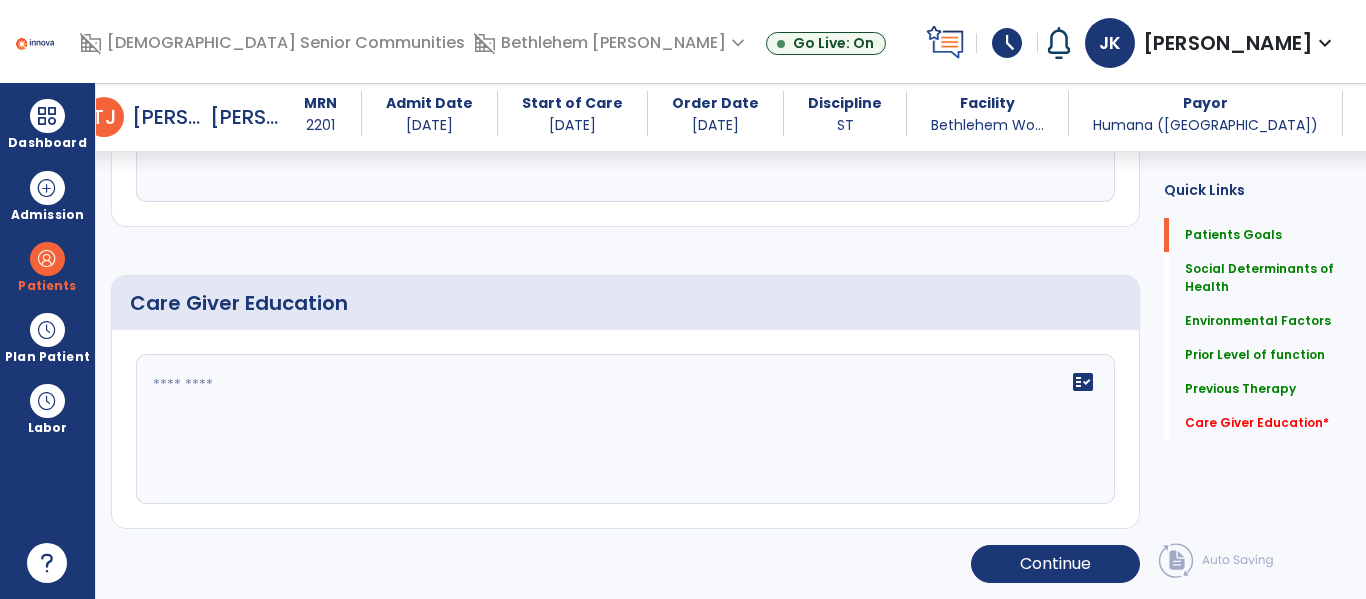 type on "**********" 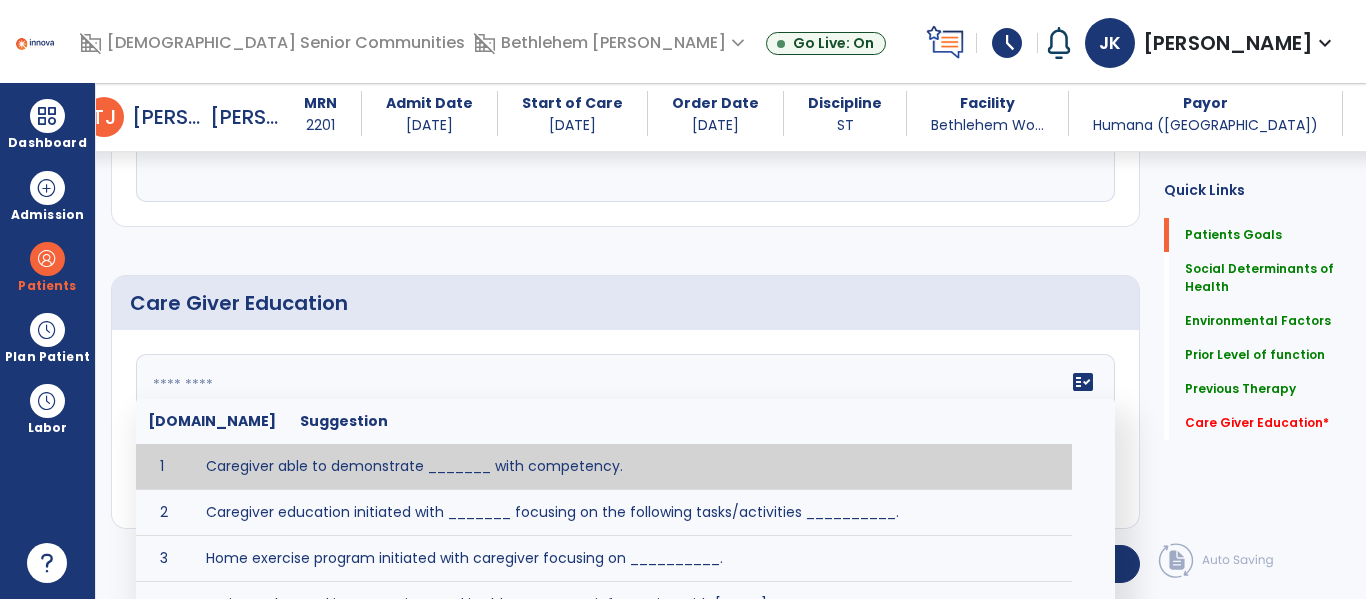 scroll, scrollTop: 1668, scrollLeft: 0, axis: vertical 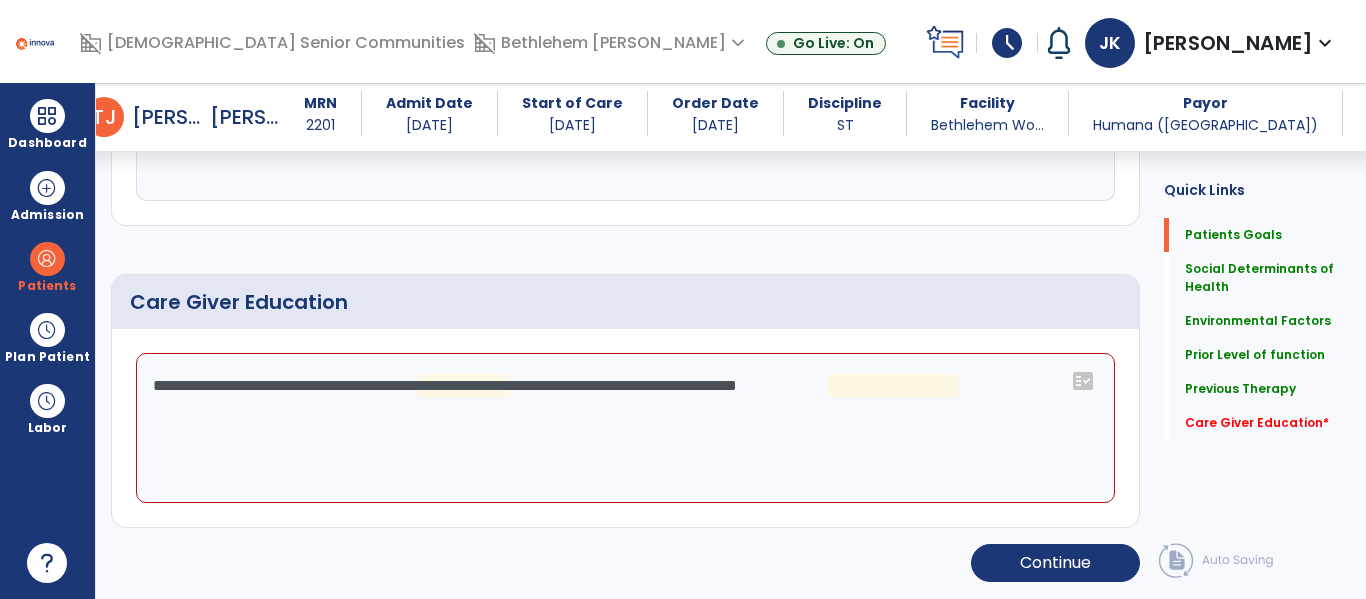 click on "**********" 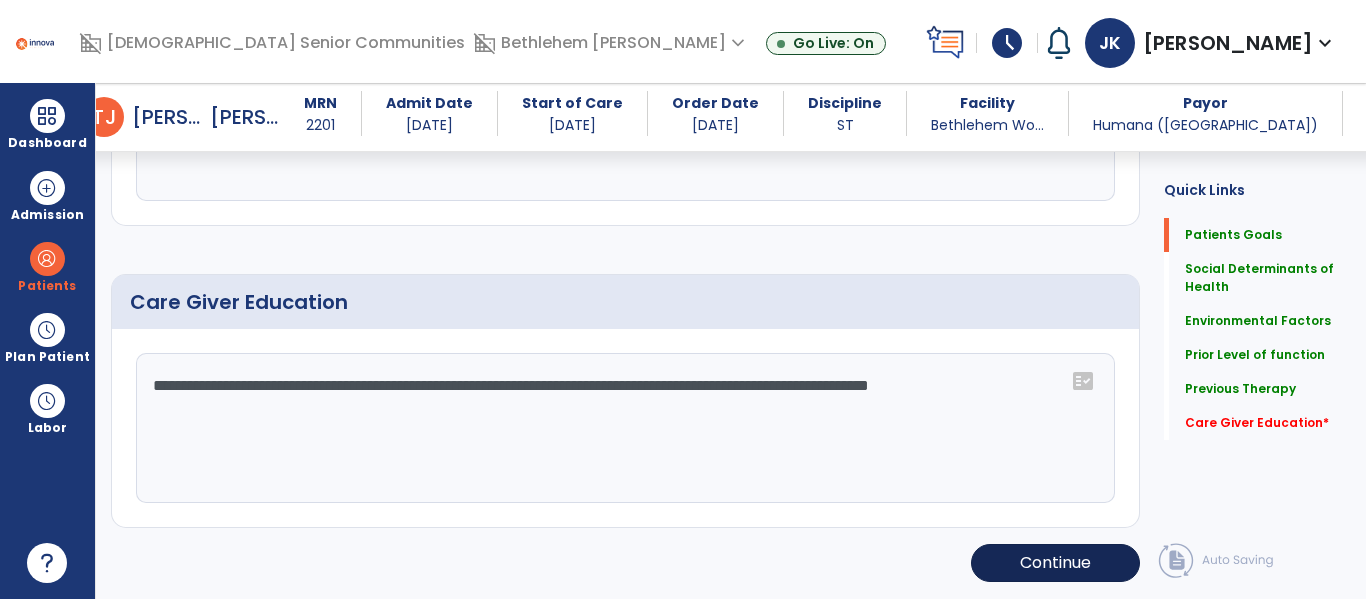 type on "**********" 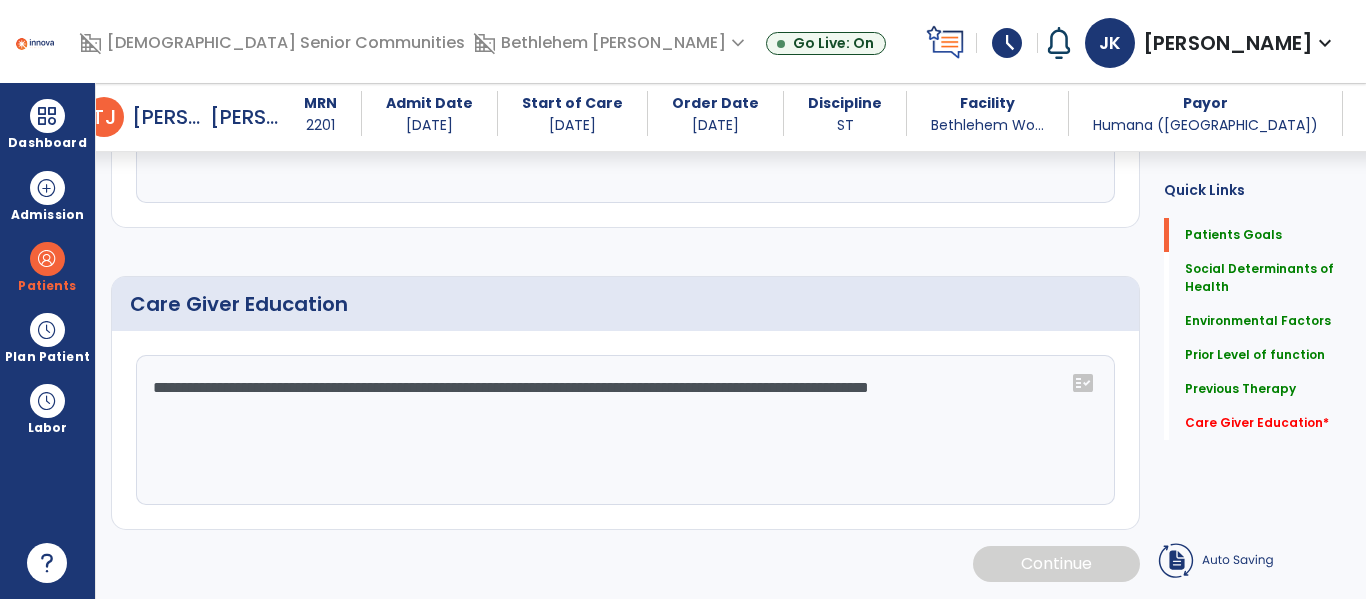 scroll, scrollTop: 1622, scrollLeft: 0, axis: vertical 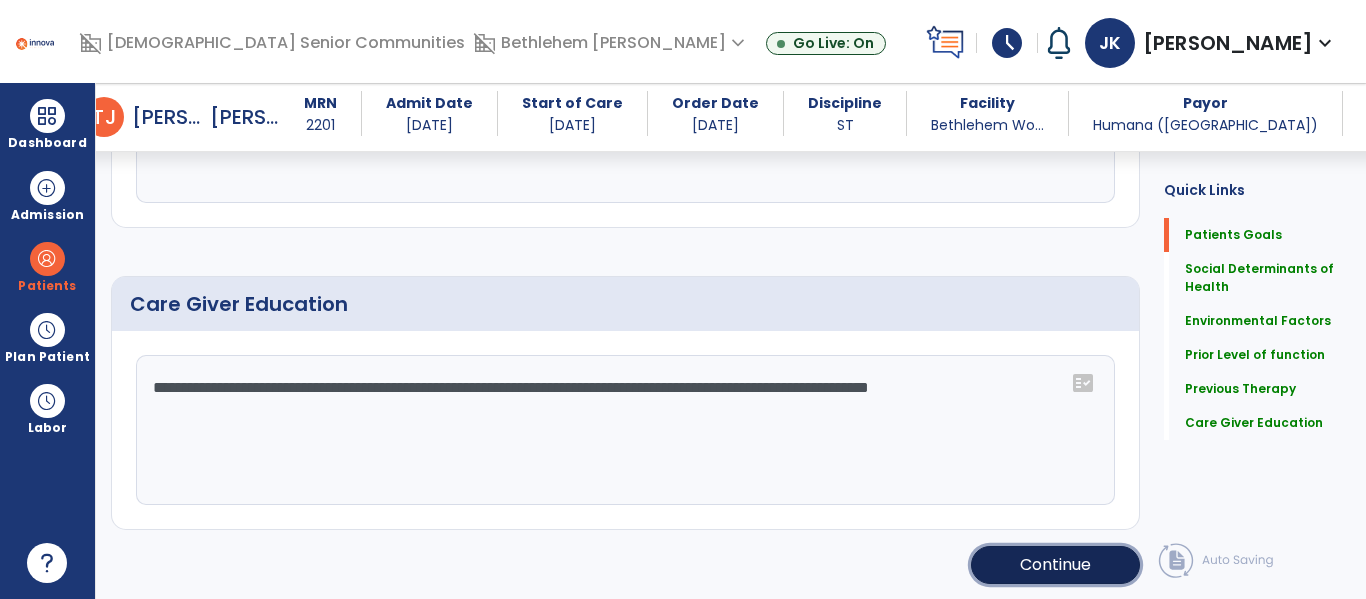 click on "Continue" 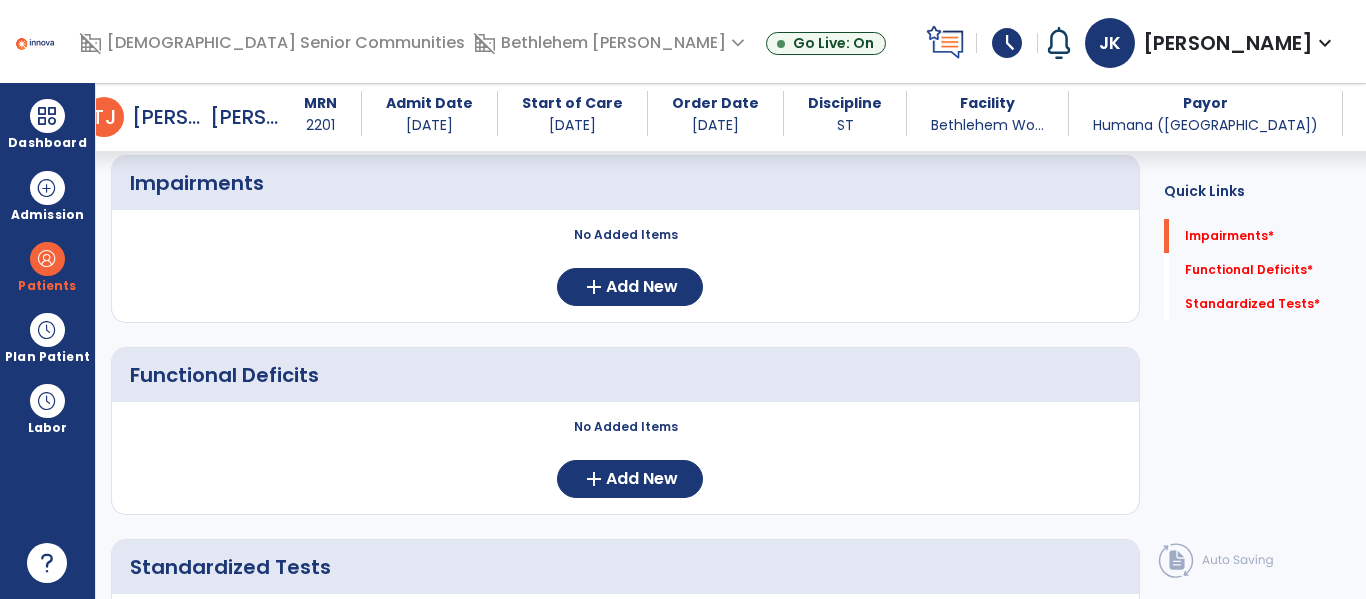 scroll, scrollTop: 172, scrollLeft: 0, axis: vertical 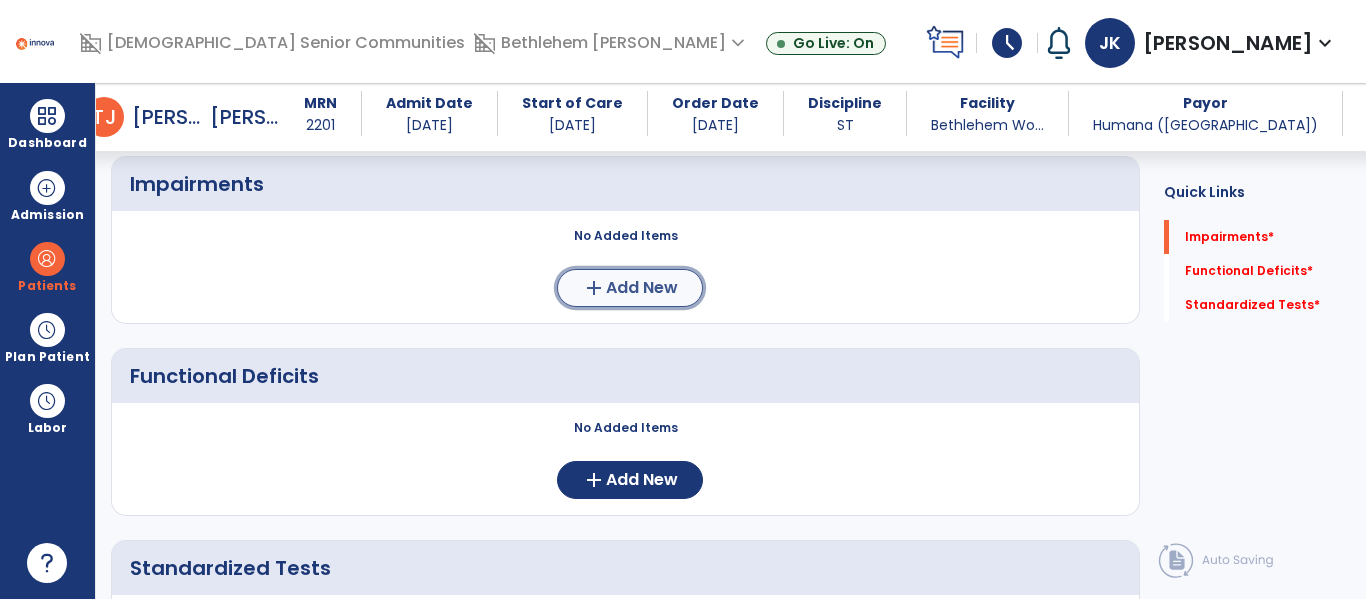 click on "Add New" 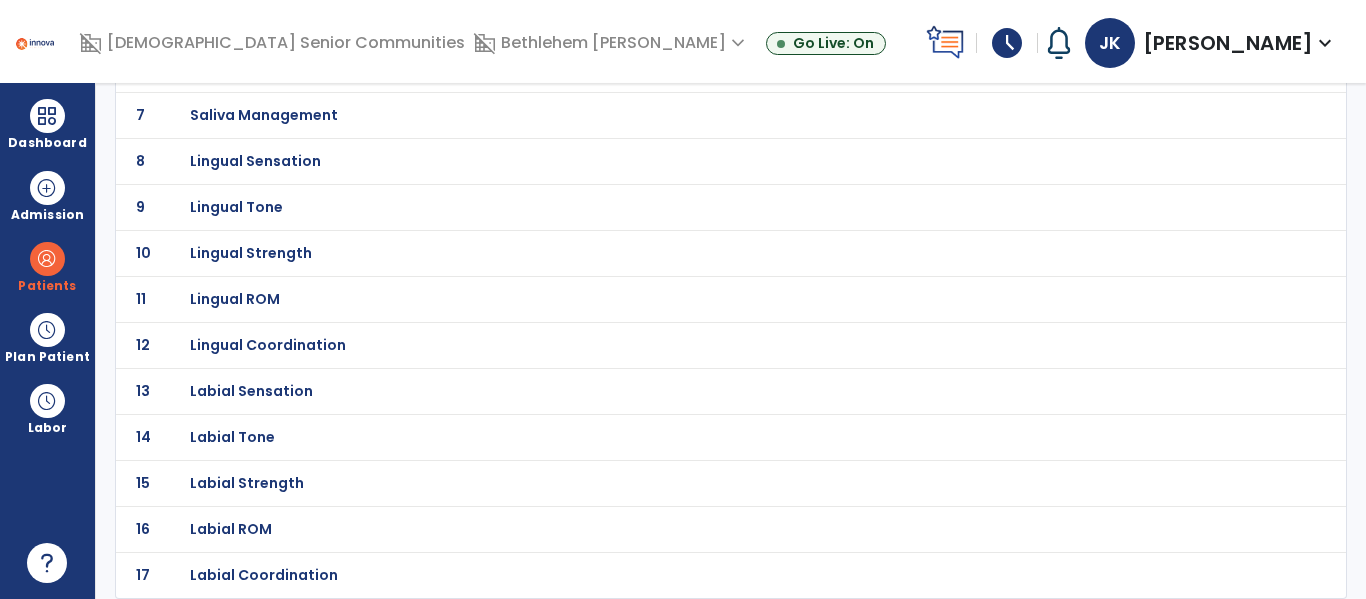 scroll, scrollTop: 0, scrollLeft: 0, axis: both 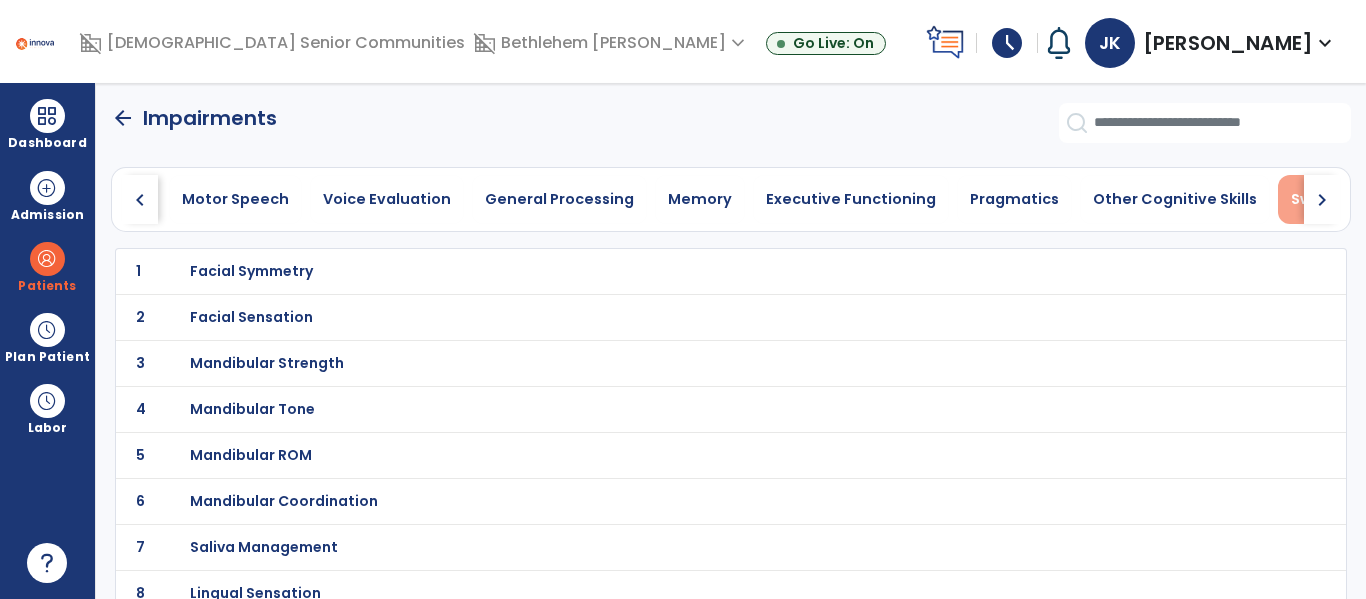 click on "Swallowing" at bounding box center [1333, 199] 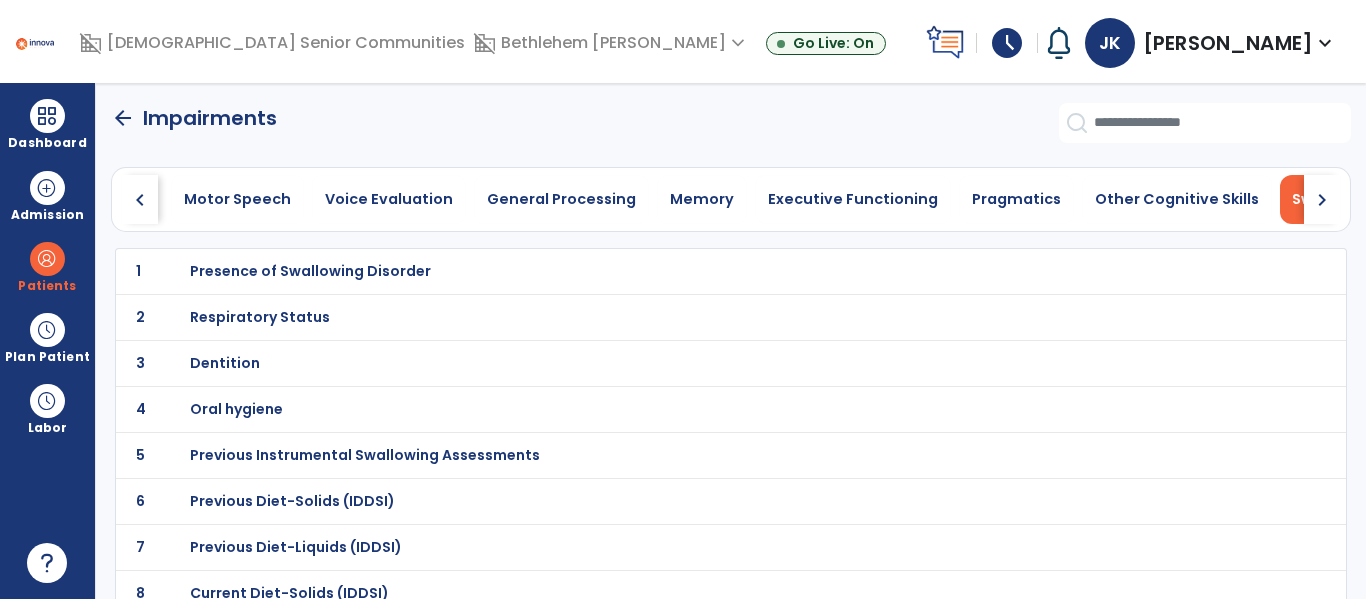 scroll, scrollTop: 0, scrollLeft: 997, axis: horizontal 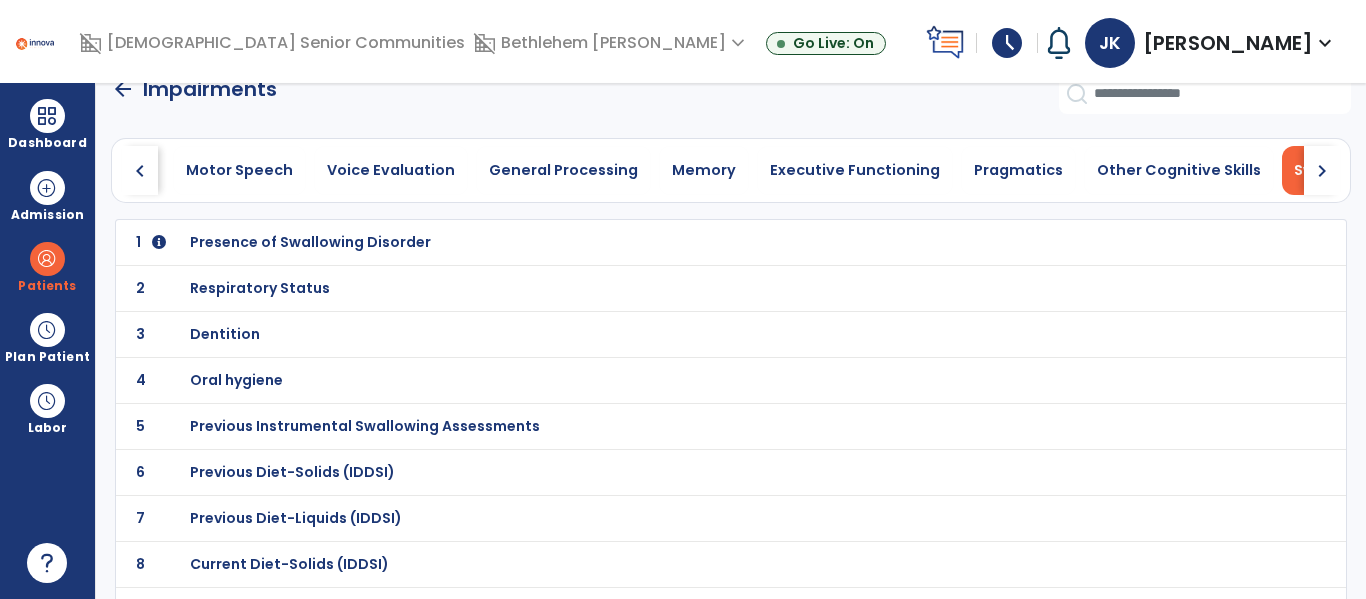 click on "Presence of Swallowing Disorder" at bounding box center [310, 242] 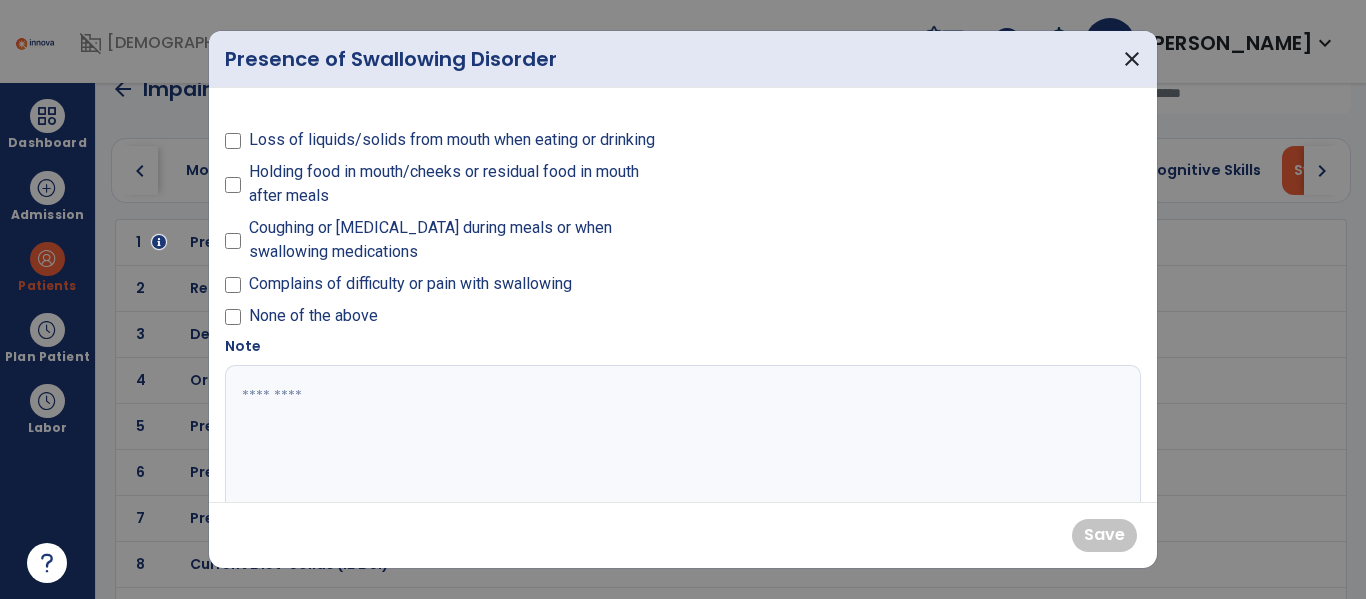 click on "Holding food in mouth/cheeks or residual food in mouth after meals" at bounding box center (460, 184) 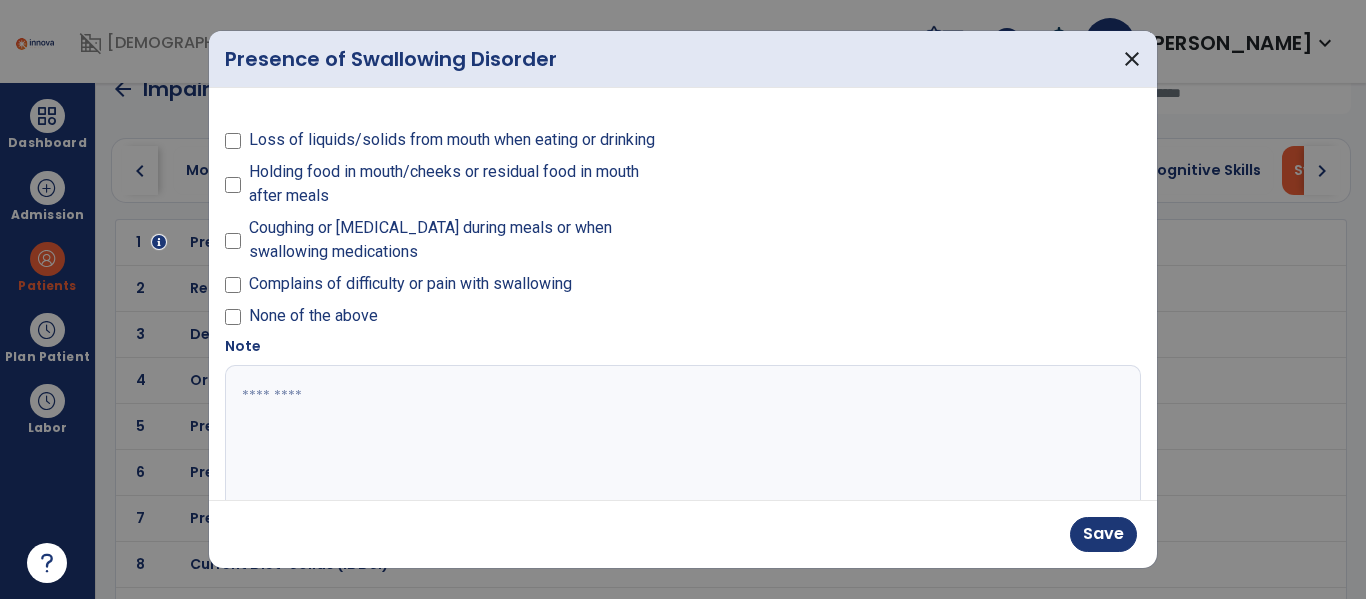 click on "None of the above" at bounding box center (313, 316) 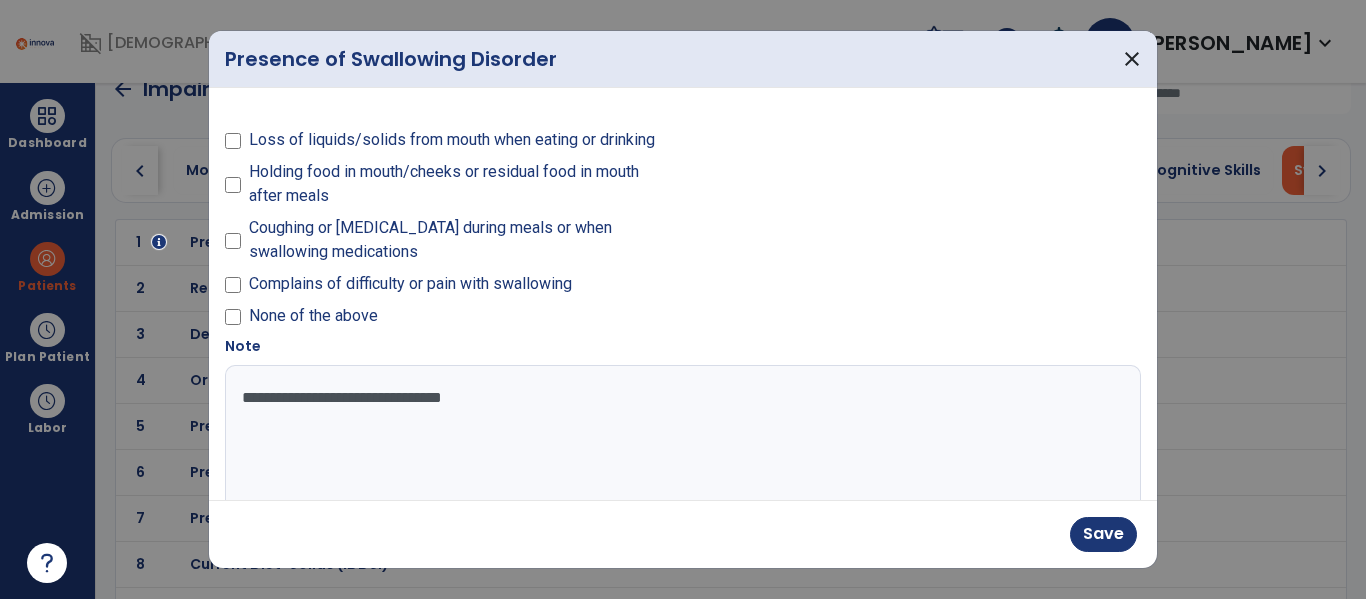 type on "**********" 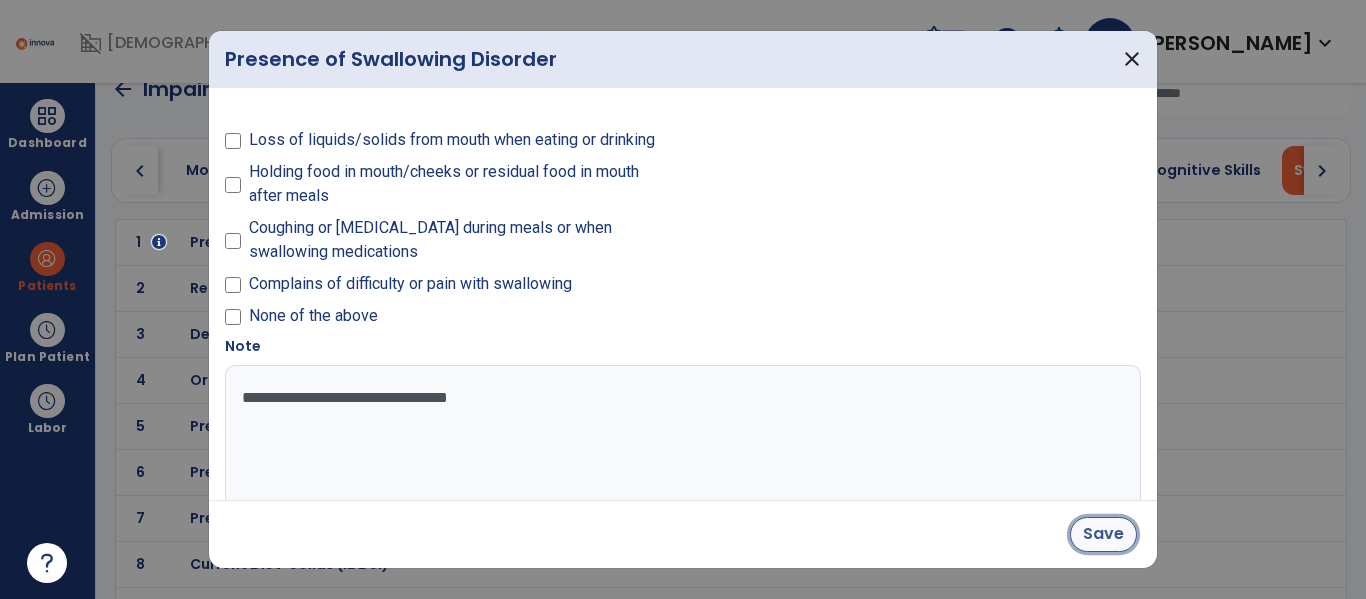 click on "Save" at bounding box center (1103, 534) 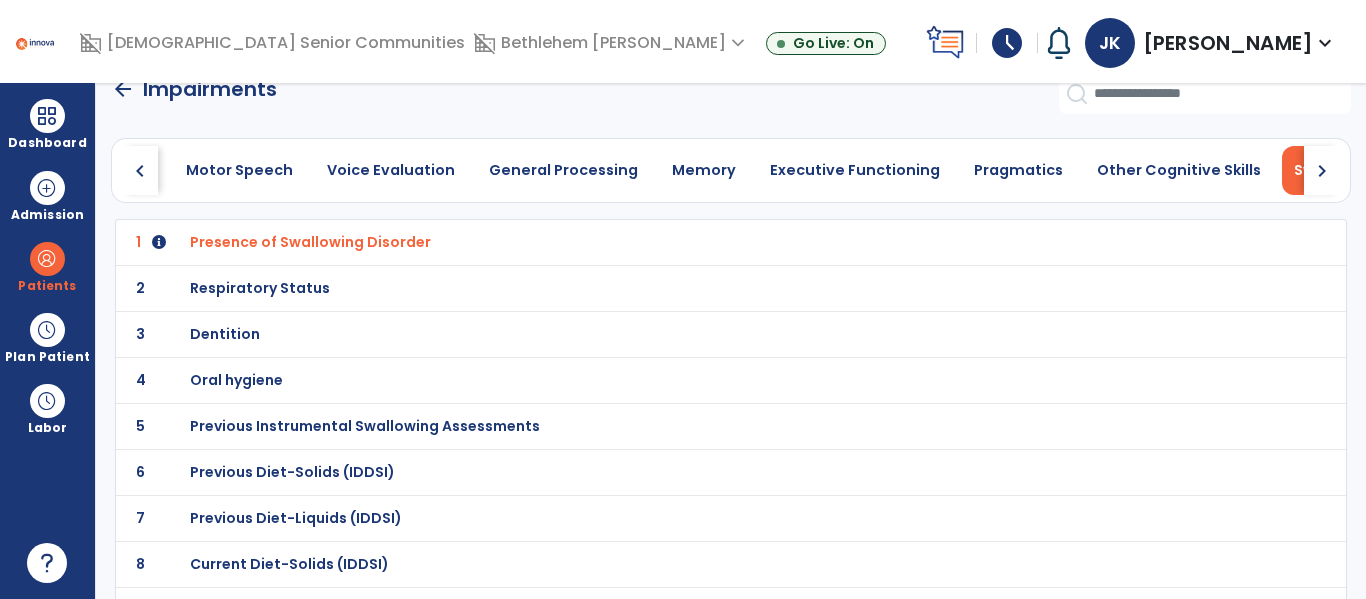 click on "Respiratory Status" at bounding box center [687, 242] 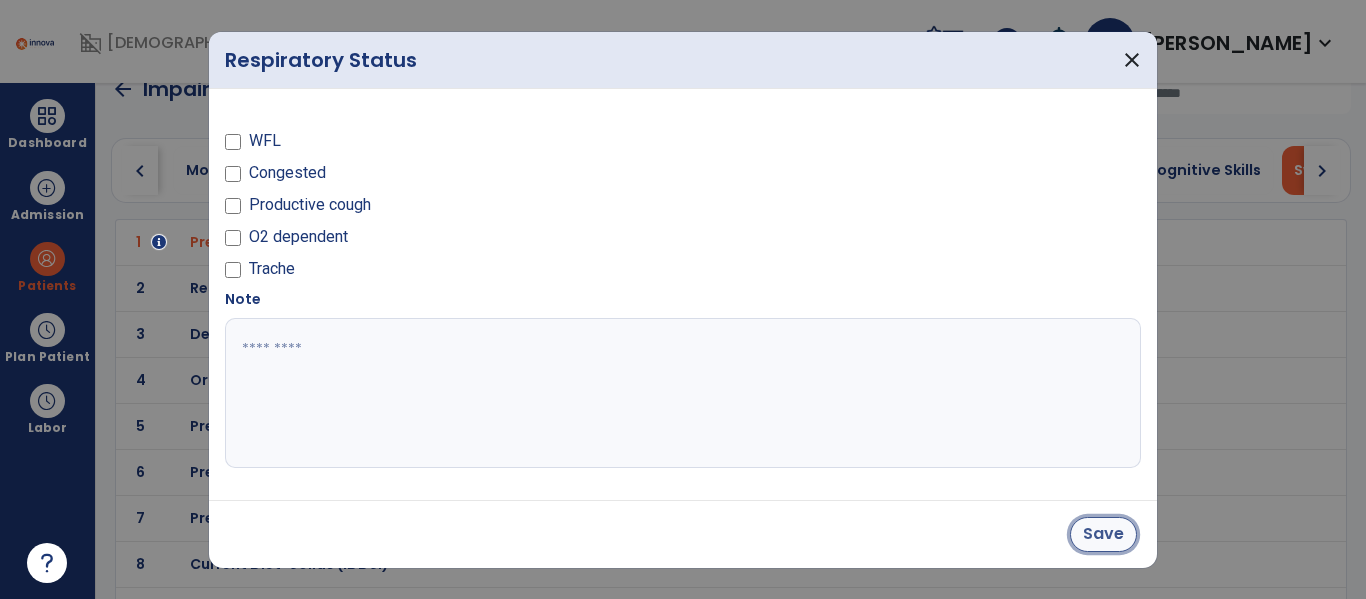 click on "Save" at bounding box center (1103, 534) 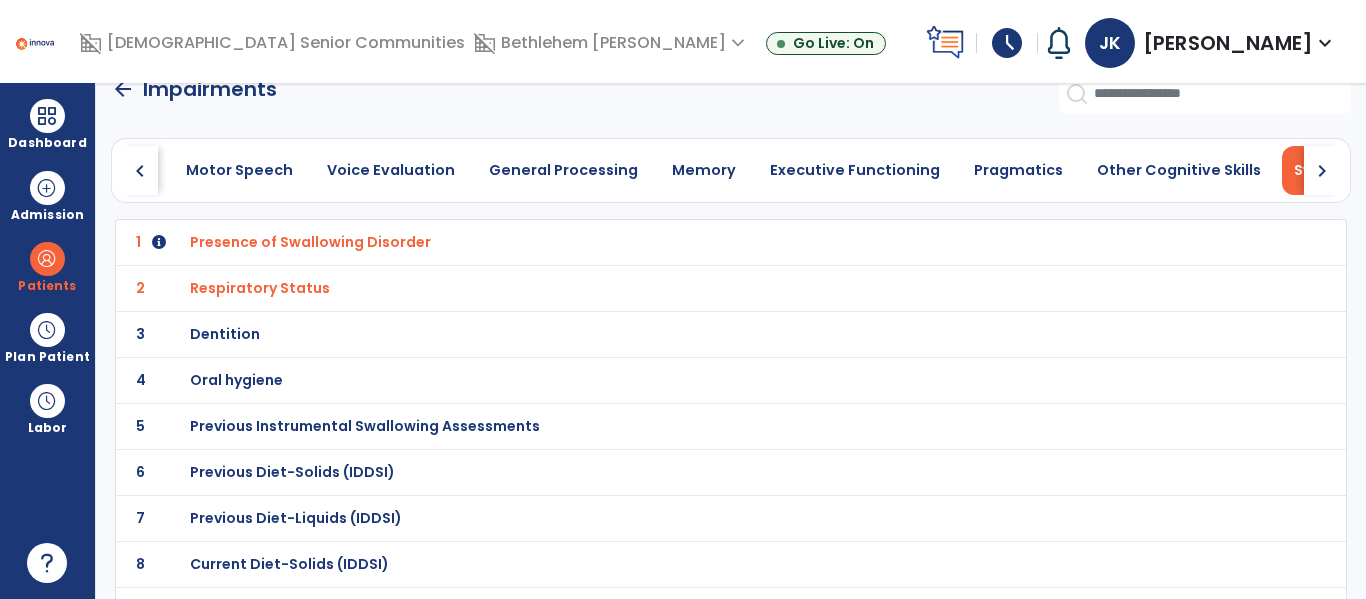click on "Dentition" at bounding box center [310, 242] 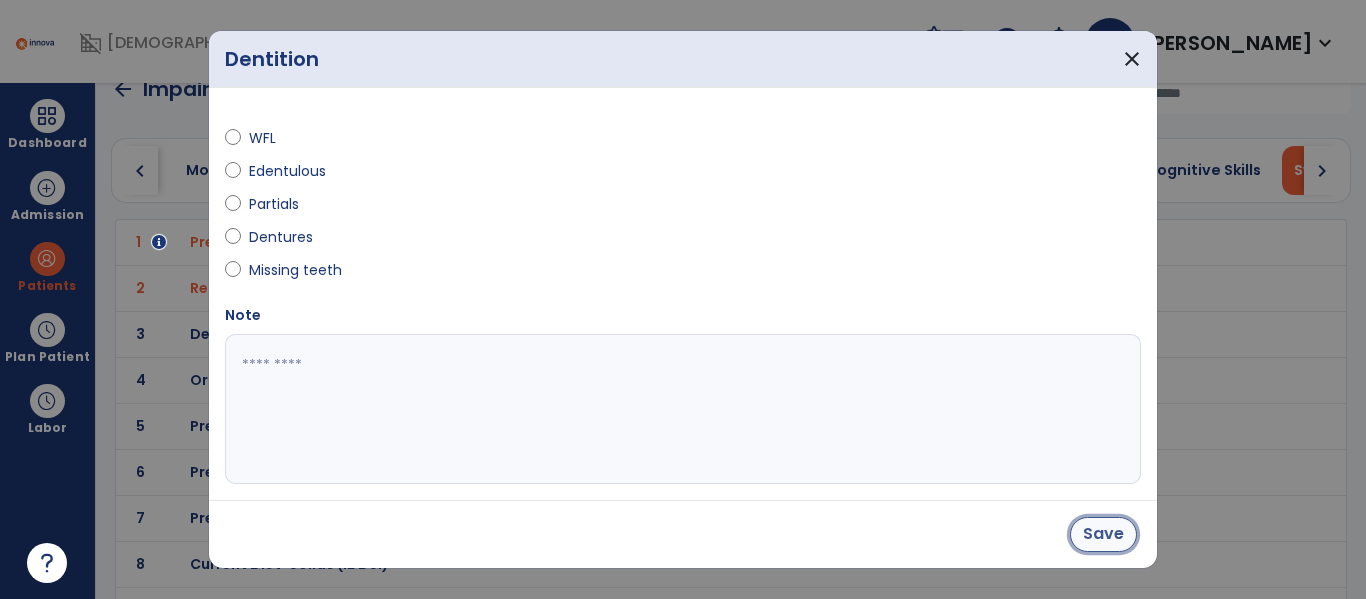 click on "Save" at bounding box center (1103, 534) 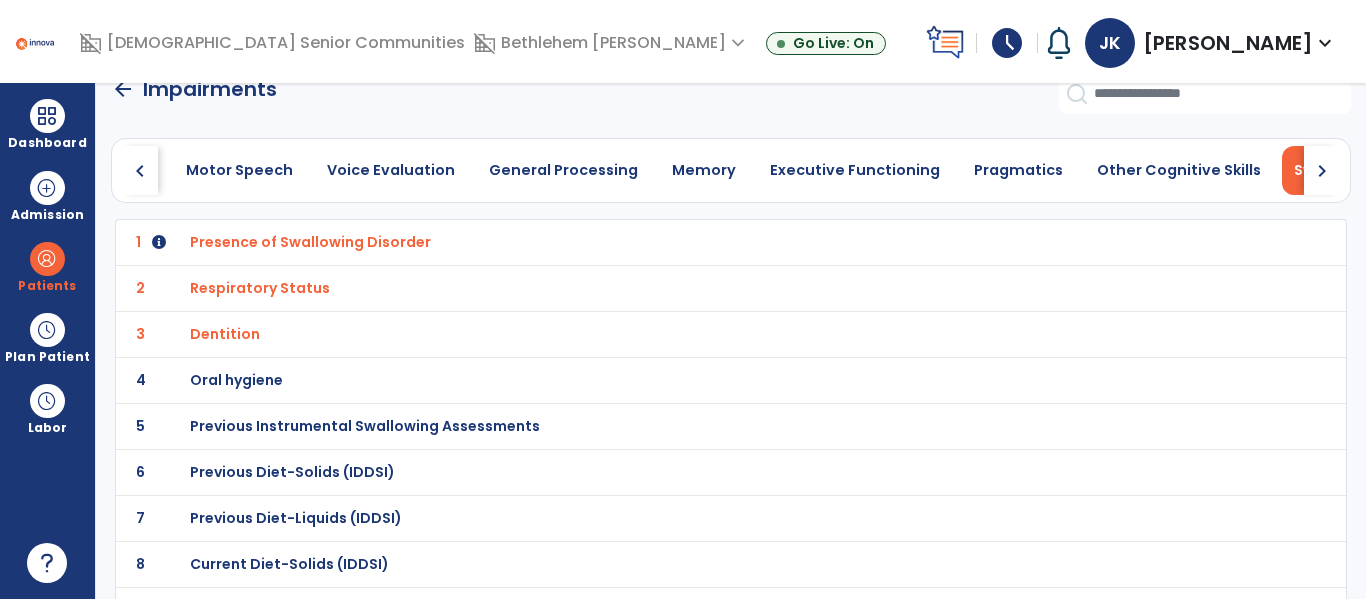 click on "Oral hygiene" at bounding box center [310, 242] 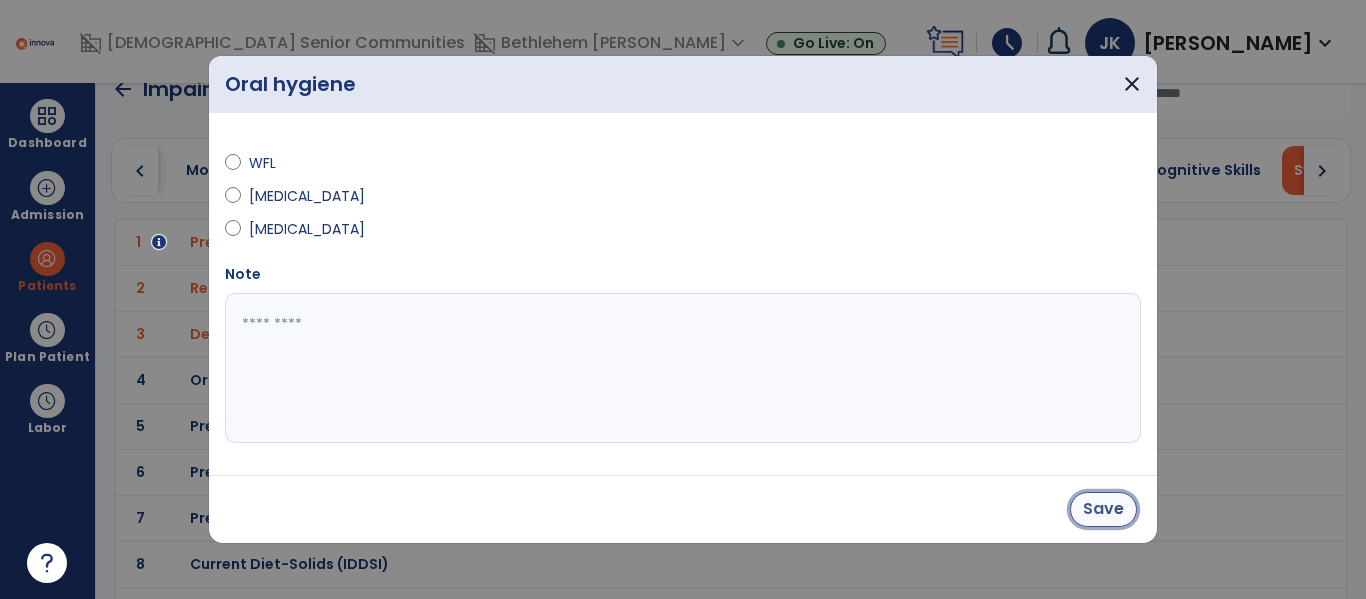 click on "Save" at bounding box center [1103, 509] 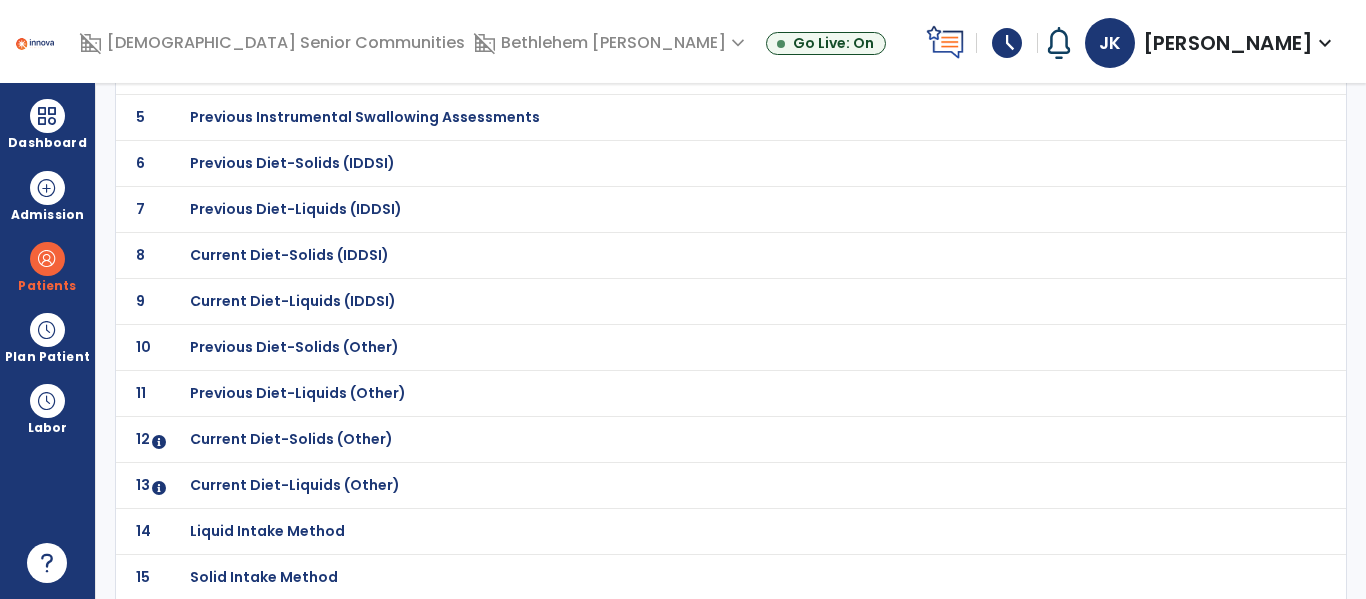 scroll, scrollTop: 339, scrollLeft: 0, axis: vertical 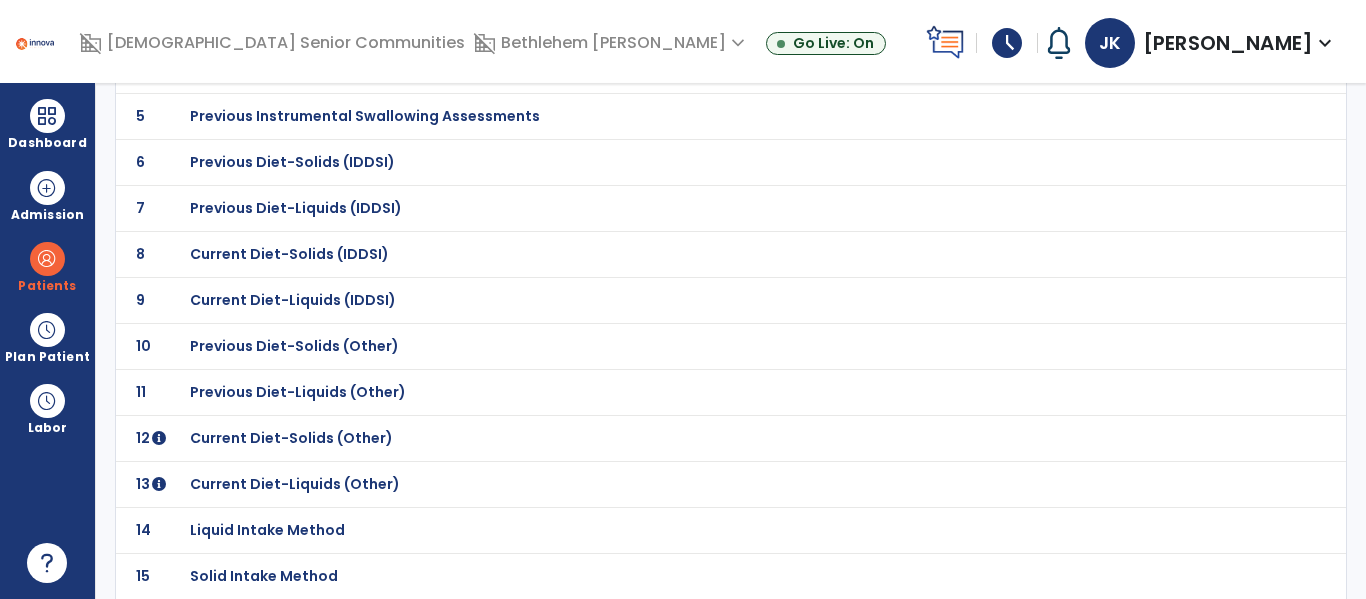 click on "Previous Diet-Solids (IDDSI)" at bounding box center (310, -68) 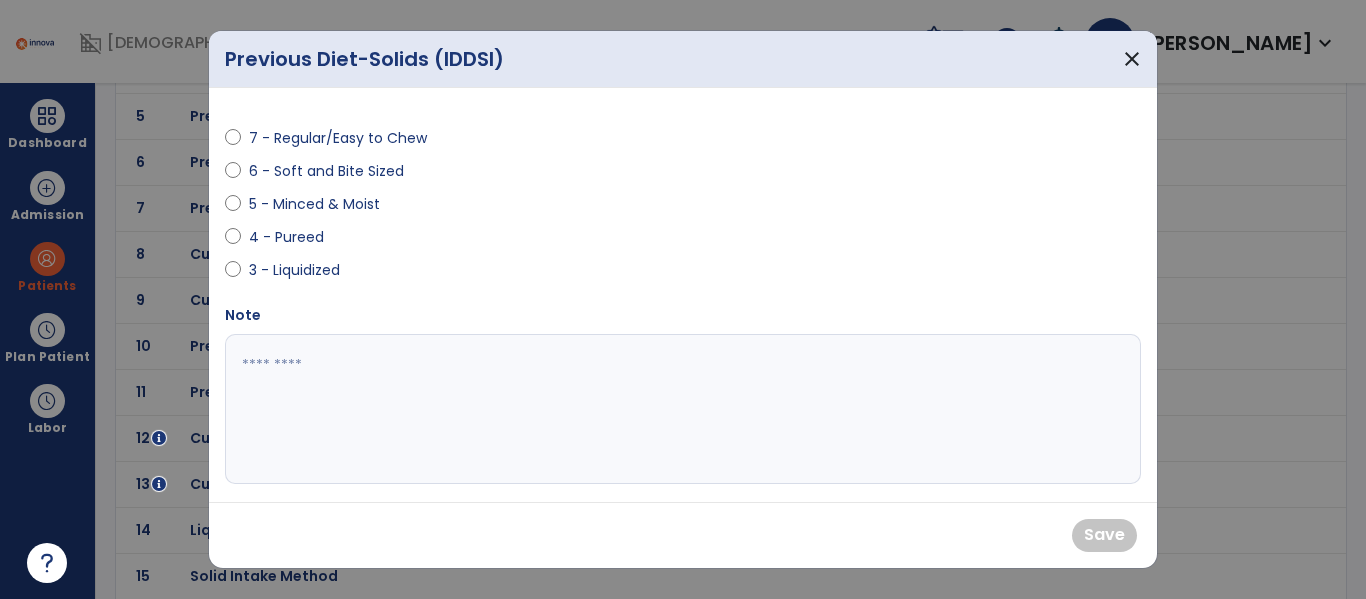 click on "4 - Pureed" at bounding box center [286, 237] 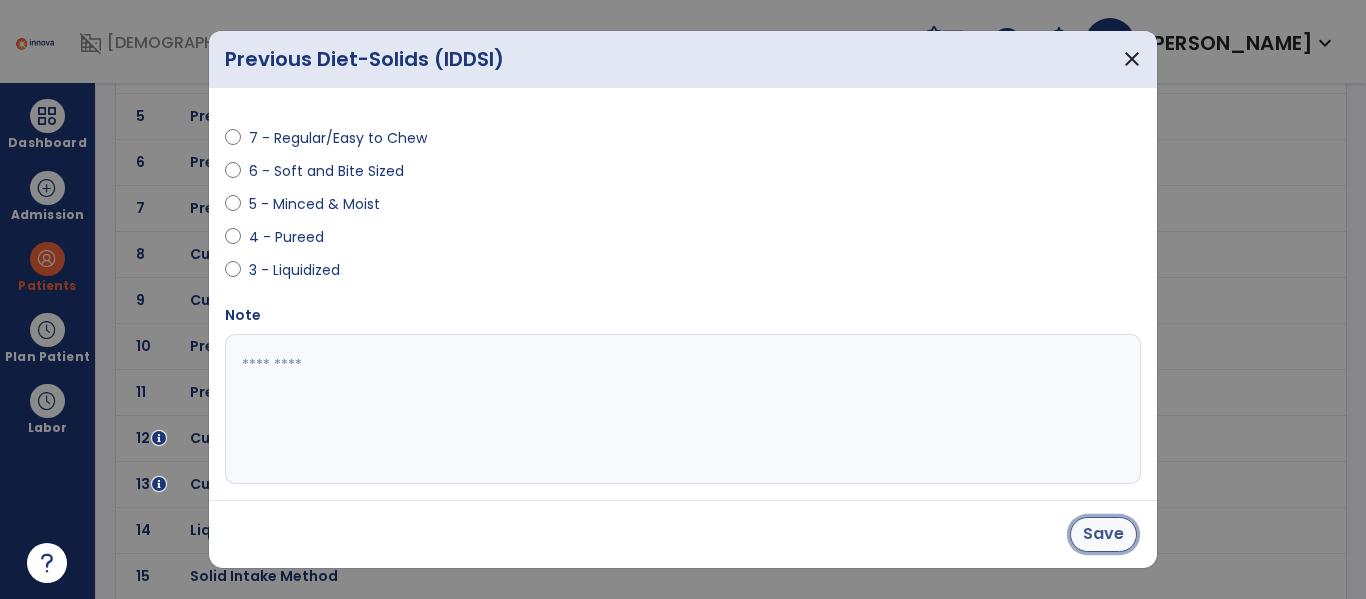 click on "Save" at bounding box center [1103, 534] 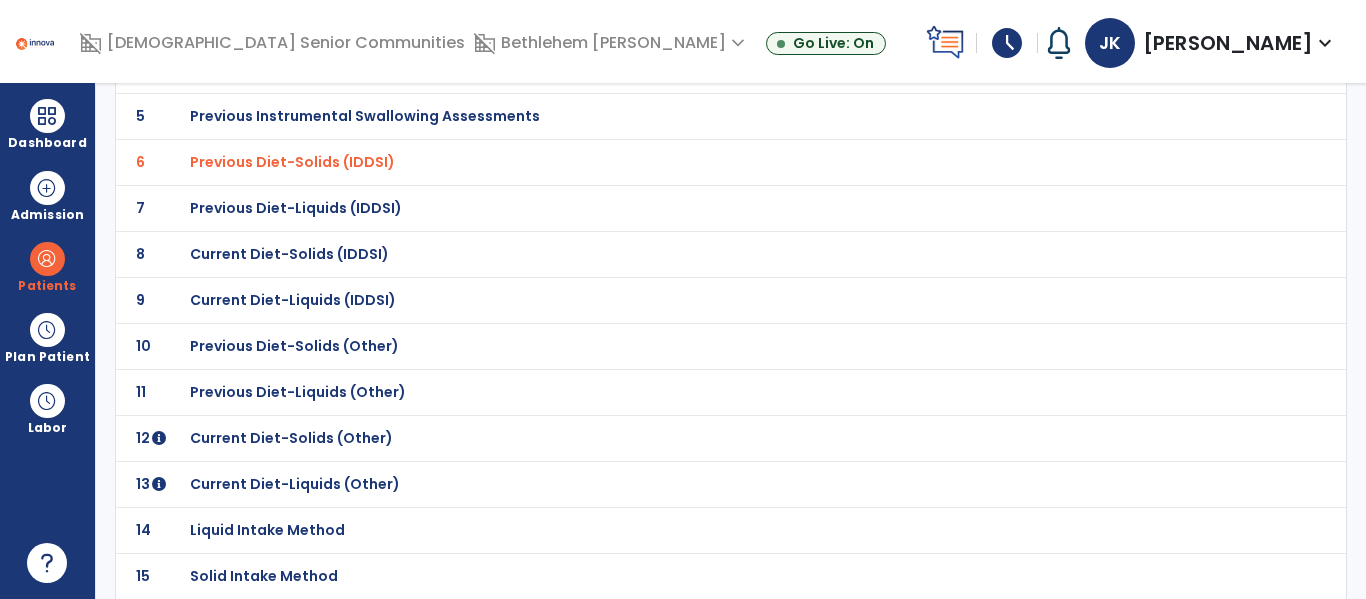 click on "Previous Diet-Liquids (IDDSI)" at bounding box center (310, -68) 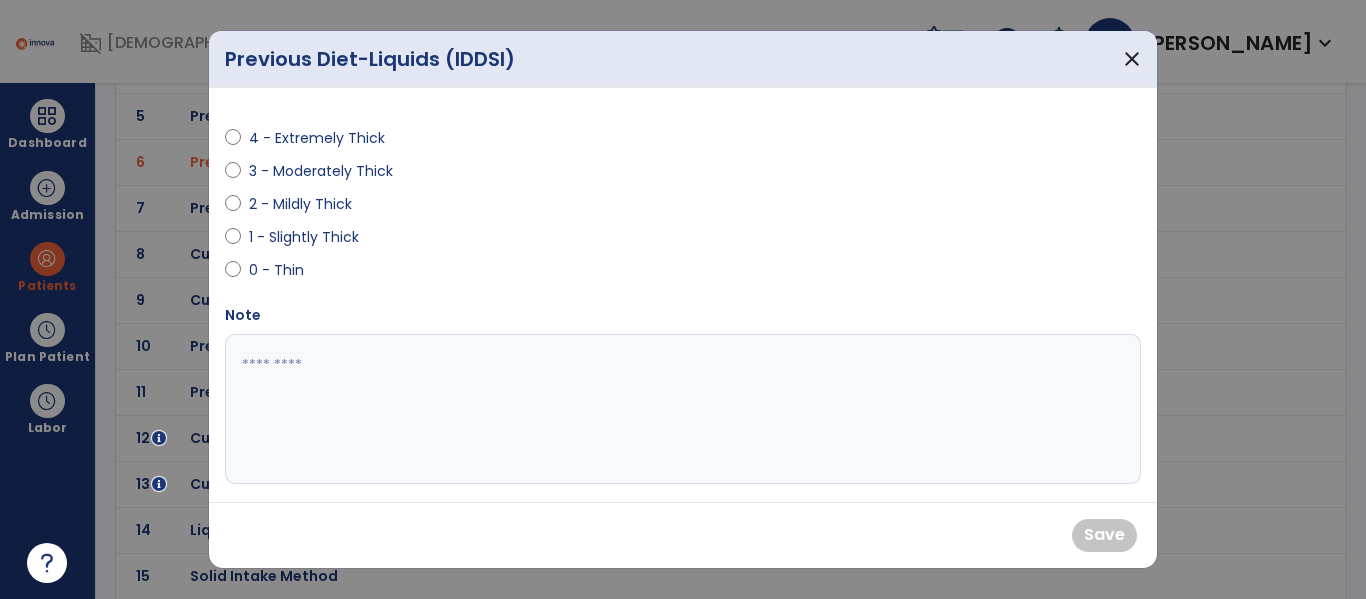 click on "0 - Thin" at bounding box center (284, 270) 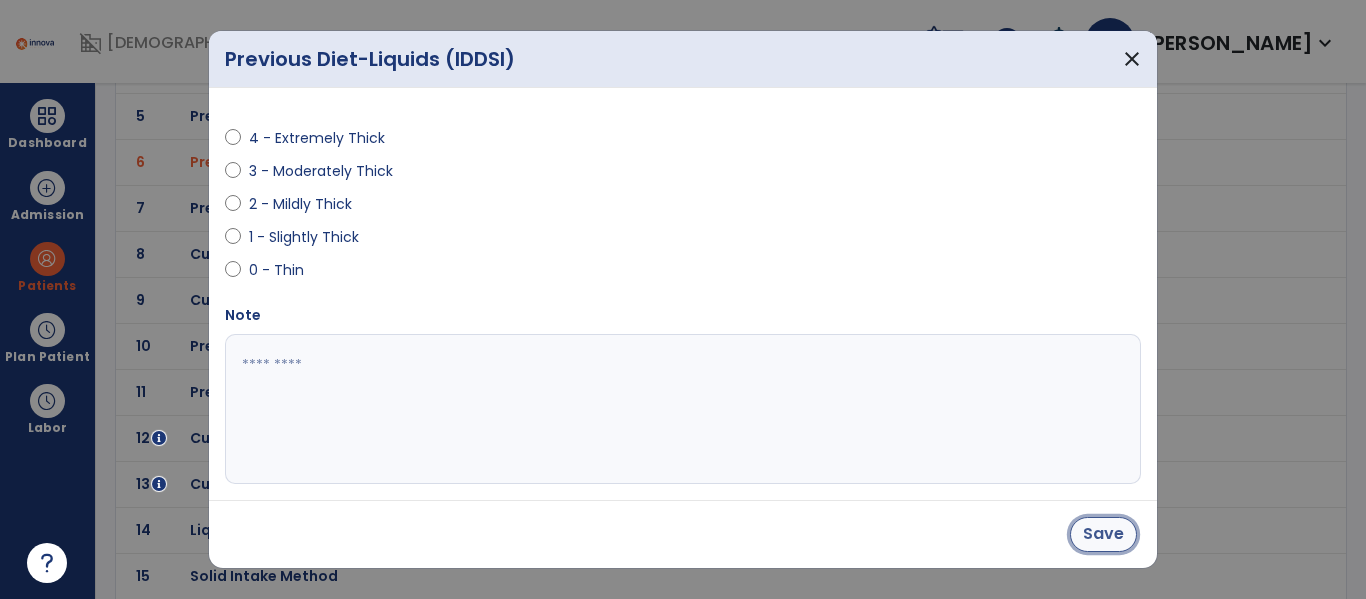 click on "Save" at bounding box center [1103, 534] 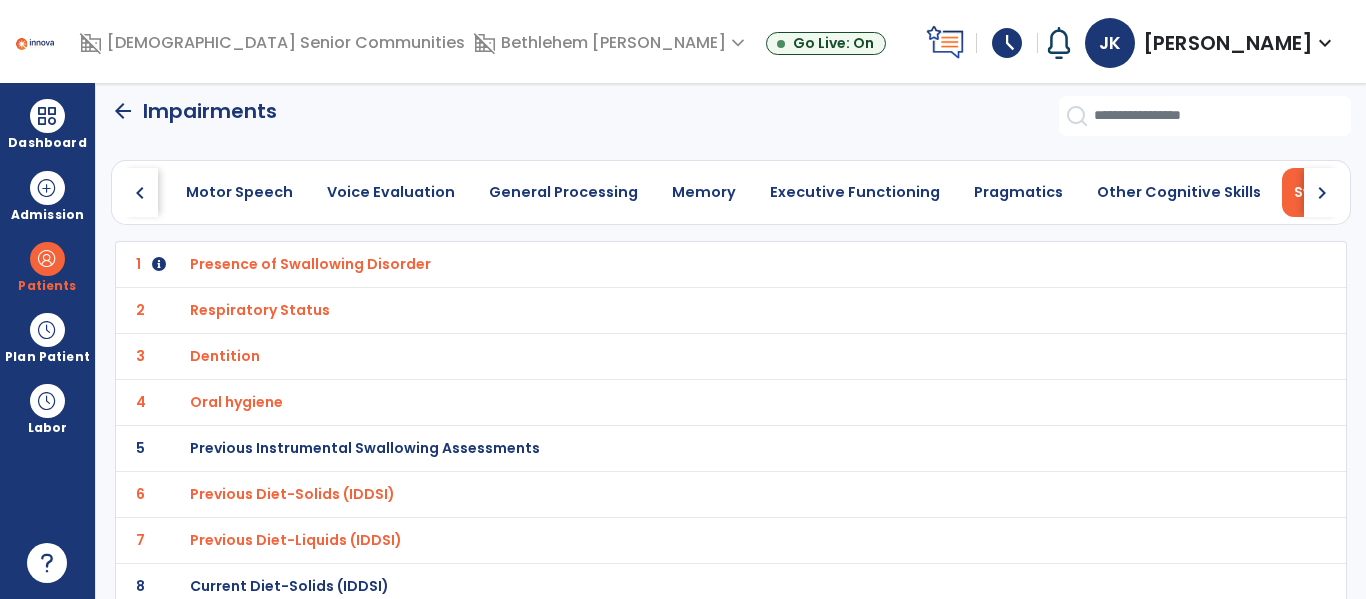 scroll, scrollTop: 0, scrollLeft: 0, axis: both 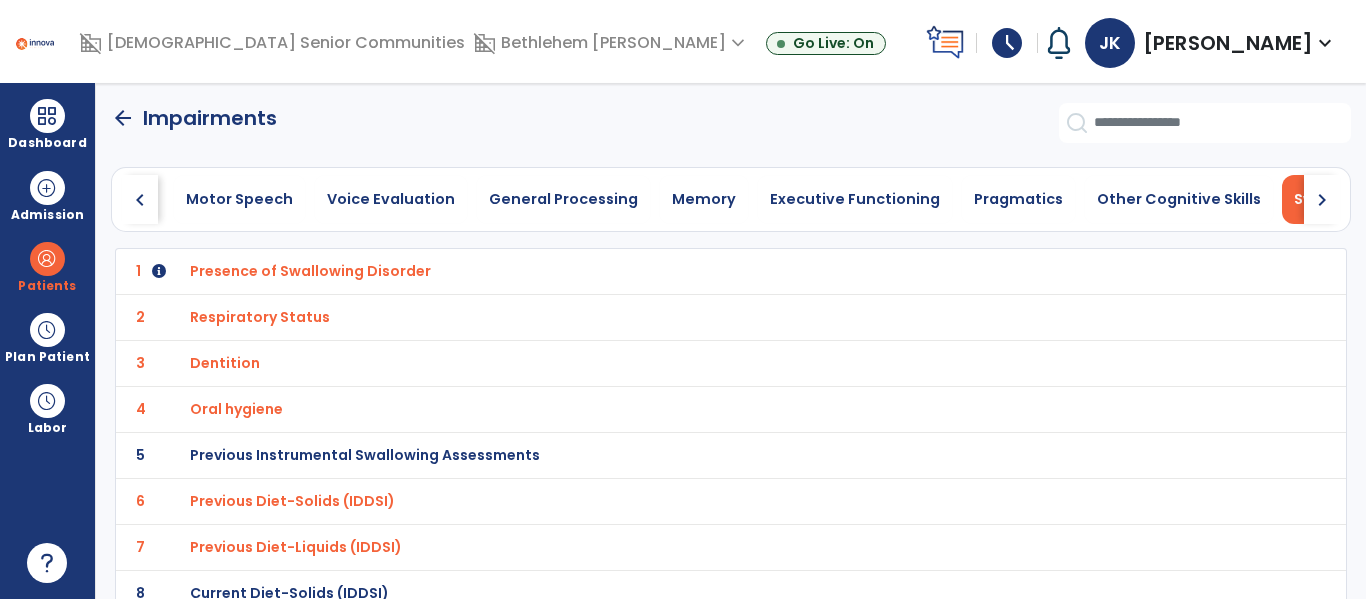 click on "arrow_back" 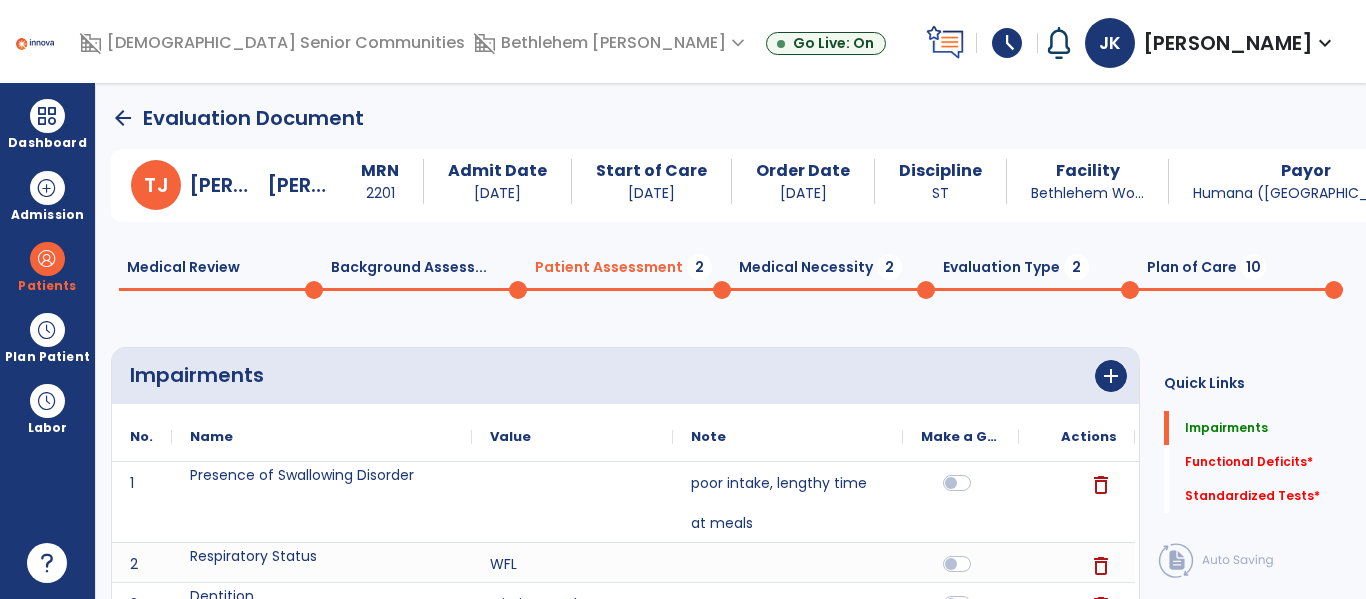 click on "Medical Review  0" 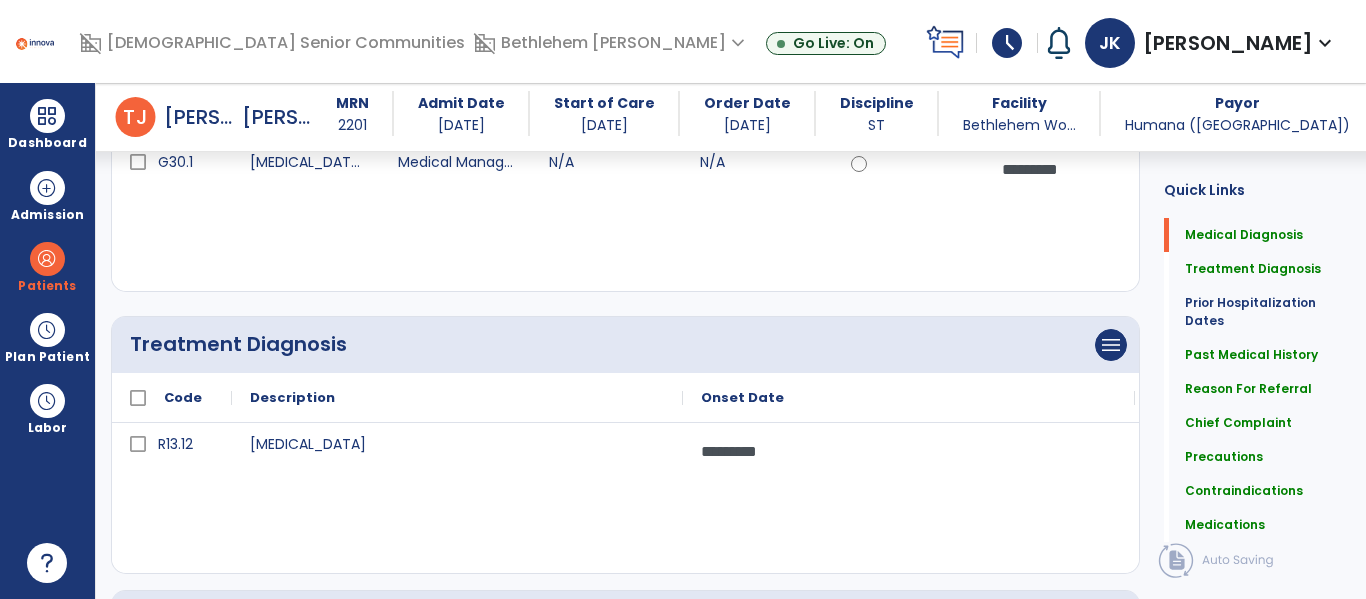scroll, scrollTop: 301, scrollLeft: 0, axis: vertical 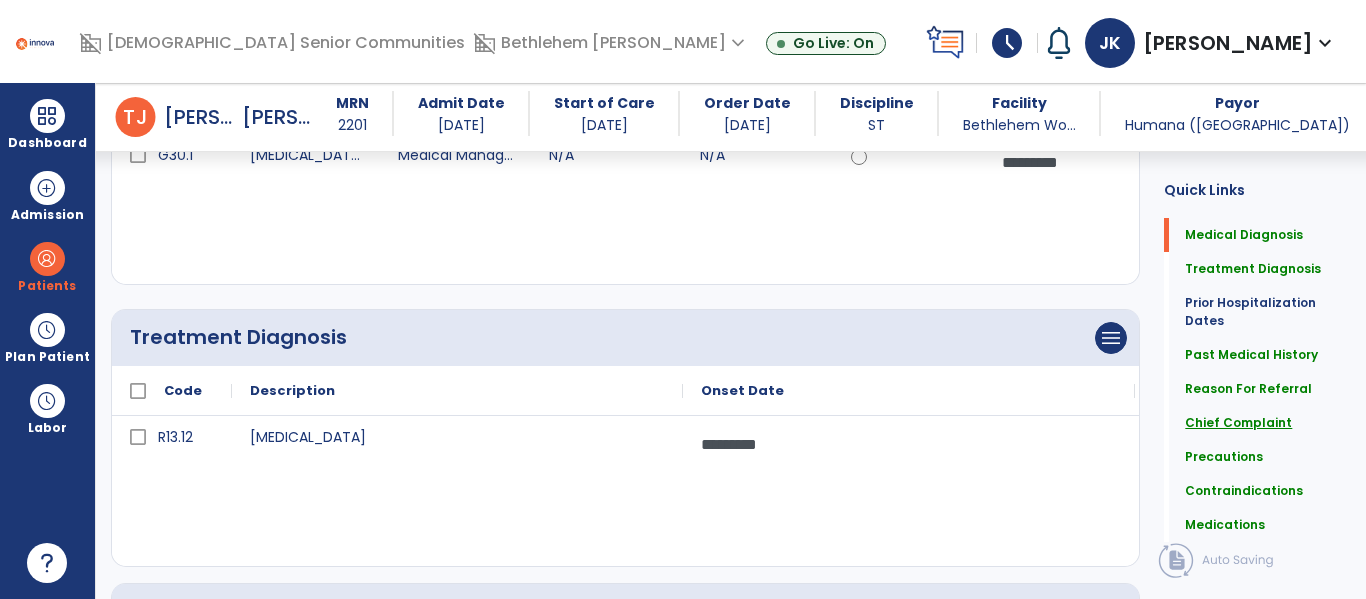 click on "Chief Complaint" 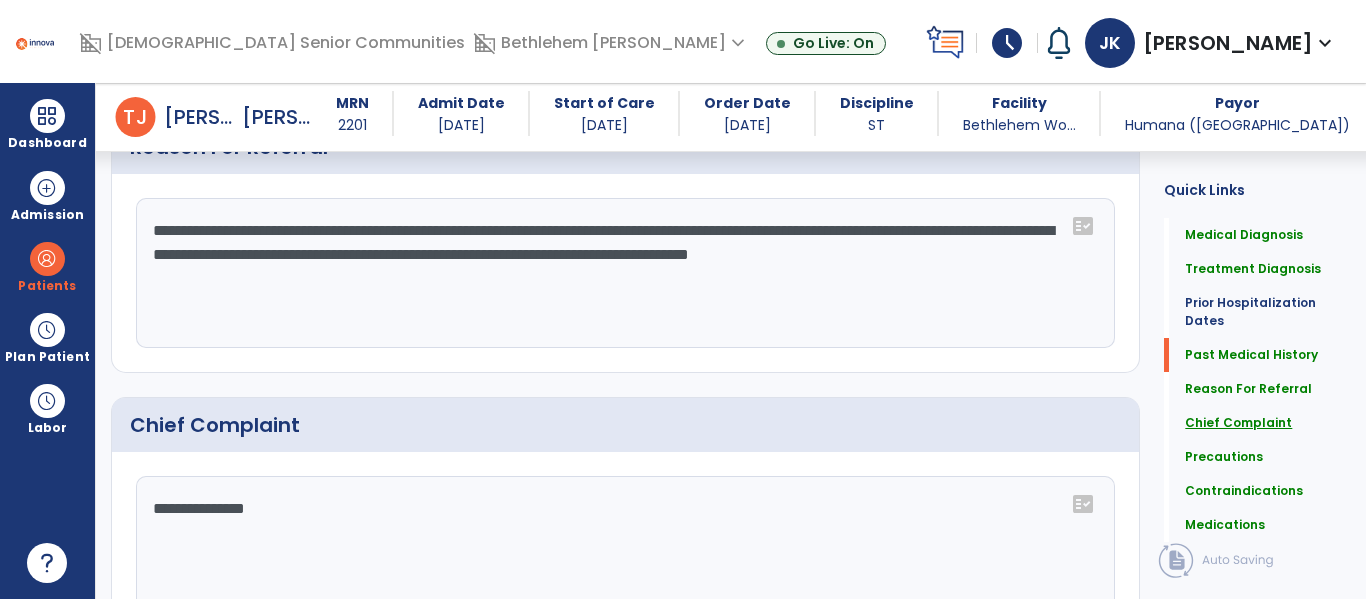 scroll, scrollTop: 1487, scrollLeft: 0, axis: vertical 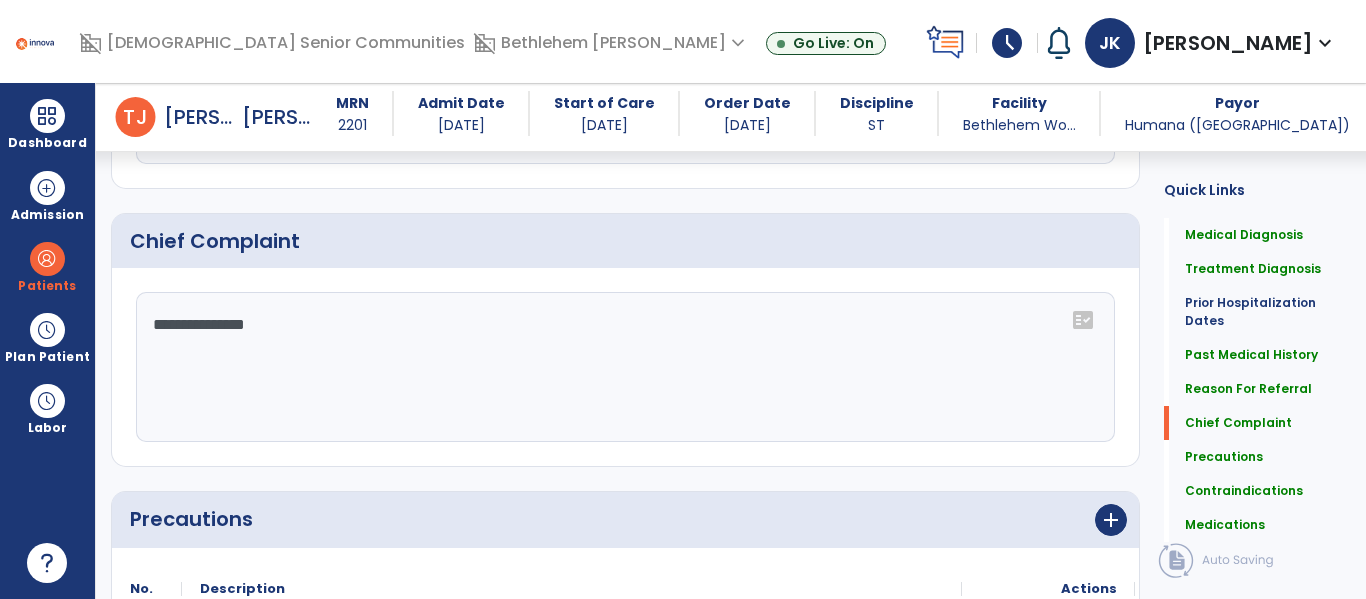 click on "**********" 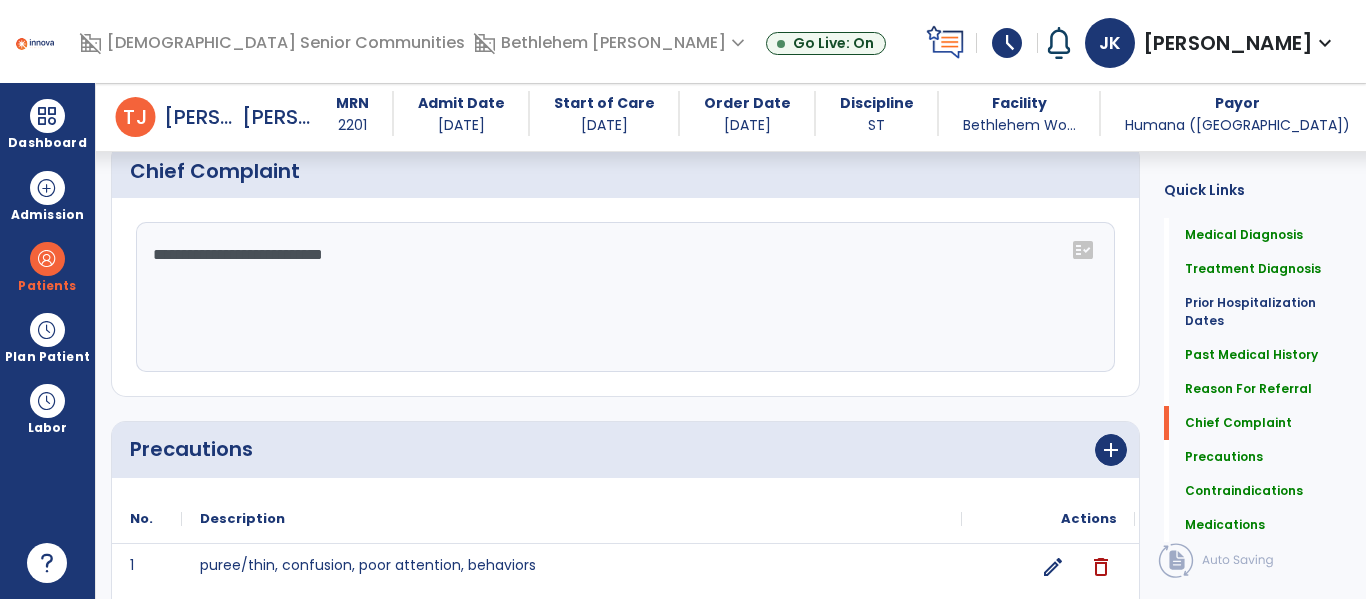 scroll, scrollTop: 1560, scrollLeft: 0, axis: vertical 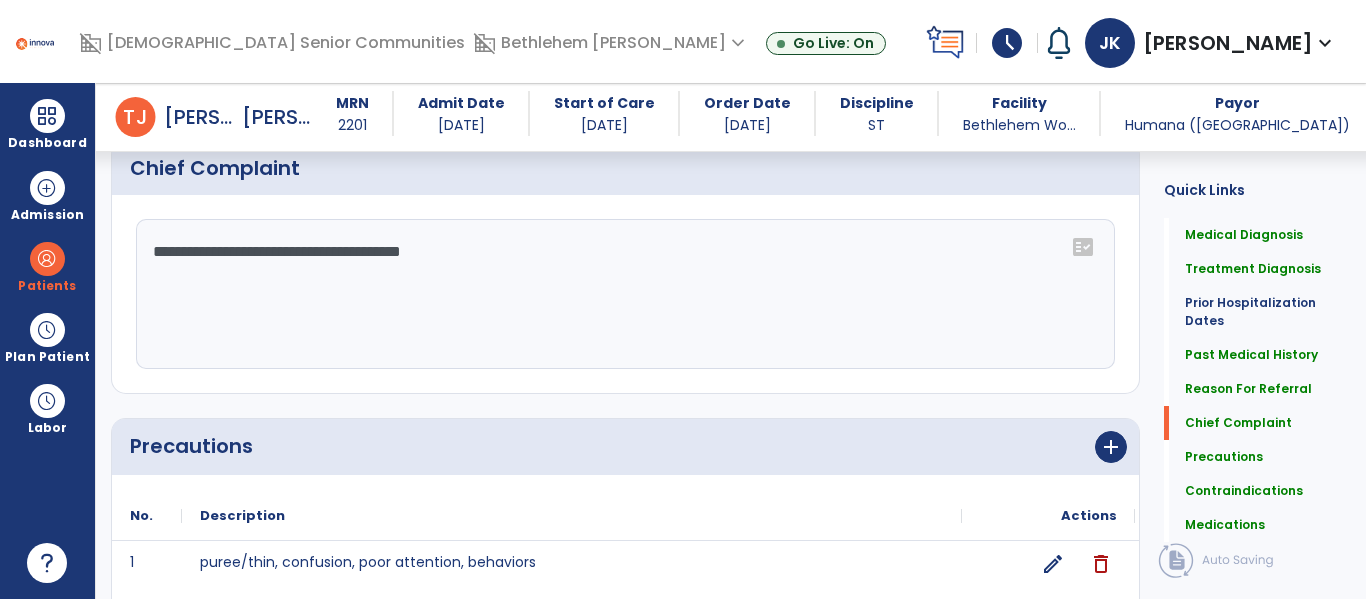 type on "**********" 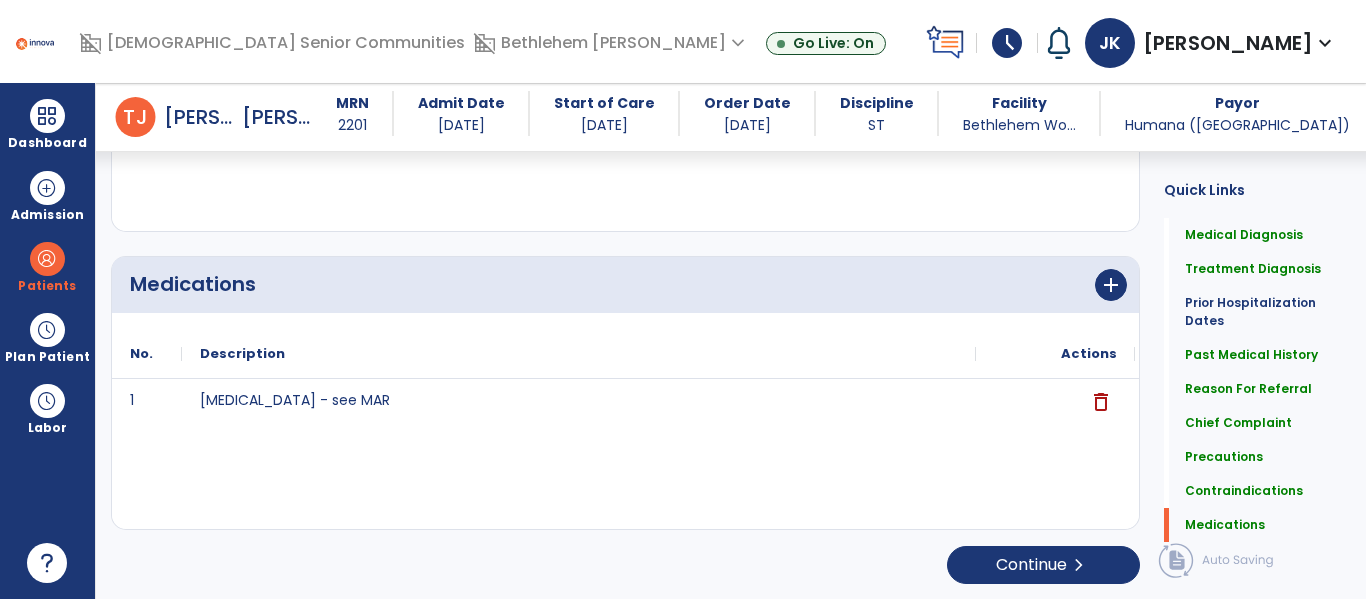 scroll, scrollTop: 2319, scrollLeft: 0, axis: vertical 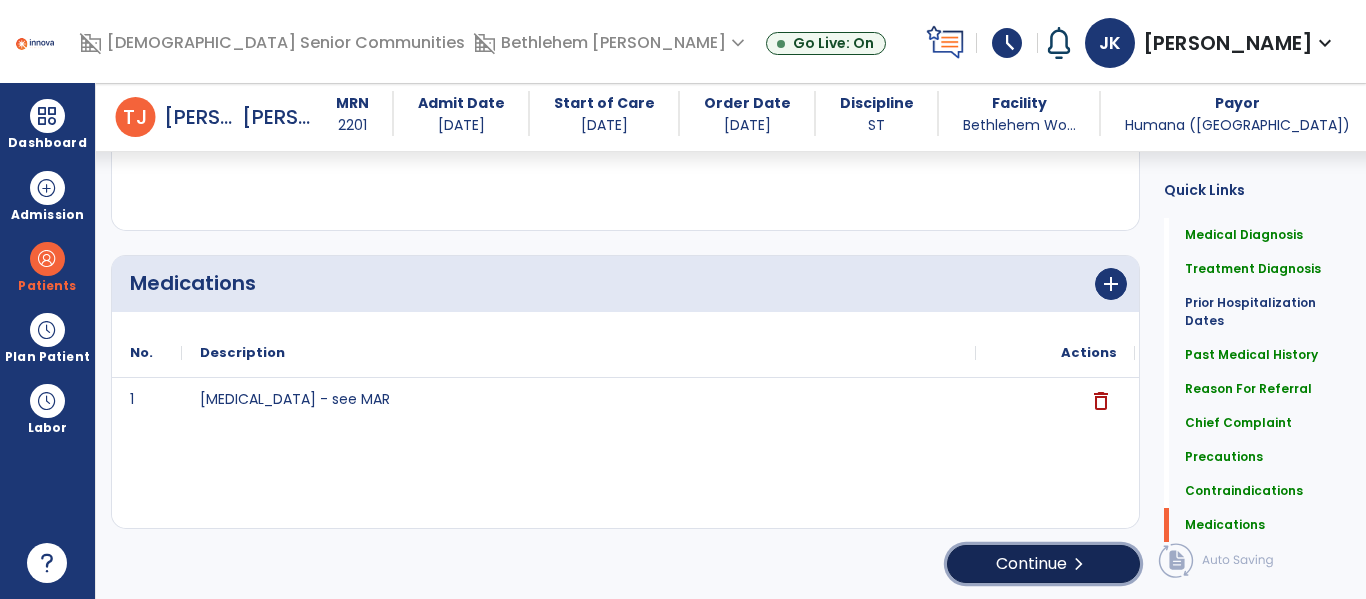 click on "Continue  chevron_right" 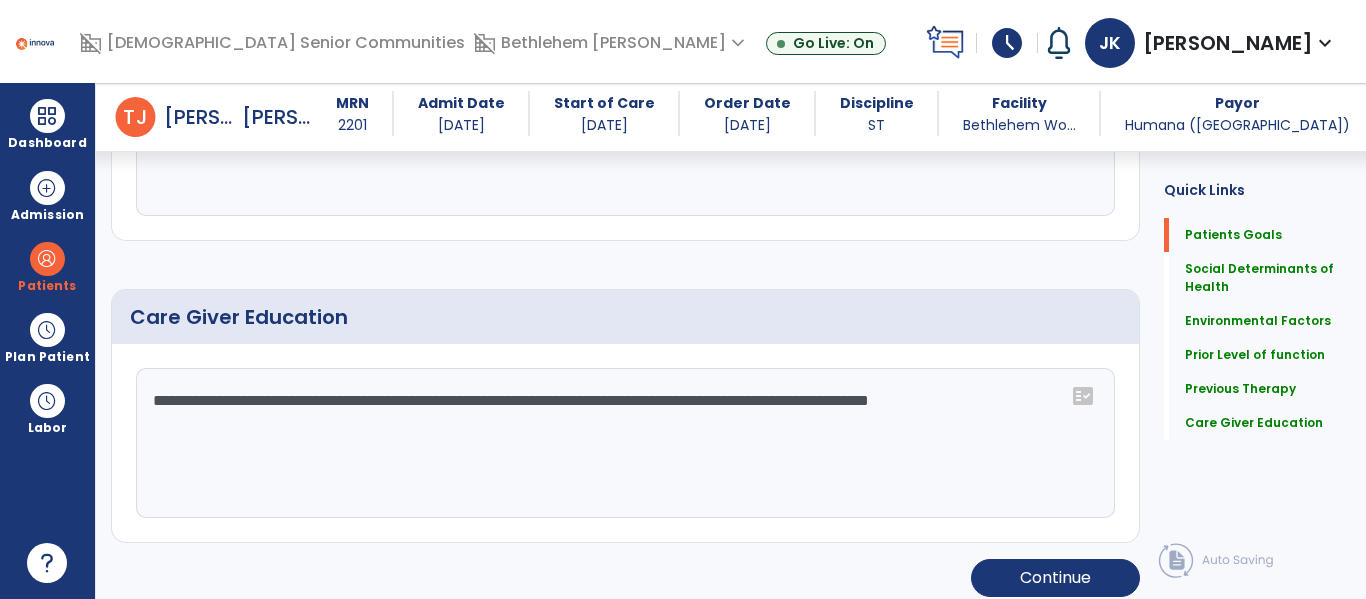scroll, scrollTop: 1623, scrollLeft: 0, axis: vertical 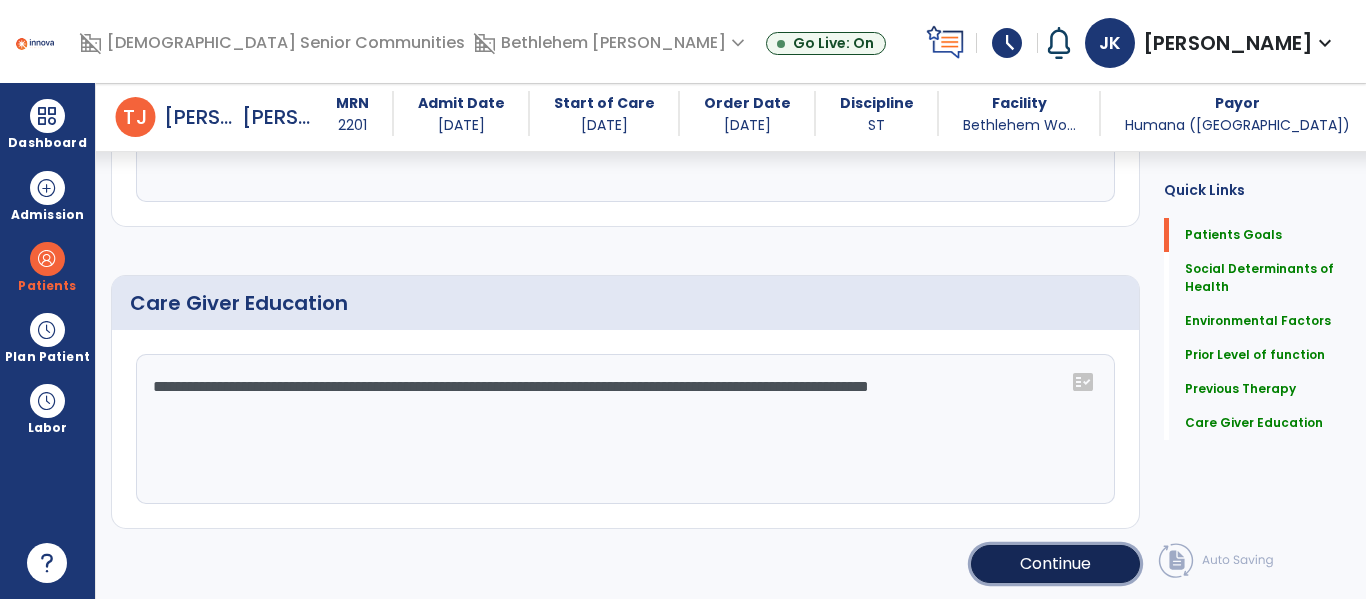 click on "Continue" 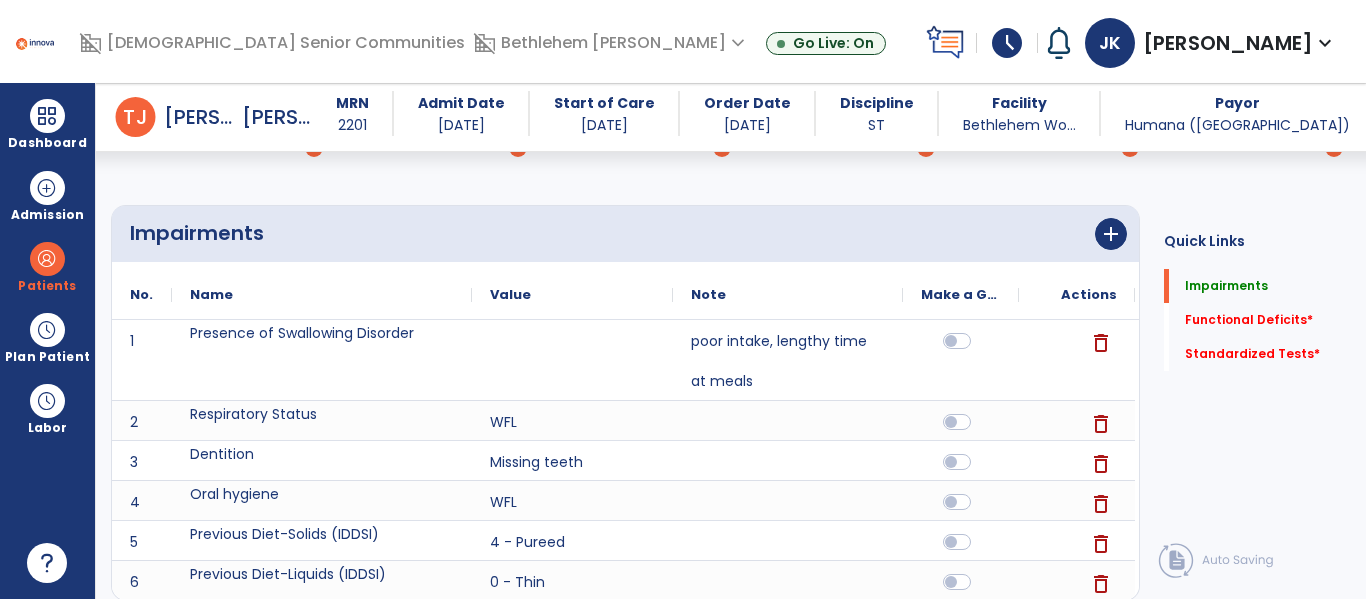 scroll, scrollTop: 116, scrollLeft: 0, axis: vertical 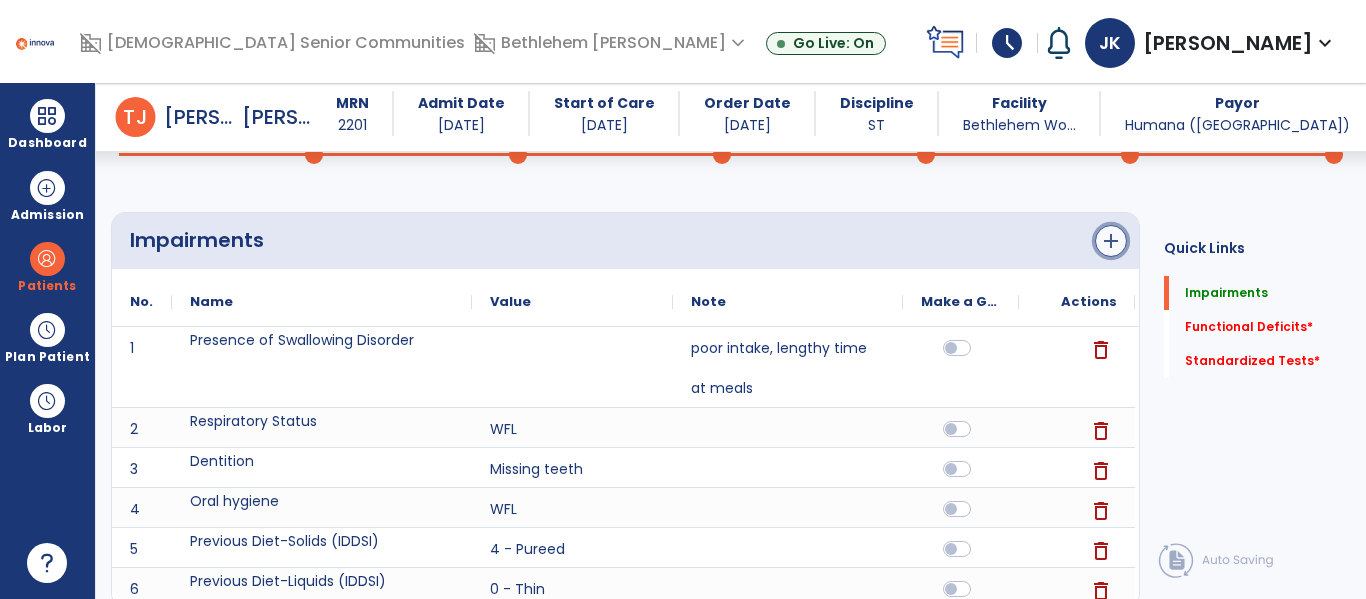 click on "add" 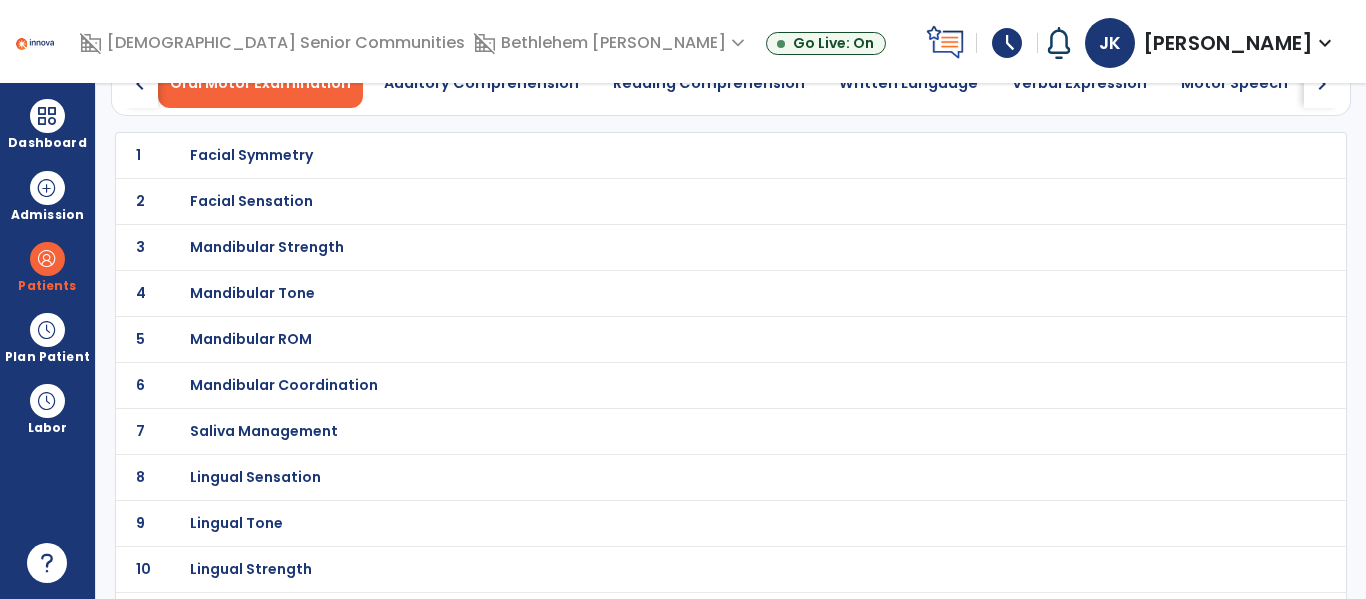 scroll, scrollTop: 0, scrollLeft: 0, axis: both 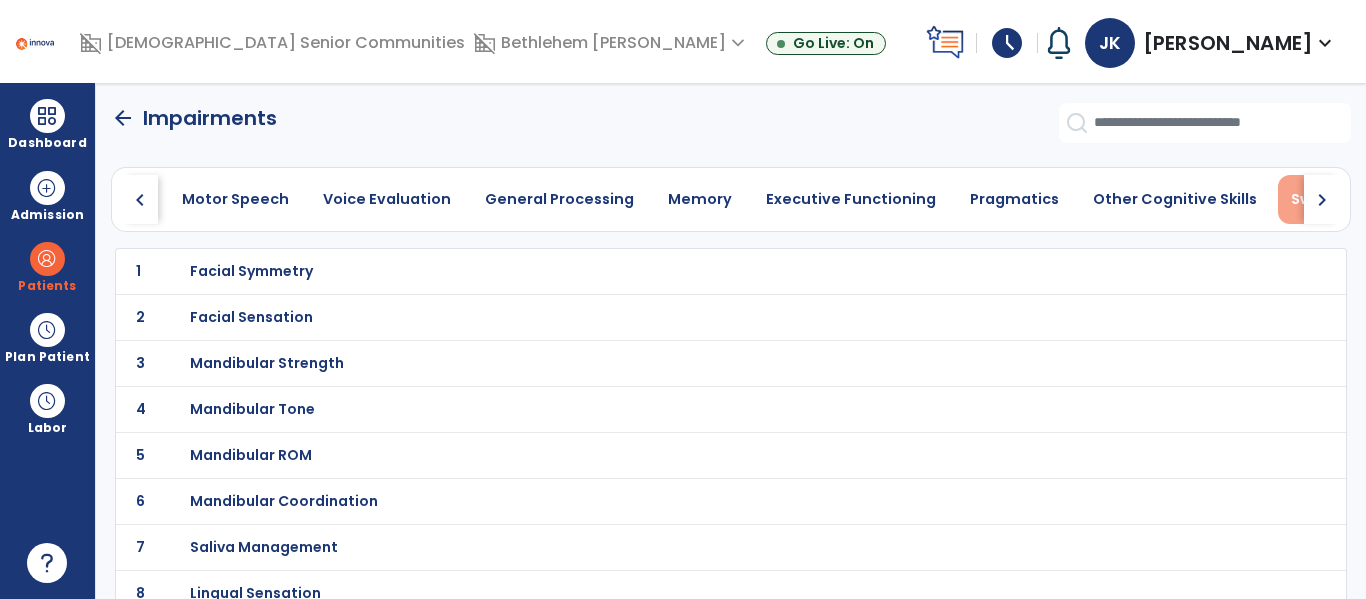 click on "Swallowing" at bounding box center (1333, 199) 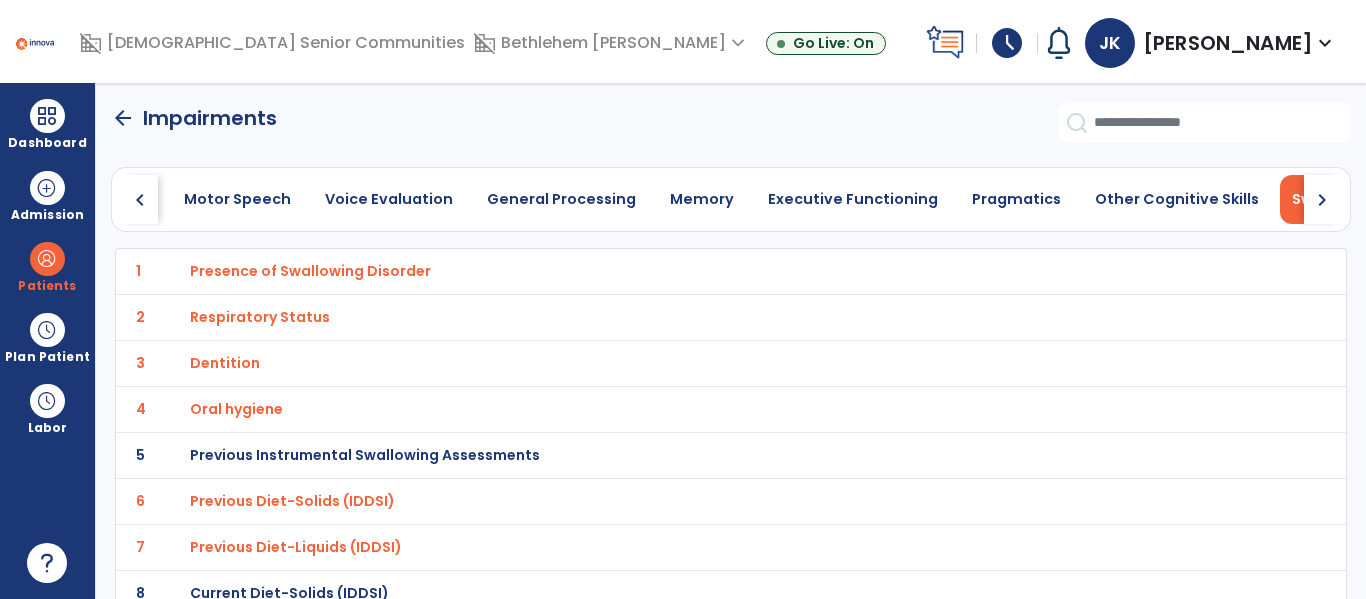 scroll, scrollTop: 0, scrollLeft: 997, axis: horizontal 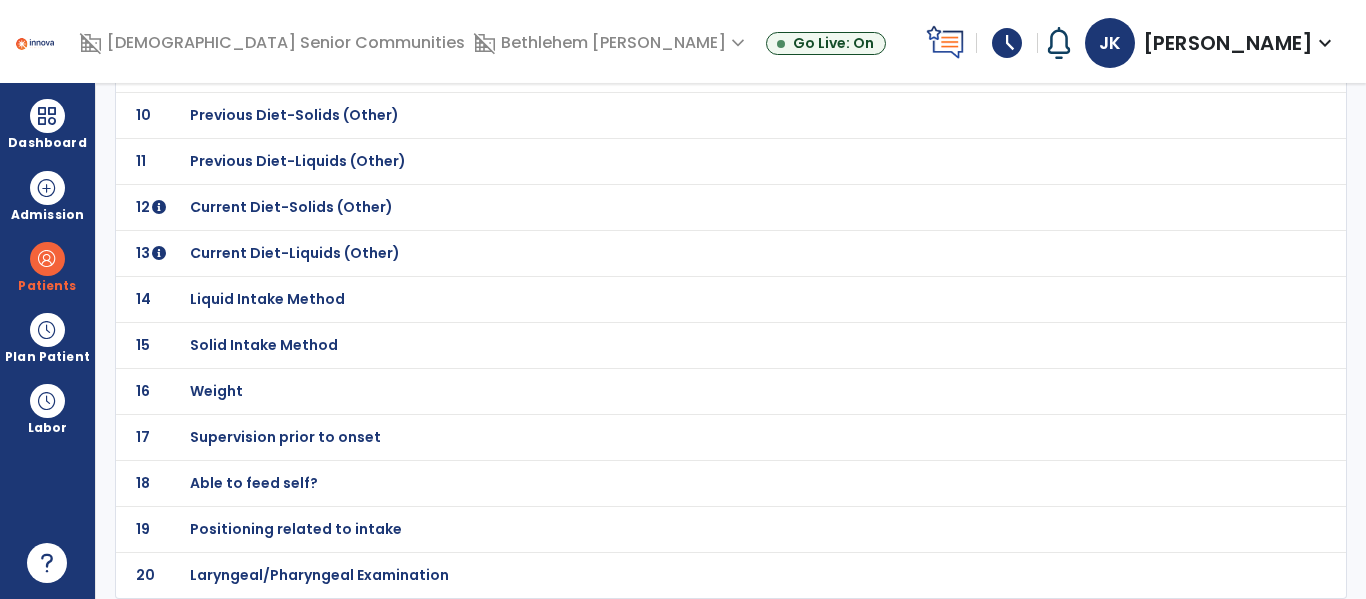 click on "Able to feed self?" at bounding box center (310, -299) 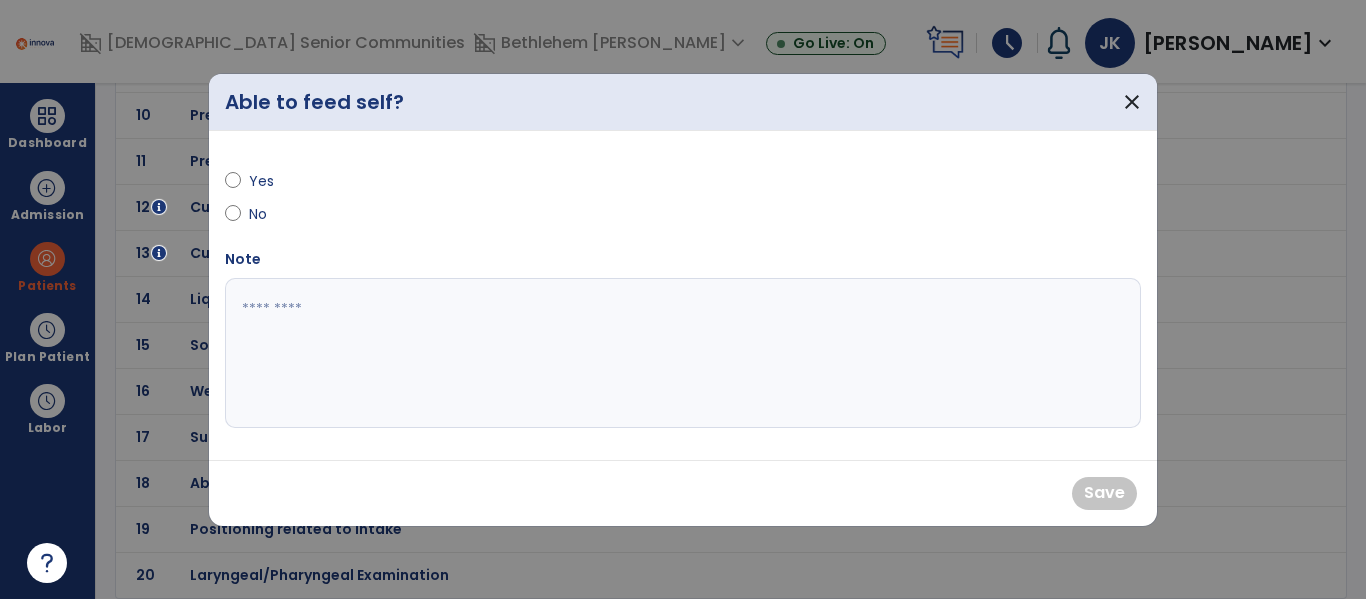 click on "No" at bounding box center (284, 214) 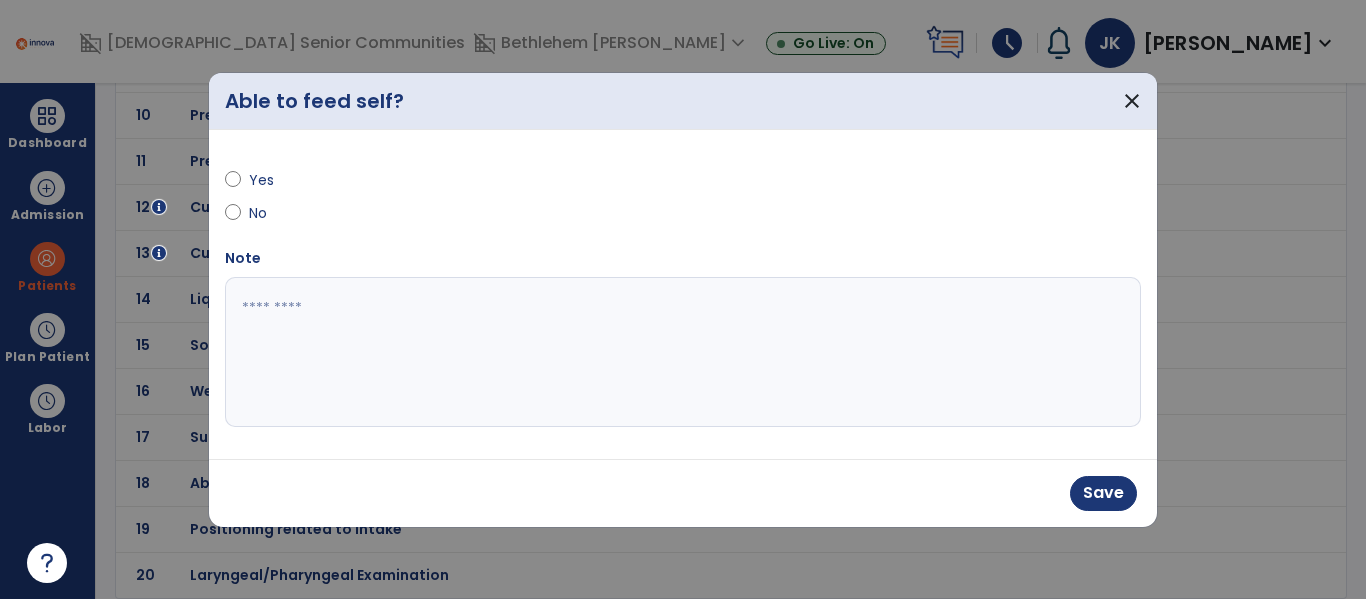 click at bounding box center (683, 352) 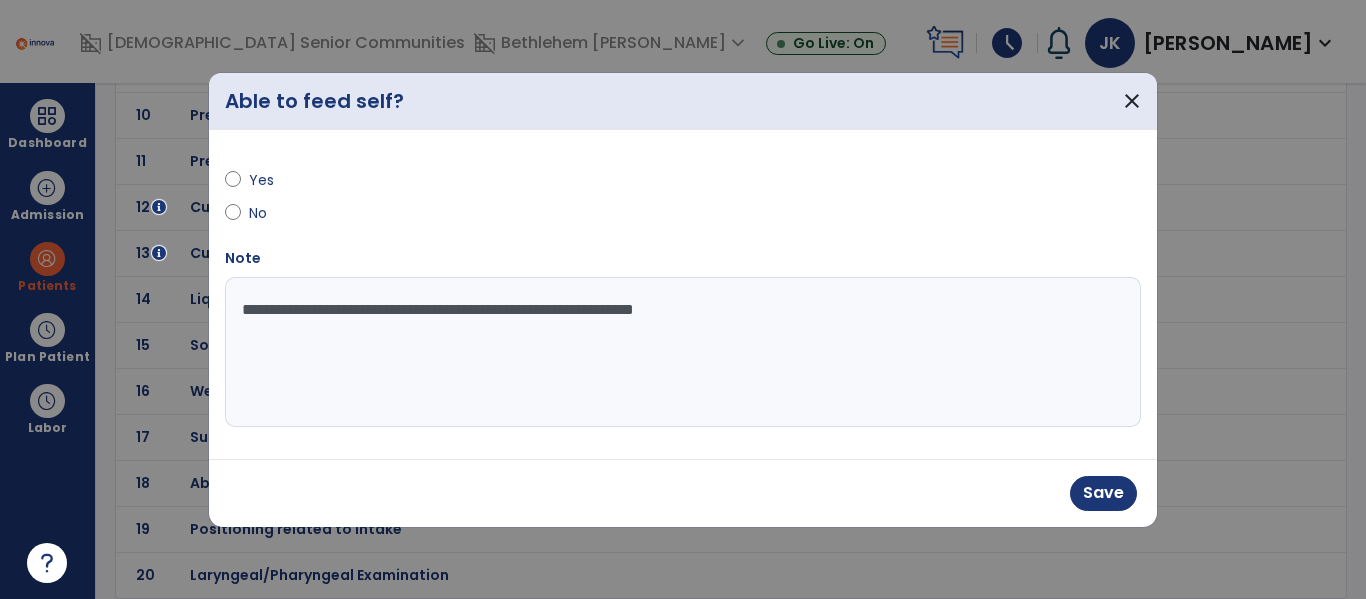 type on "**********" 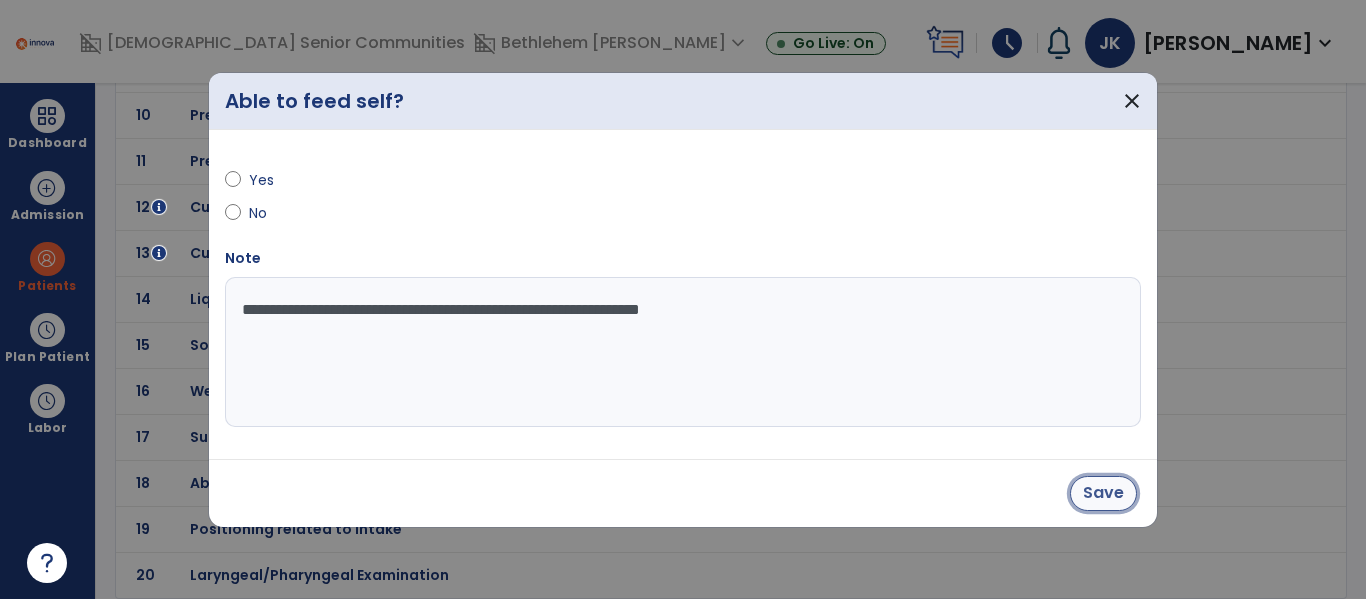click on "Save" at bounding box center [1103, 493] 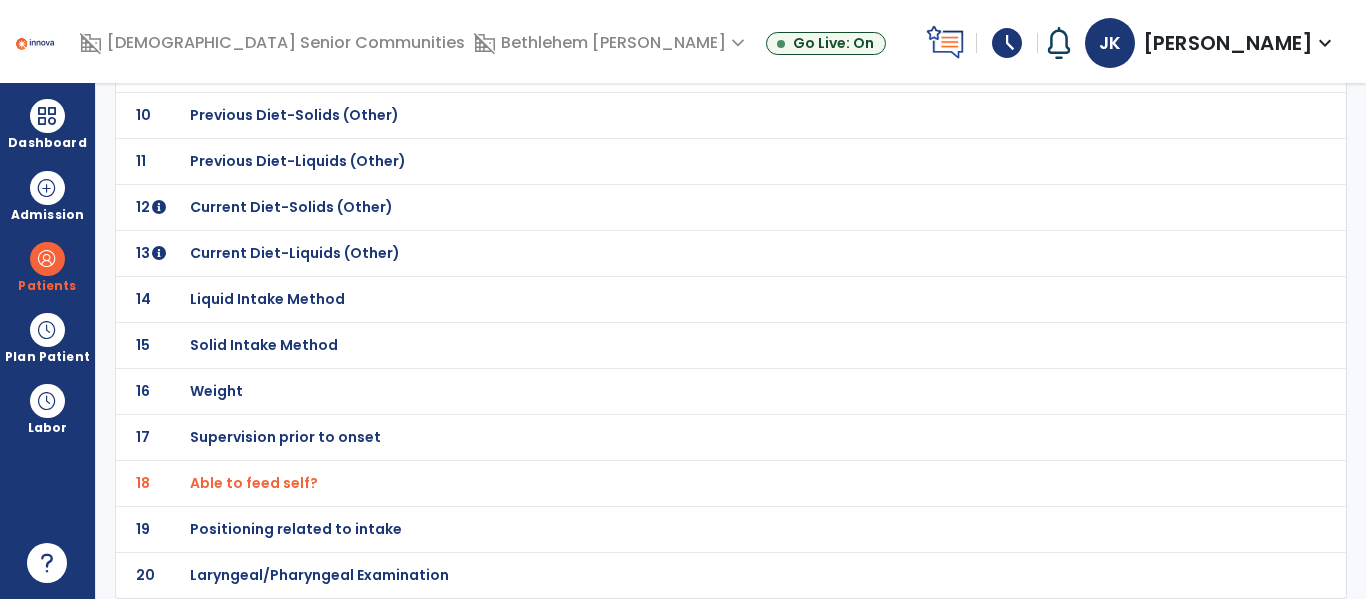 click on "Positioning related to intake" at bounding box center (687, -299) 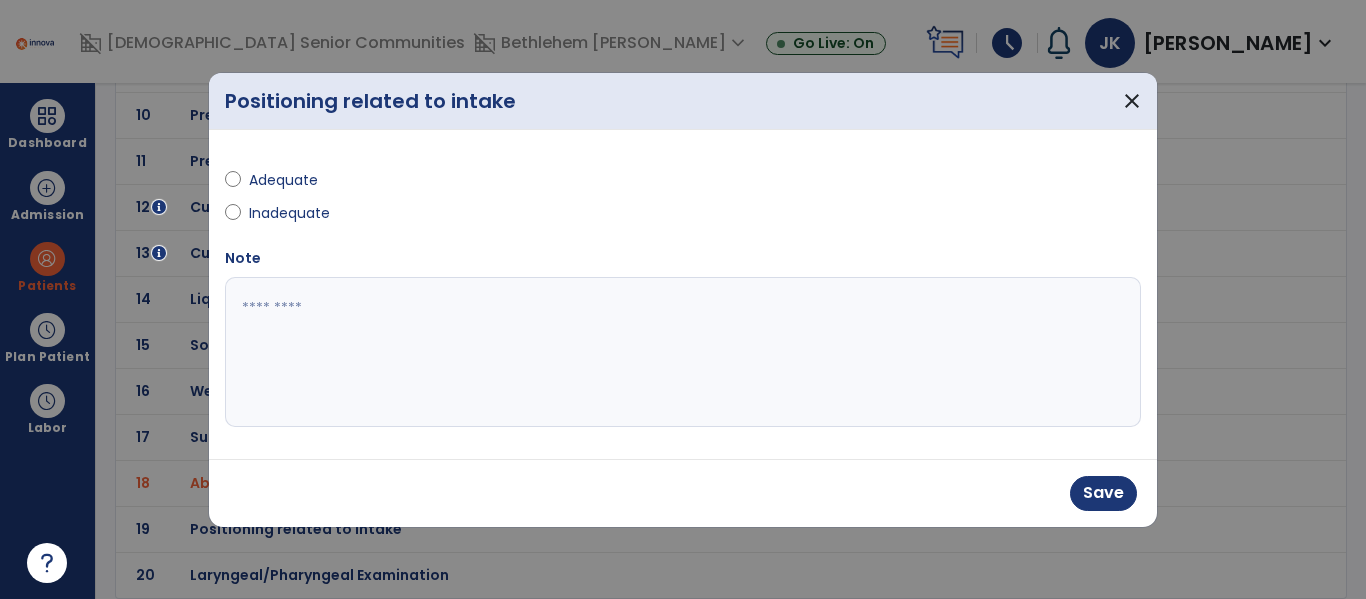 click at bounding box center [683, 352] 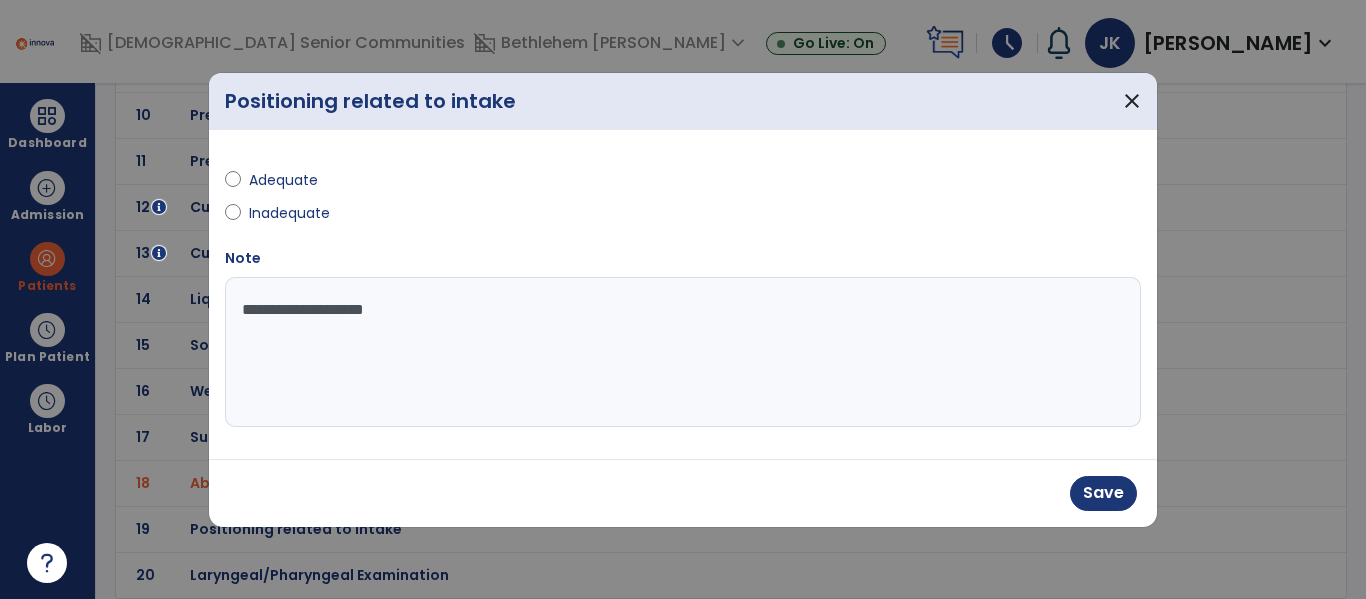type on "**********" 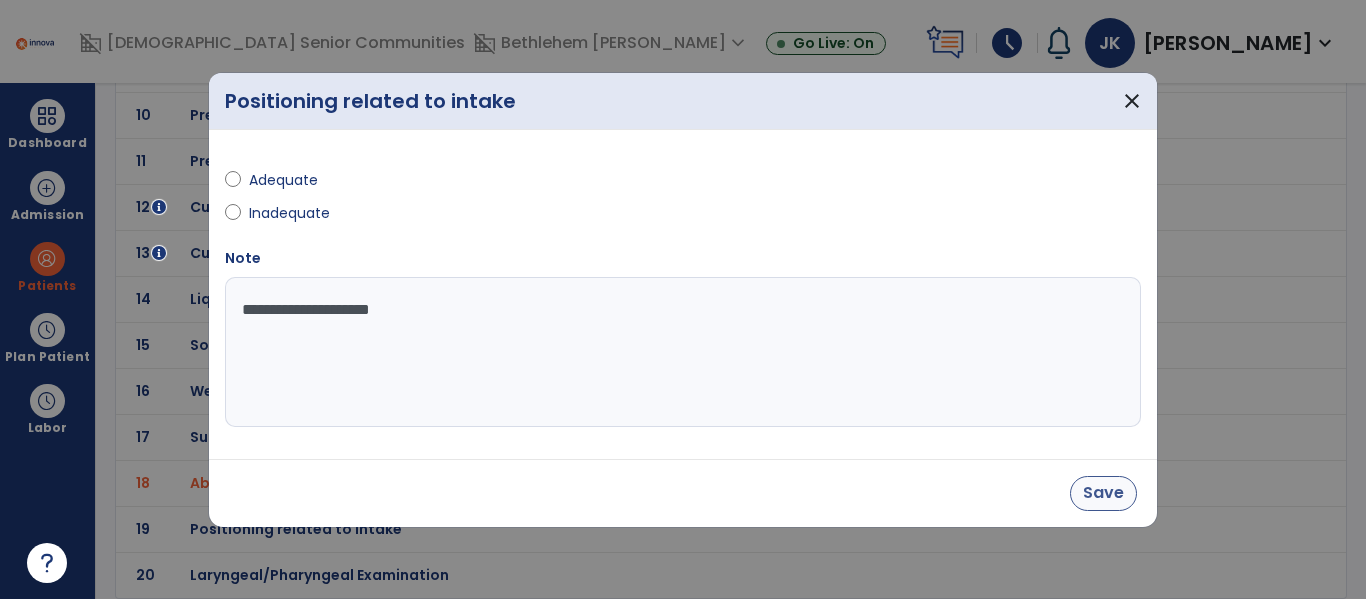 click on "Save" at bounding box center (1103, 493) 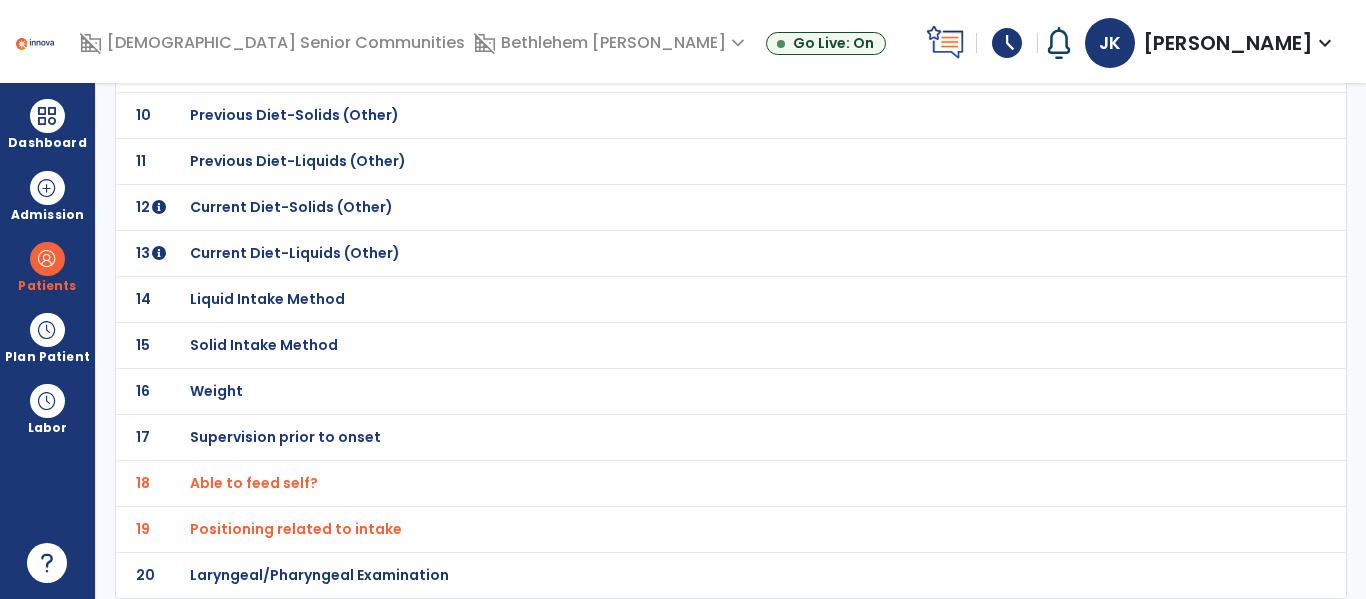 click on "Laryngeal/Pharyngeal Examination" at bounding box center [310, -299] 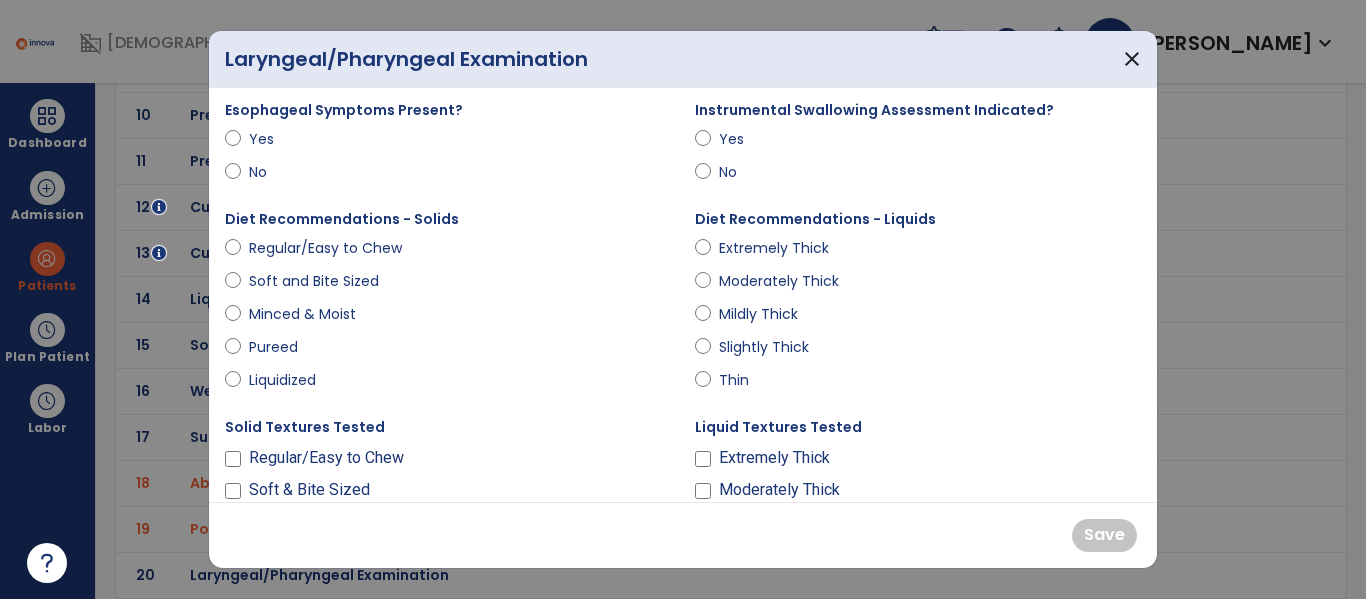 scroll, scrollTop: 263, scrollLeft: 0, axis: vertical 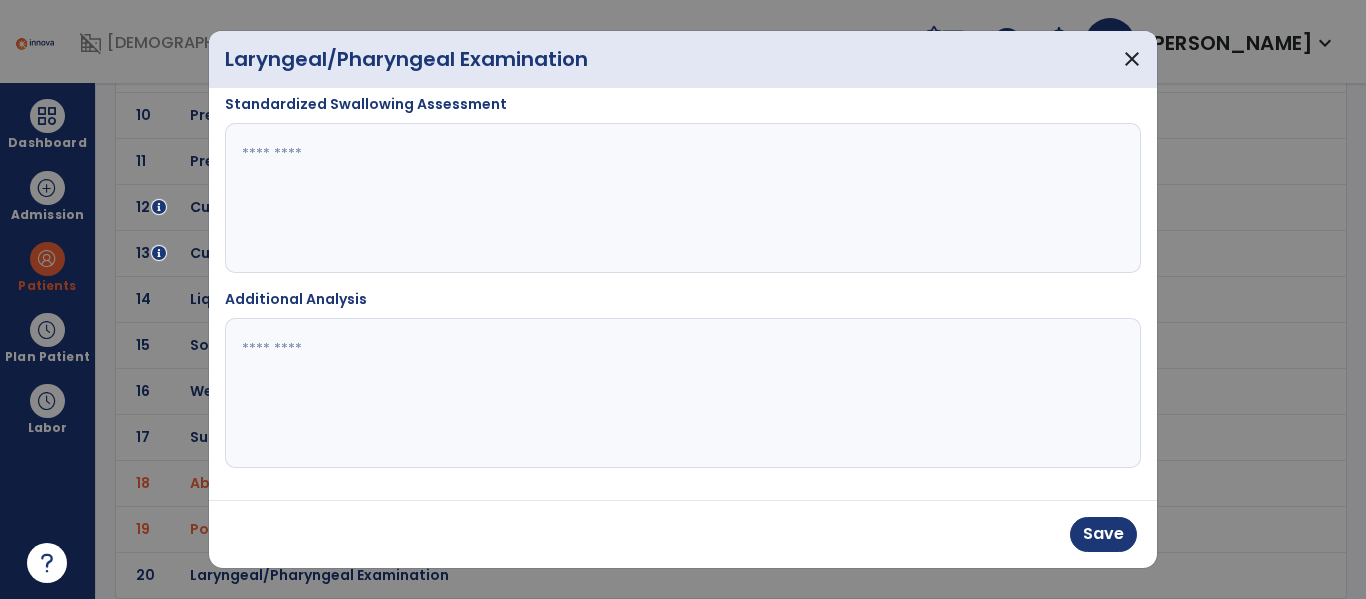 click at bounding box center [680, 393] 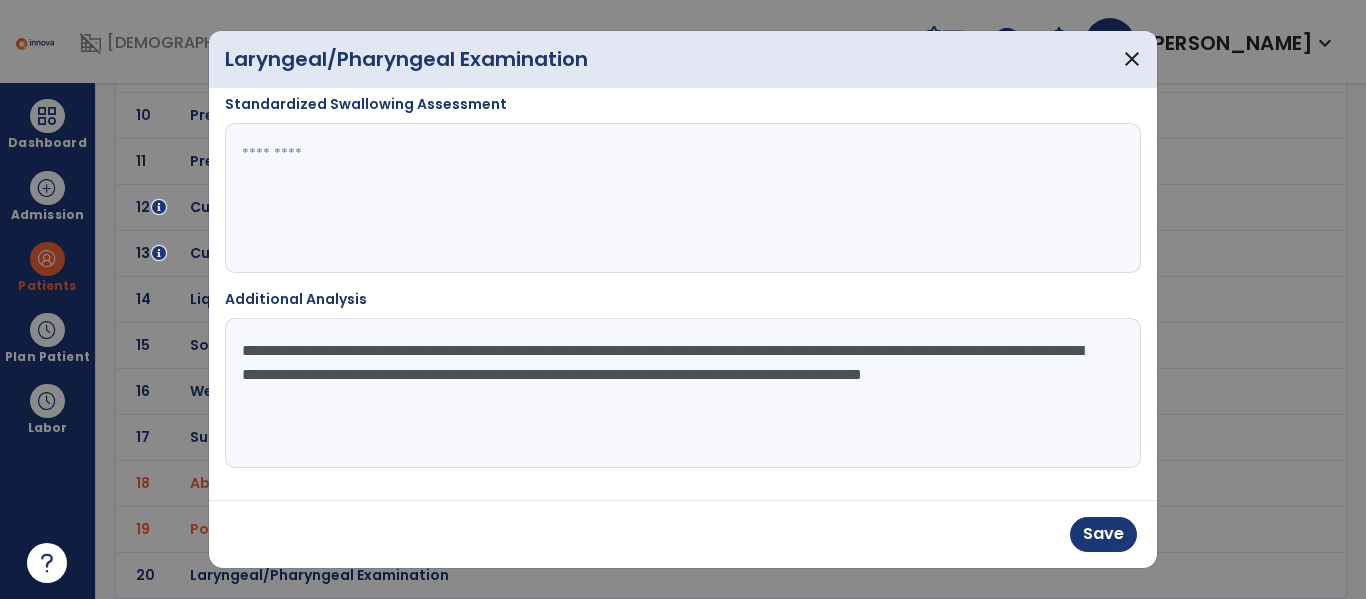 type on "**********" 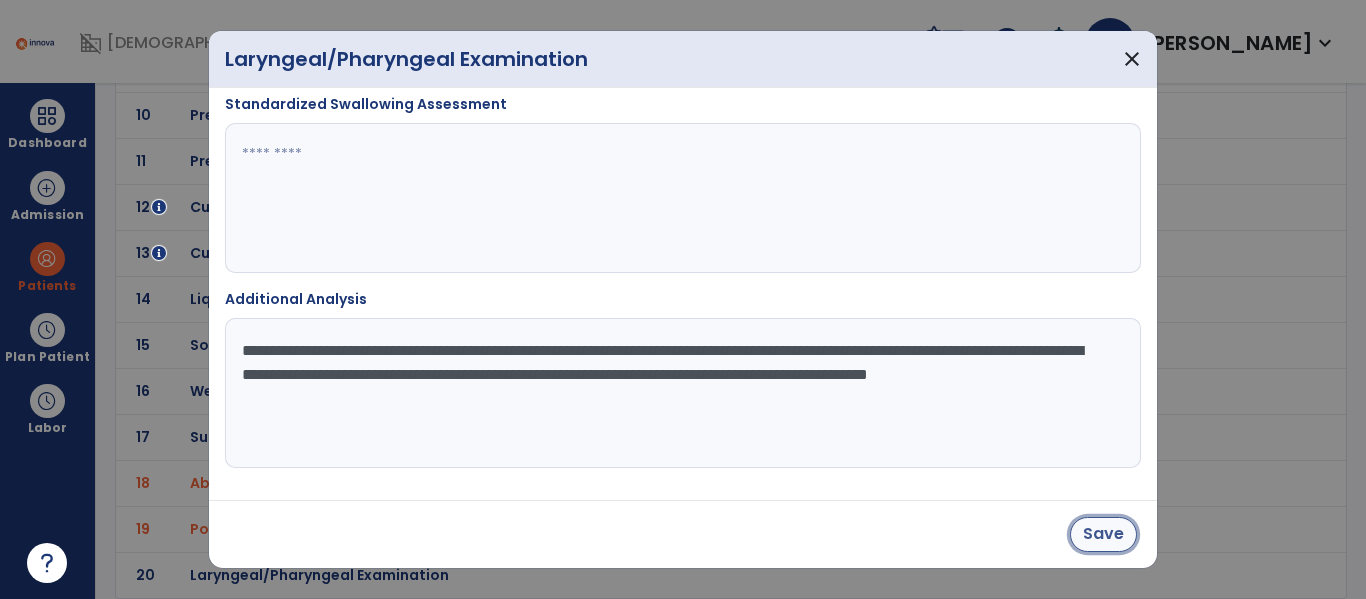 click on "Save" at bounding box center [1103, 534] 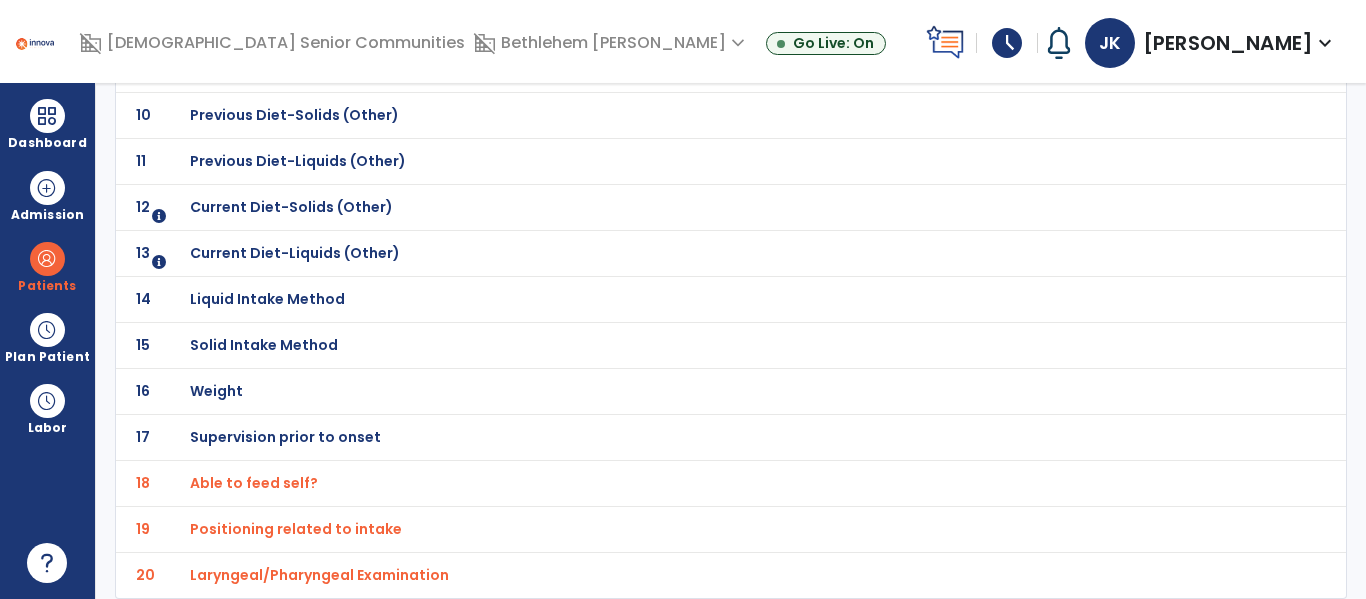 scroll, scrollTop: 0, scrollLeft: 0, axis: both 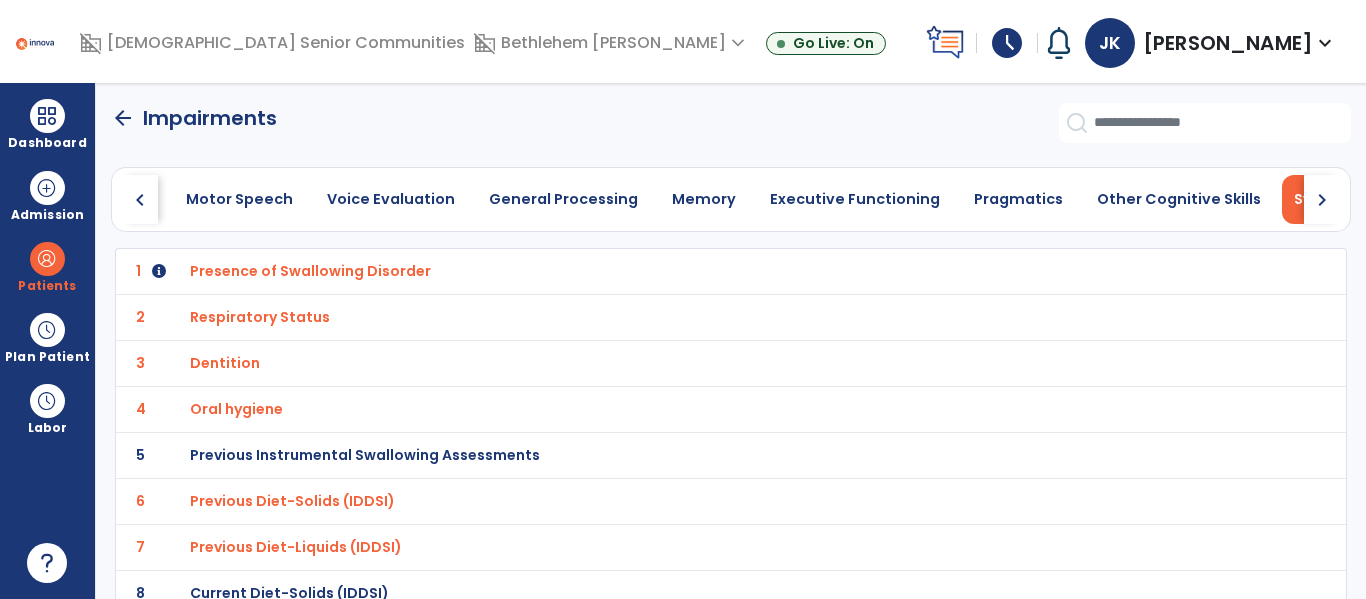 click on "arrow_back" 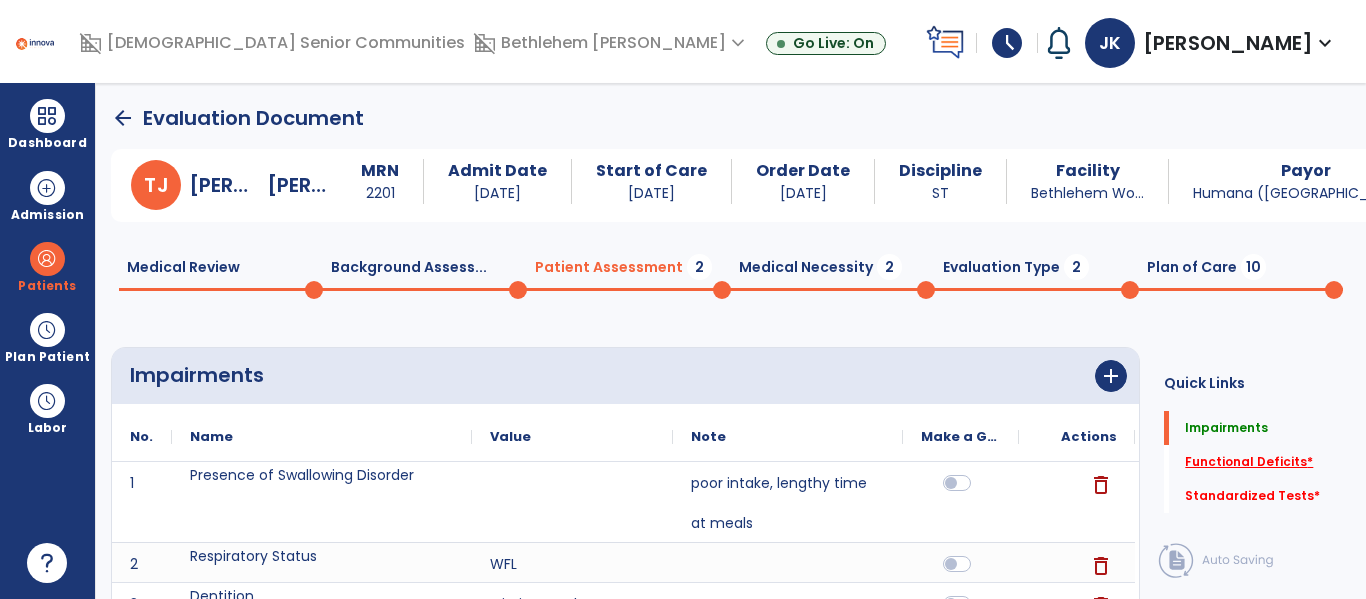 click on "Functional Deficits   *" 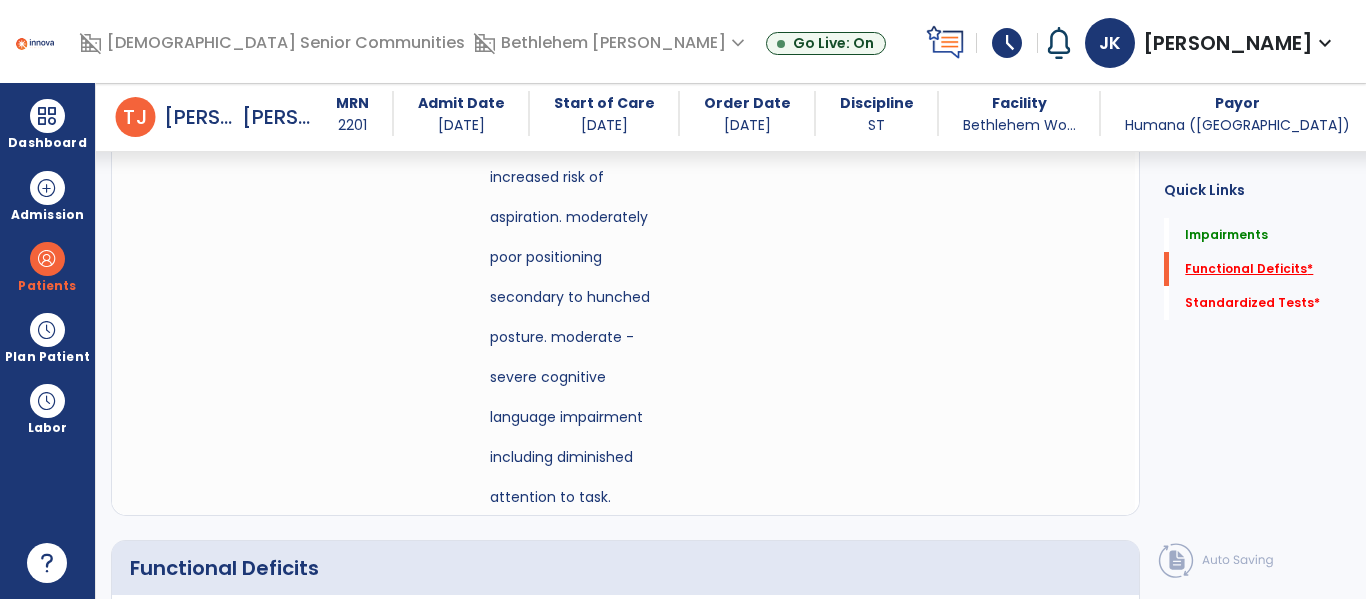 scroll, scrollTop: 1687, scrollLeft: 0, axis: vertical 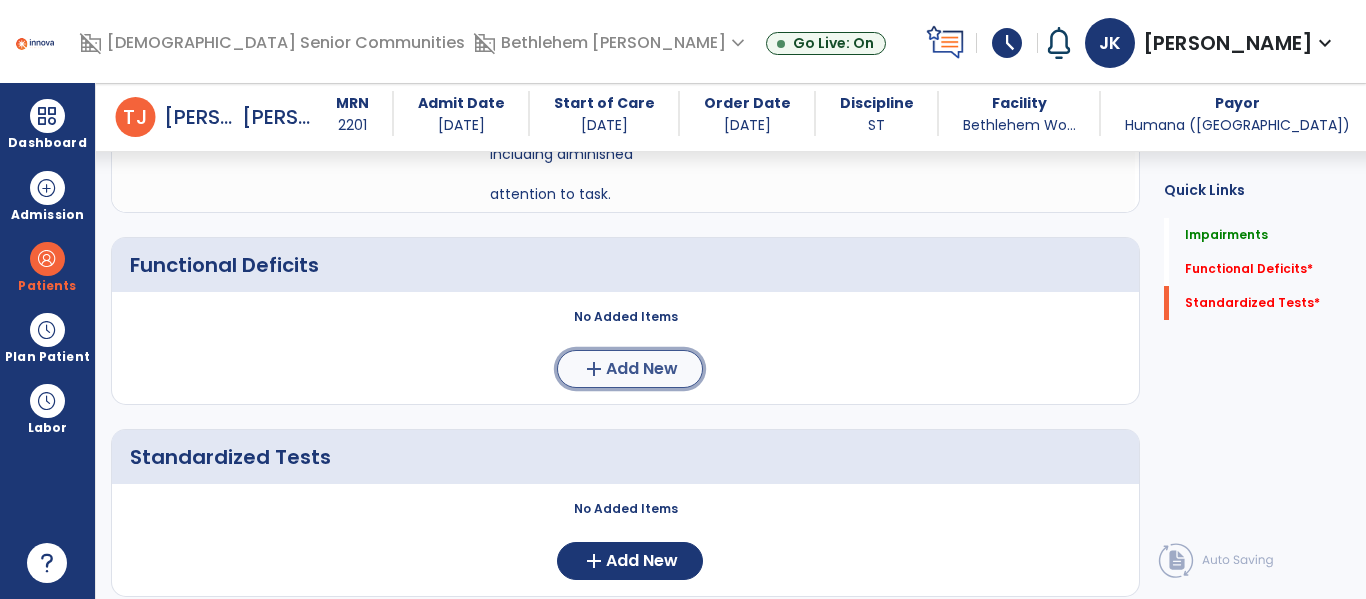 click on "add  Add New" 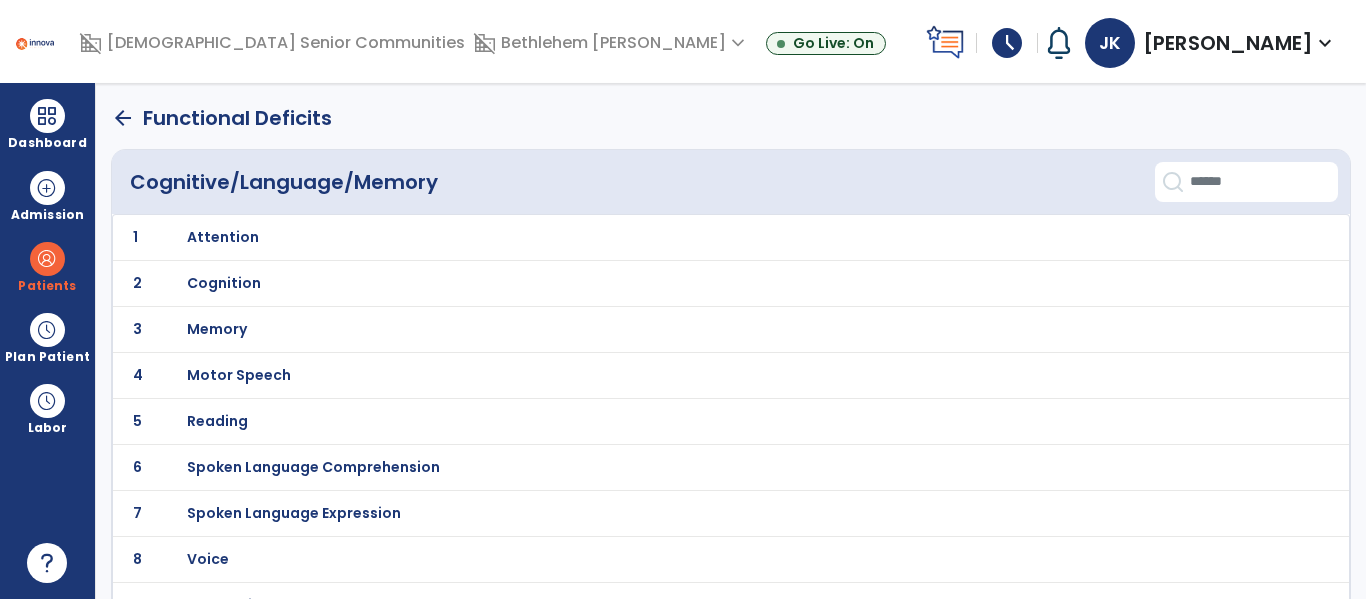 scroll, scrollTop: 31, scrollLeft: 0, axis: vertical 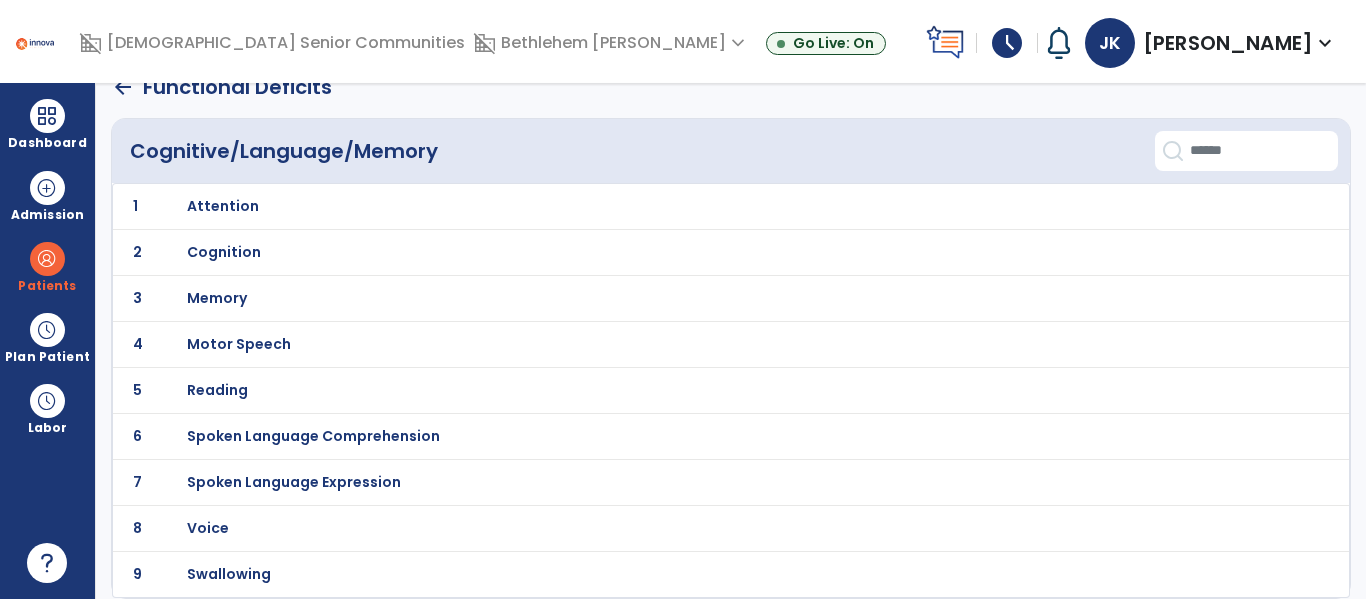 click on "Swallowing" at bounding box center (223, 206) 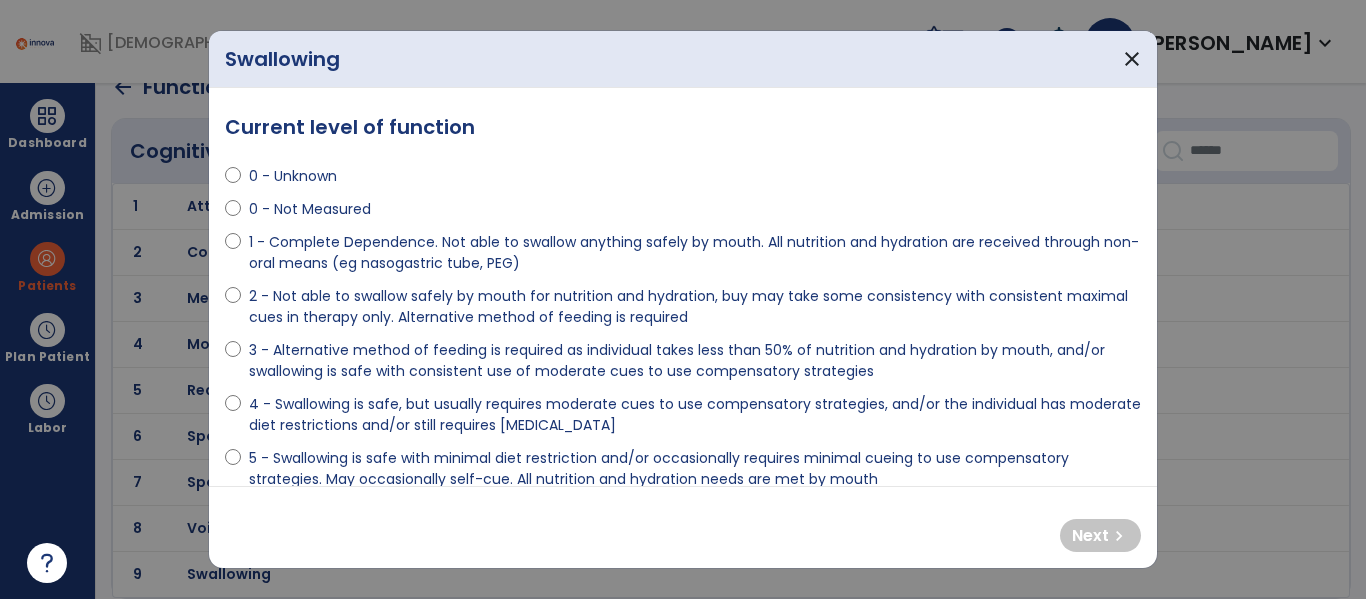 click on "4 - Swallowing is safe, but usually requires moderate cues to use compensatory strategies, and/or the individual has moderate diet restrictions and/or still requires [MEDICAL_DATA]" at bounding box center (695, 415) 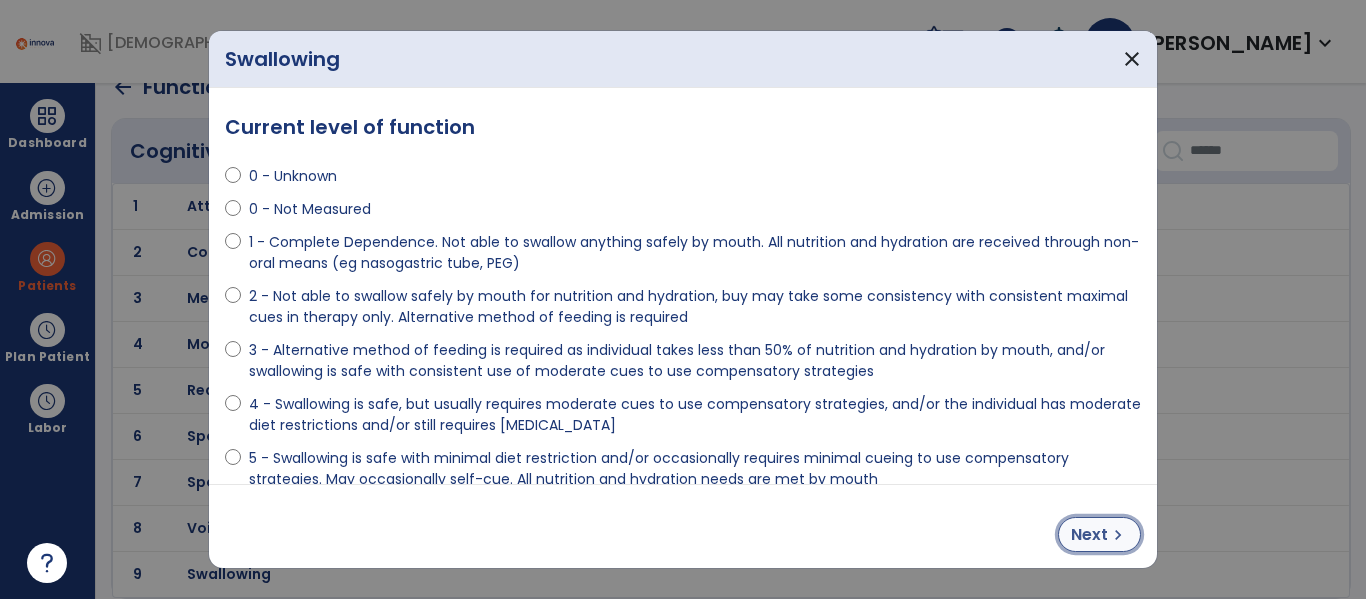 click on "Next" at bounding box center (1089, 535) 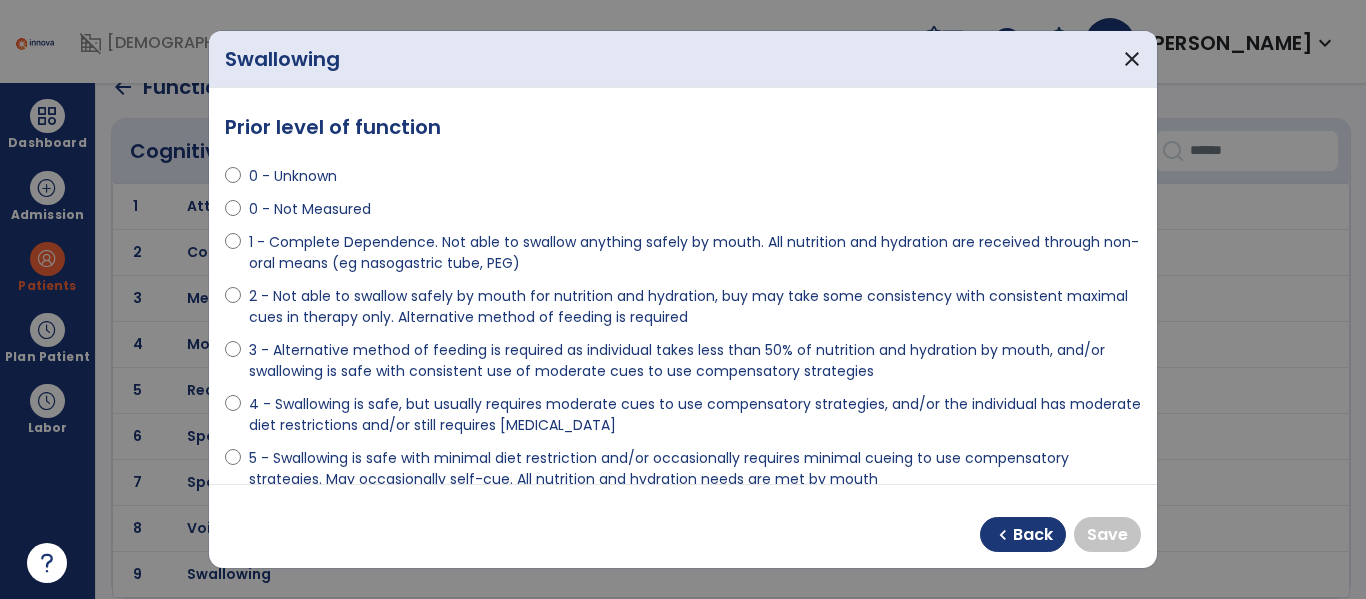 click on "5 - Swallowing is safe with minimal diet restriction and/or occasionally requires minimal cueing to use compensatory strategies. May occasionally self-cue. All nutrition and hydration needs are met by mouth" at bounding box center (695, 469) 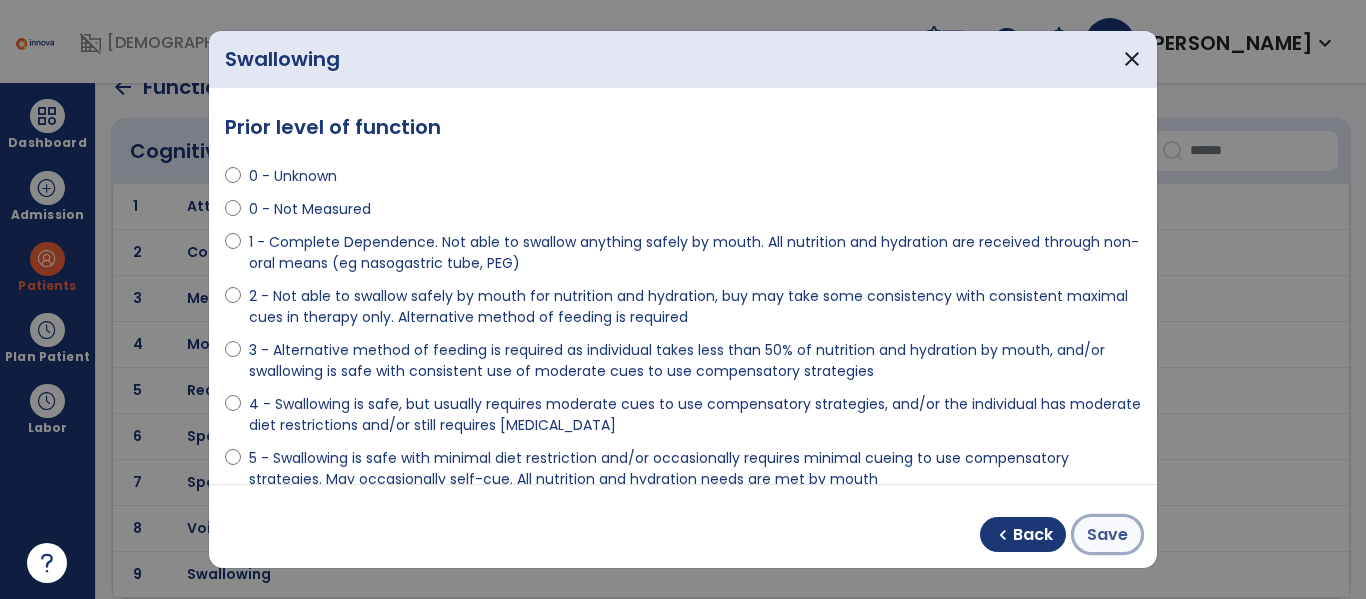 click on "Save" at bounding box center (1107, 535) 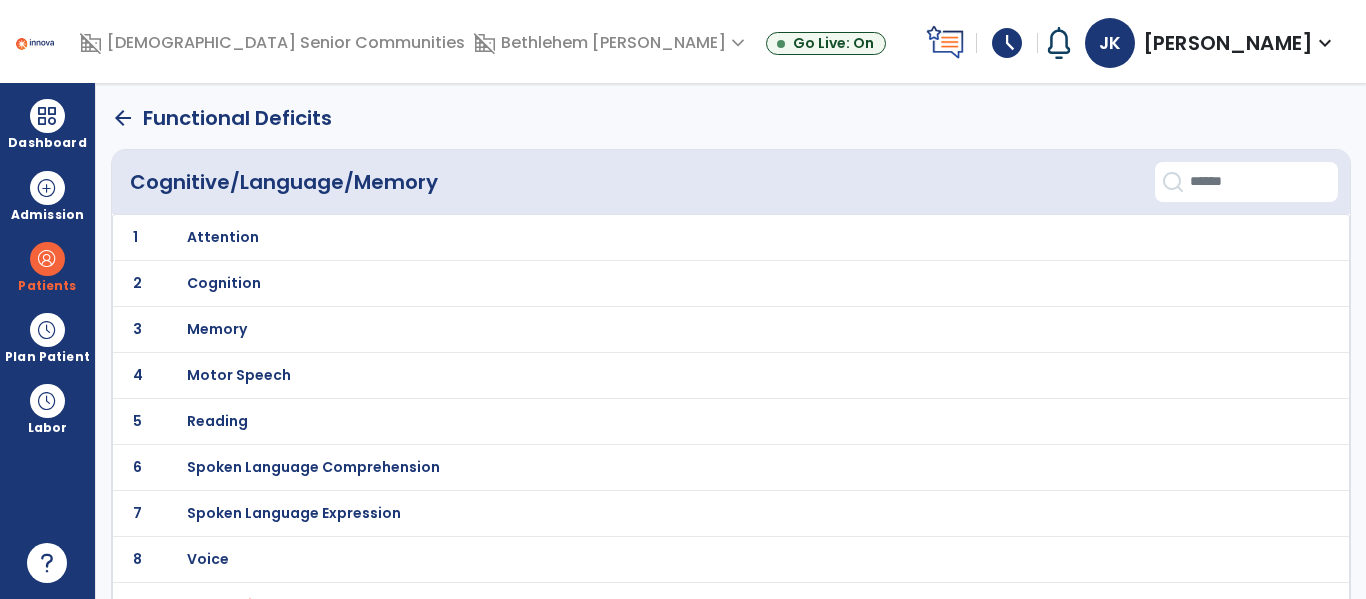 scroll, scrollTop: 1, scrollLeft: 0, axis: vertical 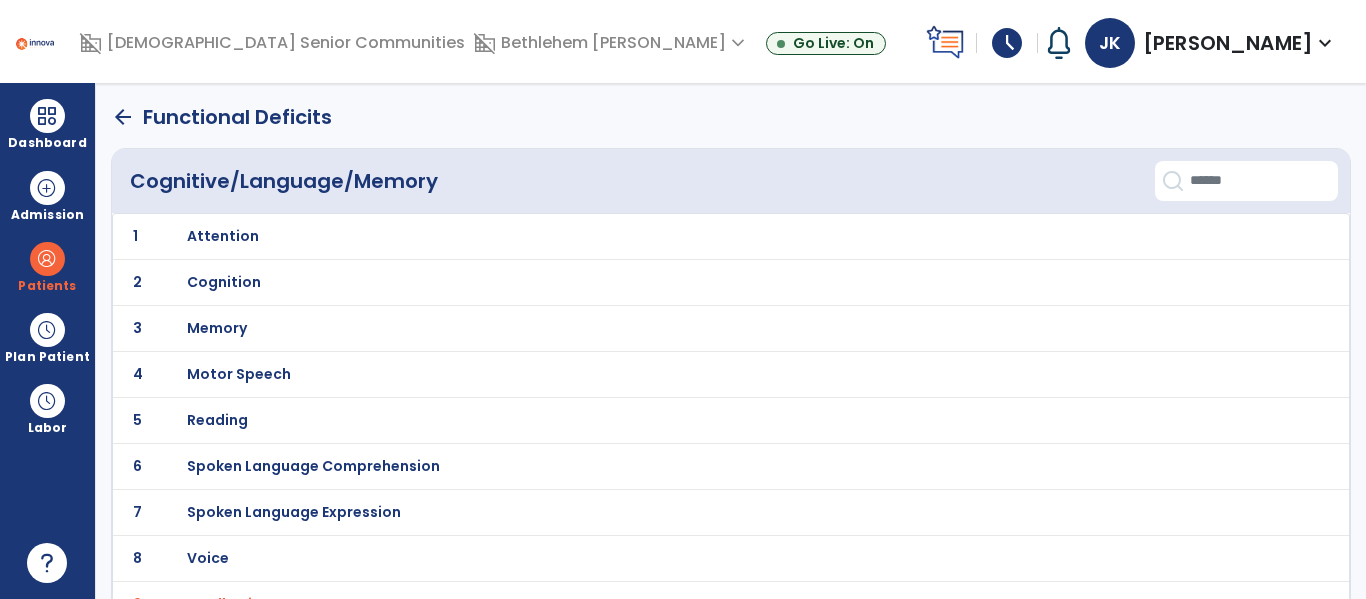 click on "arrow_back" 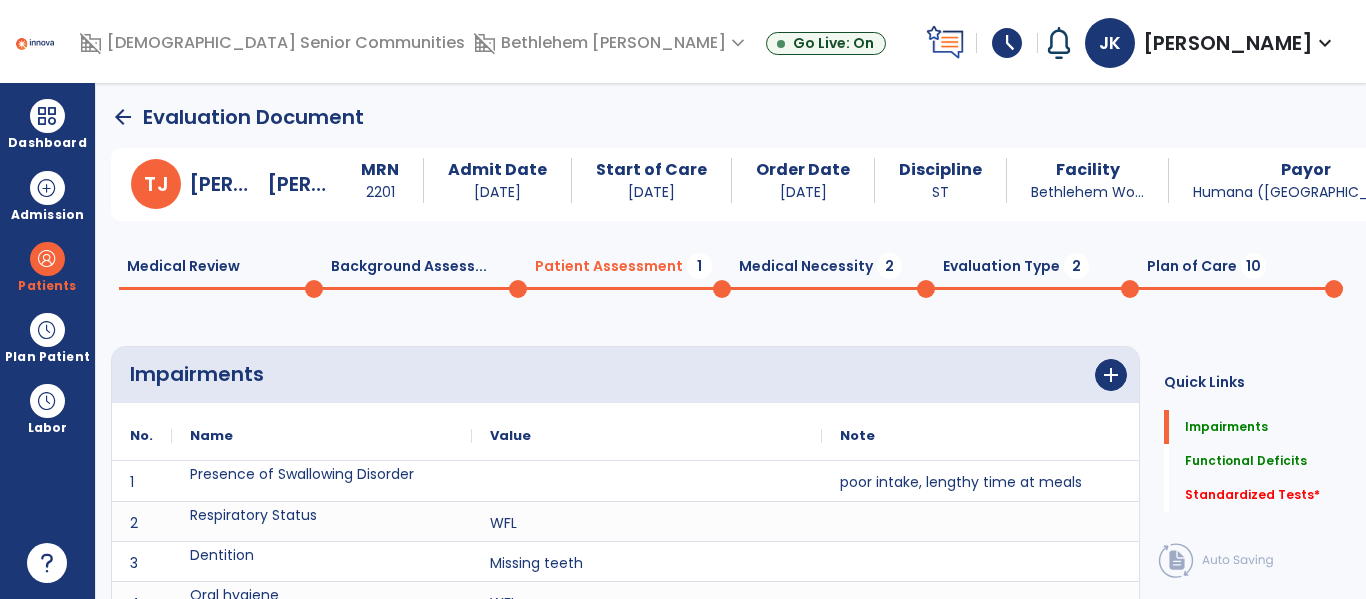 scroll, scrollTop: 20, scrollLeft: 0, axis: vertical 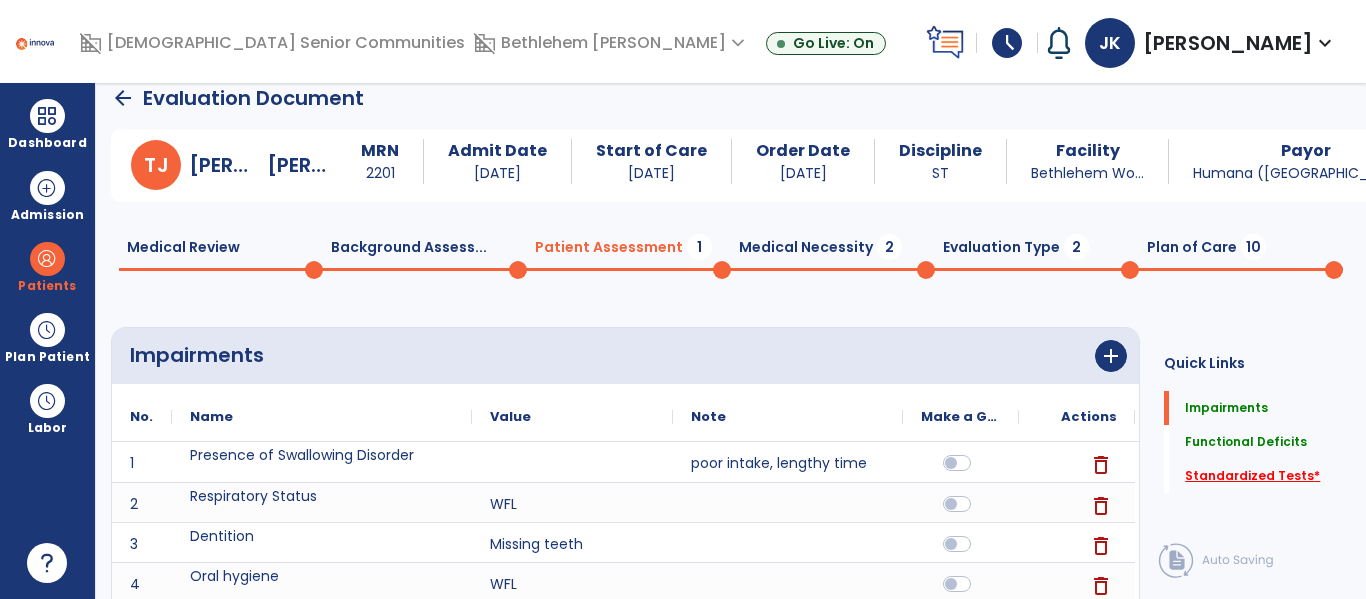 click on "Standardized Tests   *" 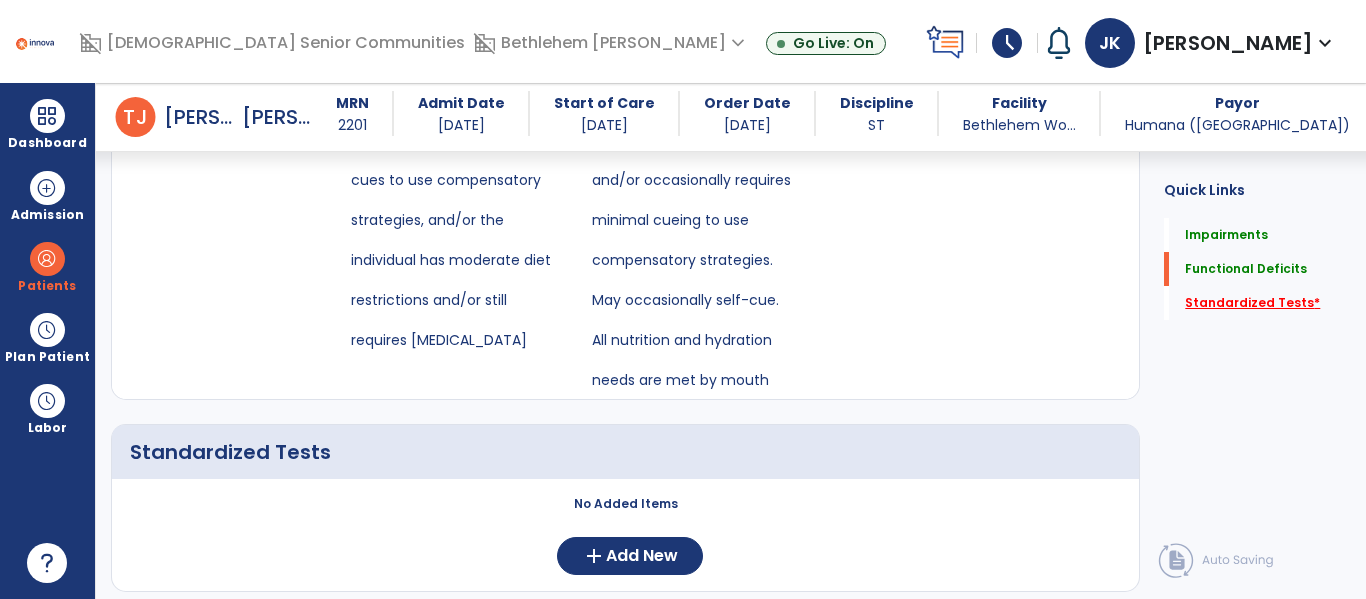 scroll, scrollTop: 2023, scrollLeft: 0, axis: vertical 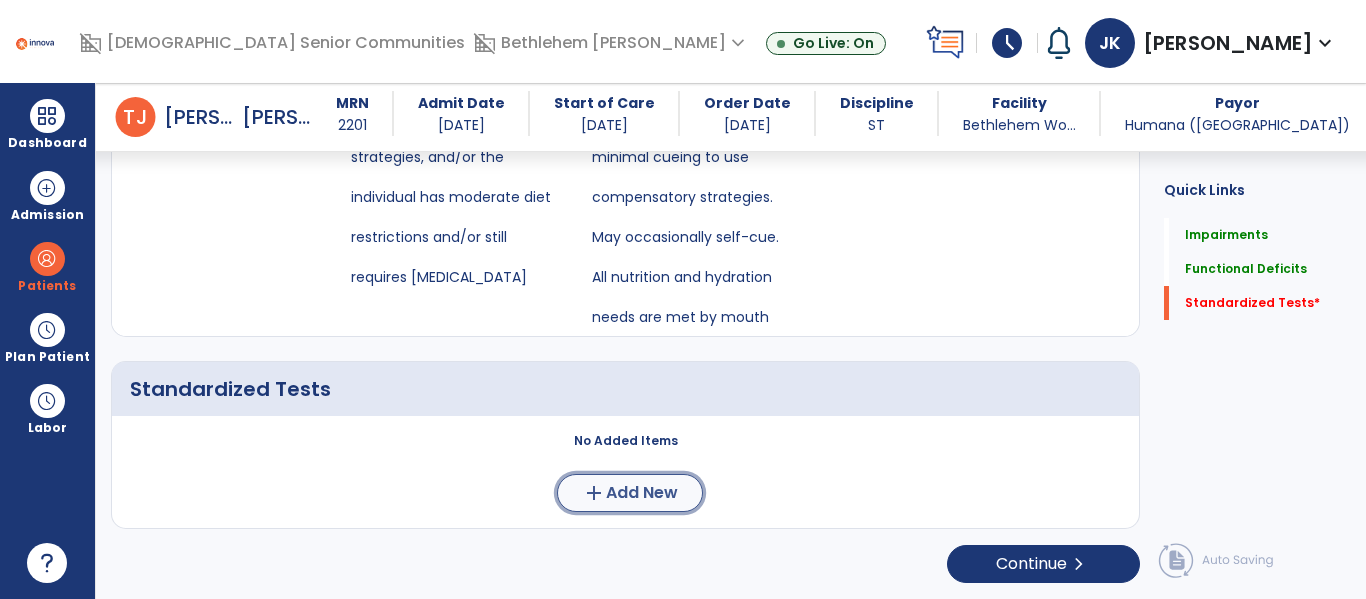 click on "Add New" 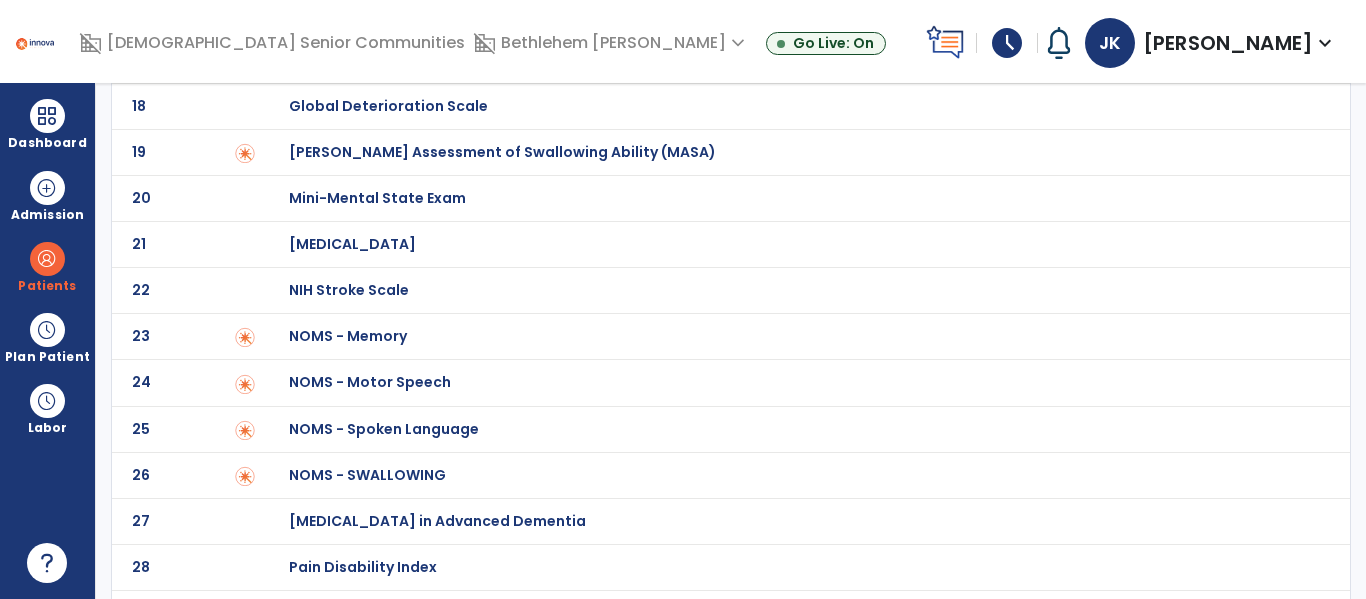 scroll, scrollTop: 880, scrollLeft: 0, axis: vertical 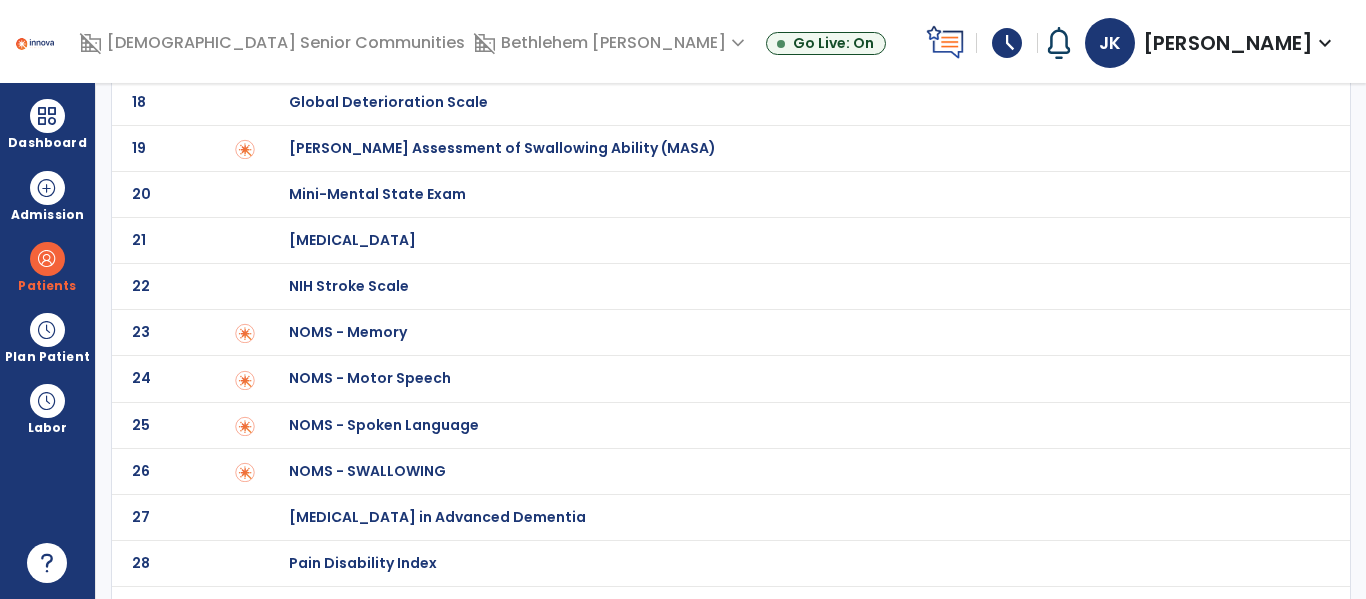 click on "NOMS - SWALLOWING" at bounding box center [410, -680] 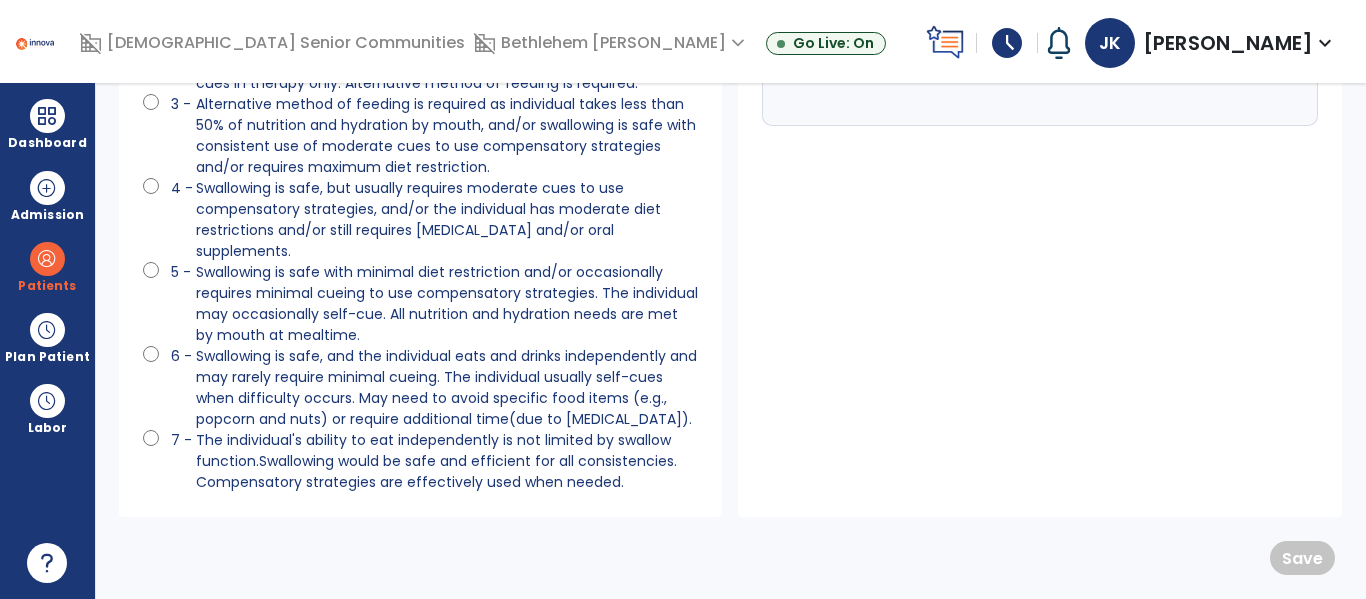 scroll, scrollTop: 0, scrollLeft: 0, axis: both 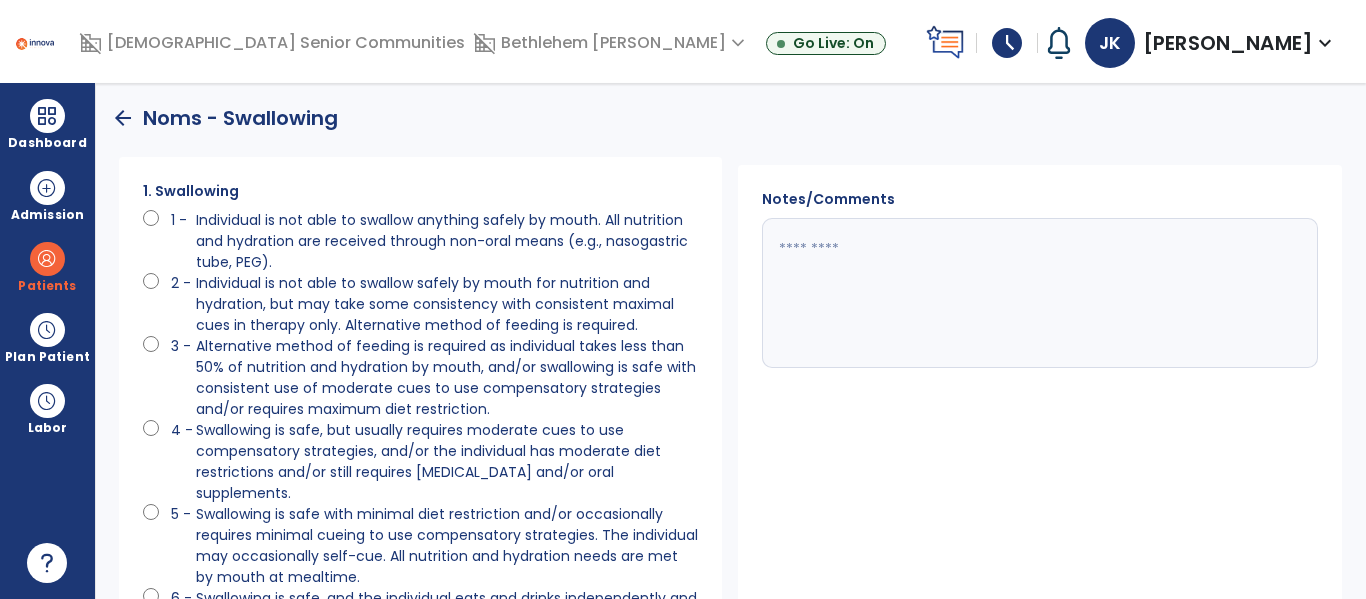 click on "Swallowing is safe, but usually requires moderate cues to use compensatory strategies, and/or the individual has moderate diet restrictions and/or still requires tube feeding and/or oral supplements." 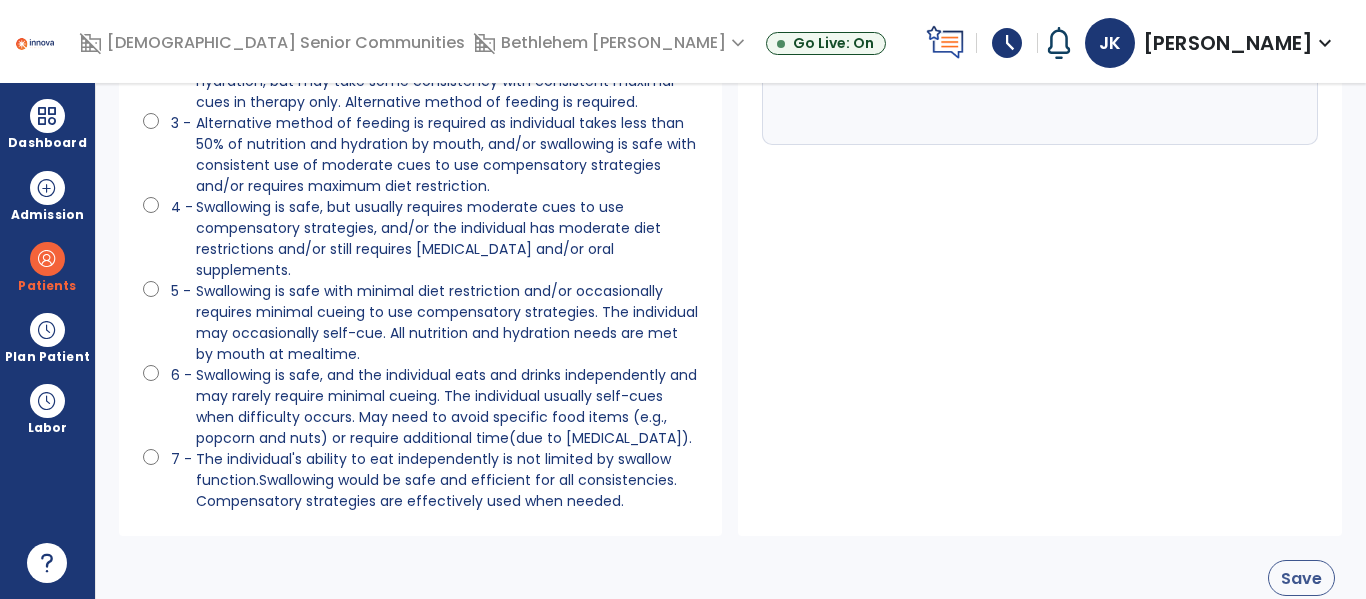 click on "Save" 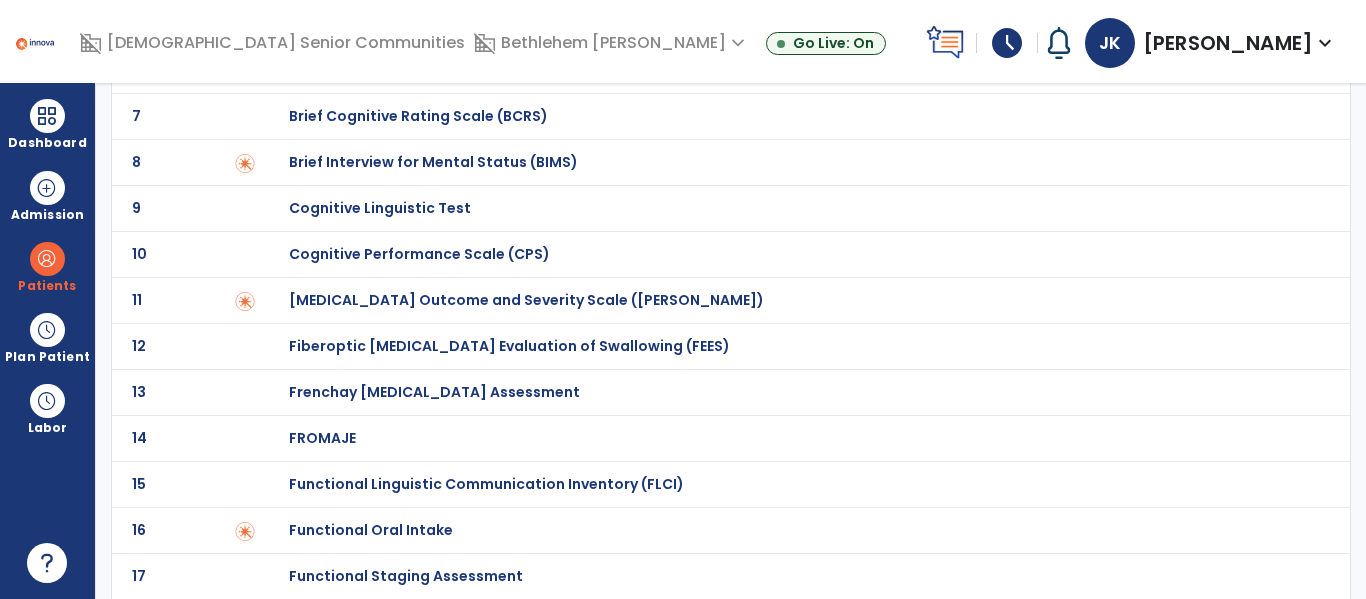 scroll, scrollTop: 0, scrollLeft: 0, axis: both 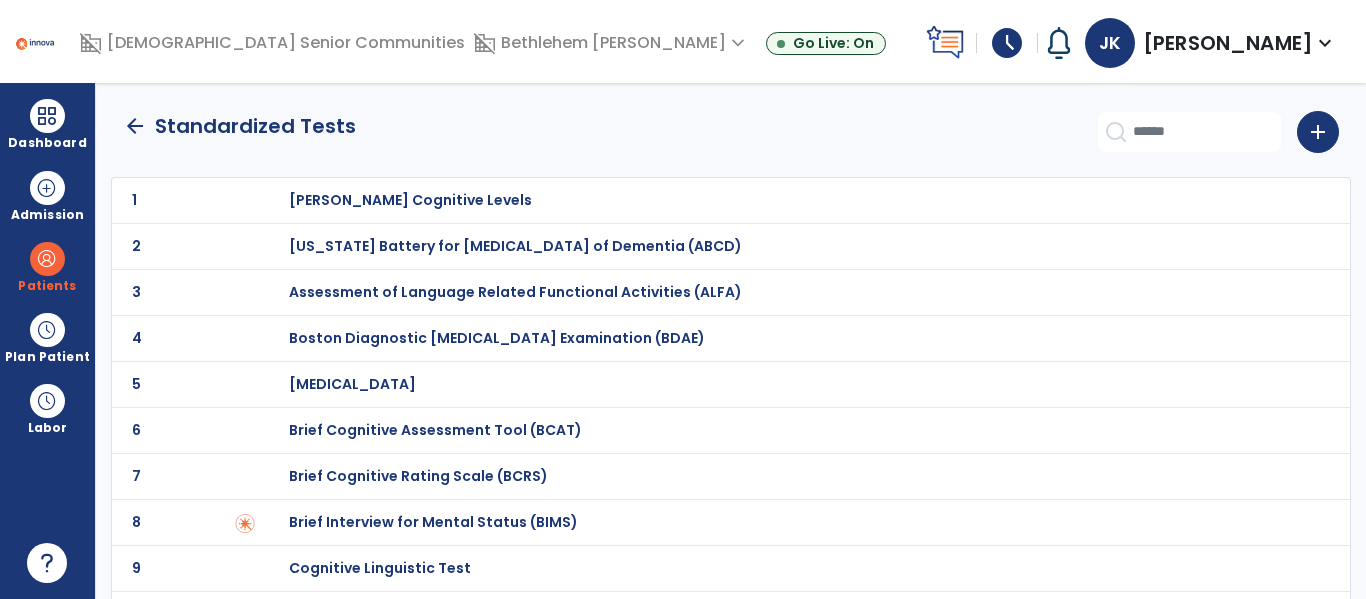 click on "arrow_back" 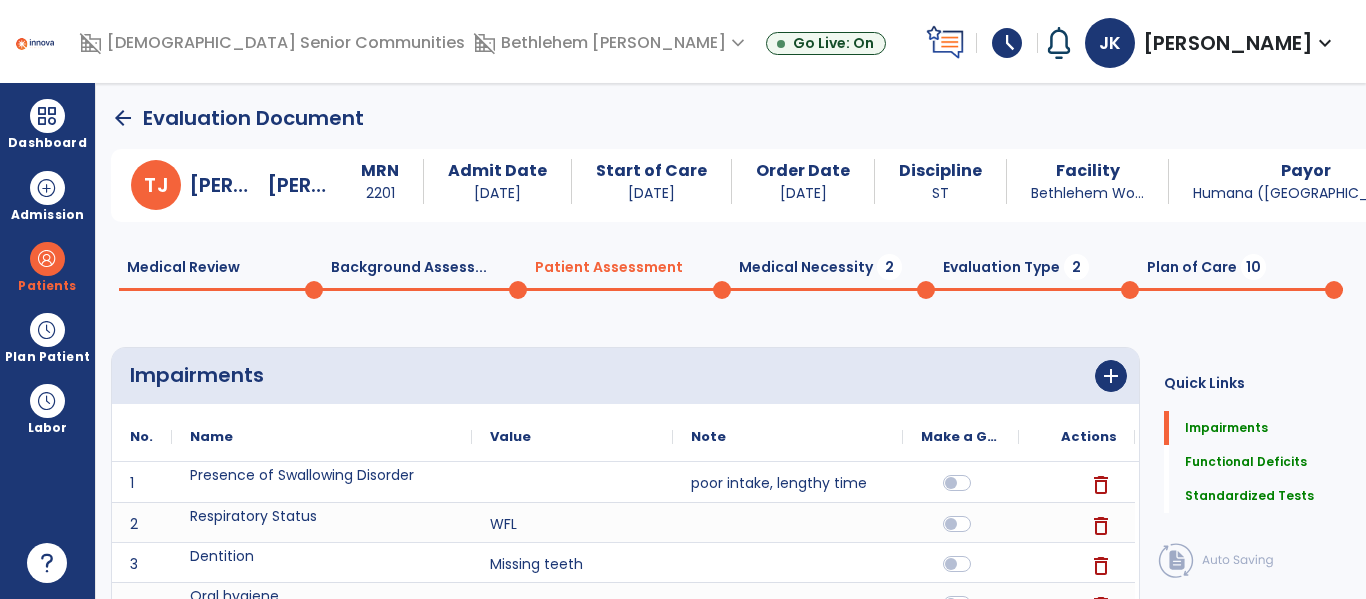 scroll, scrollTop: 20, scrollLeft: 0, axis: vertical 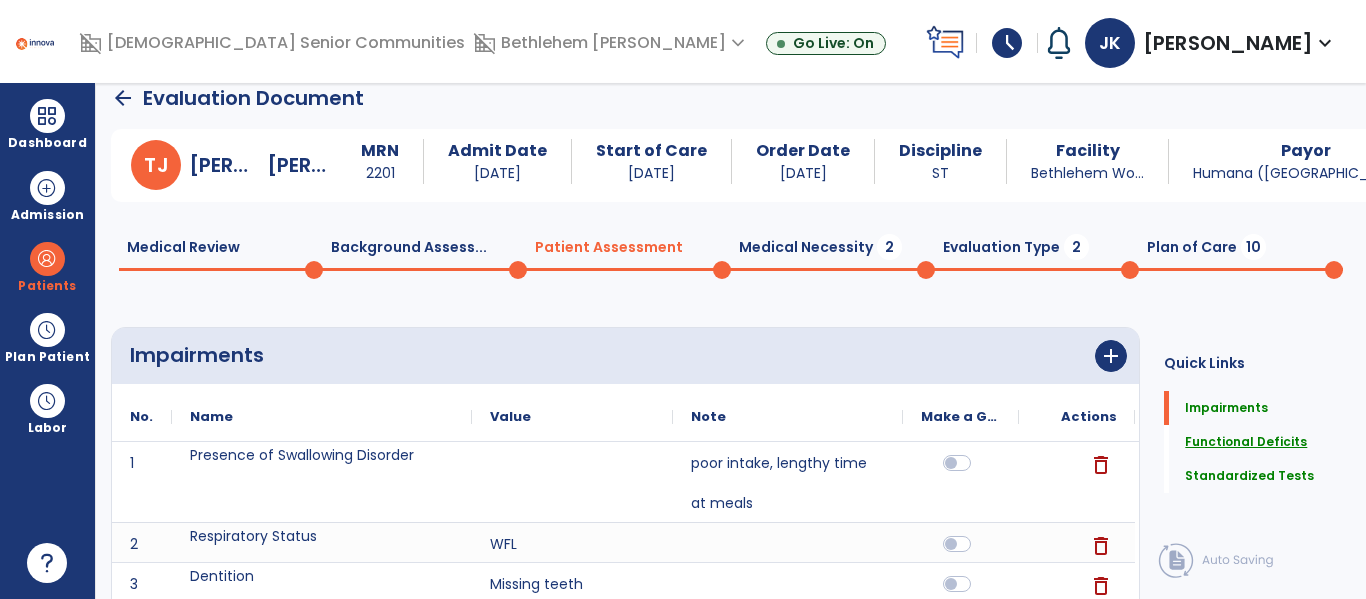 click on "Functional Deficits" 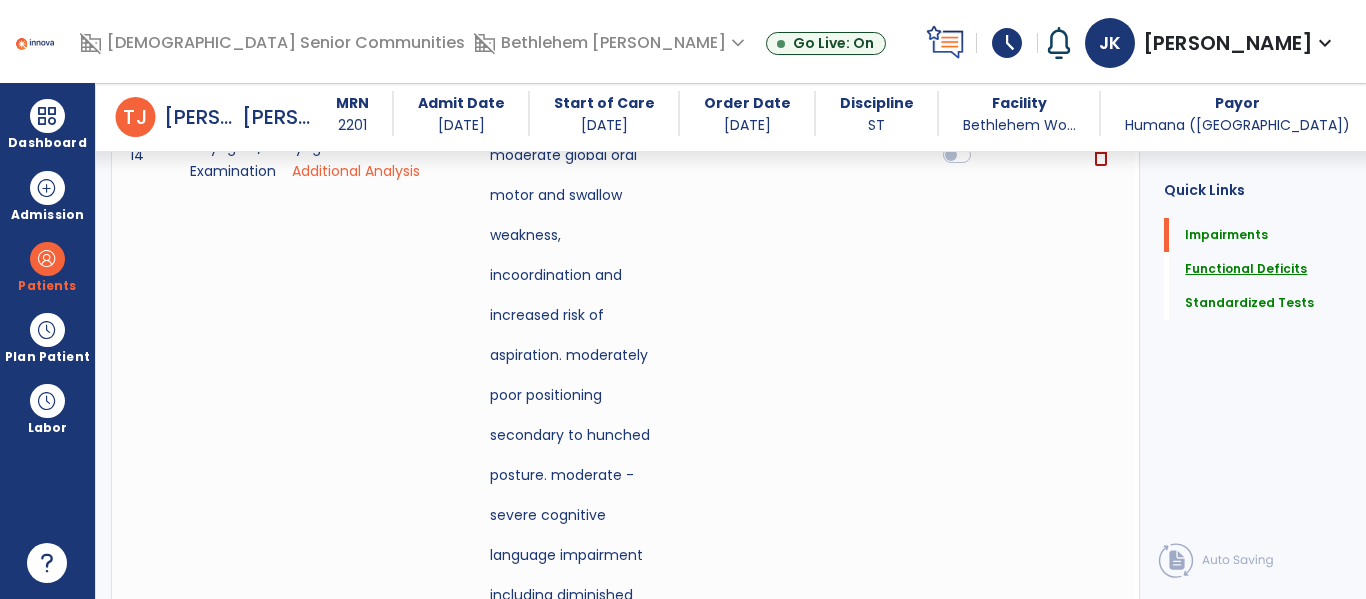 scroll, scrollTop: 1140, scrollLeft: 0, axis: vertical 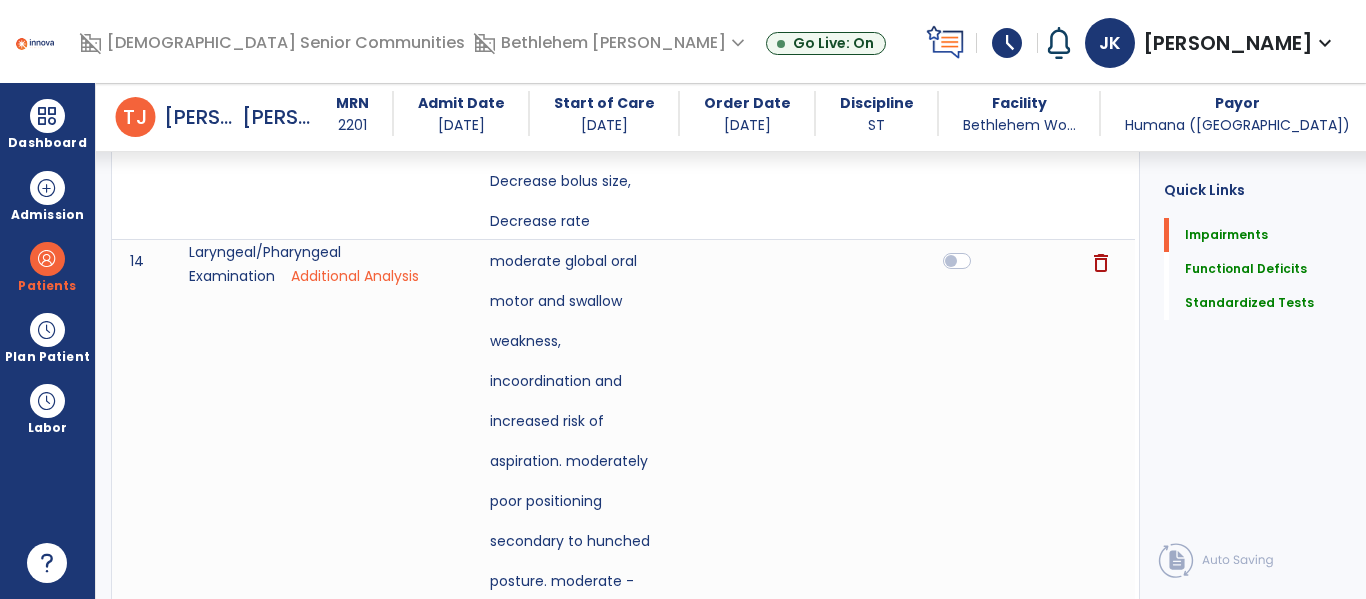 click on "Additional Analysis" 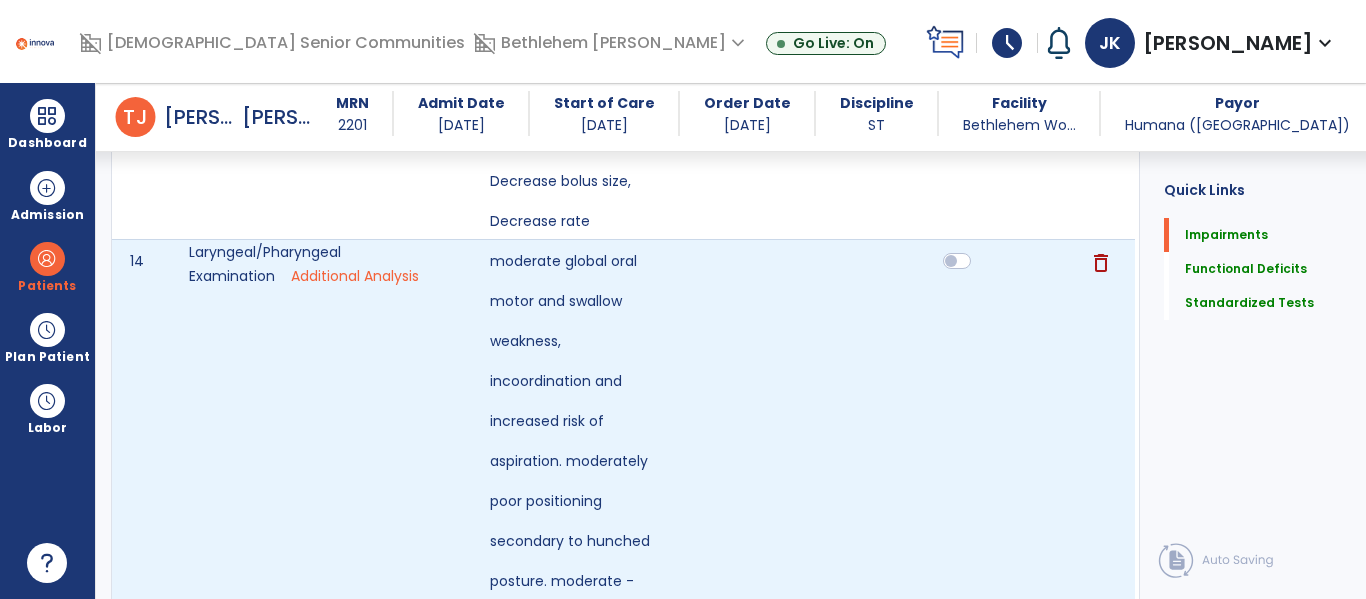 click on "Quick Links  Impairments   Impairments   Functional Deficits   Functional Deficits   Standardized Tests   Standardized Tests" 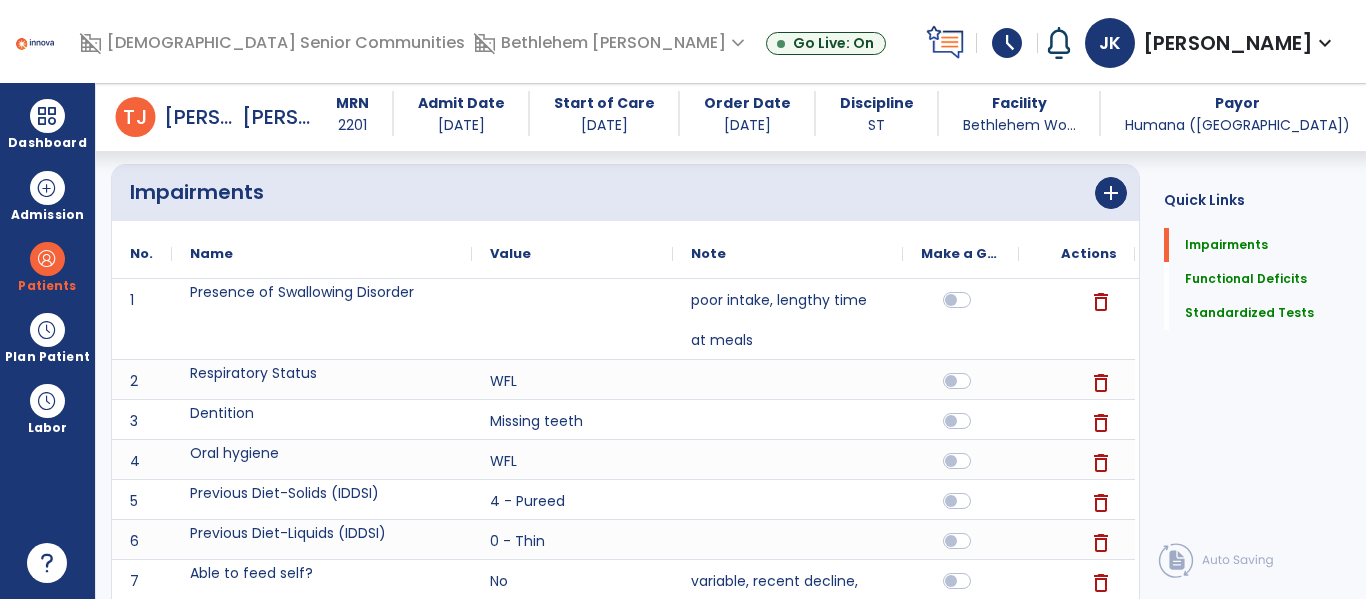 scroll, scrollTop: 0, scrollLeft: 0, axis: both 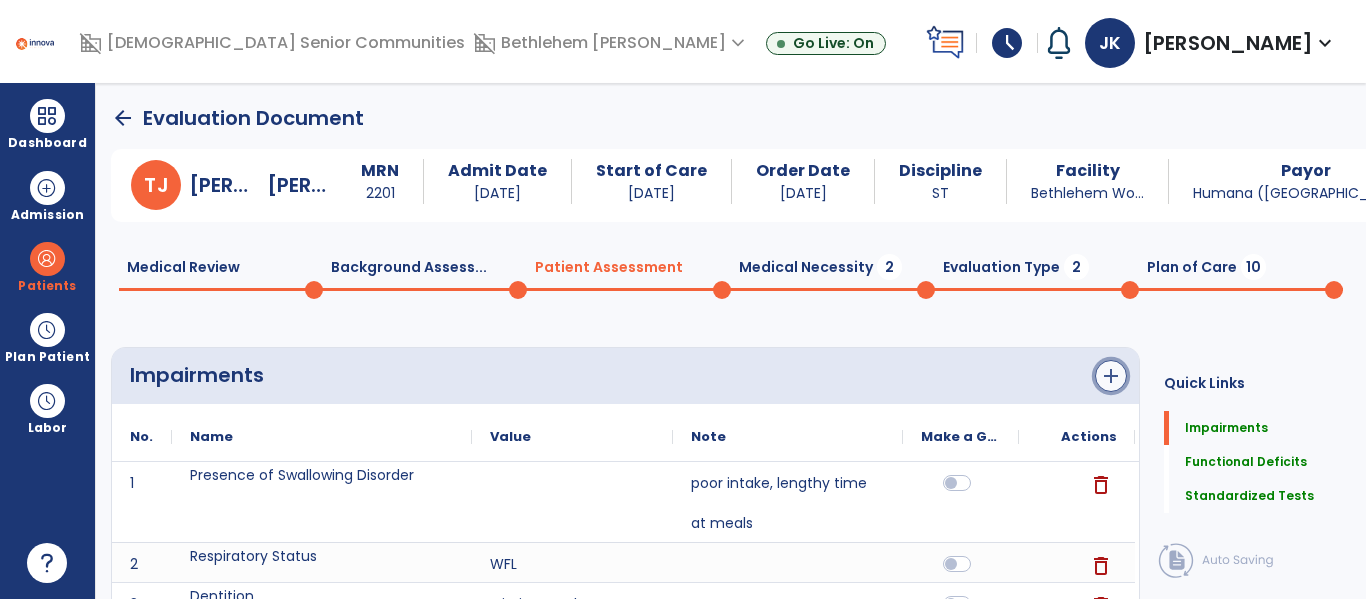 click on "add" 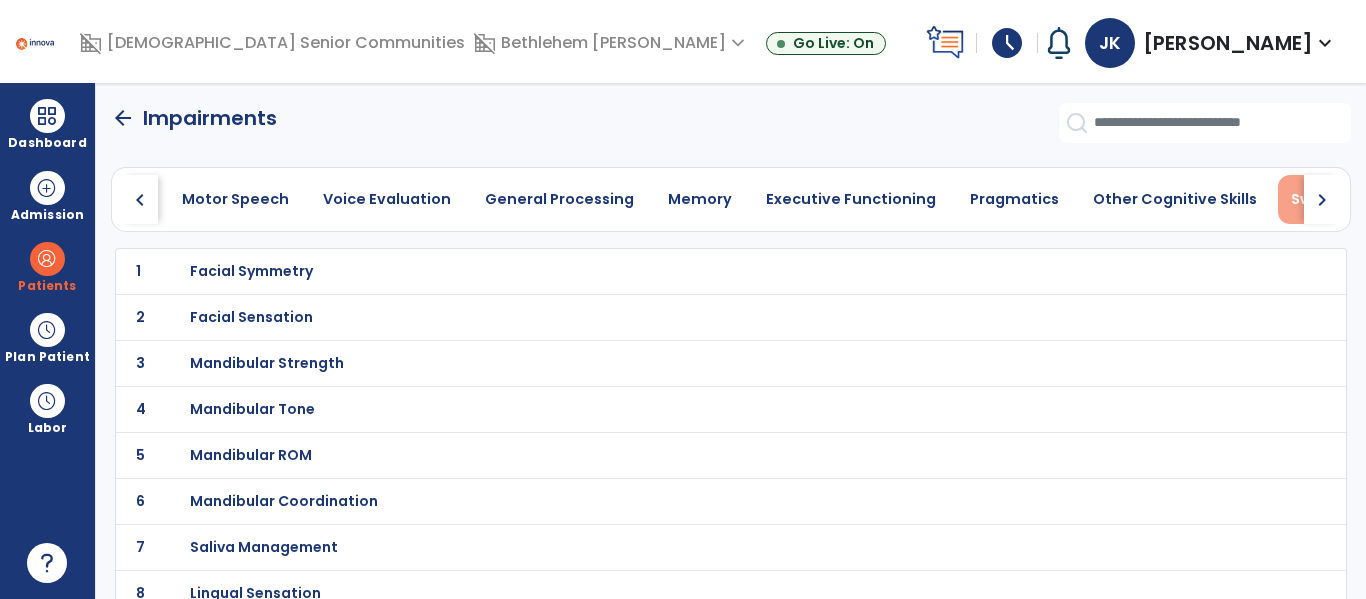 click on "Swallowing" at bounding box center (1333, 199) 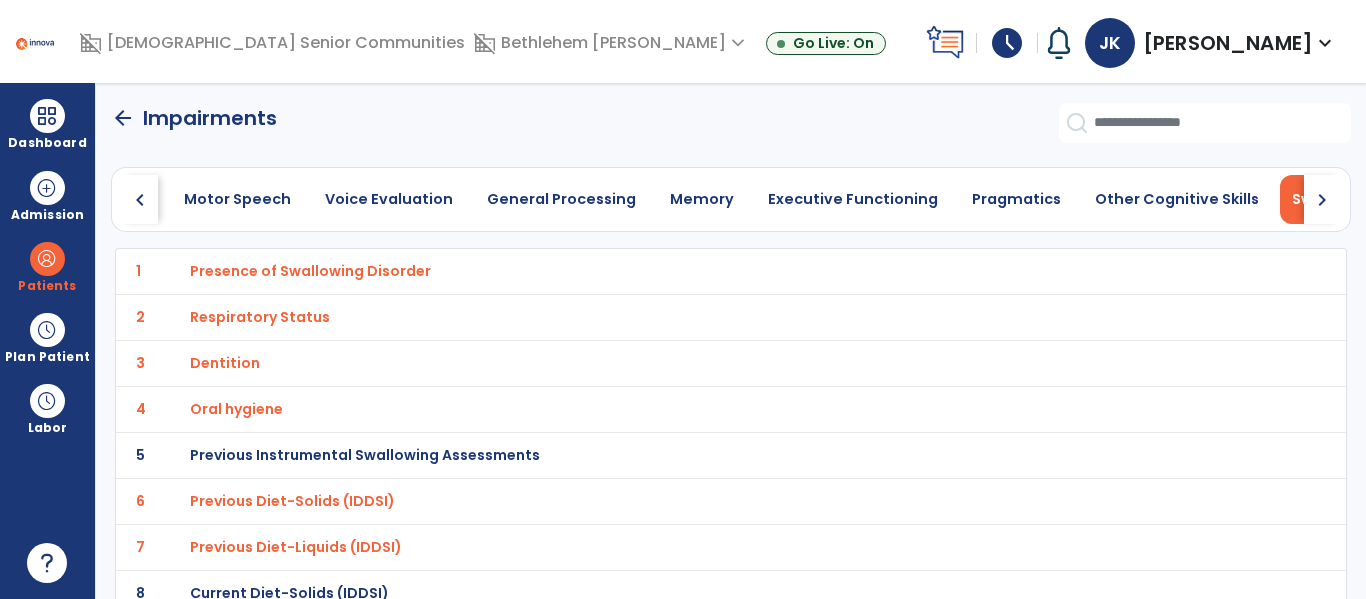 scroll, scrollTop: 0, scrollLeft: 997, axis: horizontal 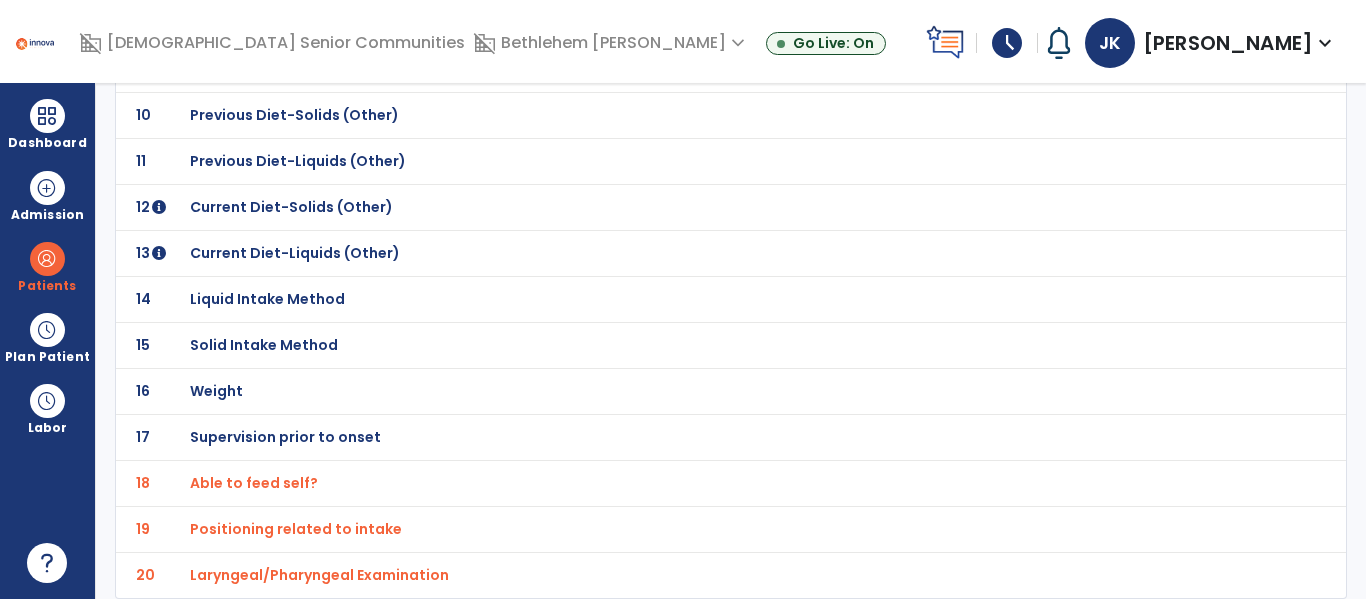 click on "20 Laryngeal/Pharyngeal Examination" 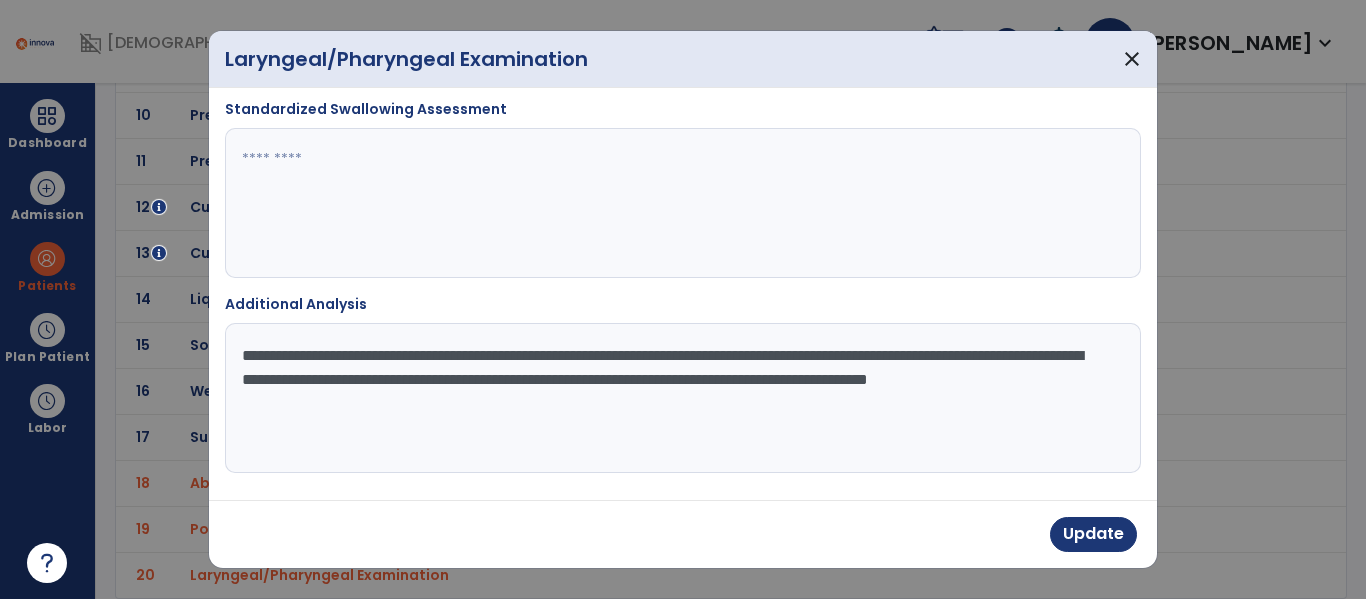 scroll, scrollTop: 1662, scrollLeft: 0, axis: vertical 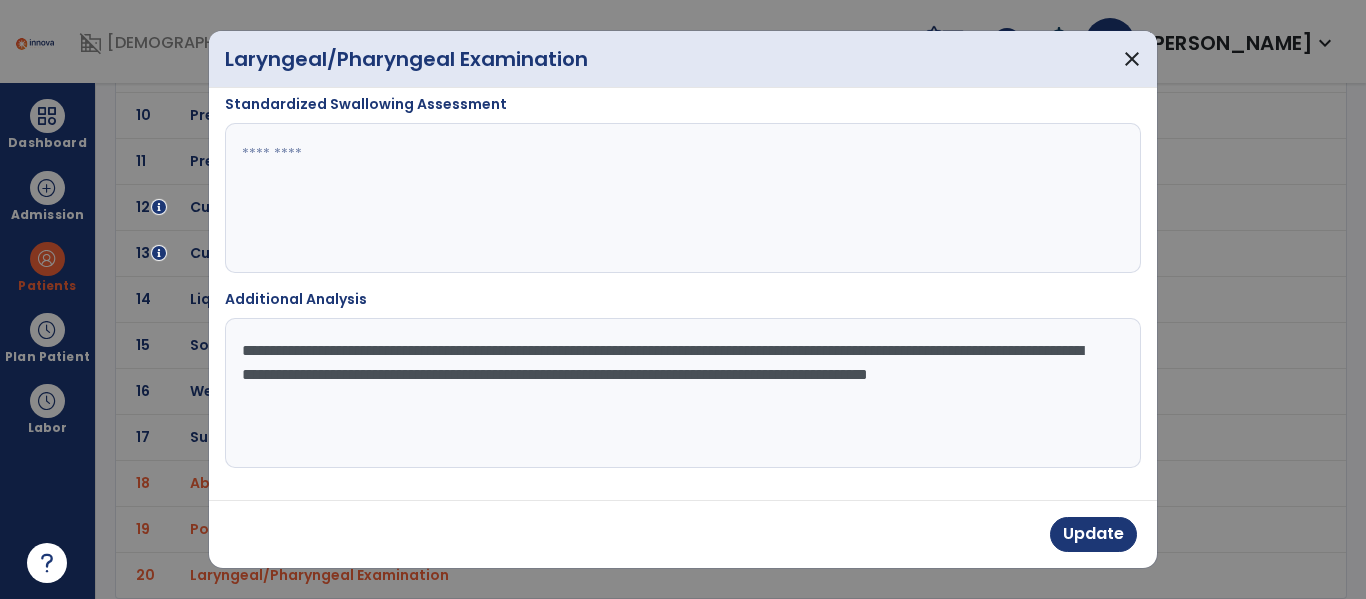 click on "**********" at bounding box center [680, 393] 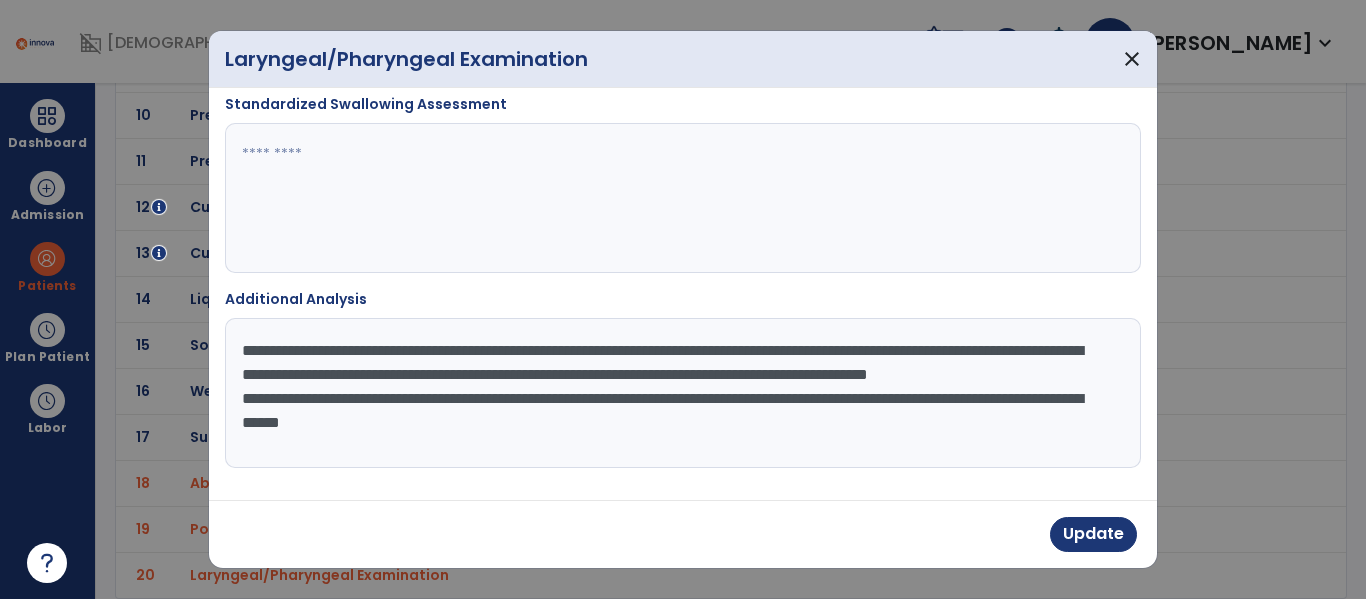 scroll, scrollTop: 15, scrollLeft: 0, axis: vertical 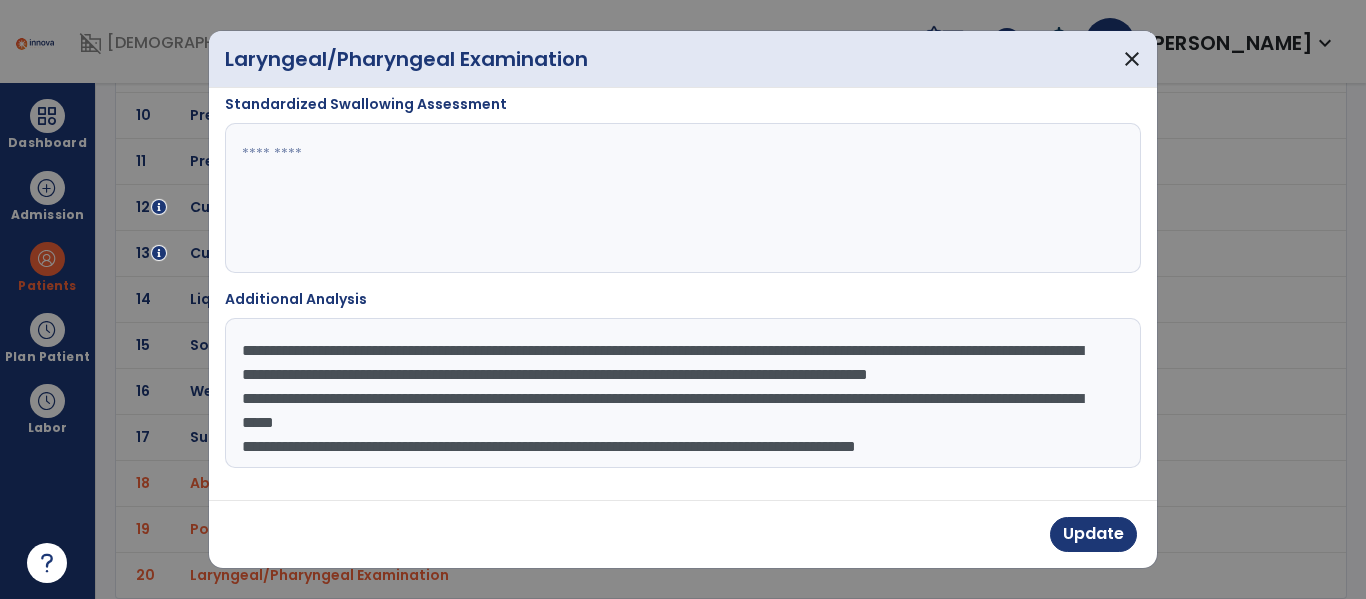 type on "**********" 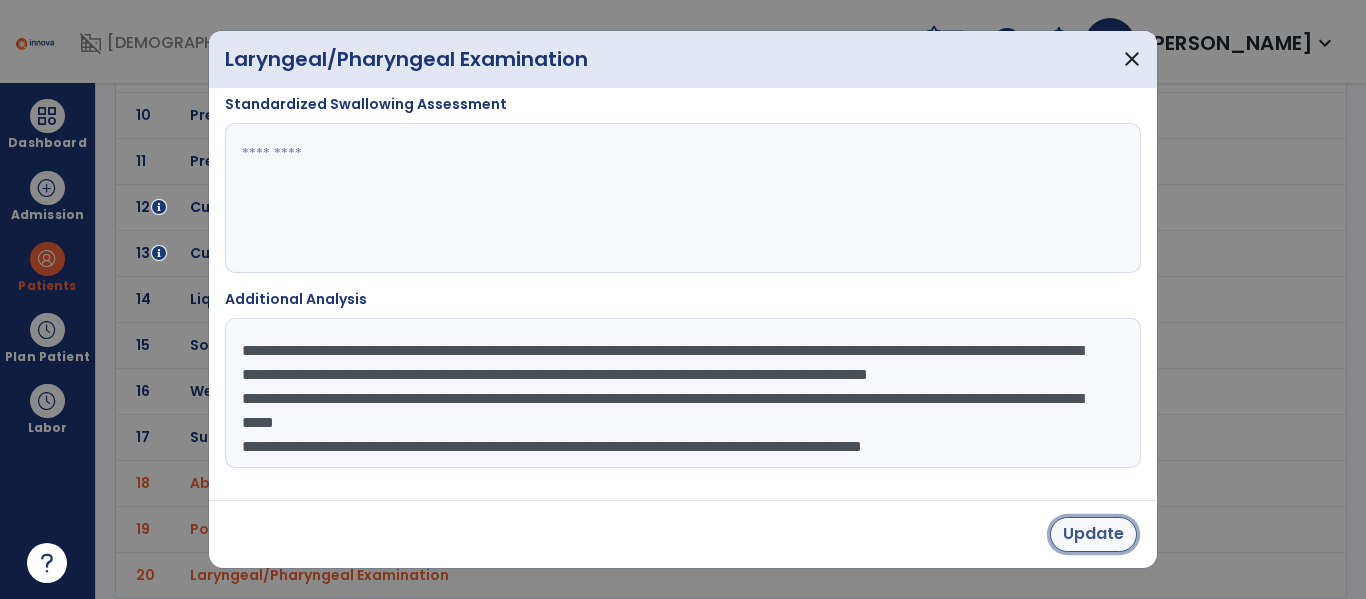 click on "Update" at bounding box center (1093, 534) 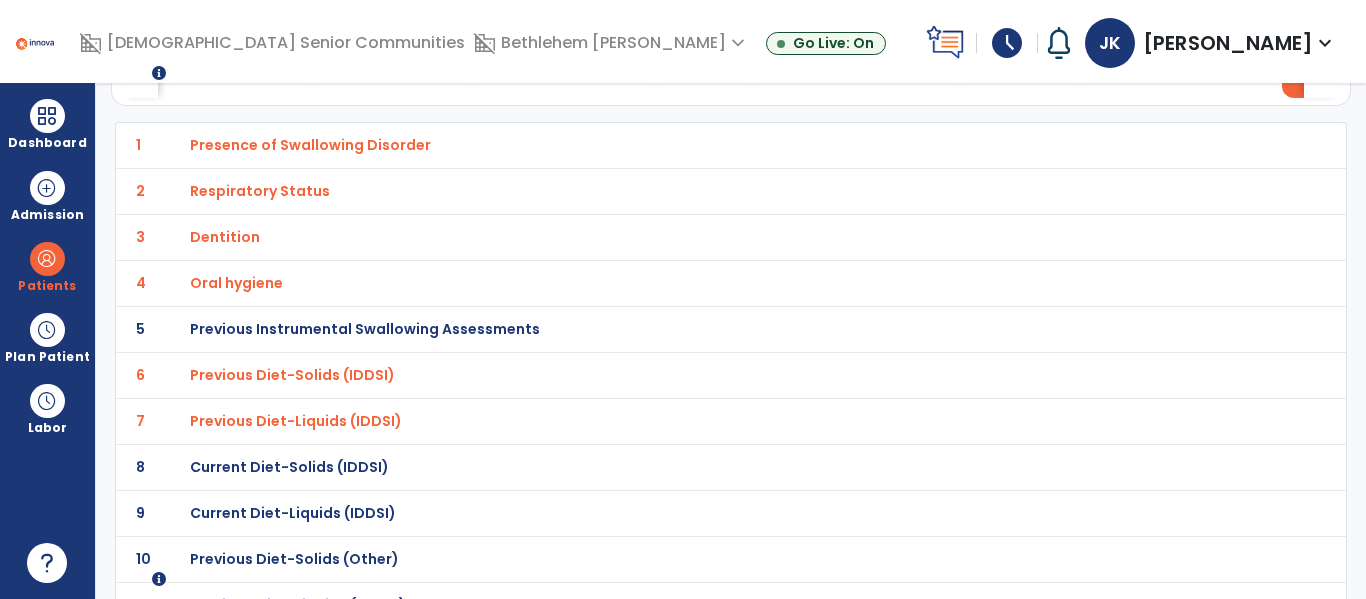 scroll, scrollTop: 0, scrollLeft: 0, axis: both 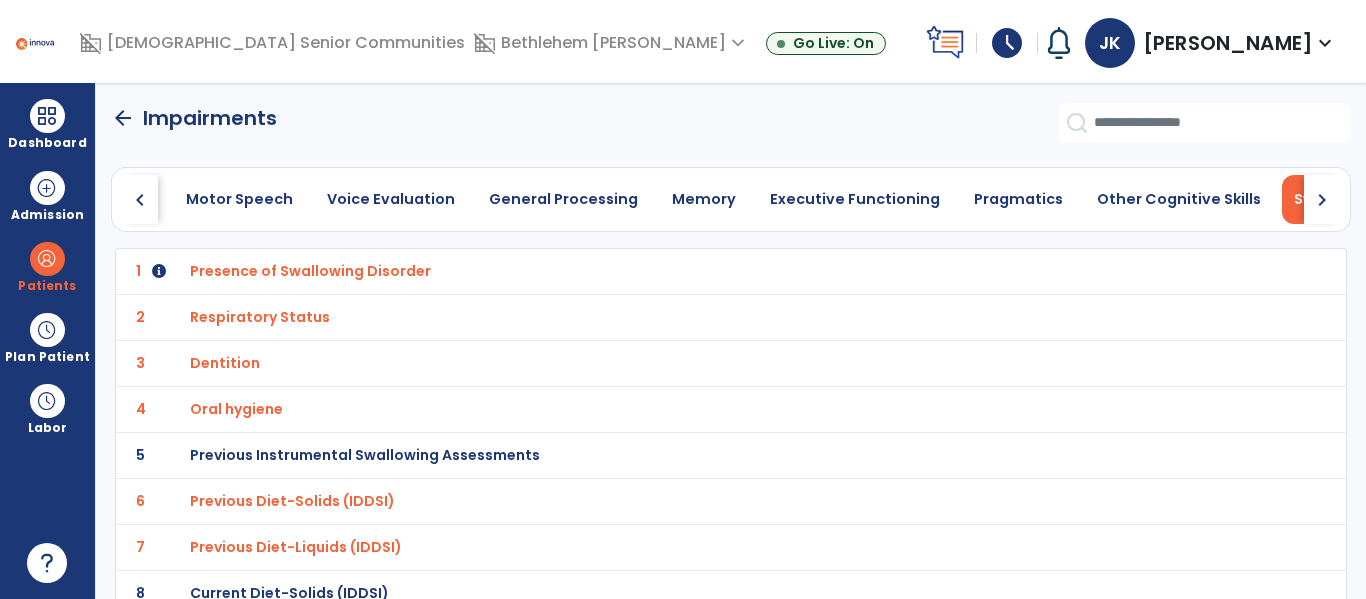 click on "arrow_back" 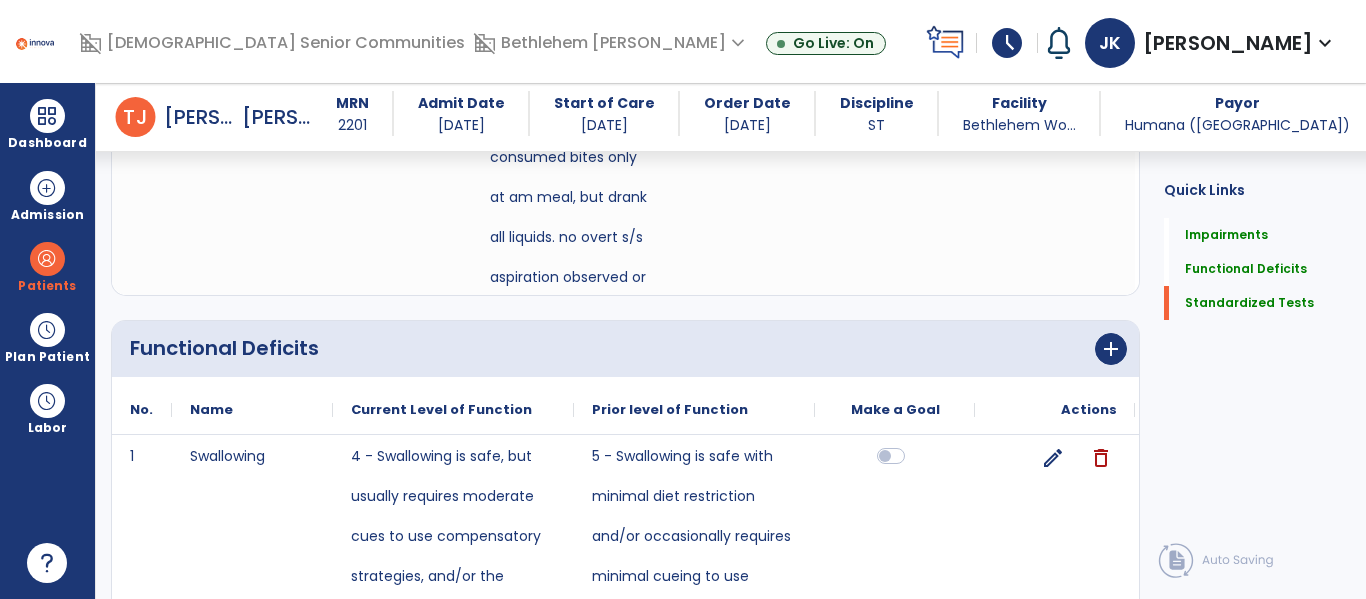 scroll, scrollTop: 2601, scrollLeft: 0, axis: vertical 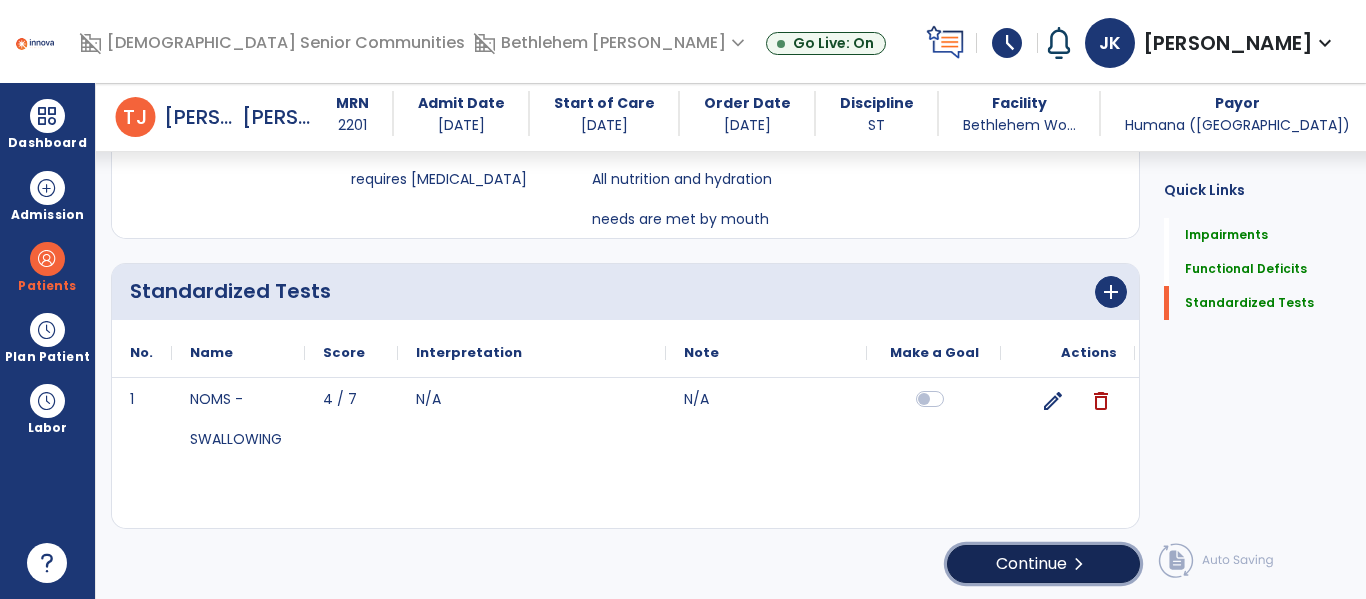click on "Continue  chevron_right" 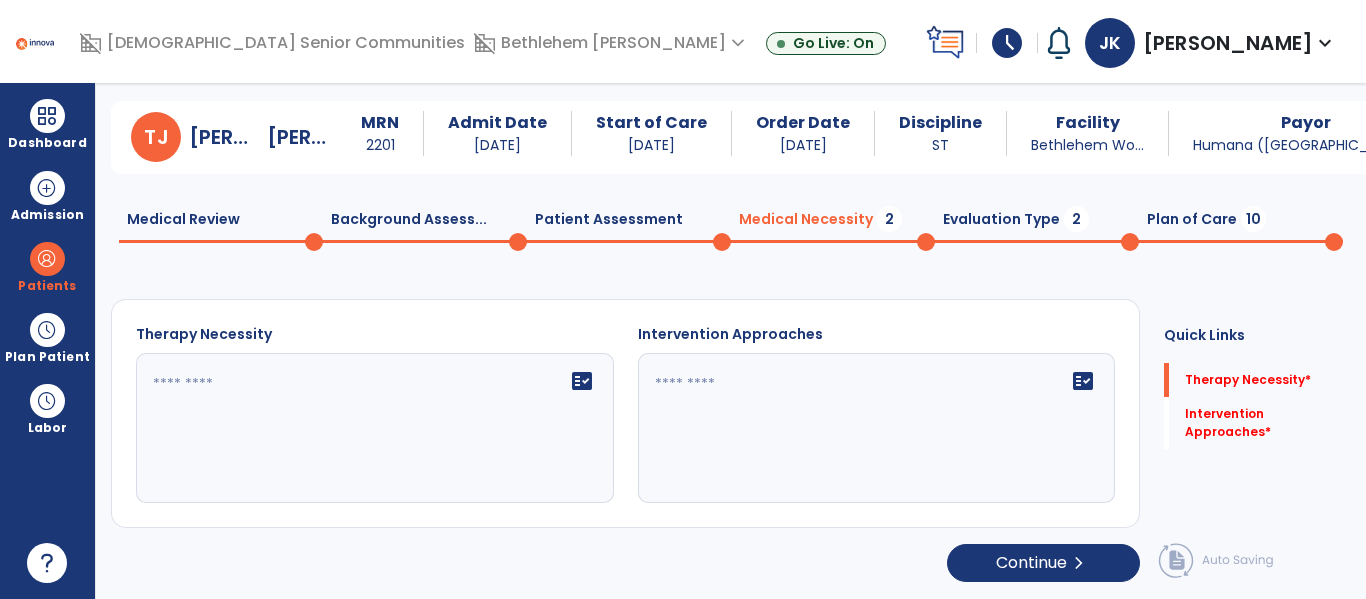 scroll, scrollTop: 29, scrollLeft: 0, axis: vertical 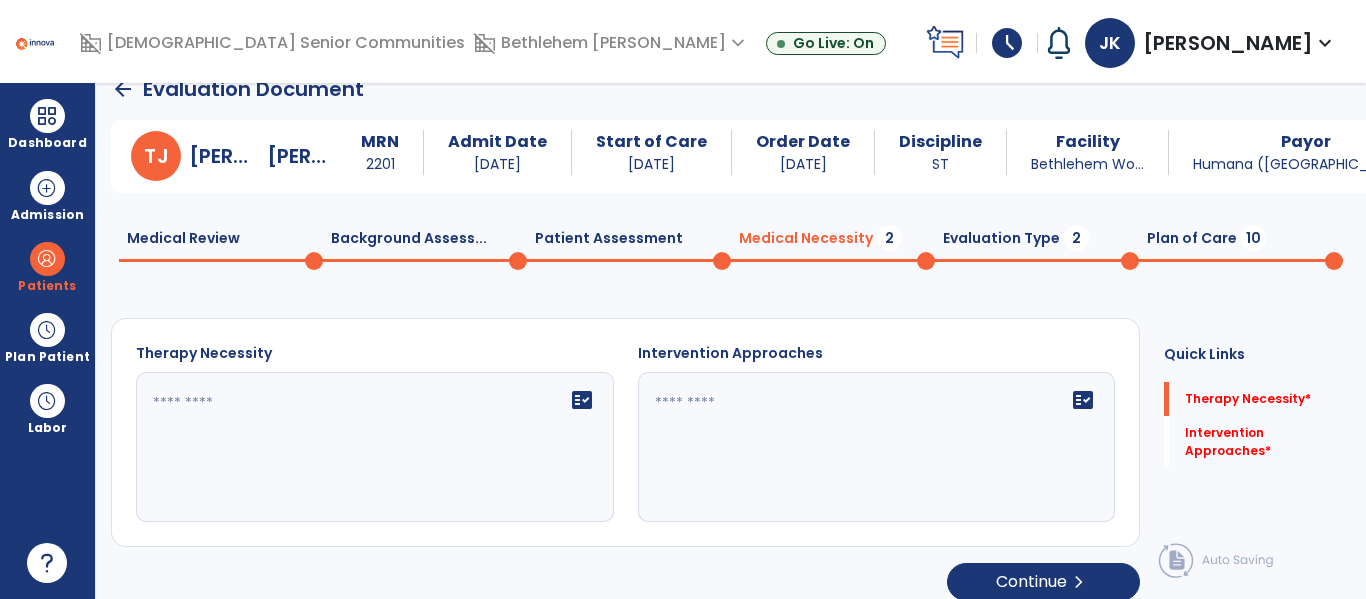 click 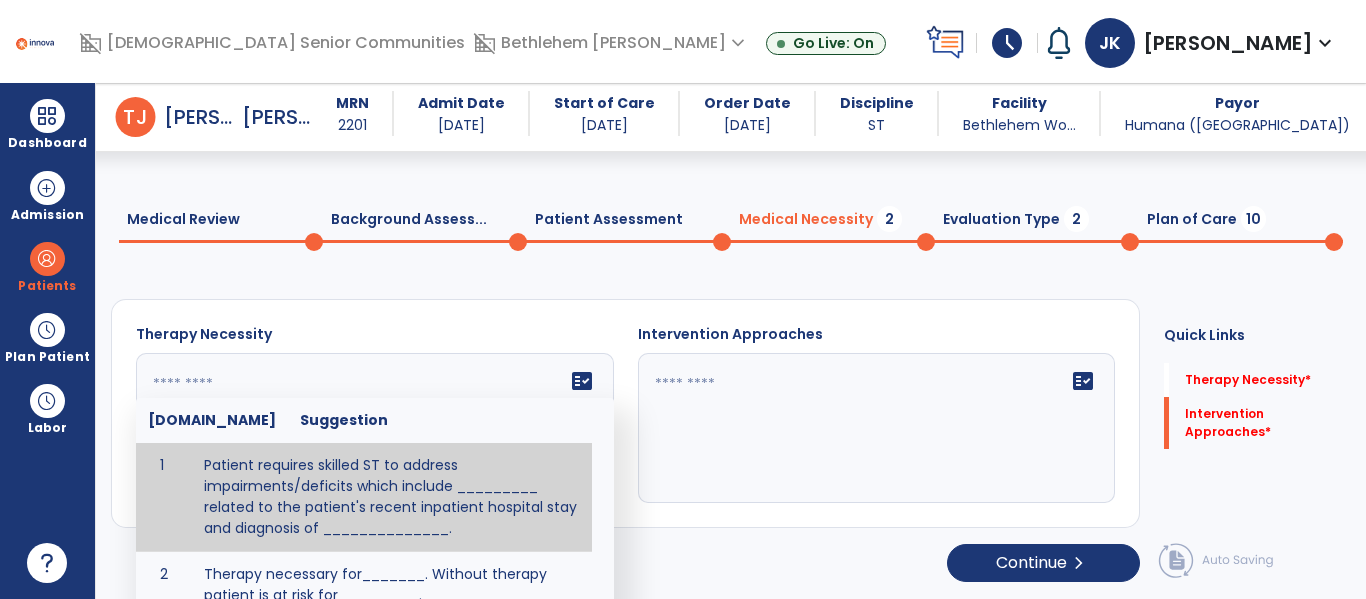 scroll, scrollTop: 65, scrollLeft: 0, axis: vertical 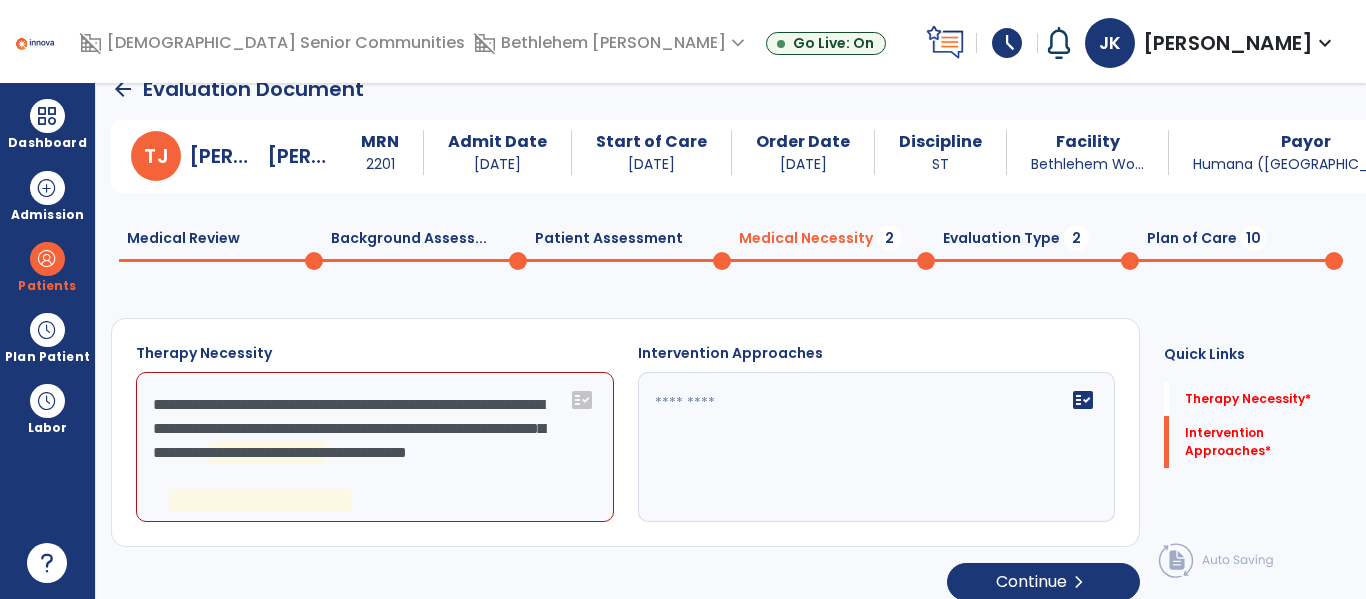 click on "**********" 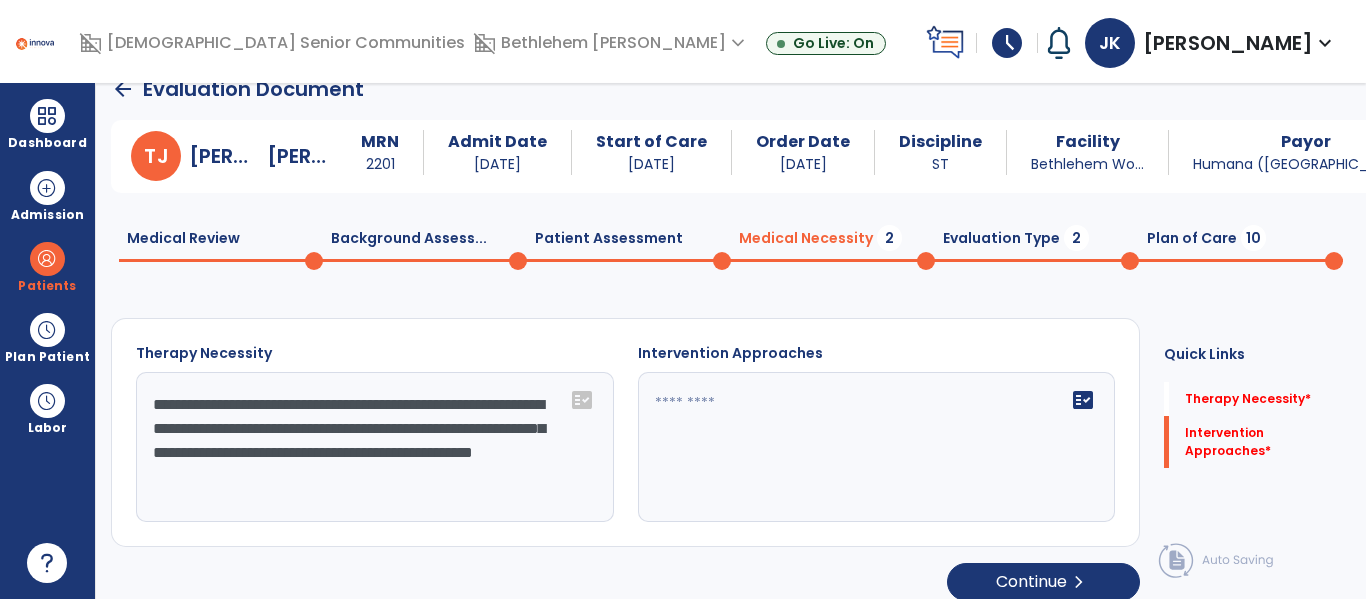 type on "**********" 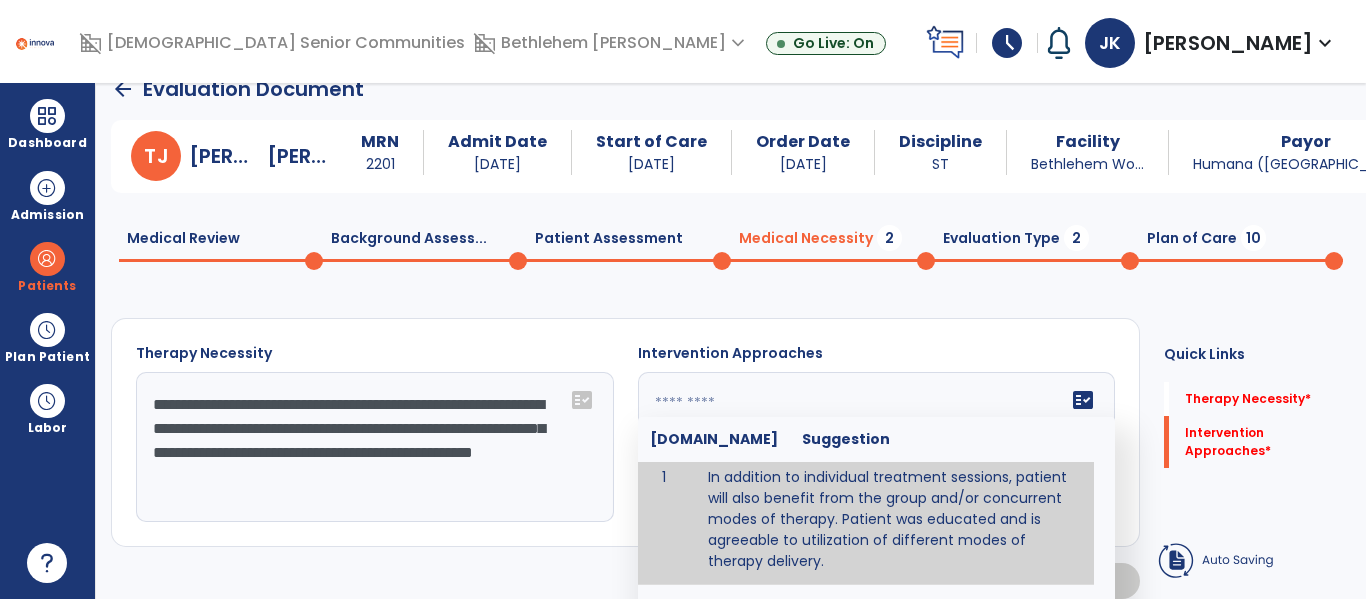 scroll, scrollTop: 11, scrollLeft: 0, axis: vertical 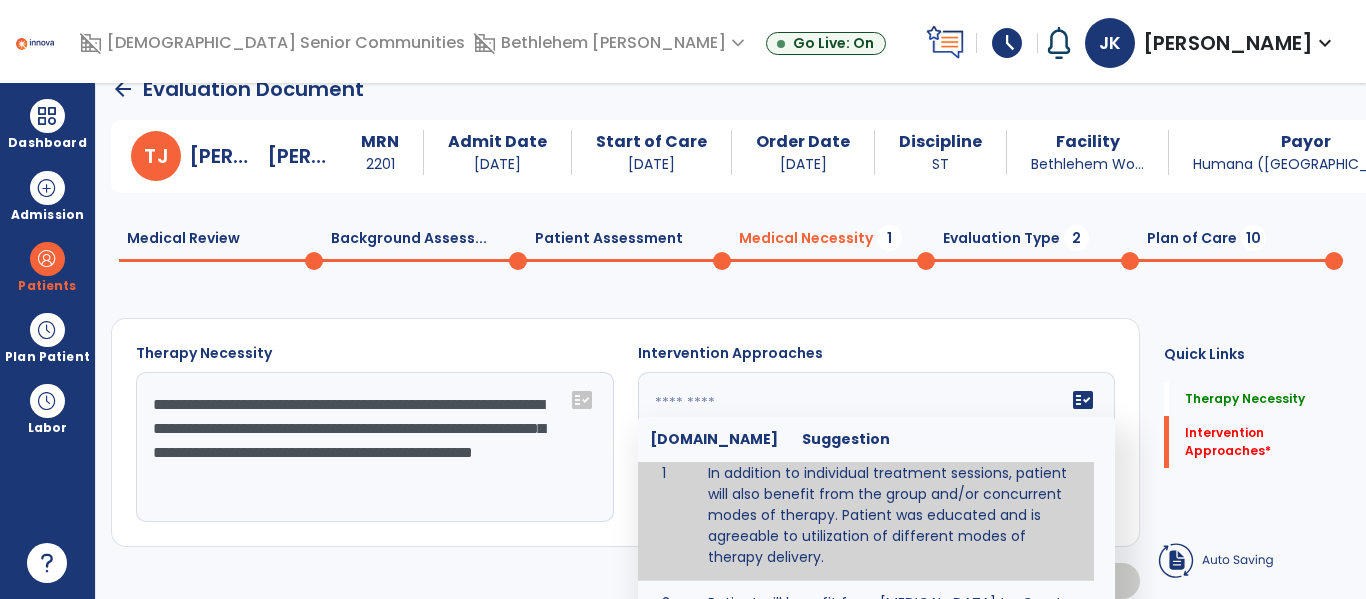 type on "**********" 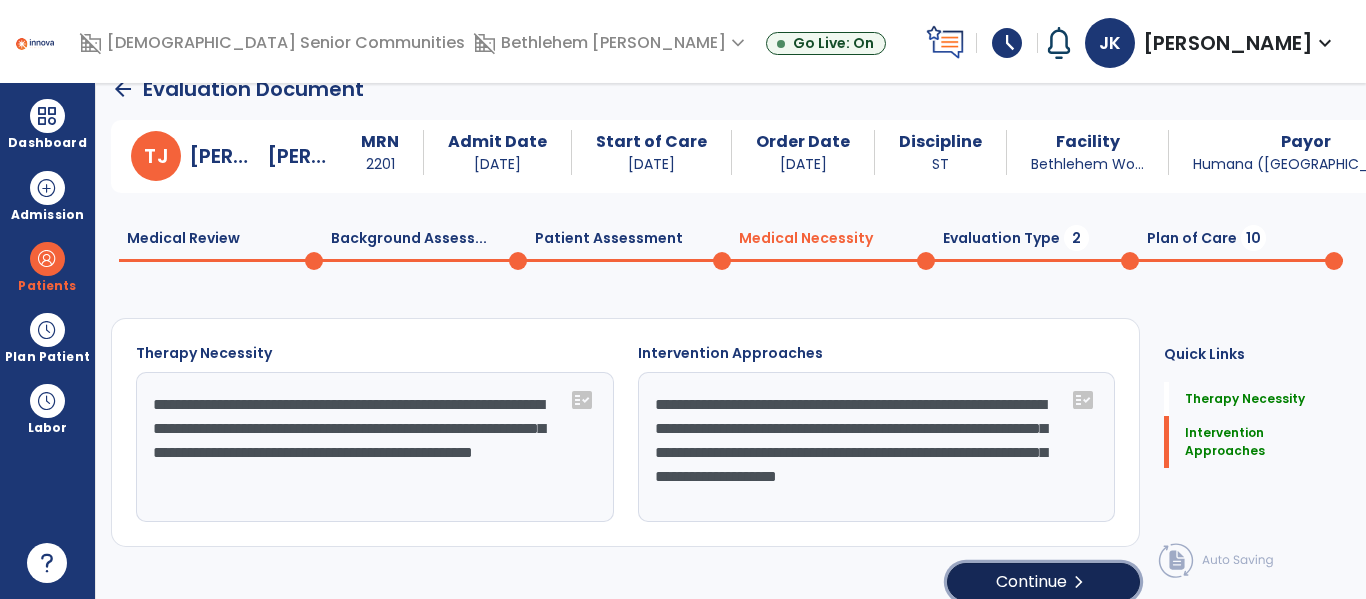 click on "chevron_right" 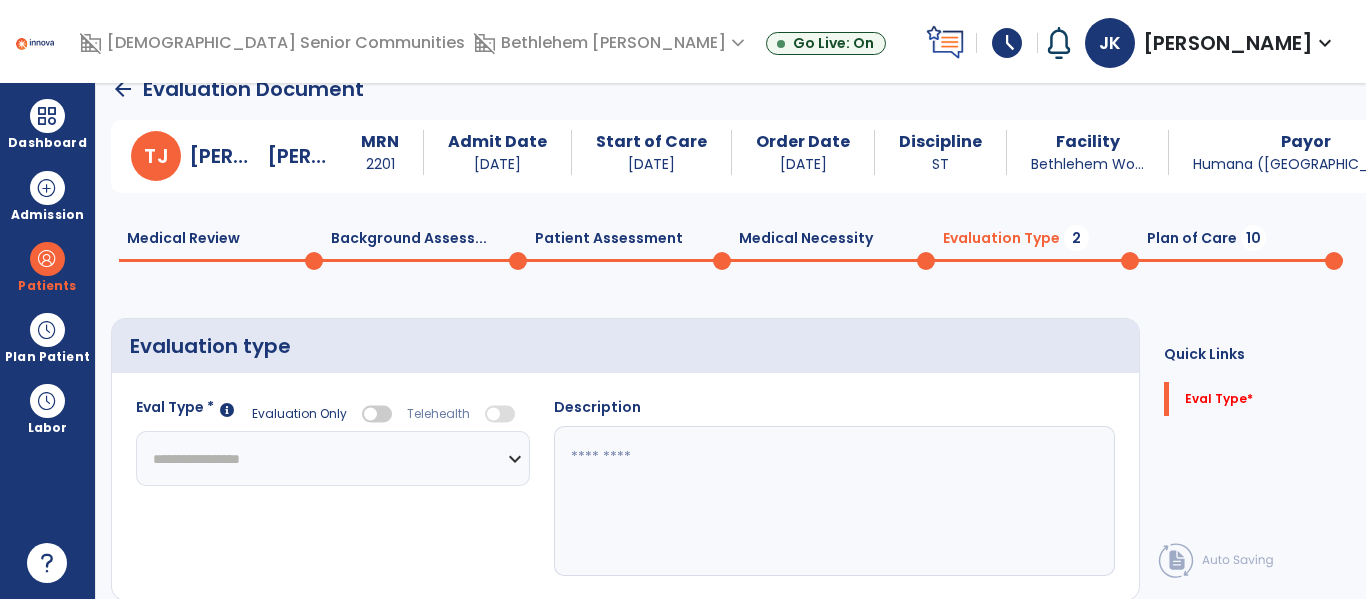 click on "**********" 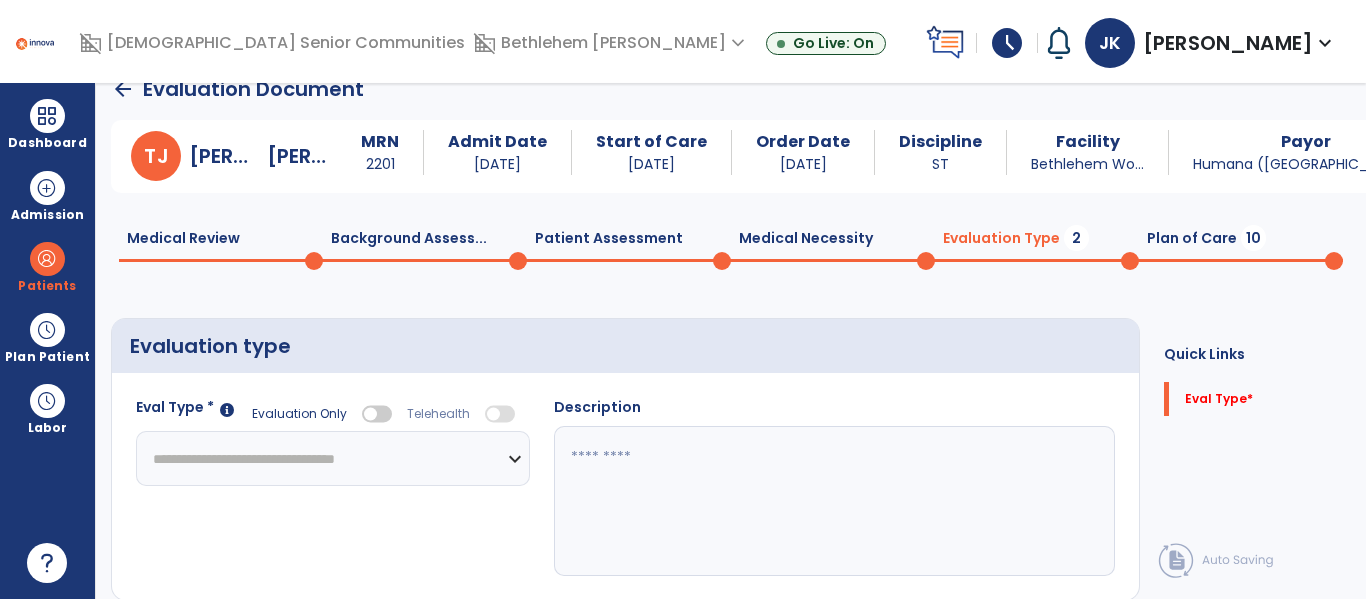 click on "**********" 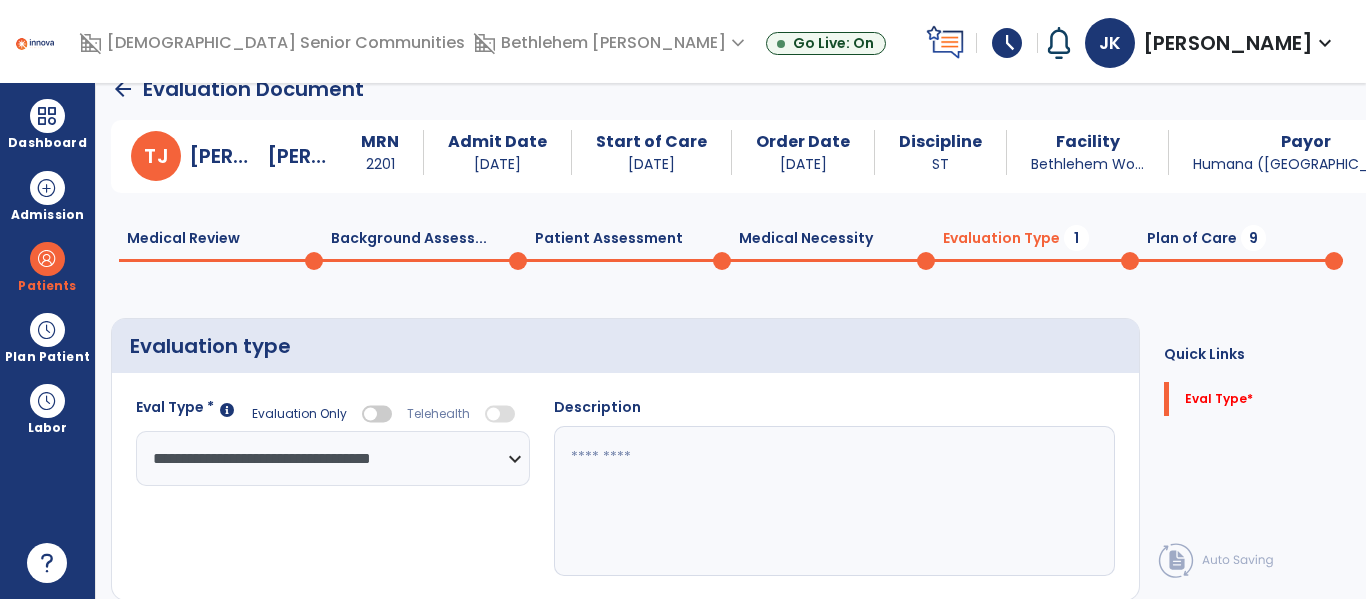 click 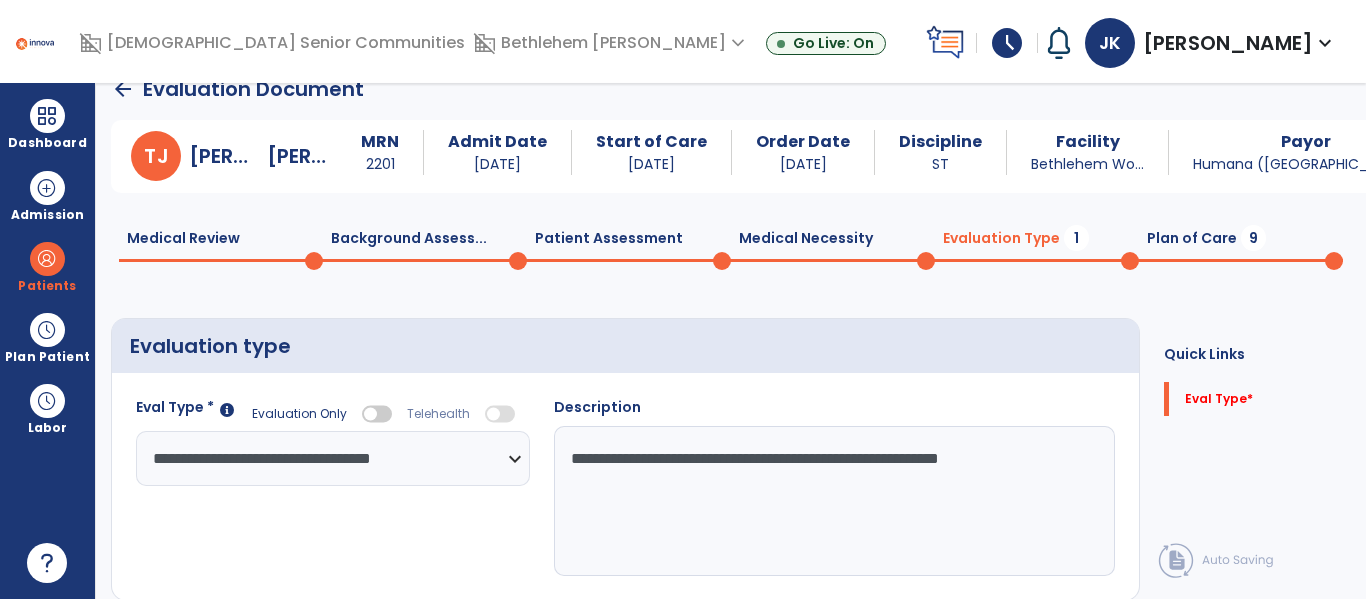 type on "**********" 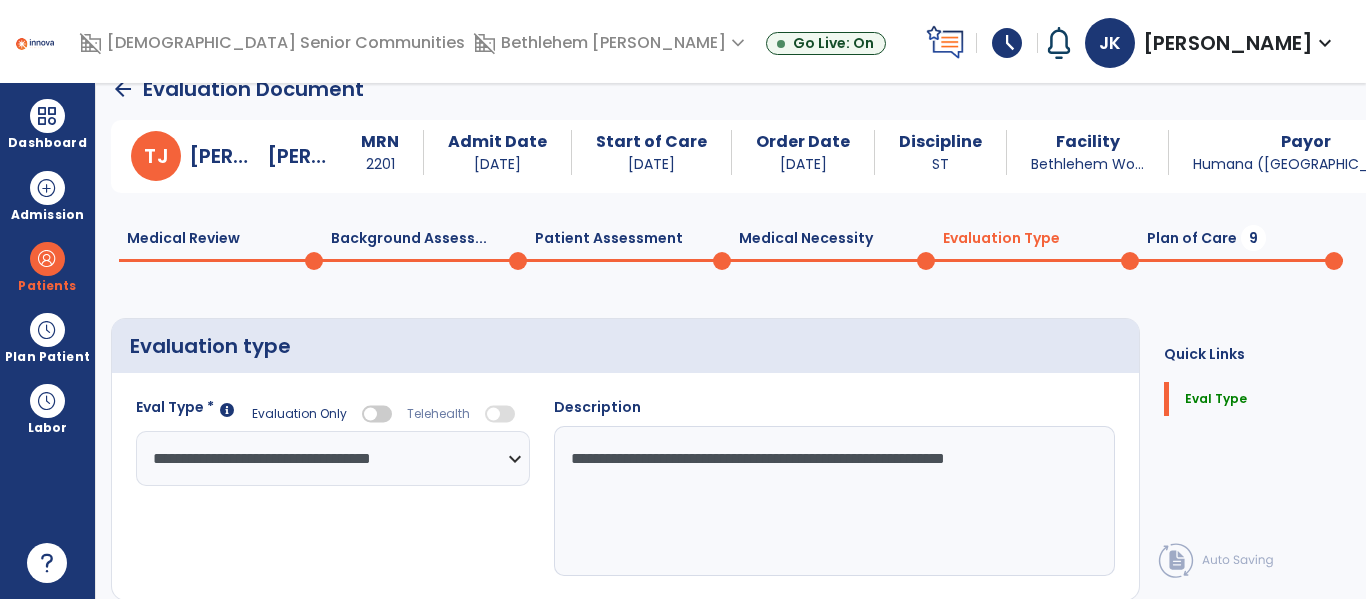 scroll, scrollTop: 82, scrollLeft: 0, axis: vertical 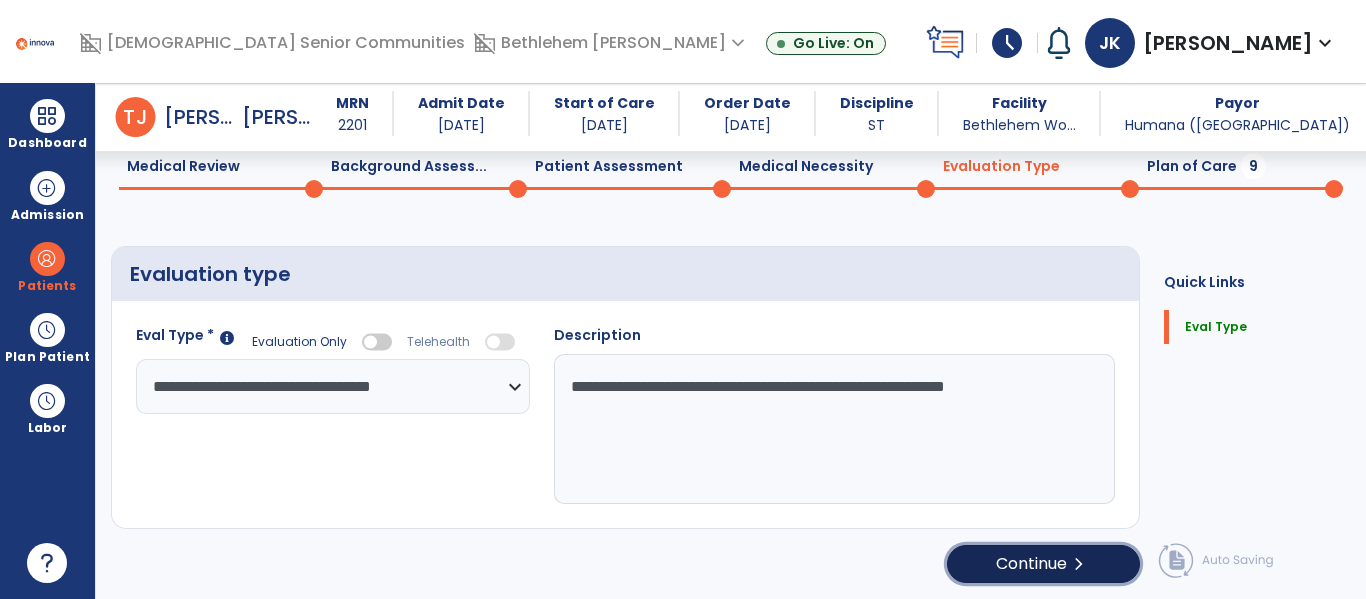 click on "Continue  chevron_right" 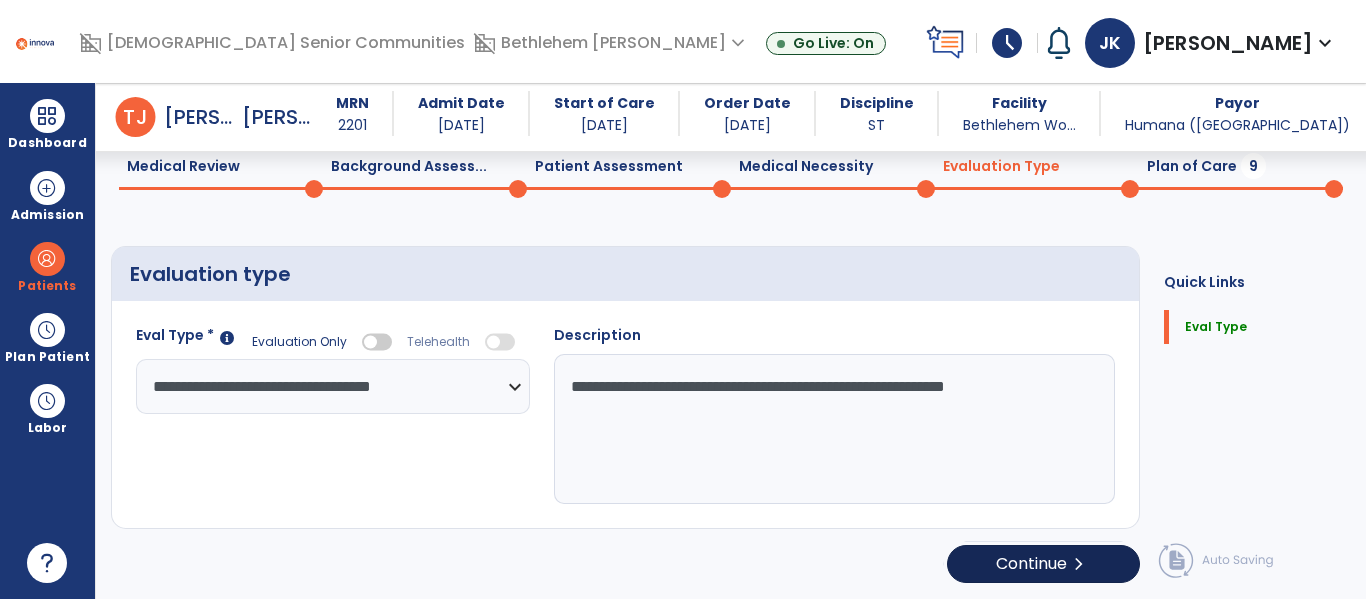 select on "*****" 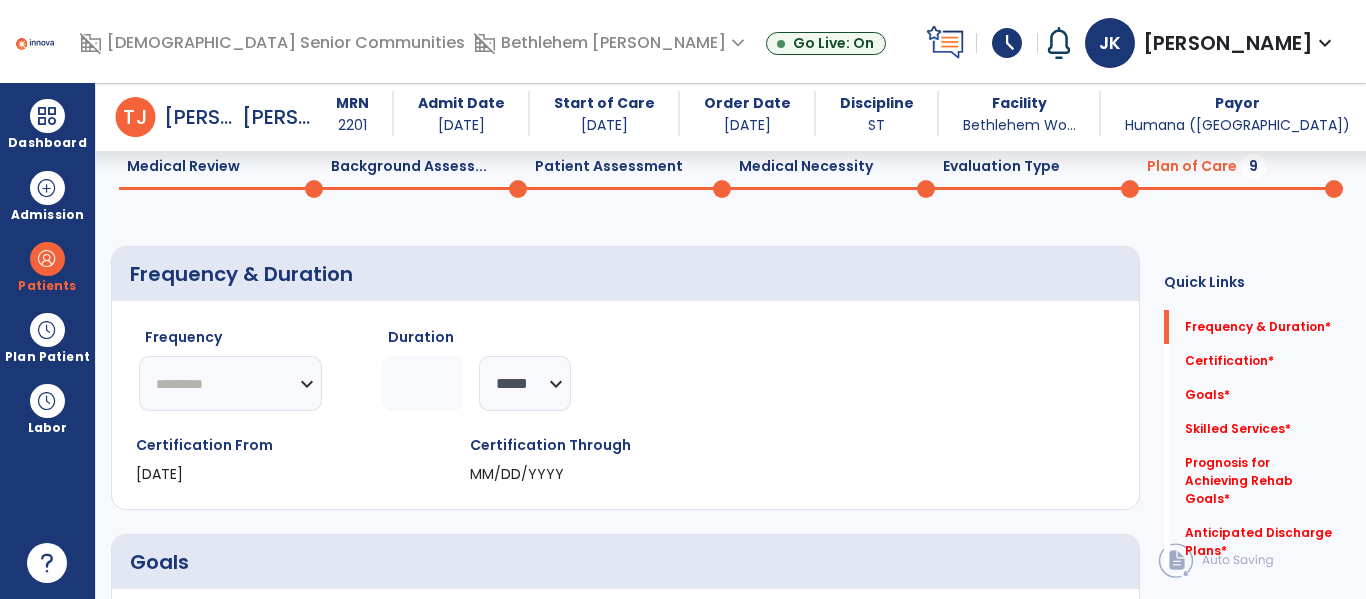 click on "********* ** ** ** ** ** ** **" 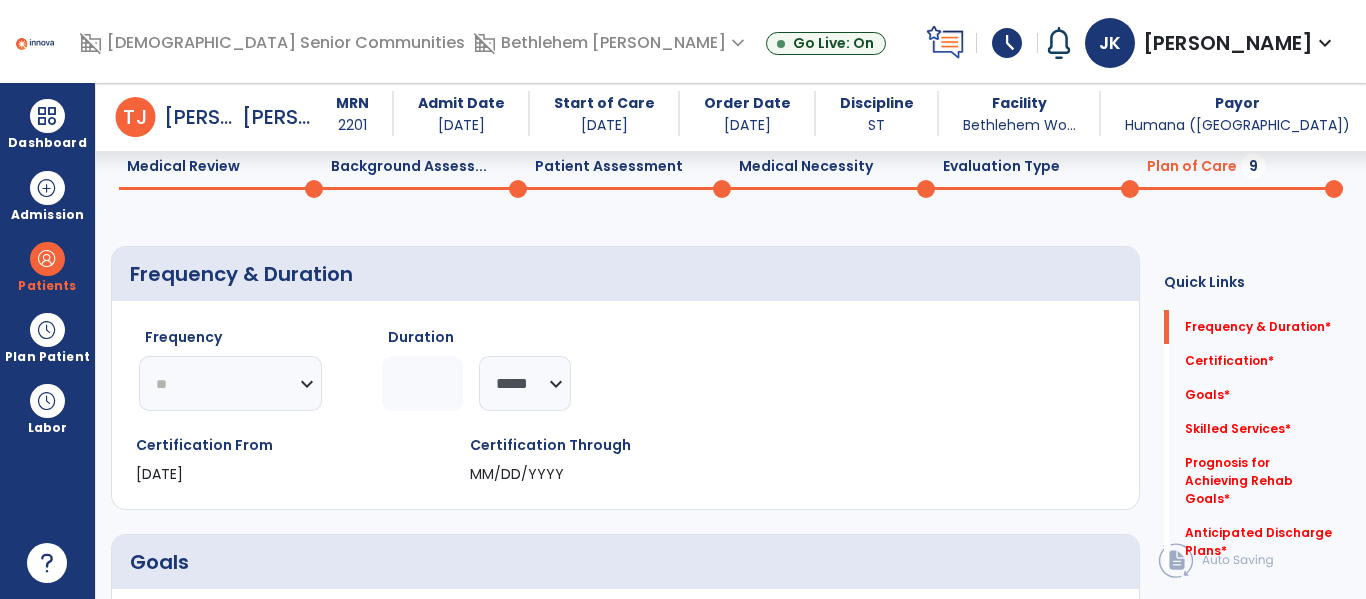 click on "********* ** ** ** ** ** ** **" 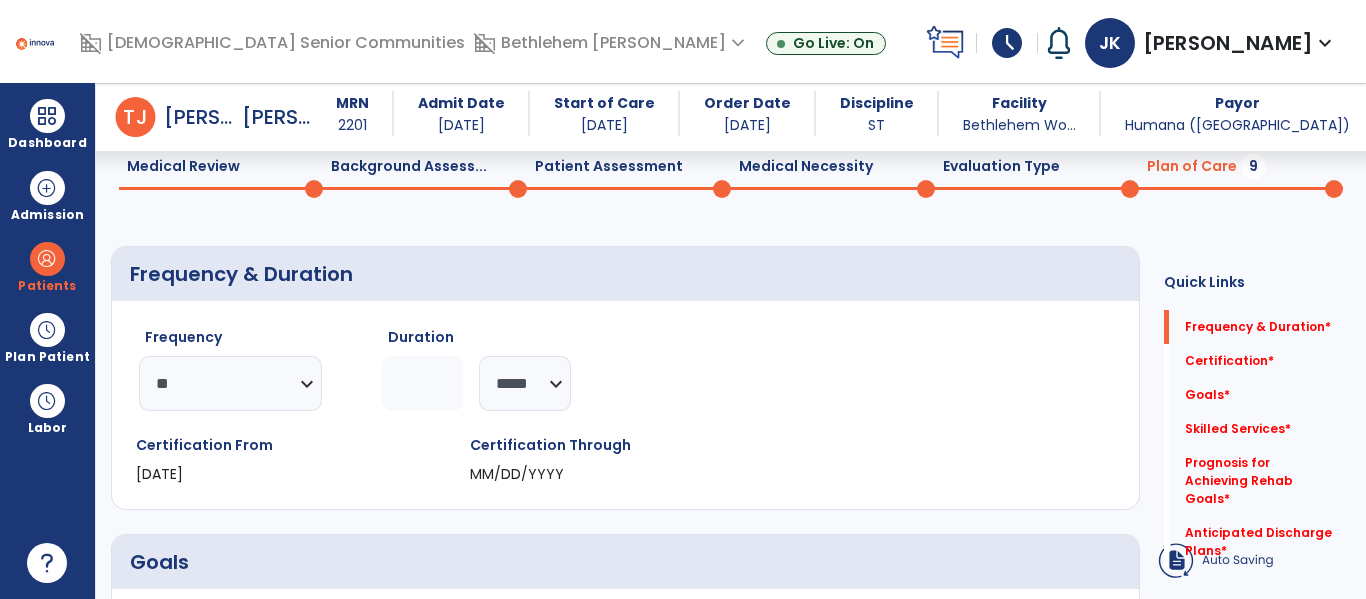 click 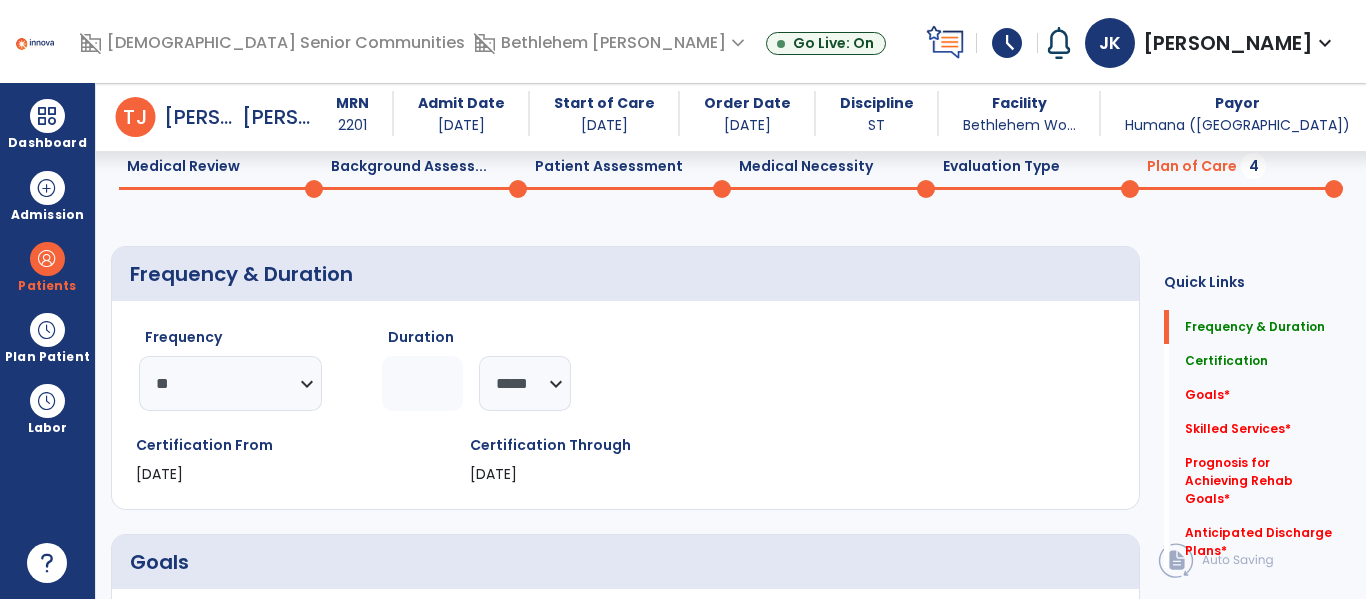 type on "*" 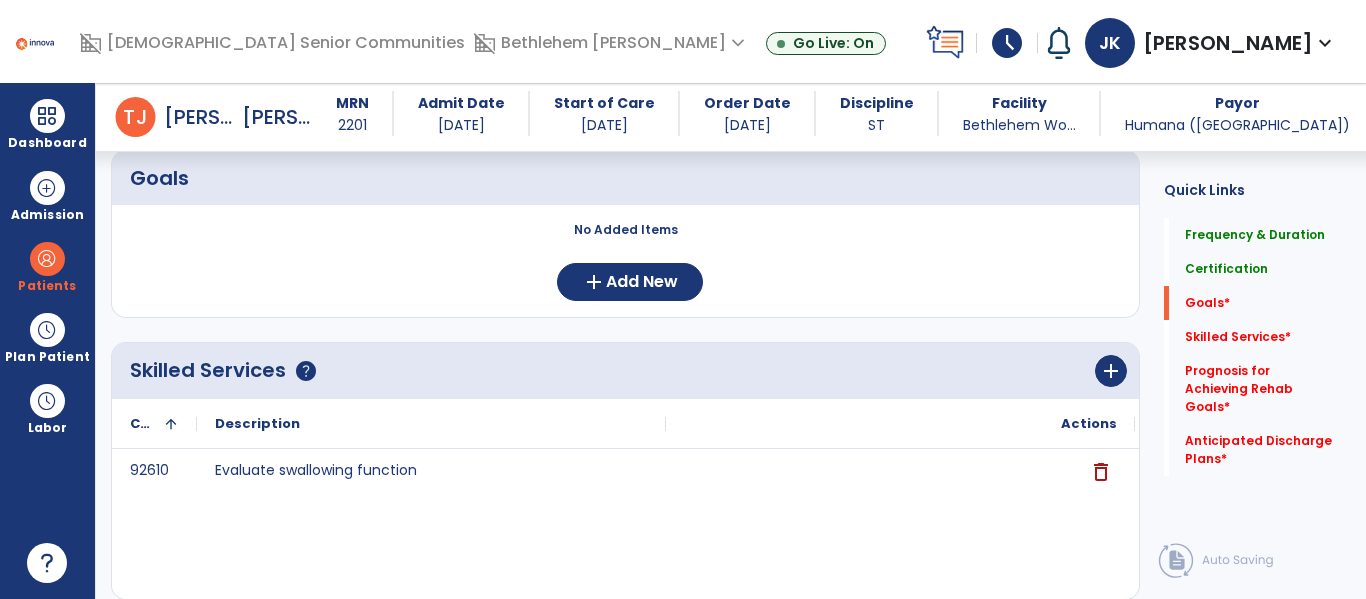 scroll, scrollTop: 468, scrollLeft: 0, axis: vertical 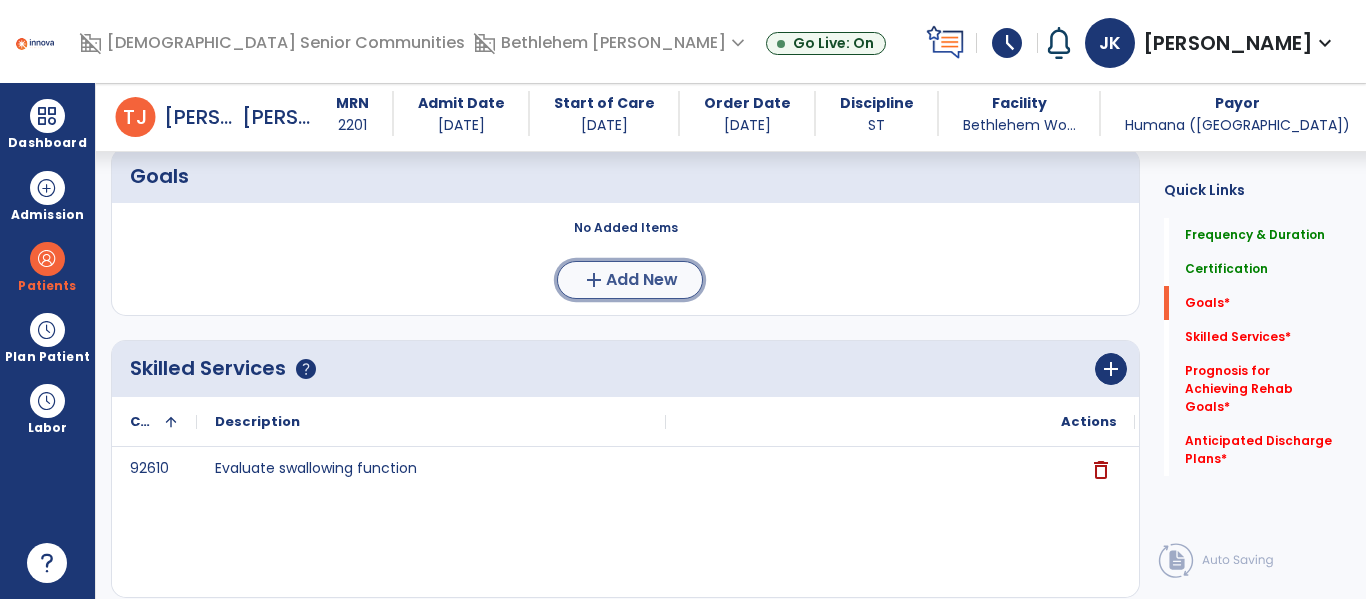 click on "Add New" at bounding box center [642, 280] 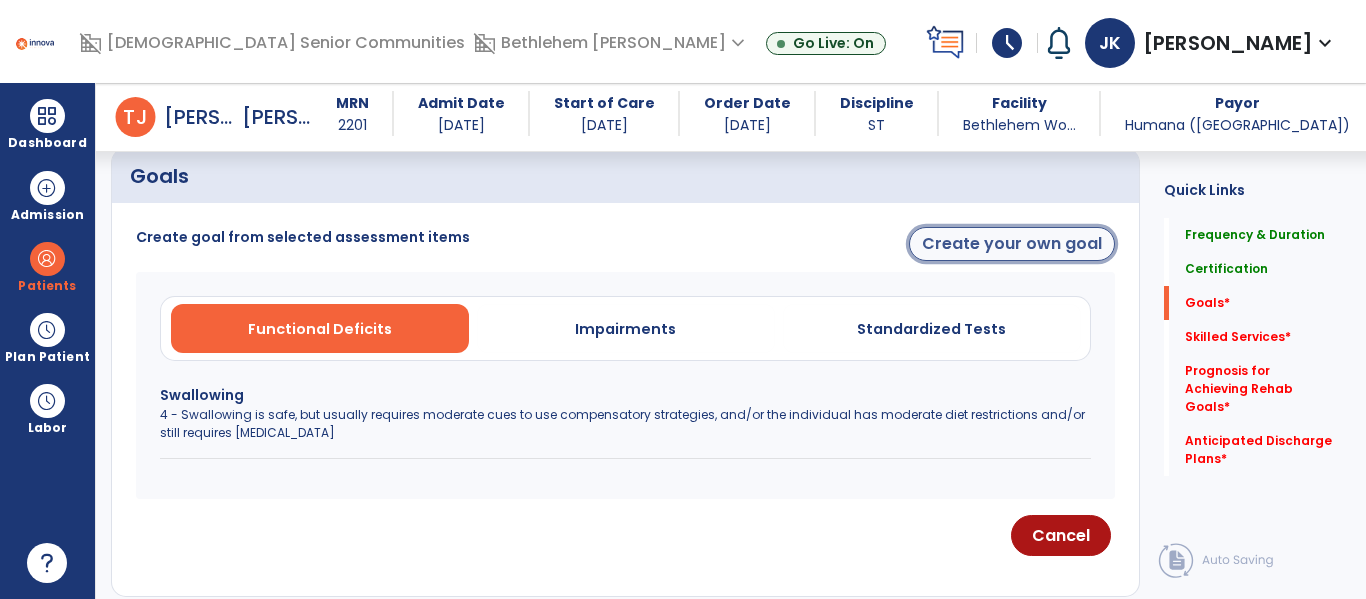 click on "Create your own goal" at bounding box center (1012, 244) 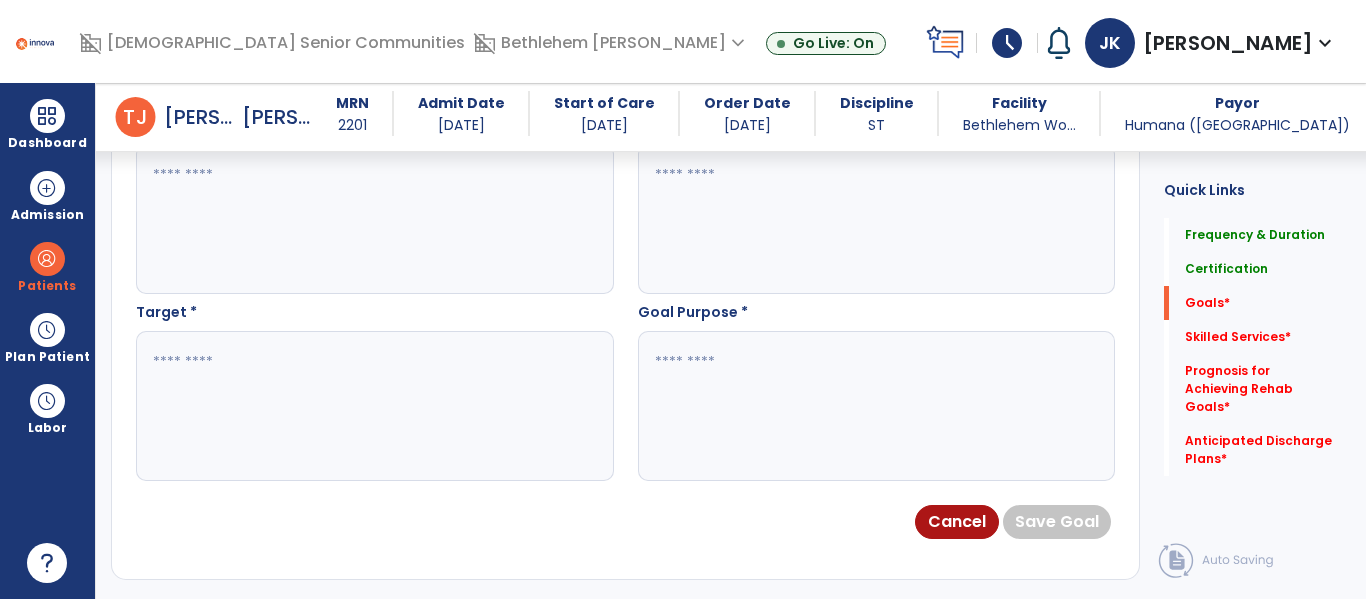 scroll, scrollTop: 800, scrollLeft: 0, axis: vertical 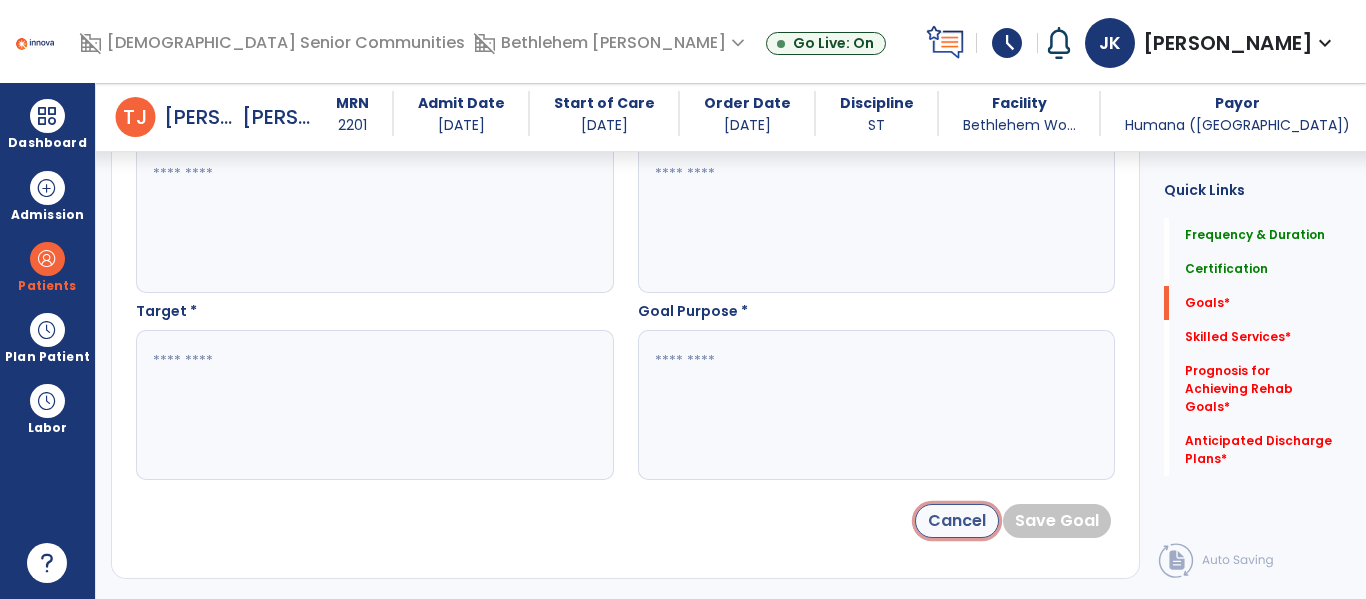 click on "Cancel" at bounding box center [957, 521] 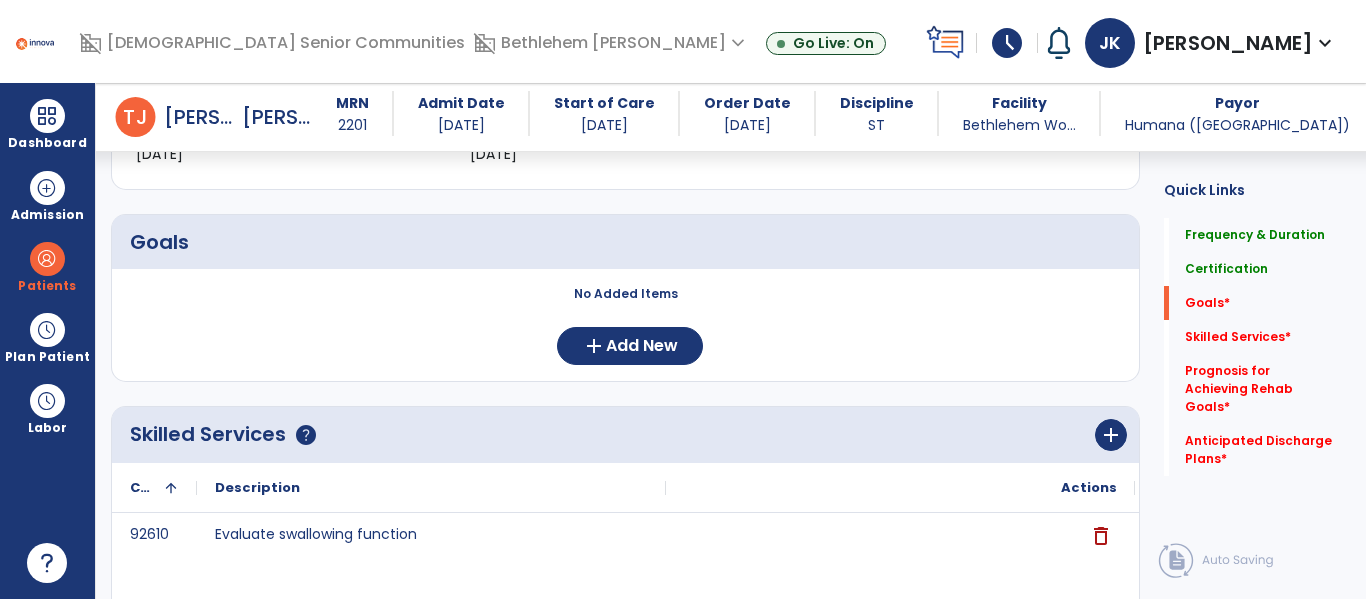 scroll, scrollTop: 397, scrollLeft: 0, axis: vertical 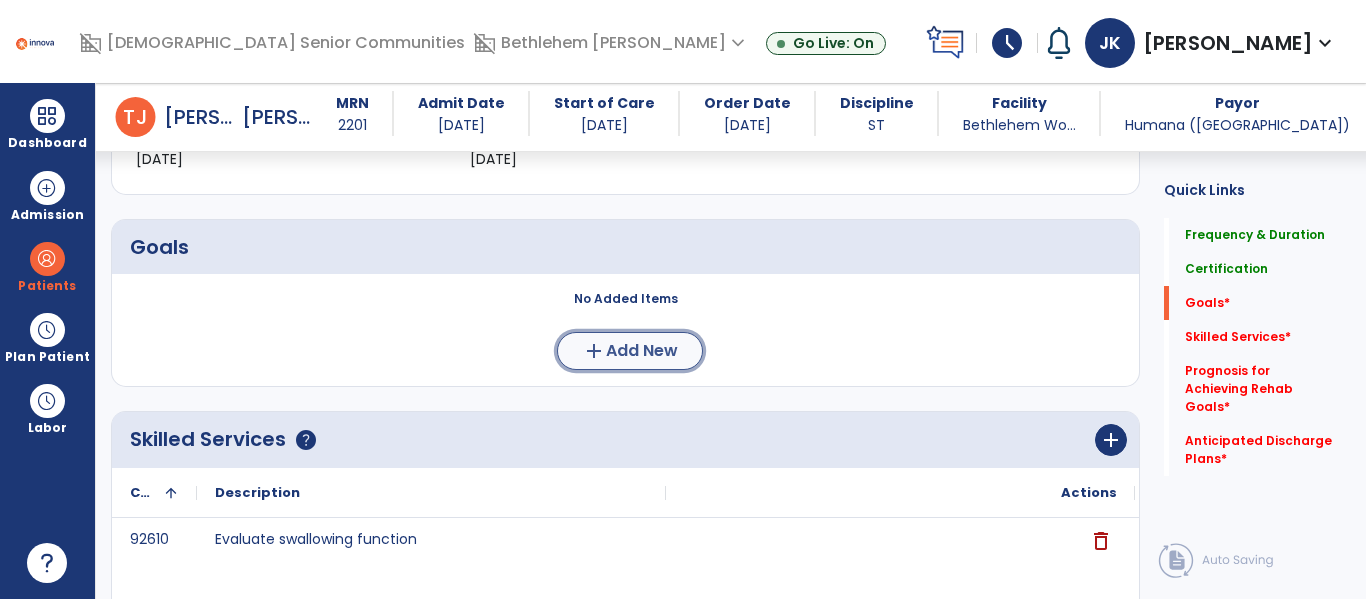 click on "Add New" at bounding box center [642, 351] 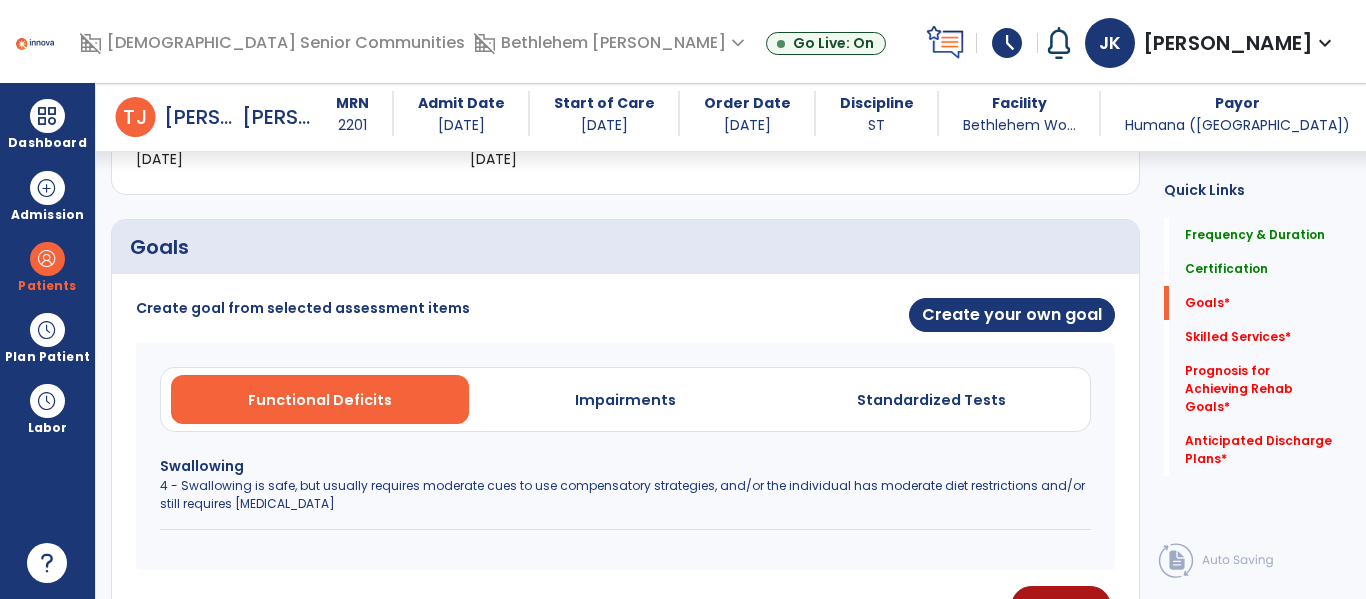 click on "4 - Swallowing is safe, but usually requires moderate cues to use compensatory strategies, and/or the individual has moderate diet restrictions and/or still requires [MEDICAL_DATA]" at bounding box center (625, 495) 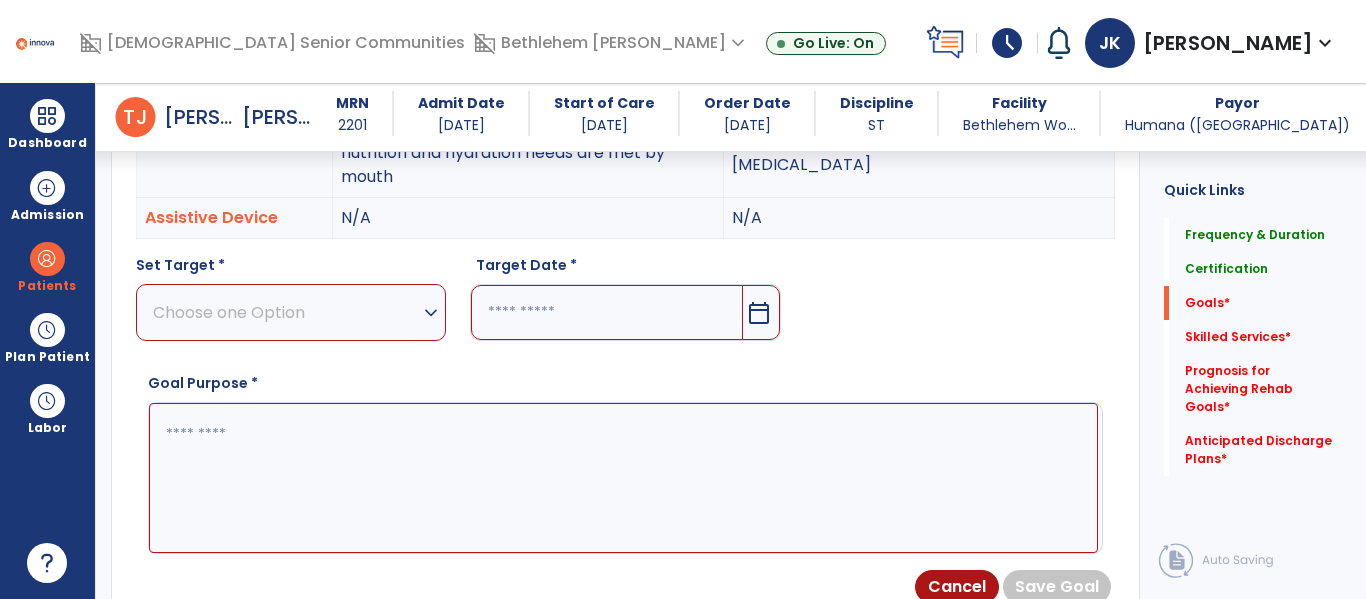 scroll, scrollTop: 748, scrollLeft: 0, axis: vertical 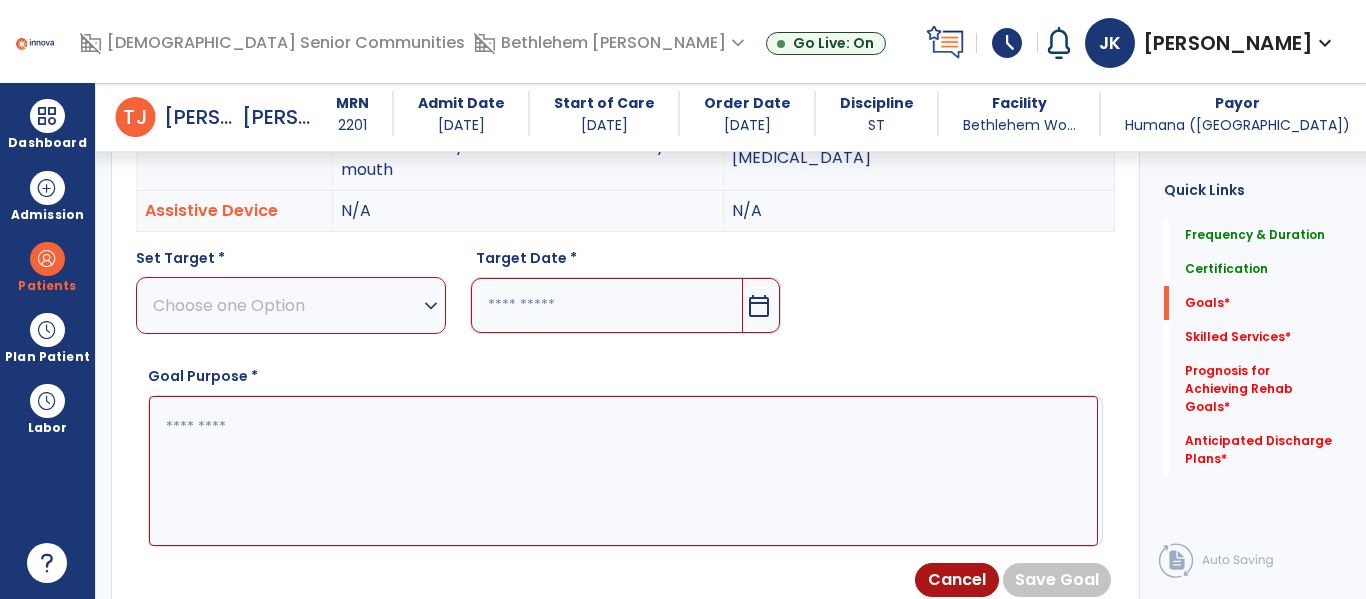 click on "Choose one Option" at bounding box center (286, 305) 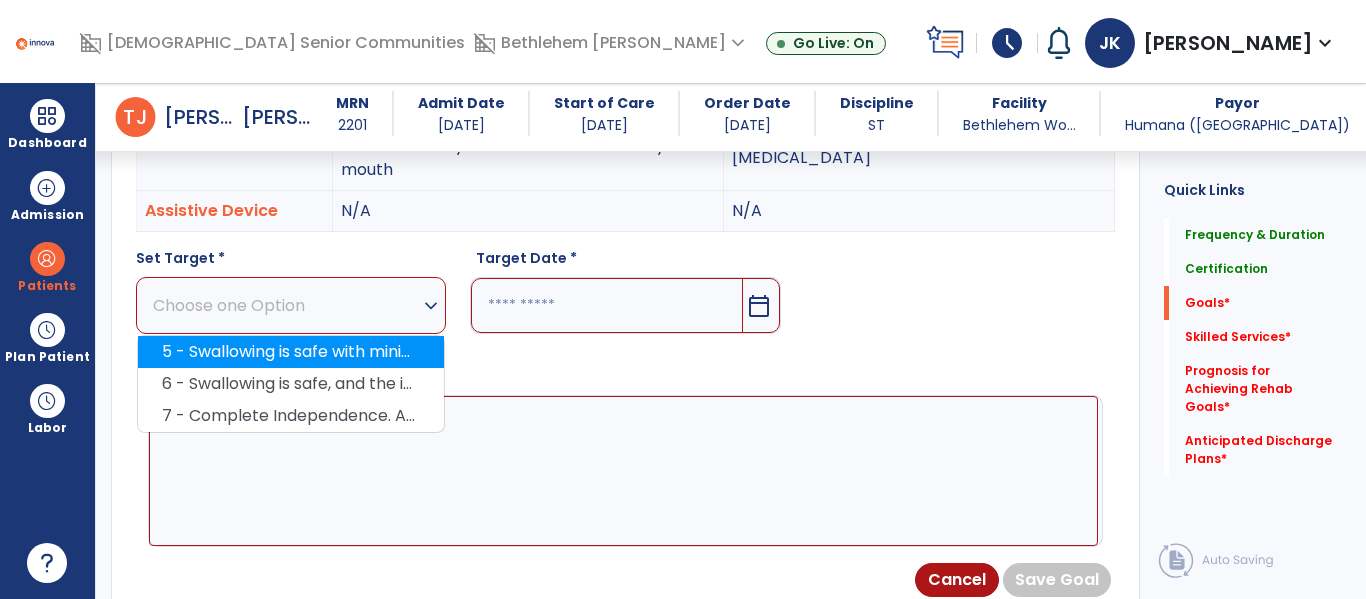 click on "5 - Swallowing is safe with minimal diet restriction and/or occasionally requires minimal cueing to use compensatory strategies. May occasionally self-cue. All nutrition and hydration needs are met by mouth" at bounding box center (291, 352) 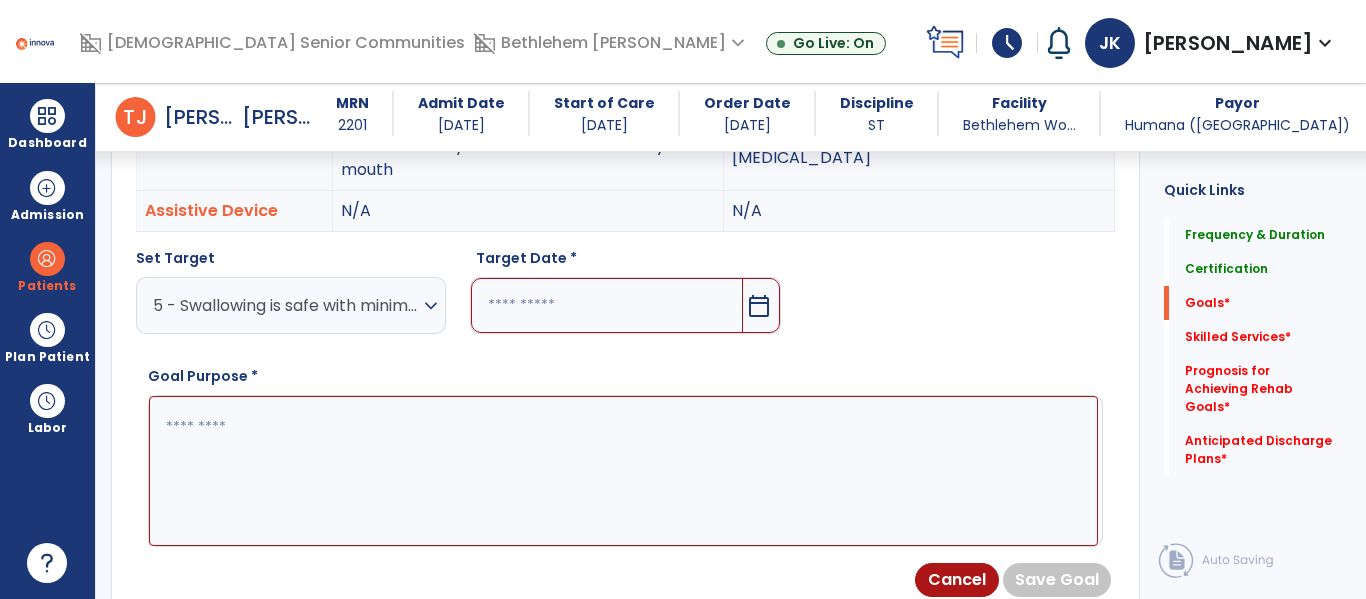 click at bounding box center (606, 305) 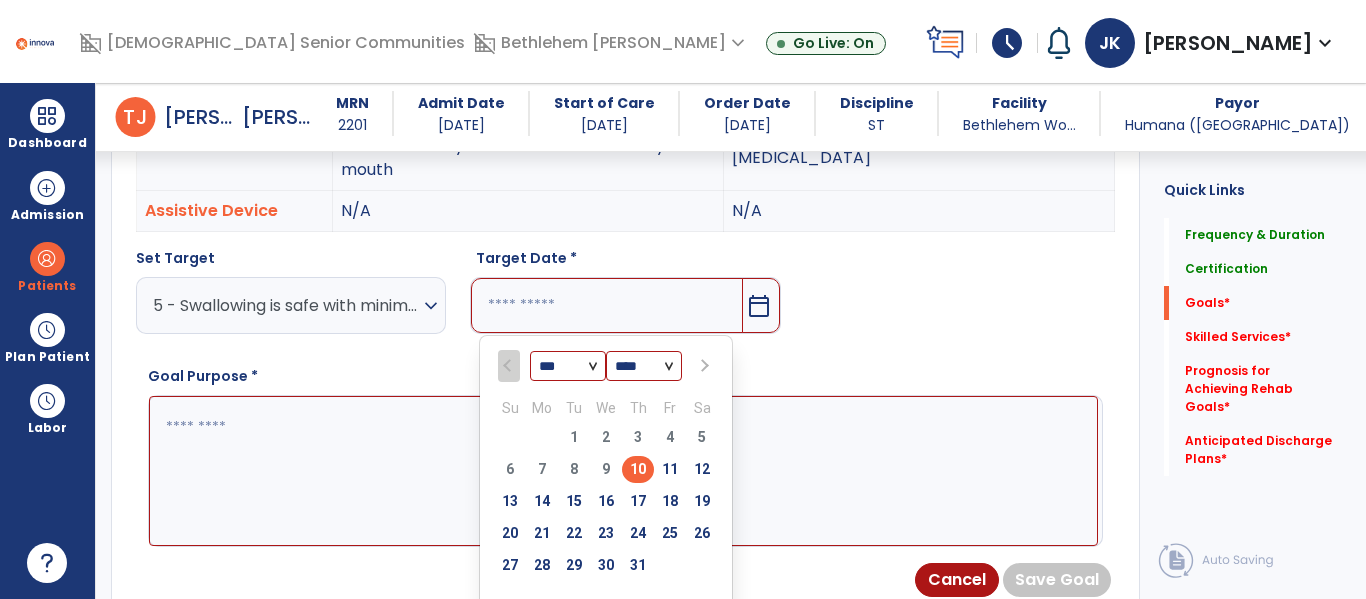 click at bounding box center [703, 366] 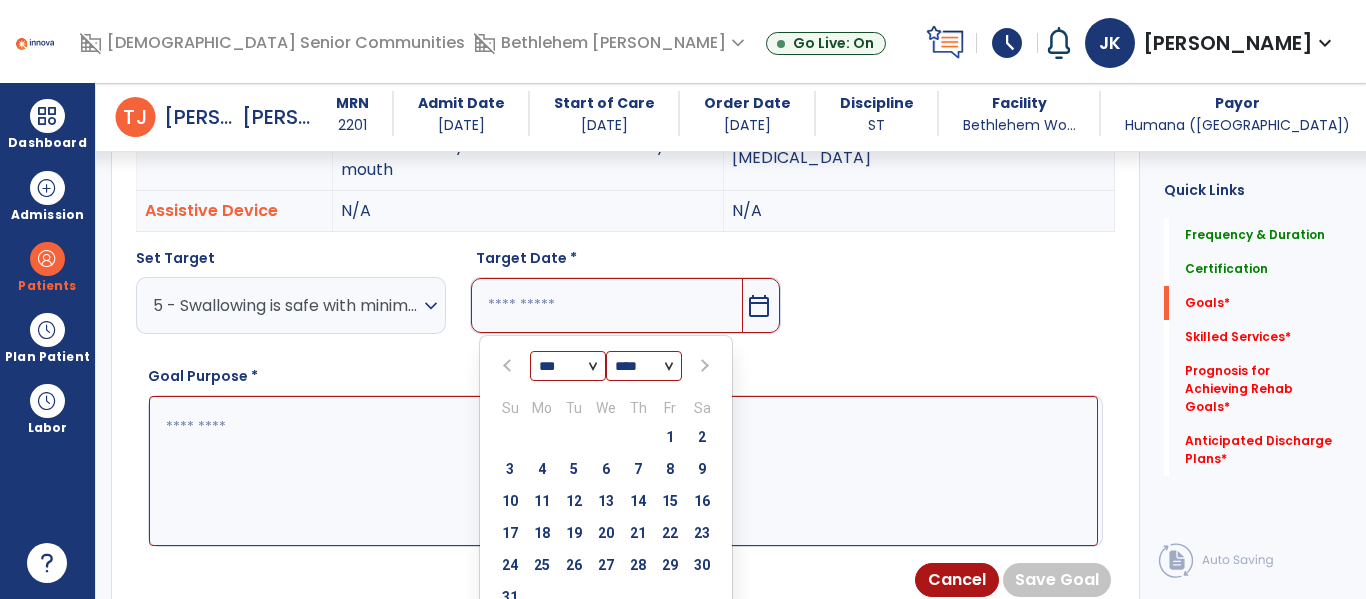 click at bounding box center (703, 366) 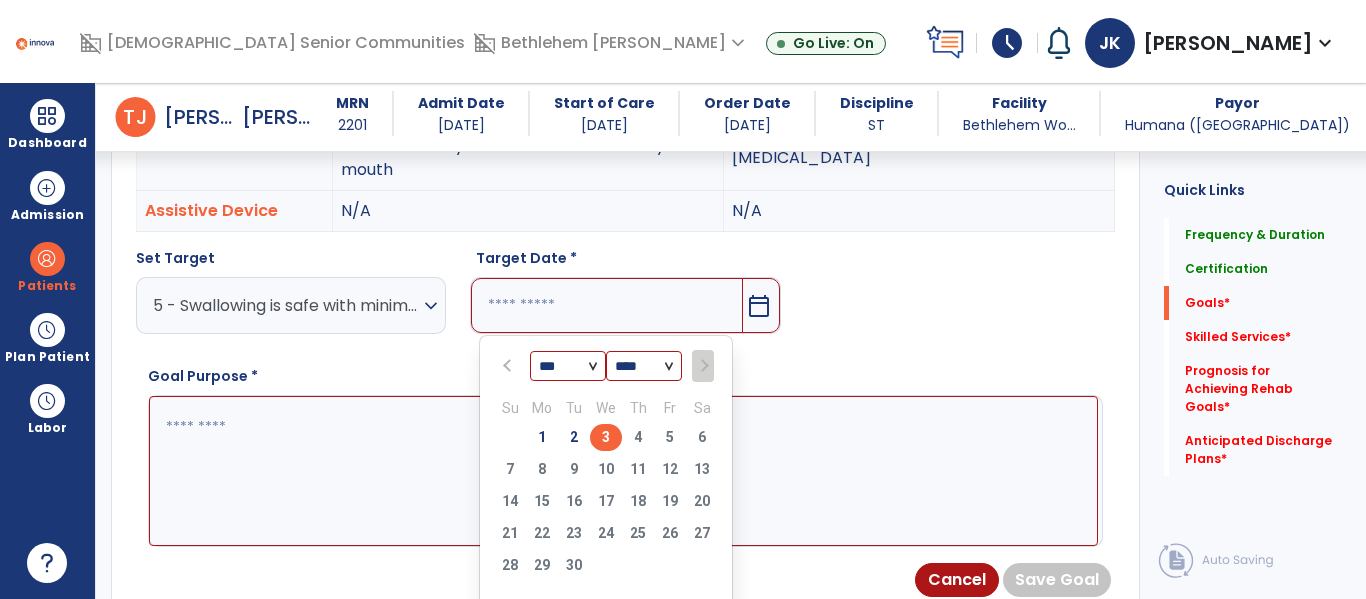 click on "3" at bounding box center (606, 437) 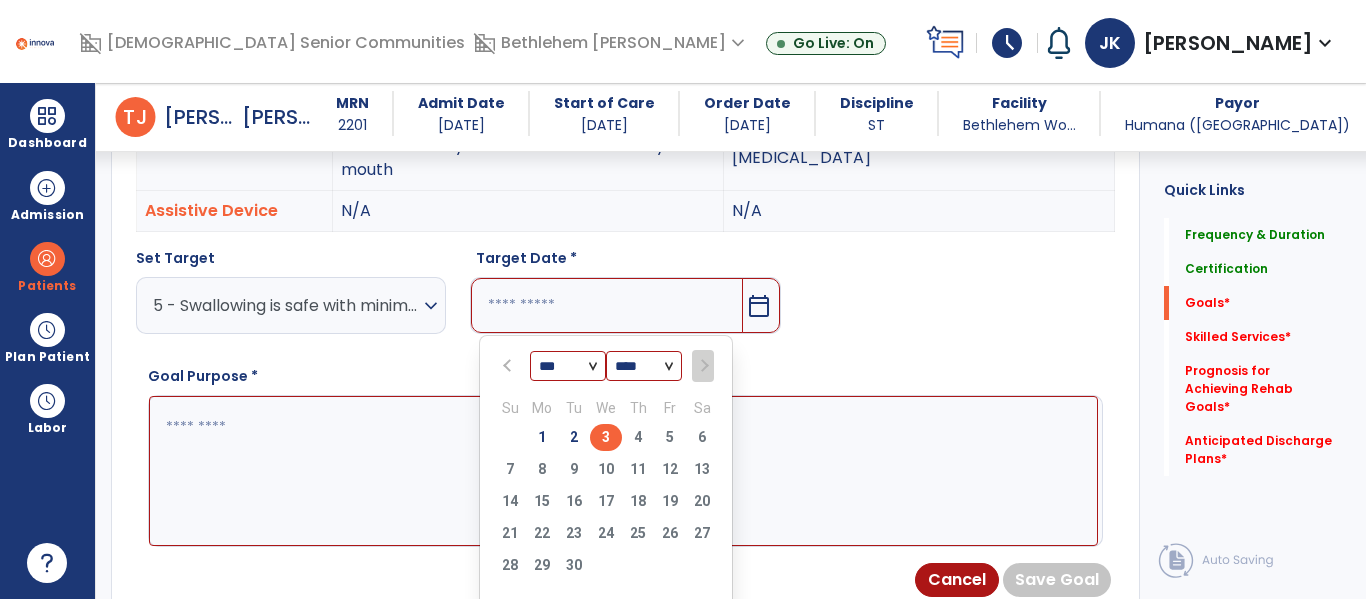 type on "********" 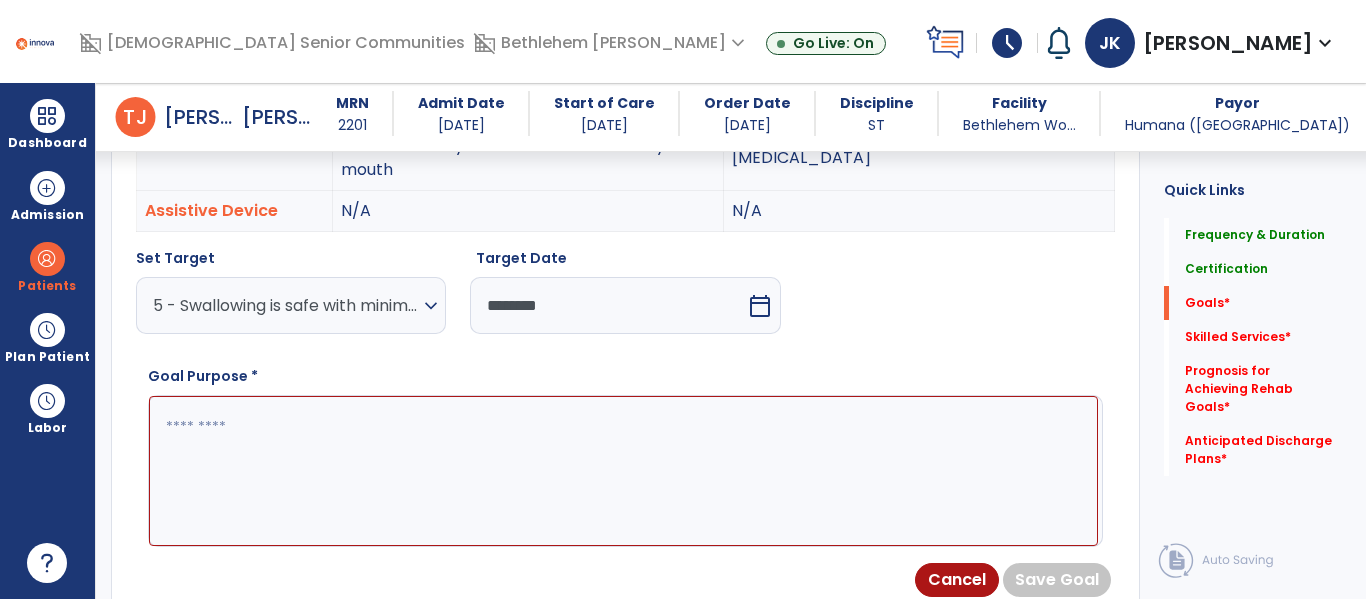 click at bounding box center (623, 471) 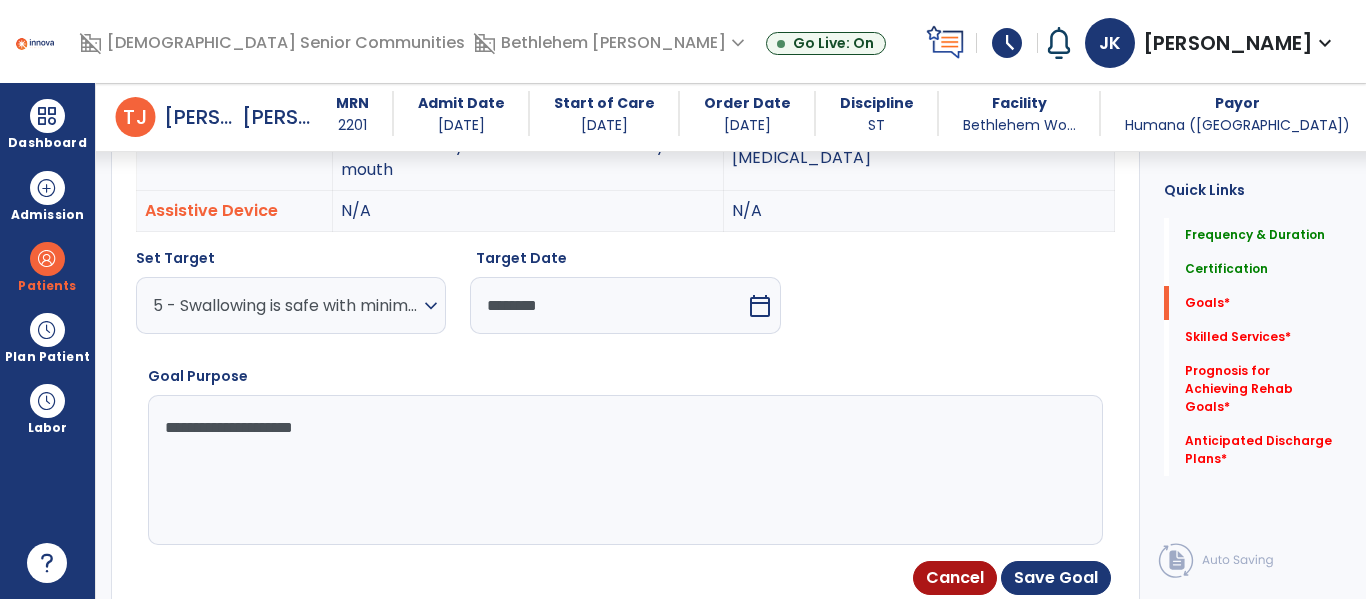 type on "**********" 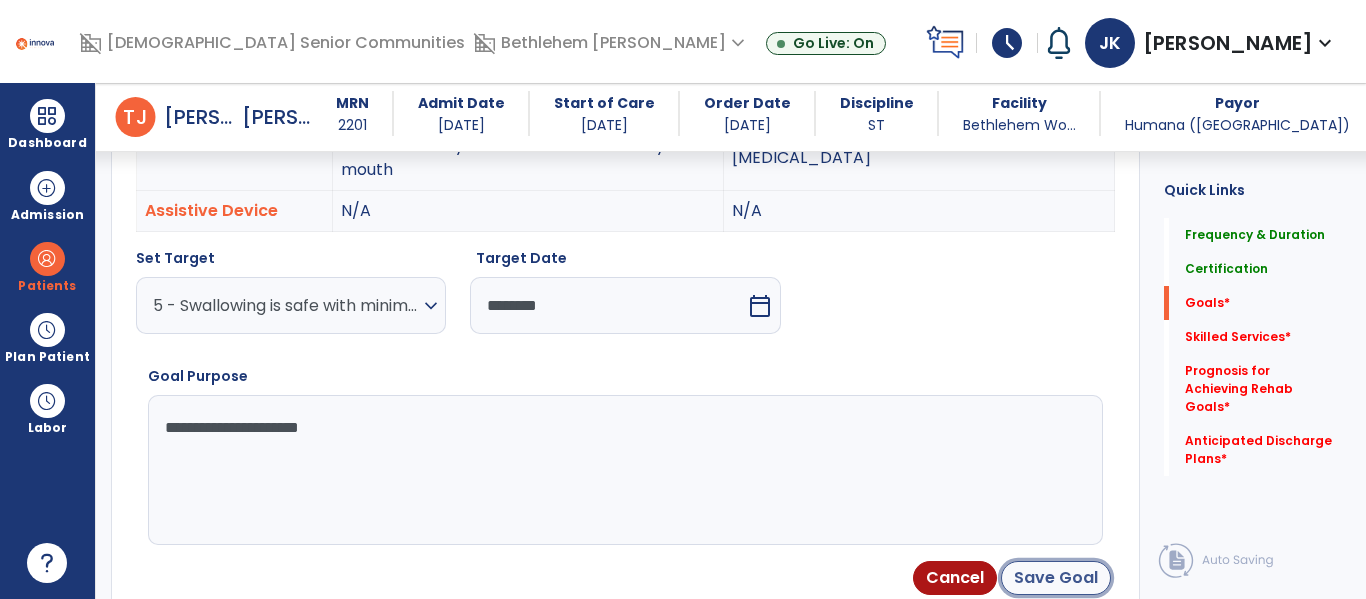 click on "Save Goal" at bounding box center [1056, 578] 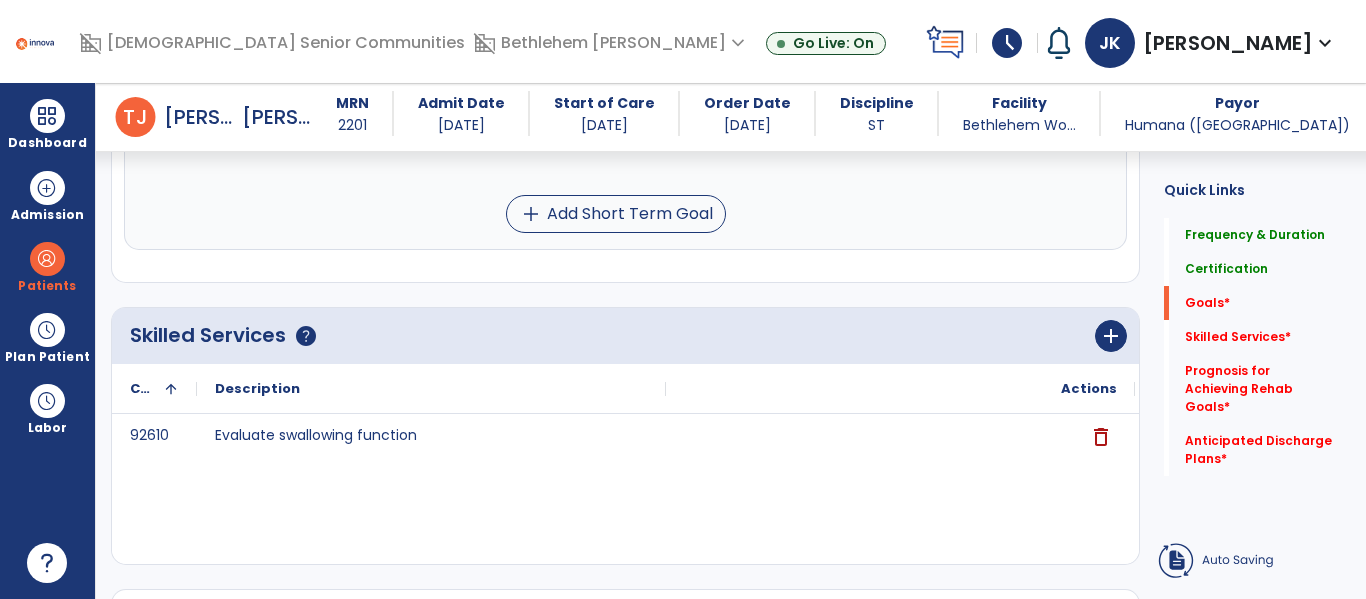 scroll, scrollTop: 750, scrollLeft: 0, axis: vertical 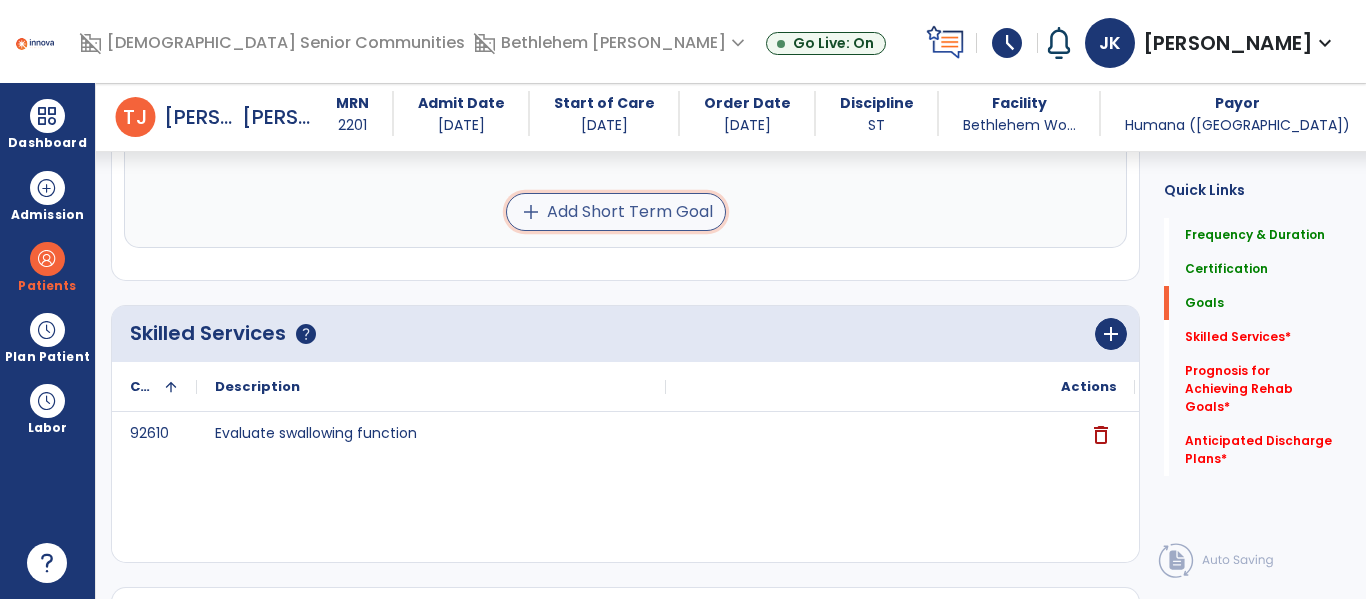 click on "add  Add Short Term Goal" at bounding box center (616, 212) 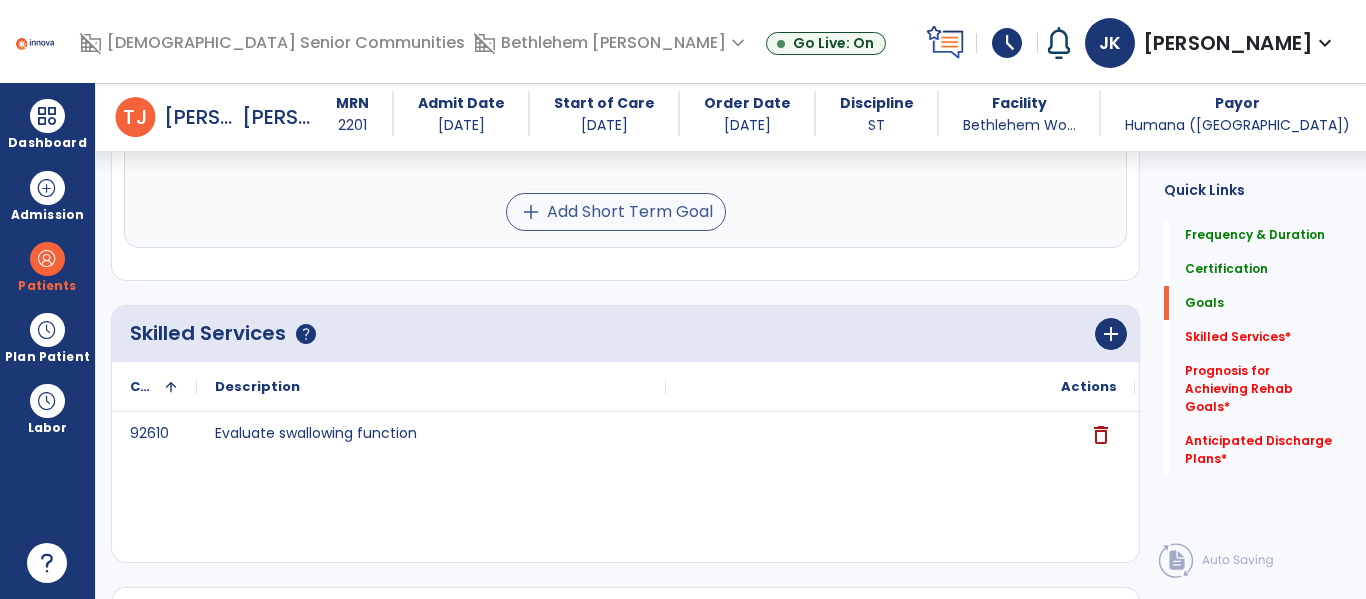 scroll, scrollTop: 1072, scrollLeft: 0, axis: vertical 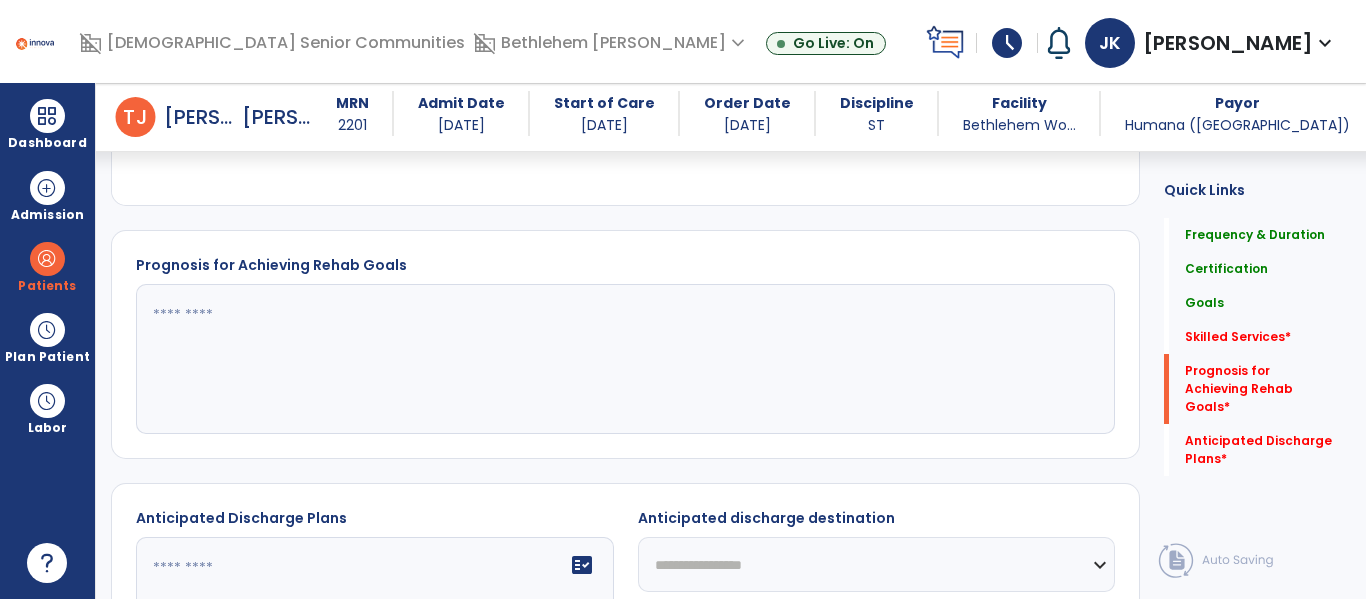 click 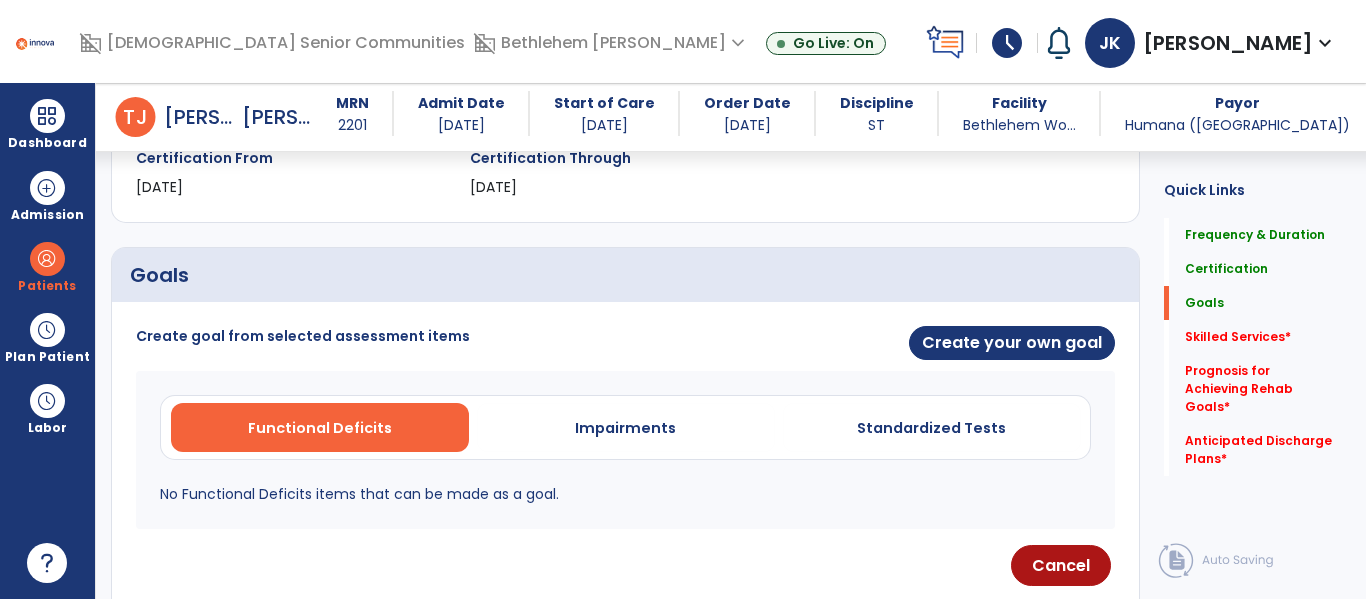 scroll, scrollTop: 366, scrollLeft: 0, axis: vertical 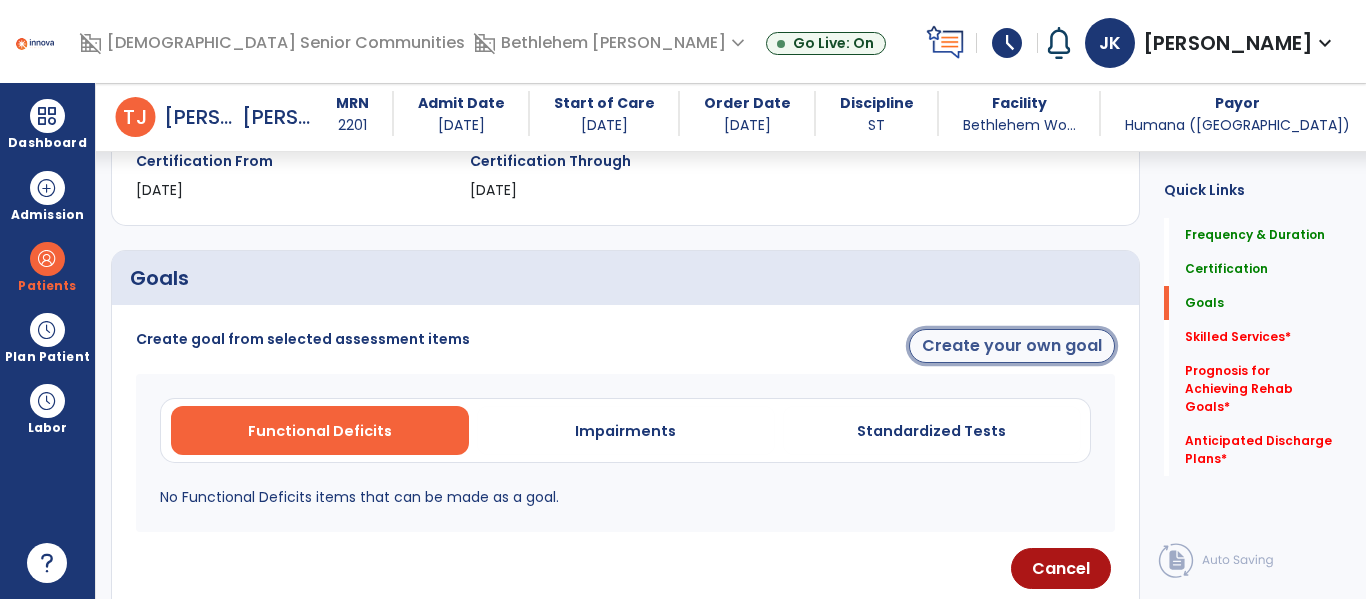 click on "Create your own goal" at bounding box center (1012, 346) 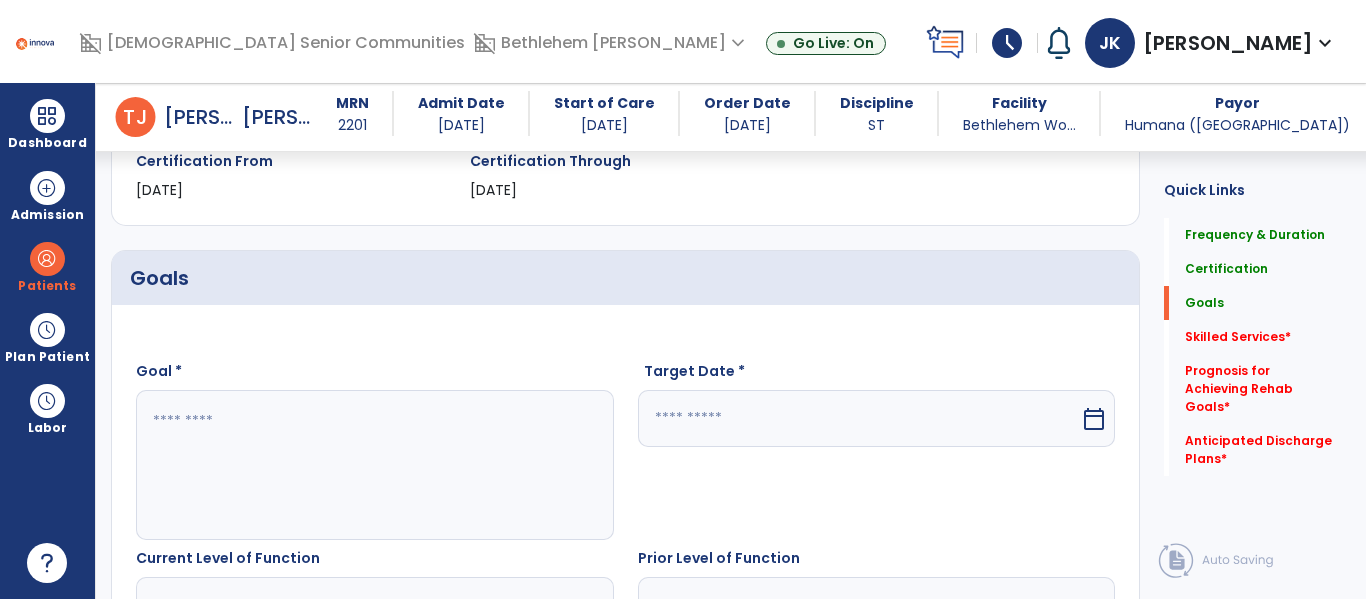click at bounding box center [374, 465] 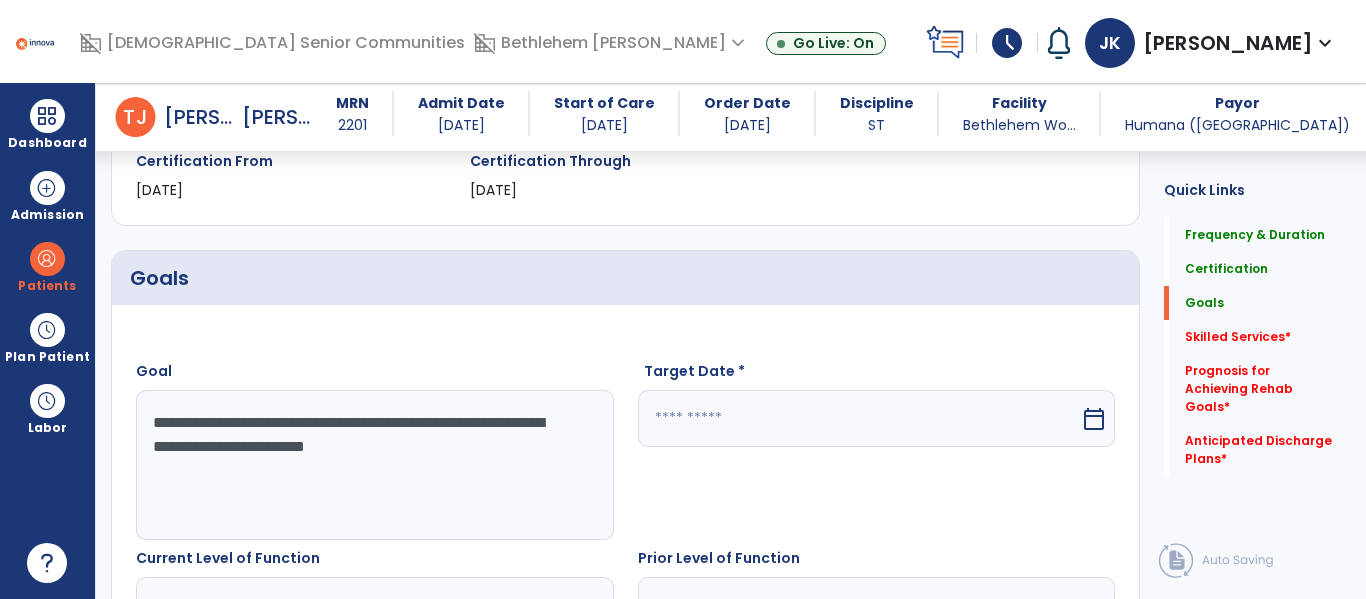 type on "**********" 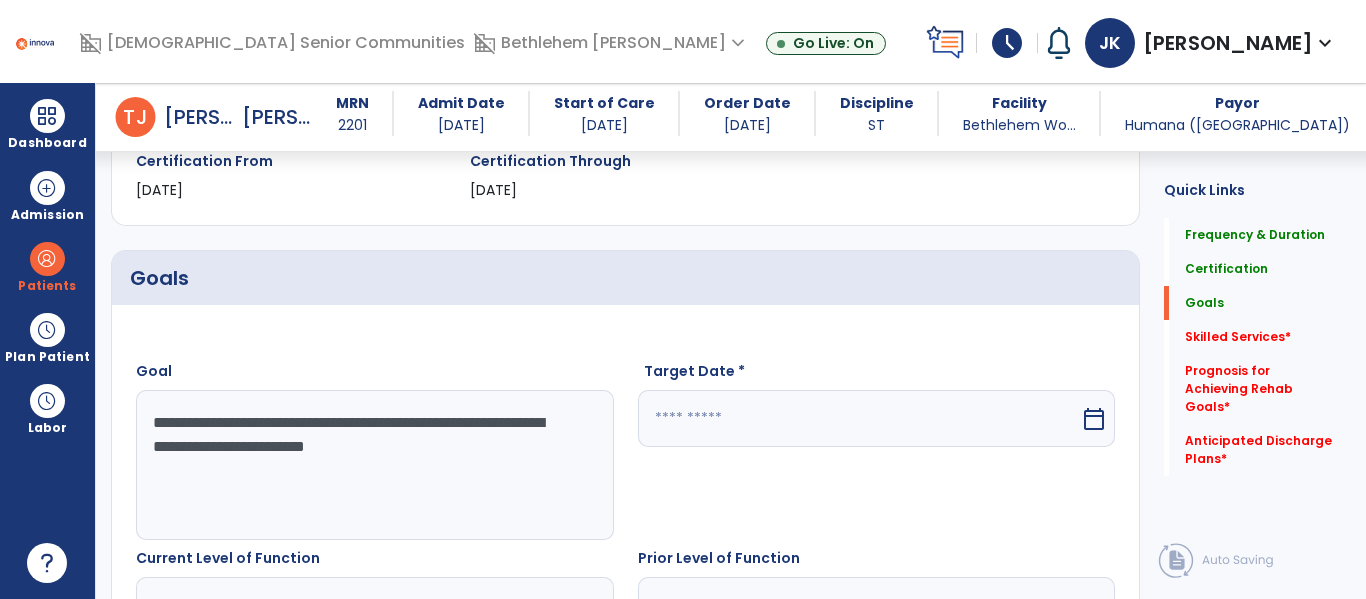 click at bounding box center (859, 418) 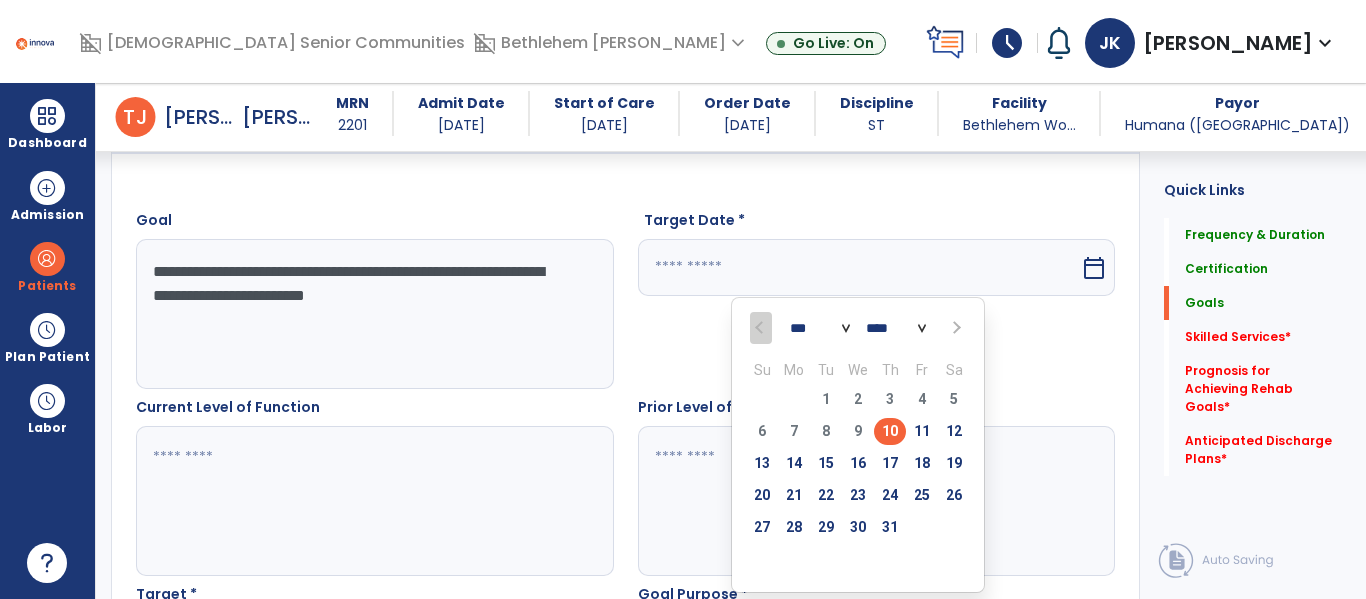scroll, scrollTop: 538, scrollLeft: 0, axis: vertical 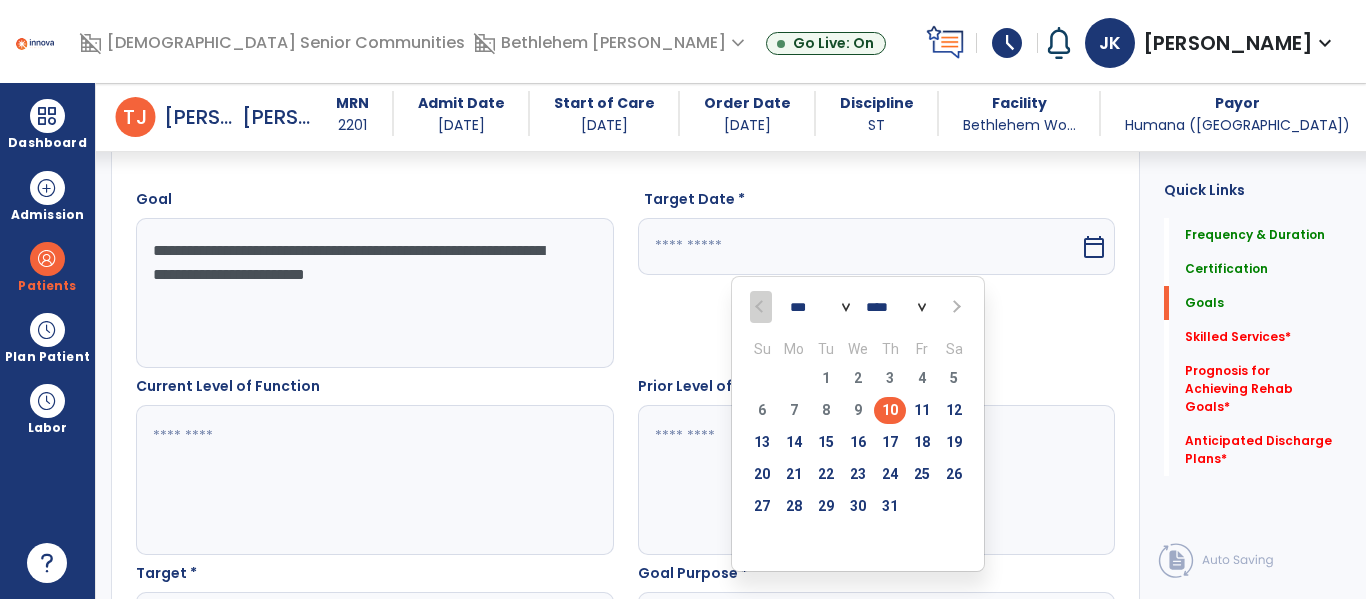 click at bounding box center (954, 307) 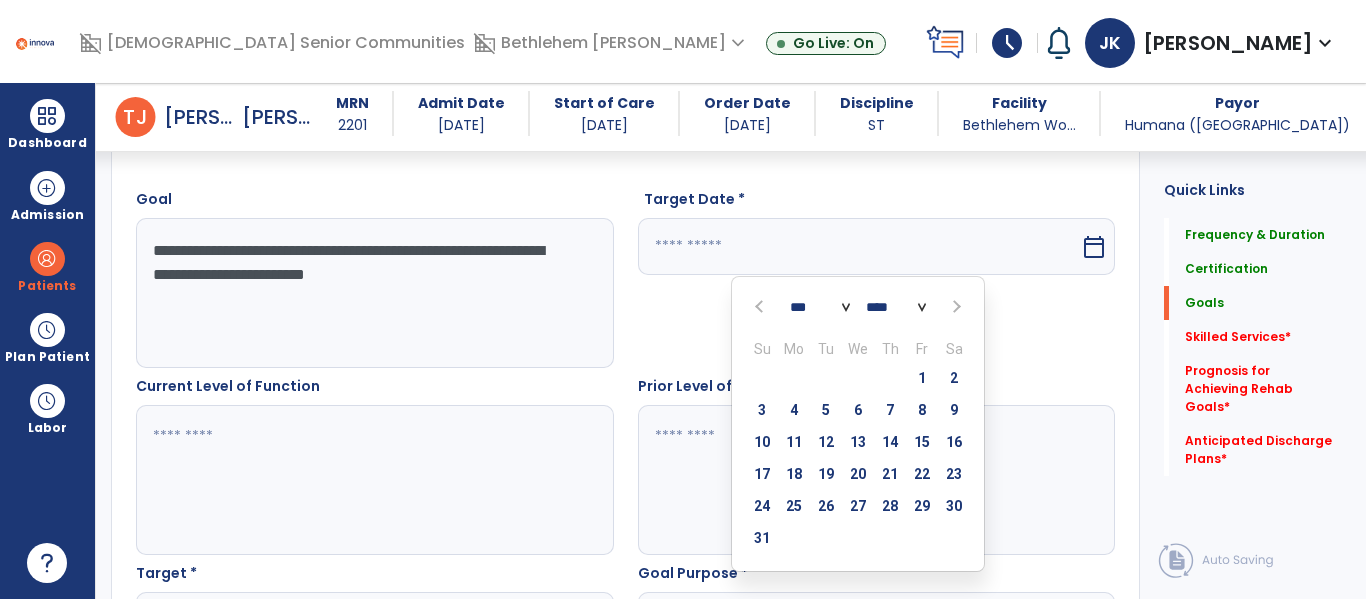 click at bounding box center [954, 307] 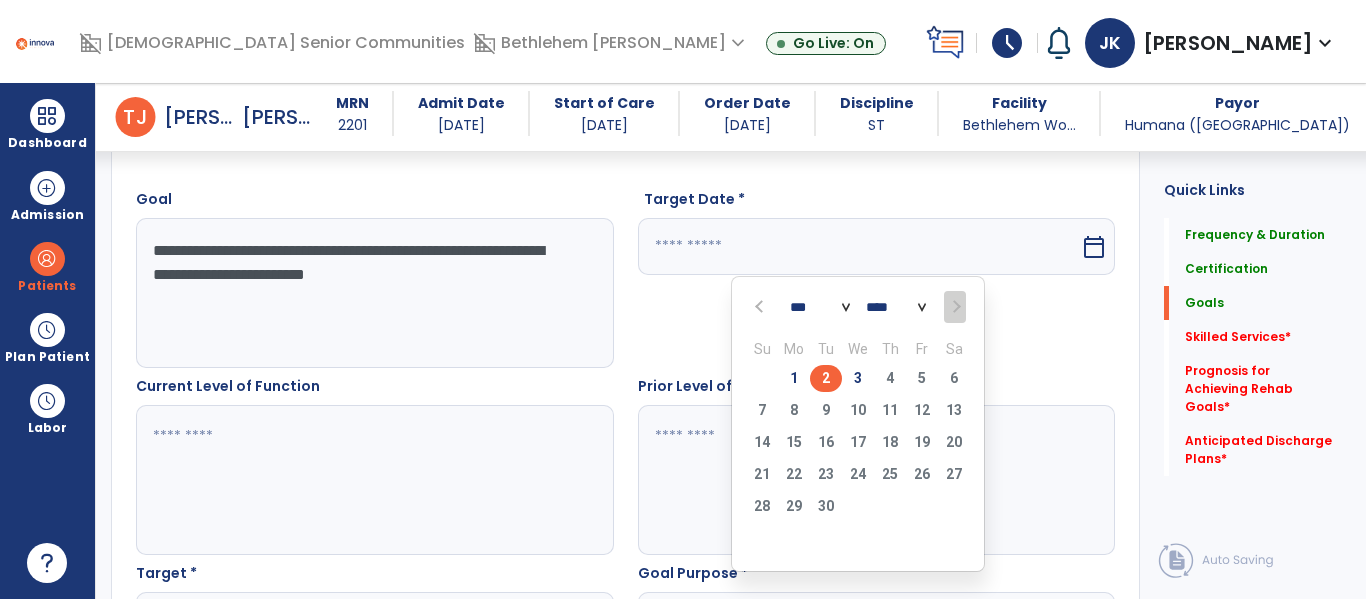 click on "2" at bounding box center [826, 378] 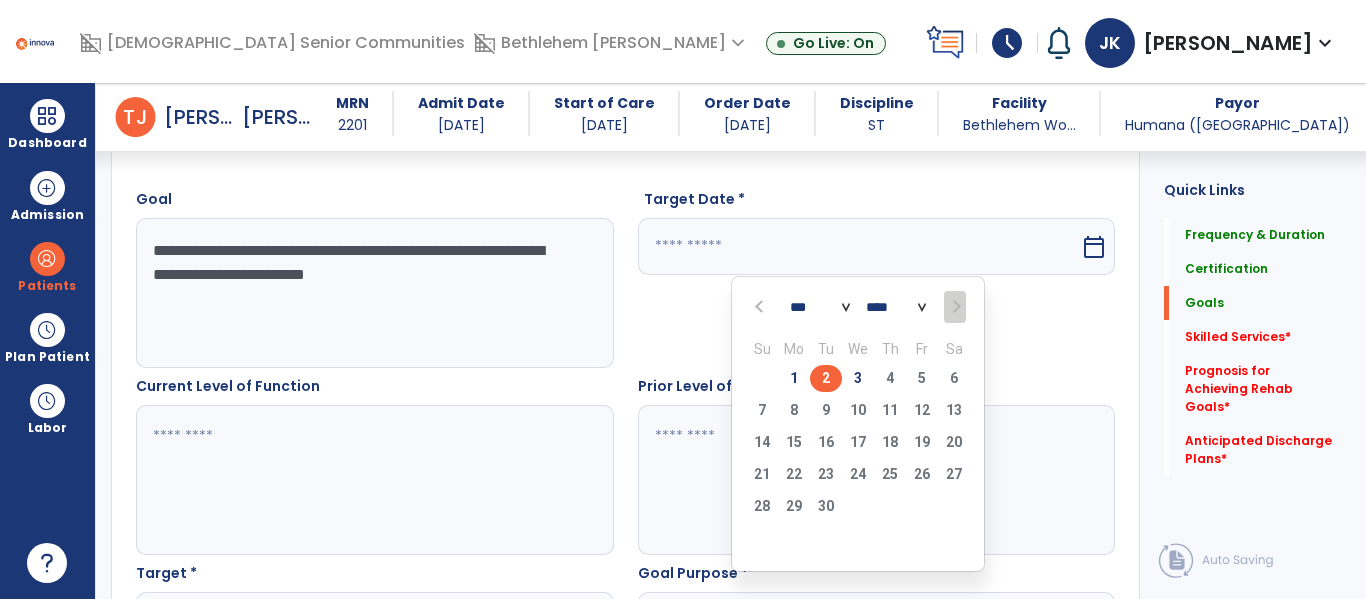 type on "********" 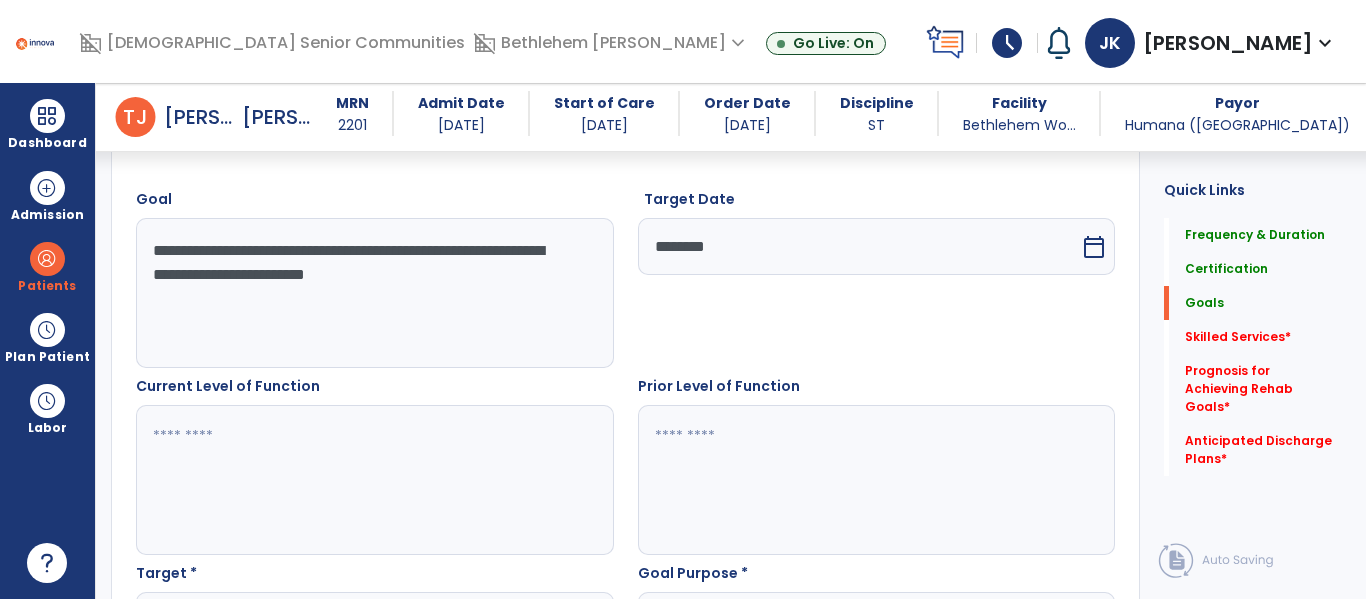 click at bounding box center [374, 480] 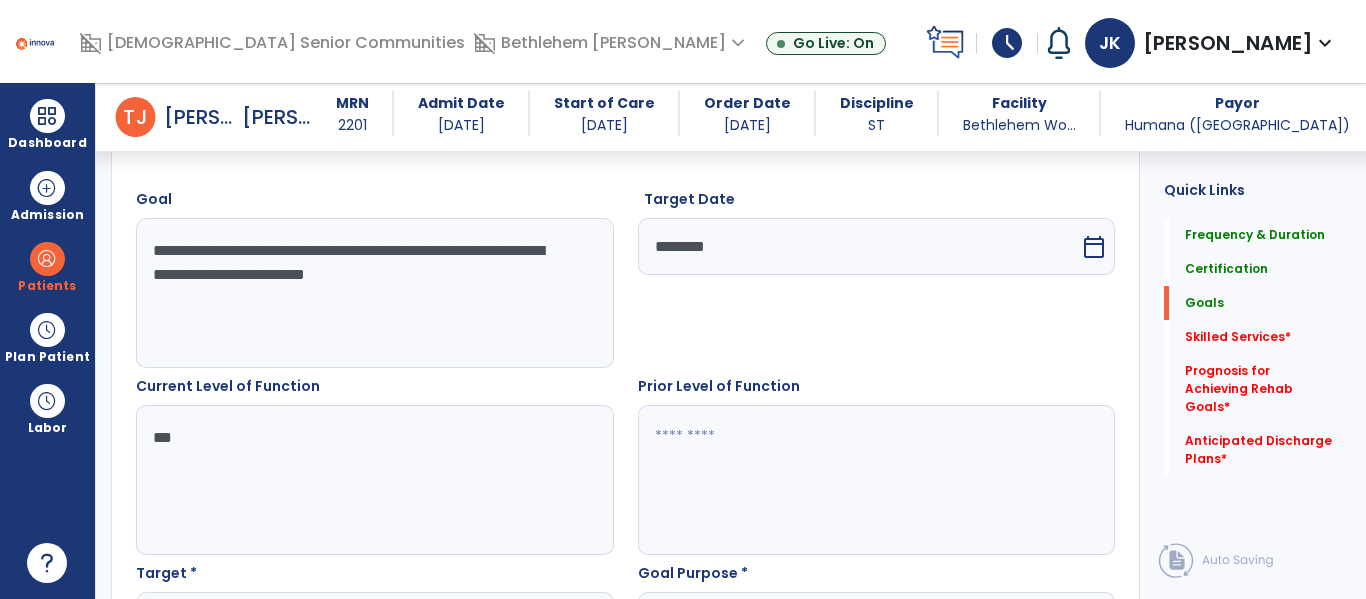 type on "***" 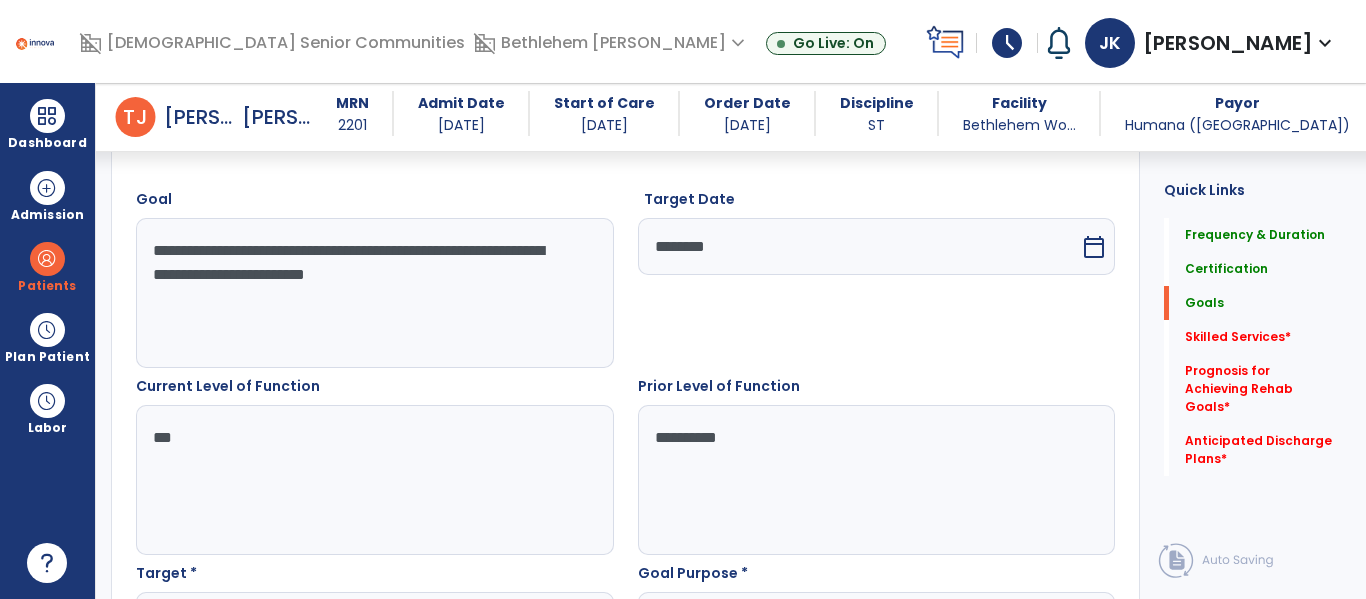 type on "**********" 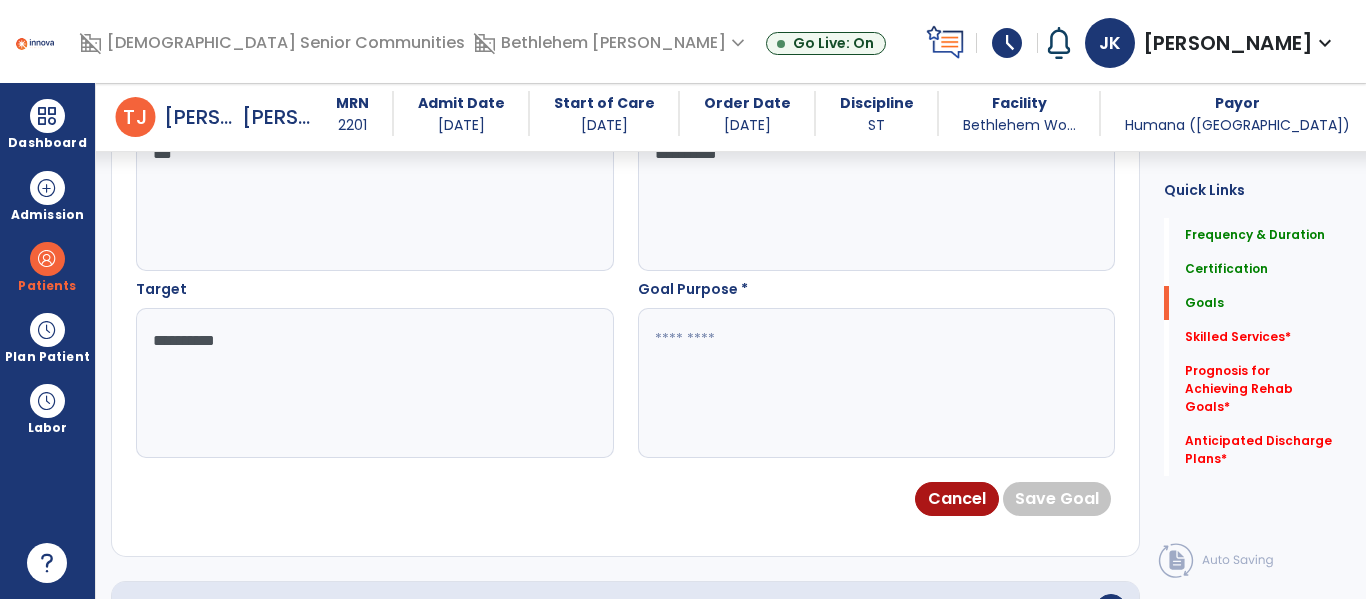 type on "**********" 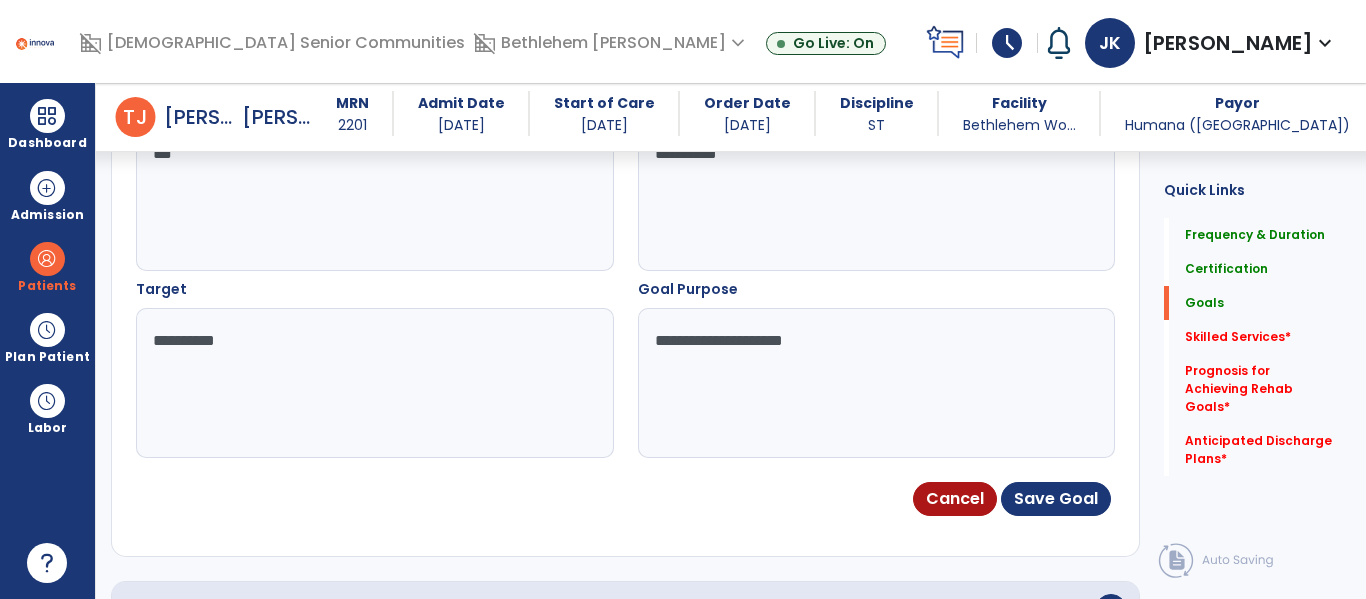 type on "**********" 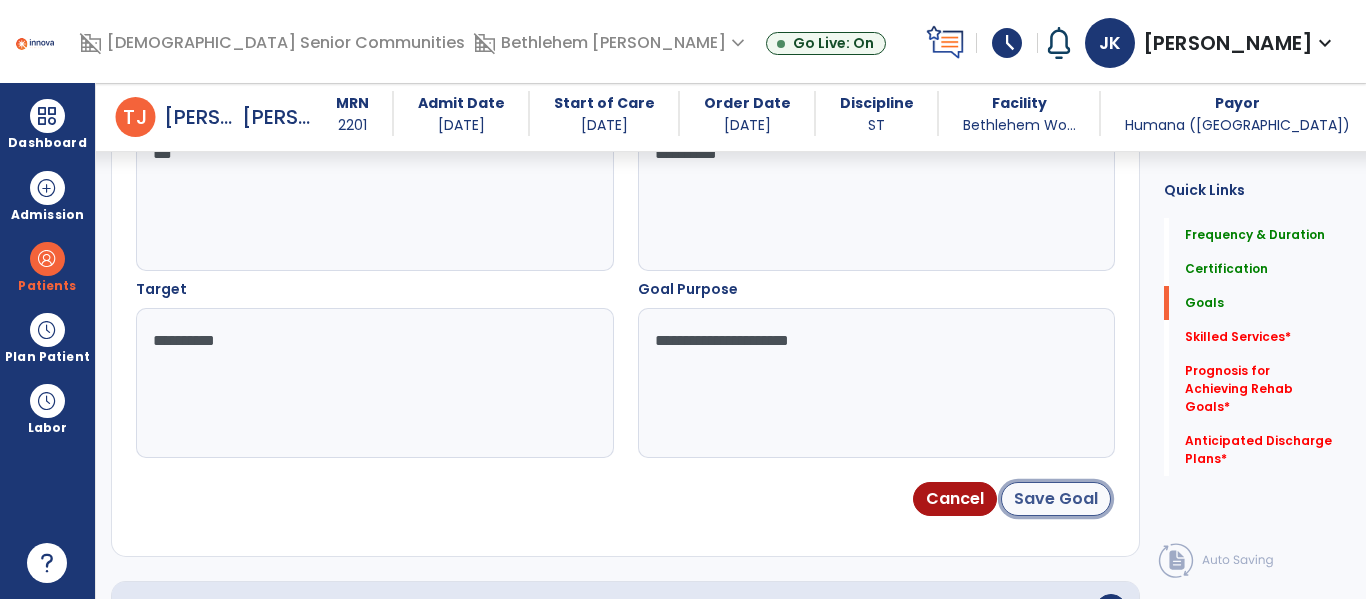 click on "Save Goal" at bounding box center [1056, 499] 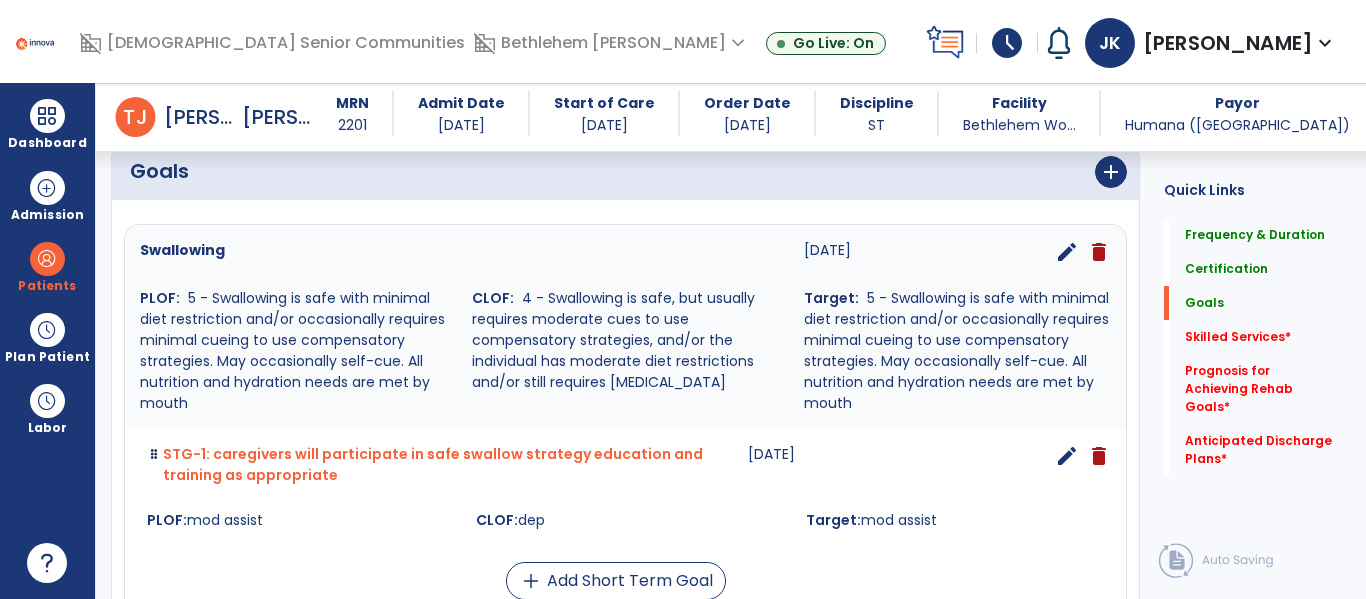 scroll, scrollTop: 474, scrollLeft: 0, axis: vertical 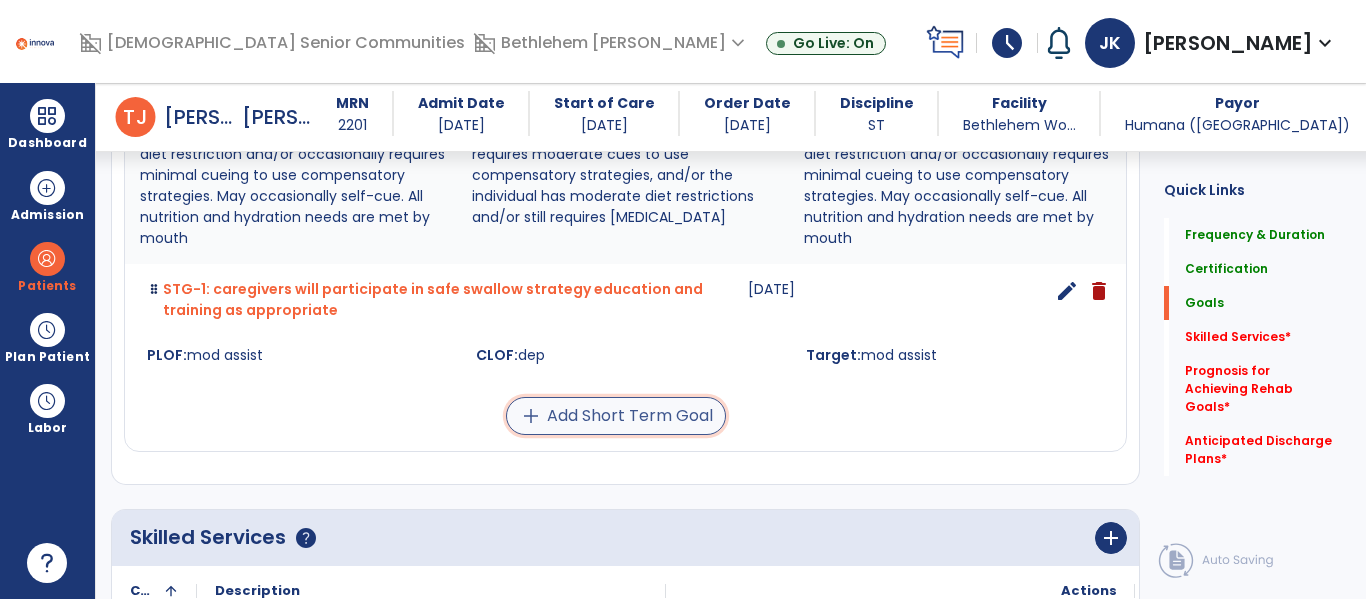 click on "add  Add Short Term Goal" at bounding box center [616, 416] 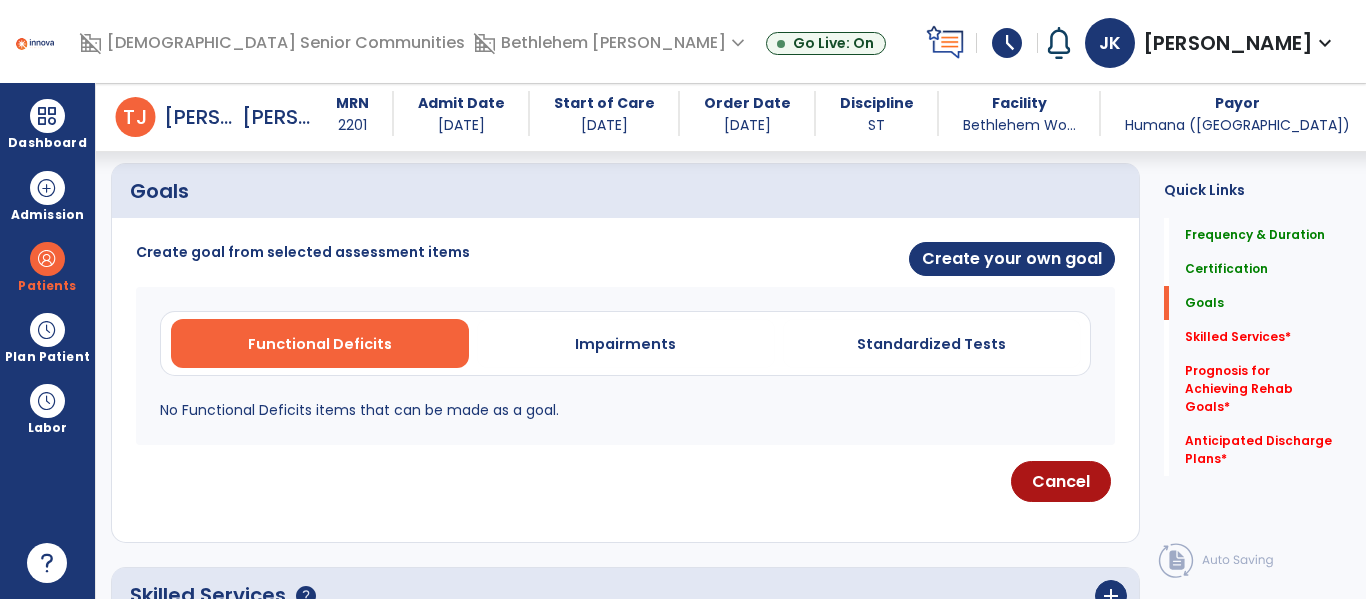 scroll, scrollTop: 428, scrollLeft: 0, axis: vertical 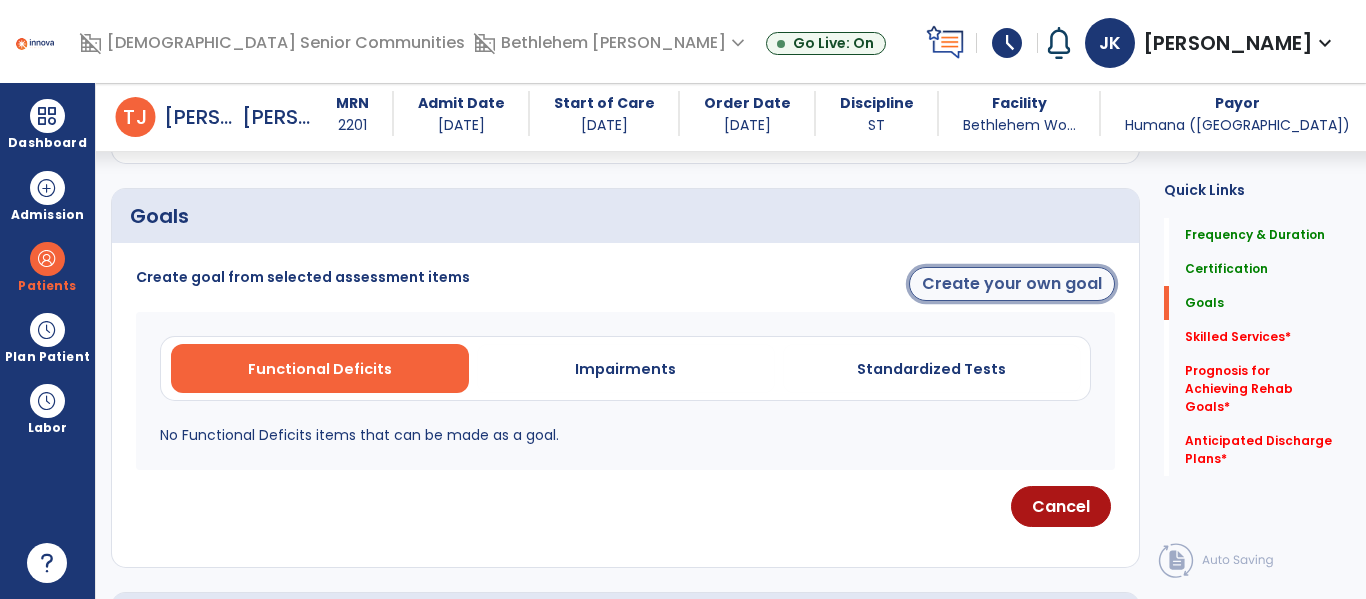 click on "Create your own goal" at bounding box center (1012, 284) 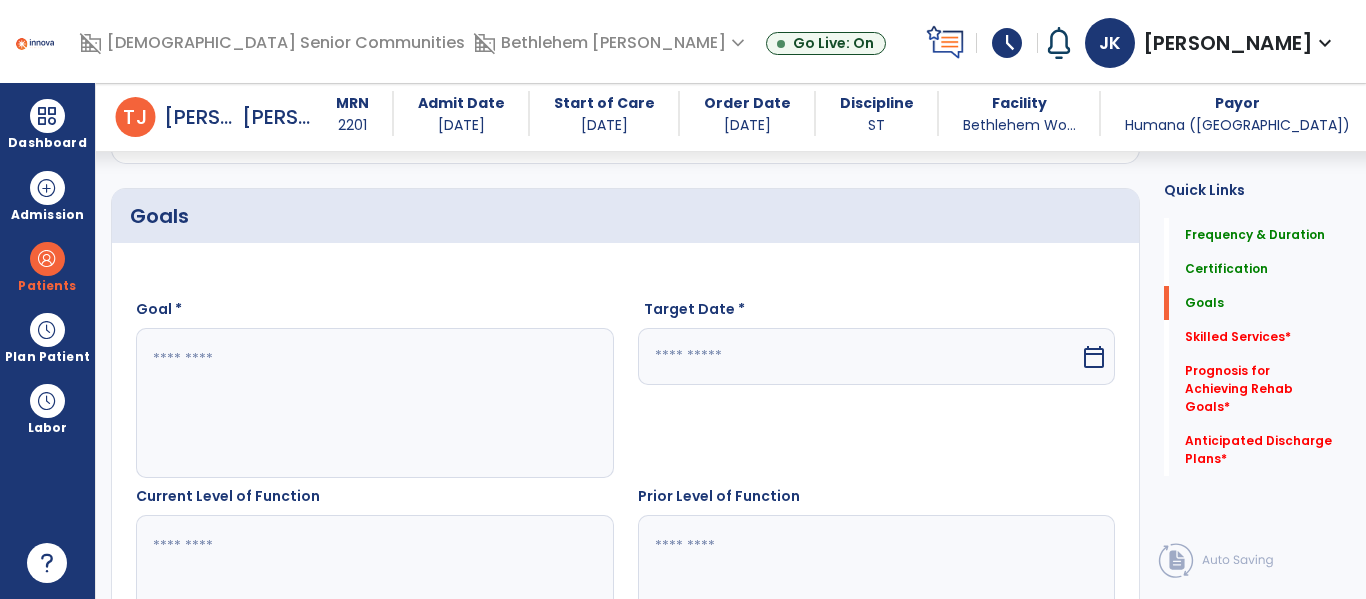 click at bounding box center (374, 403) 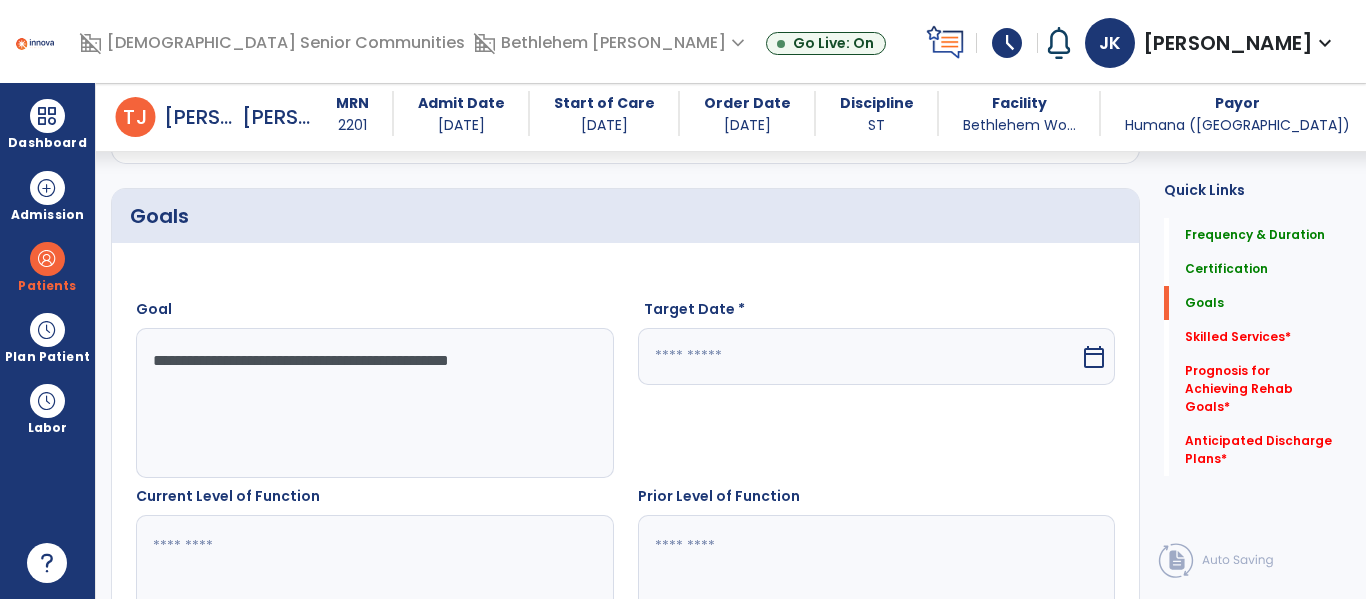 type on "**********" 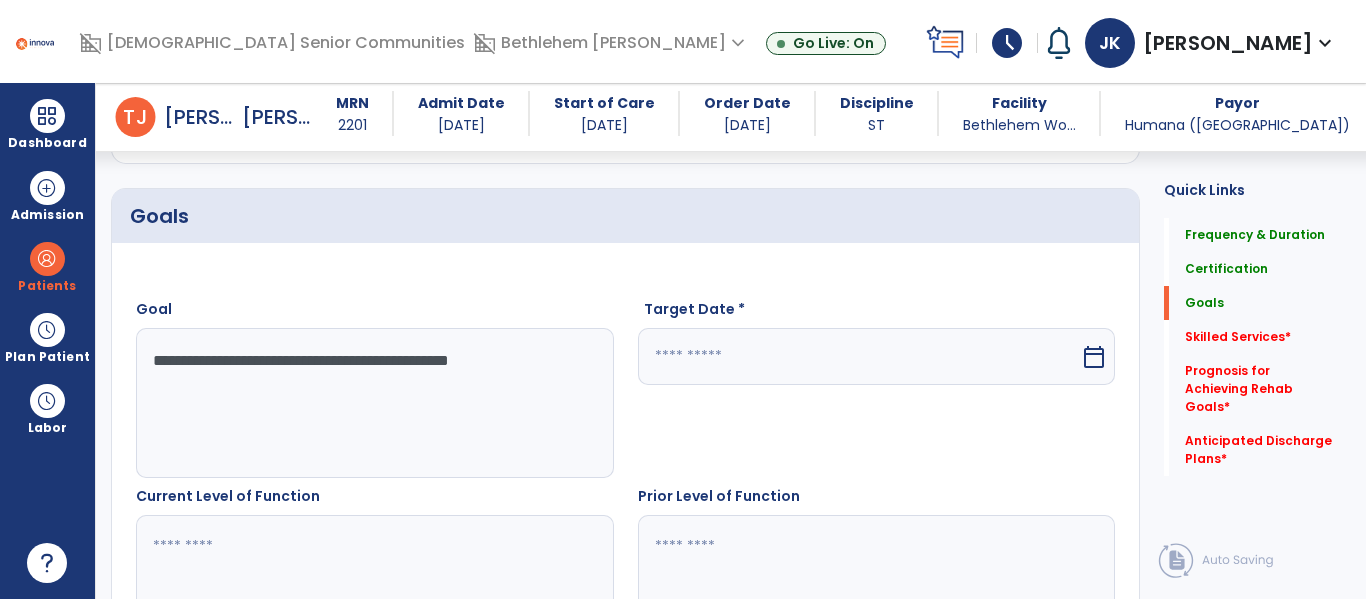 click at bounding box center (859, 356) 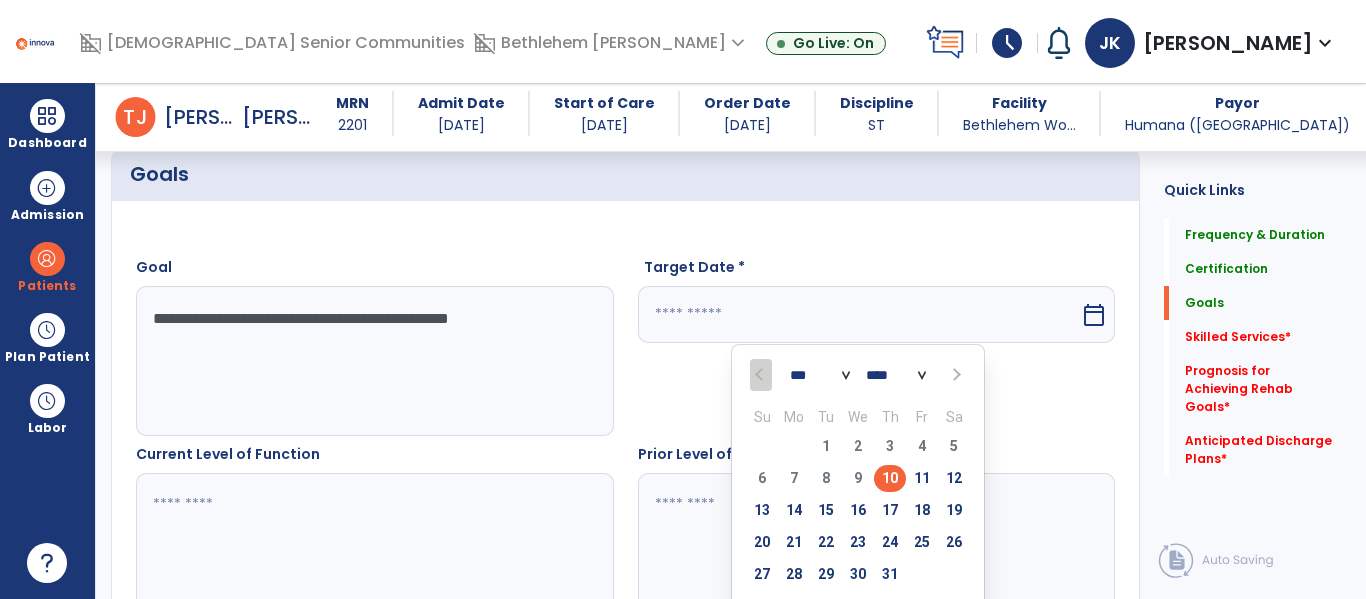 scroll, scrollTop: 509, scrollLeft: 0, axis: vertical 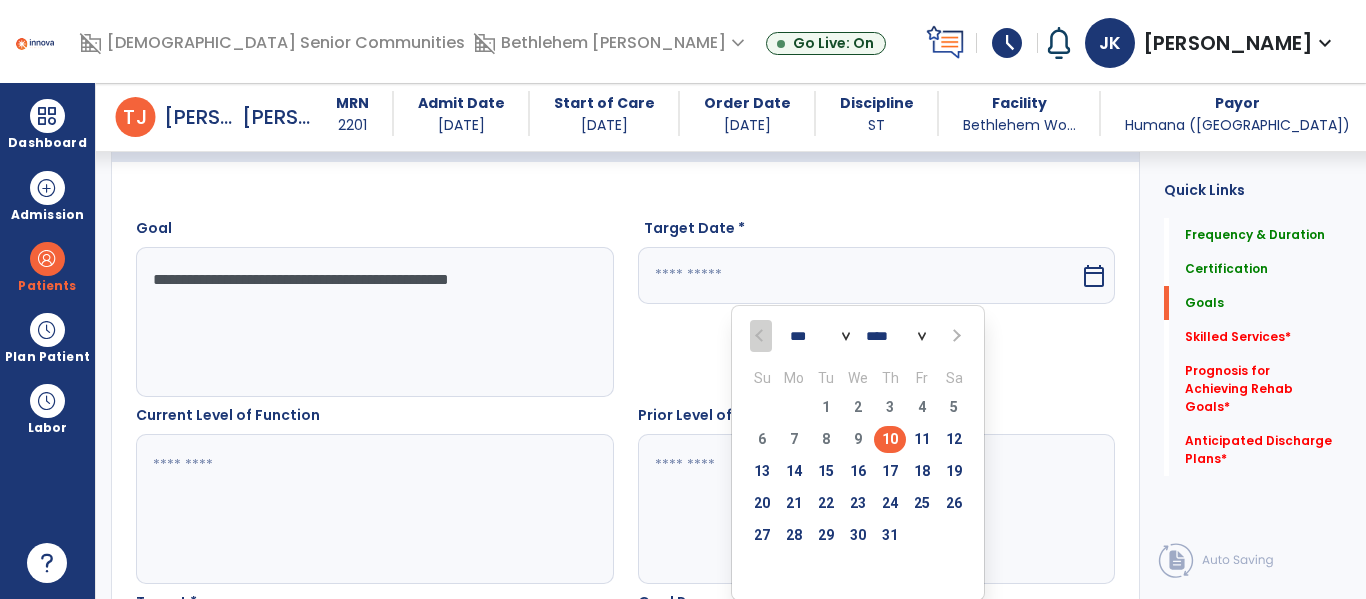 click at bounding box center [955, 336] 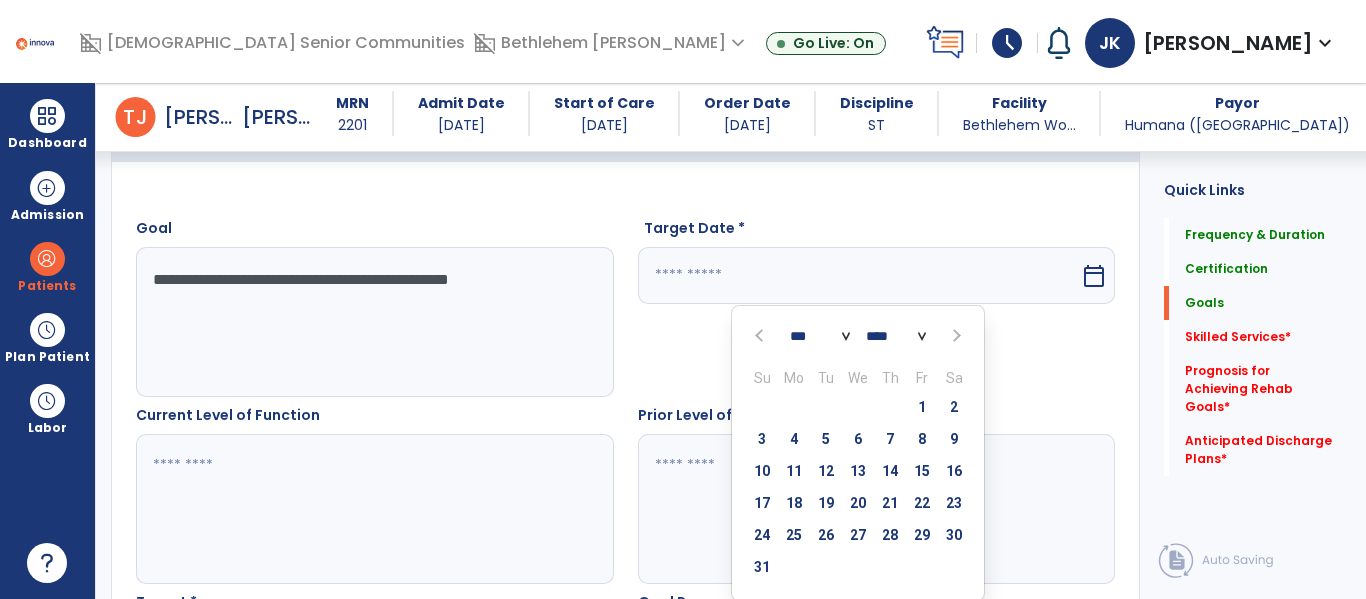 click at bounding box center [954, 336] 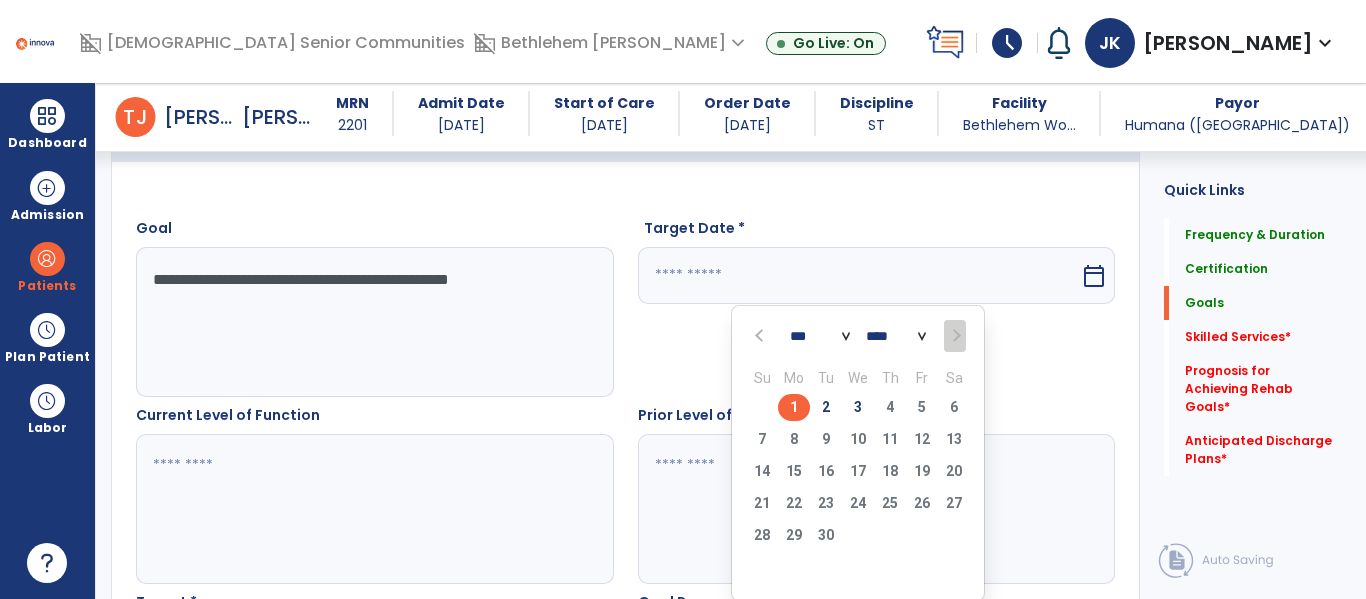 click on "1" at bounding box center (794, 407) 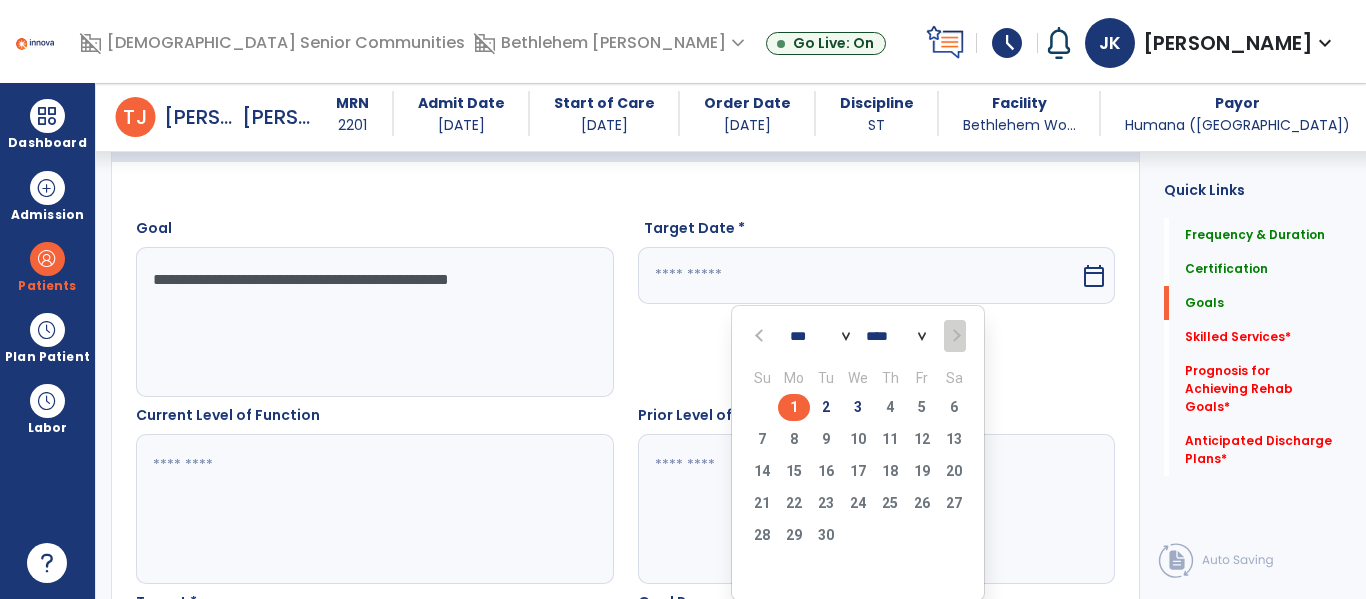 type on "********" 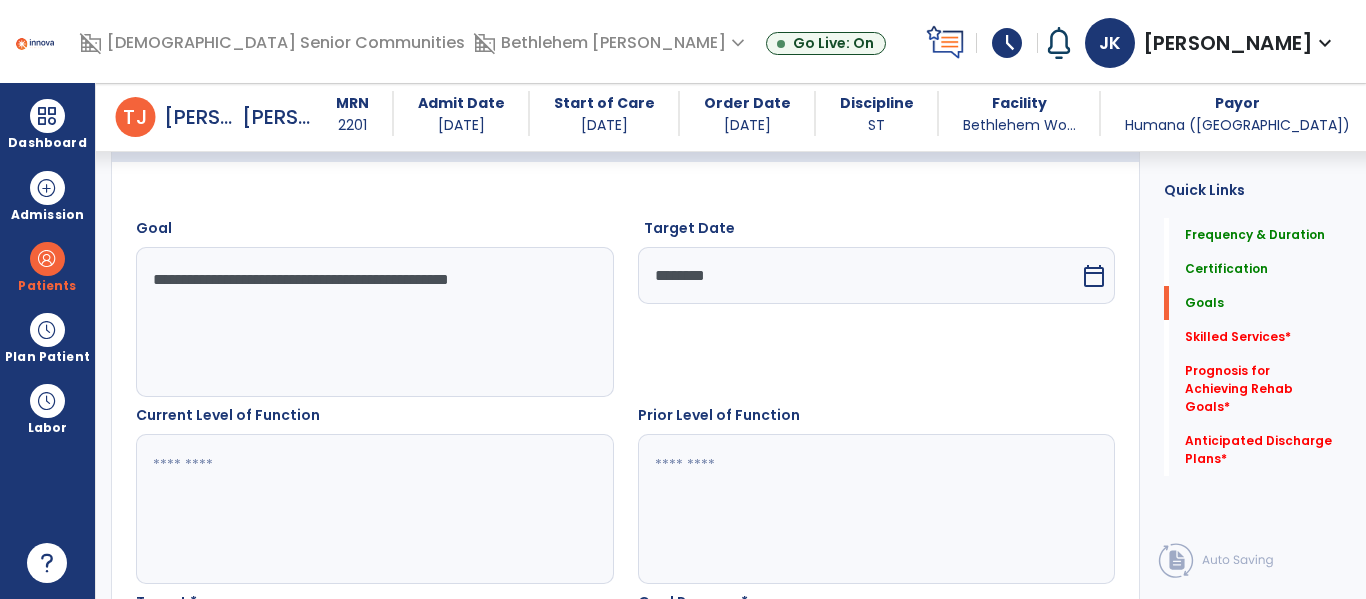 click at bounding box center (374, 509) 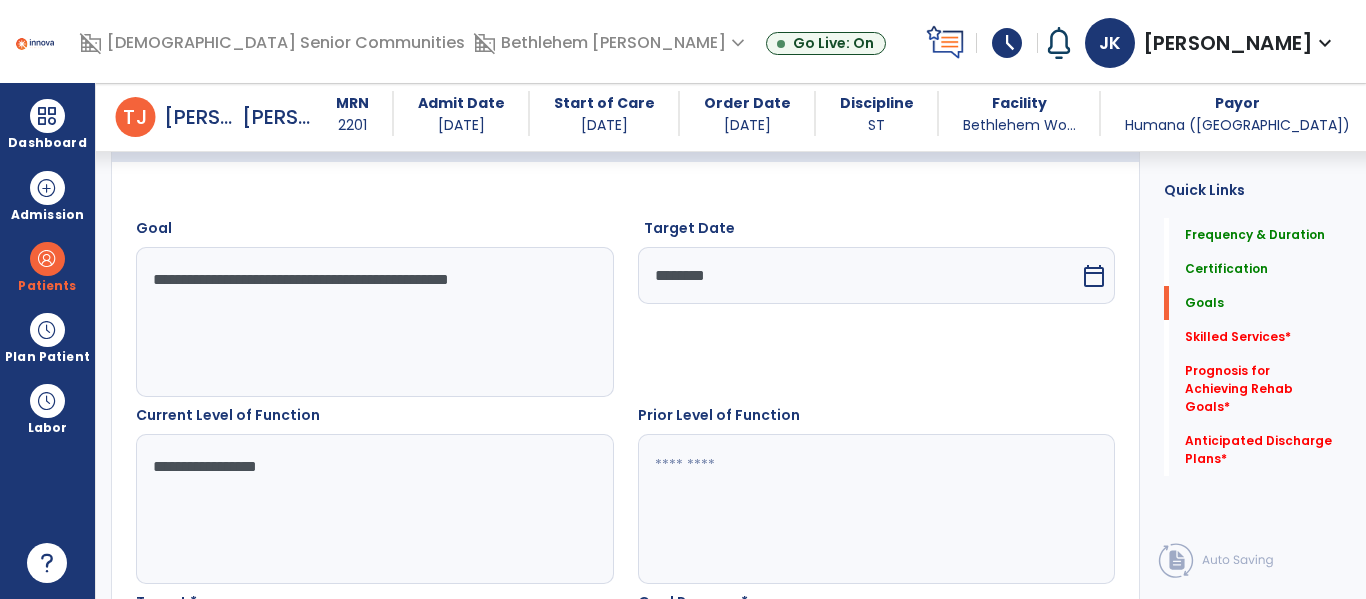type on "**********" 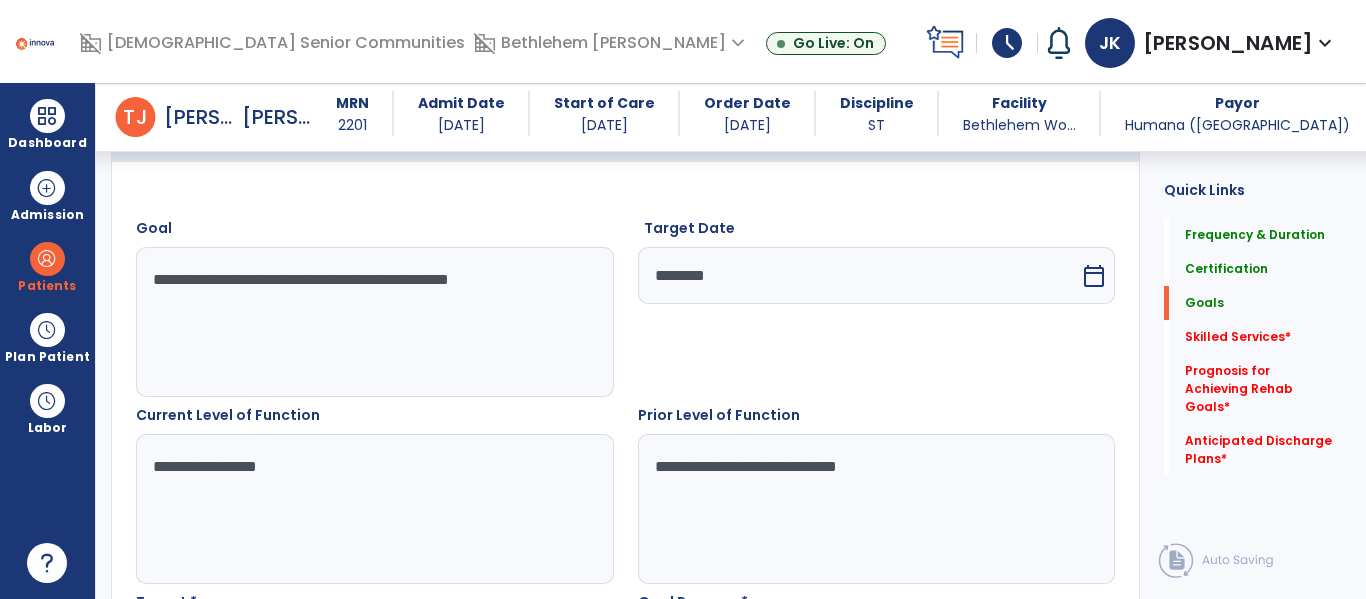 type on "**********" 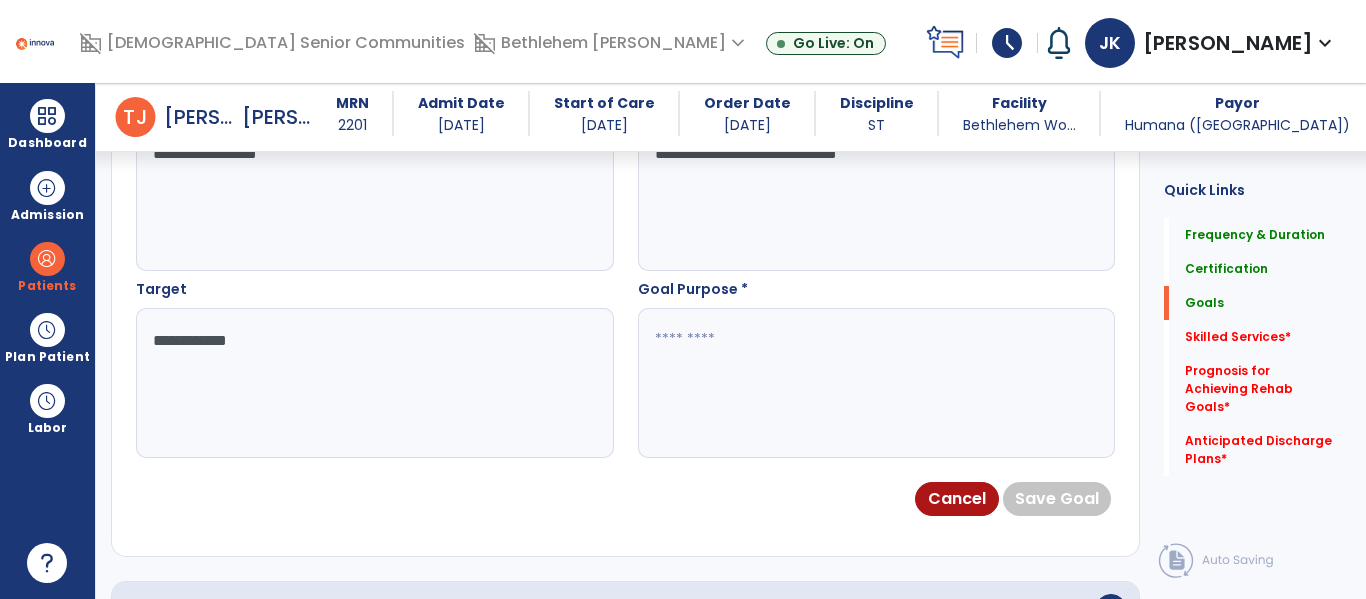 type on "**********" 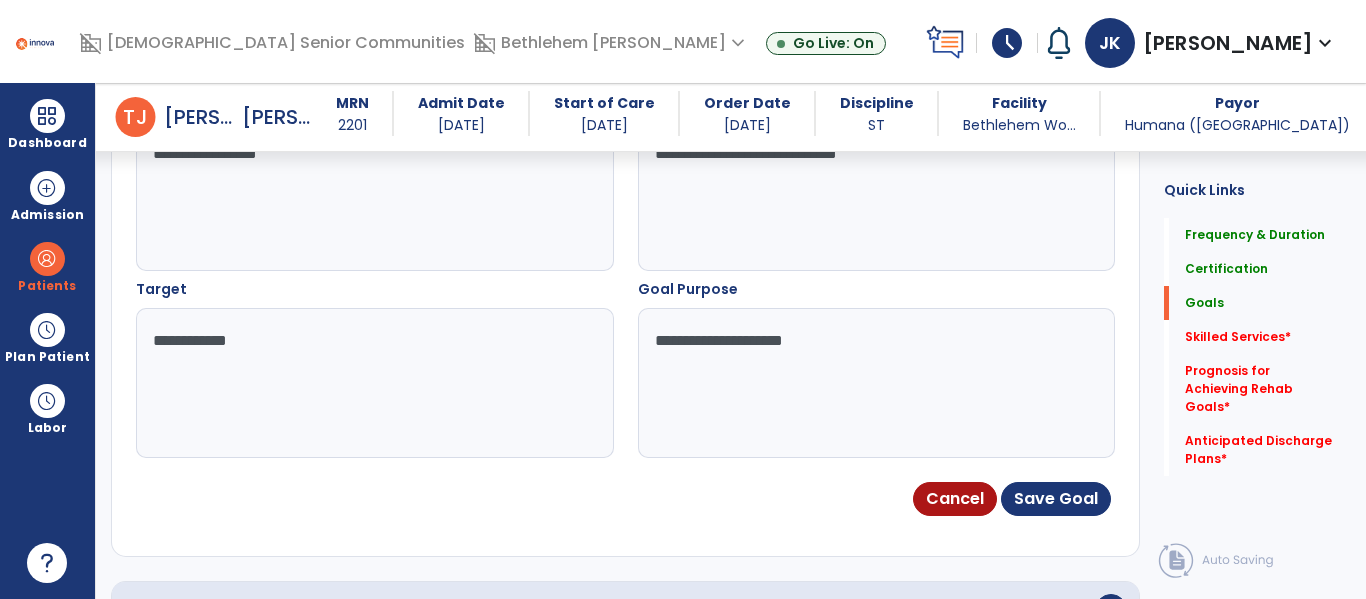 type on "**********" 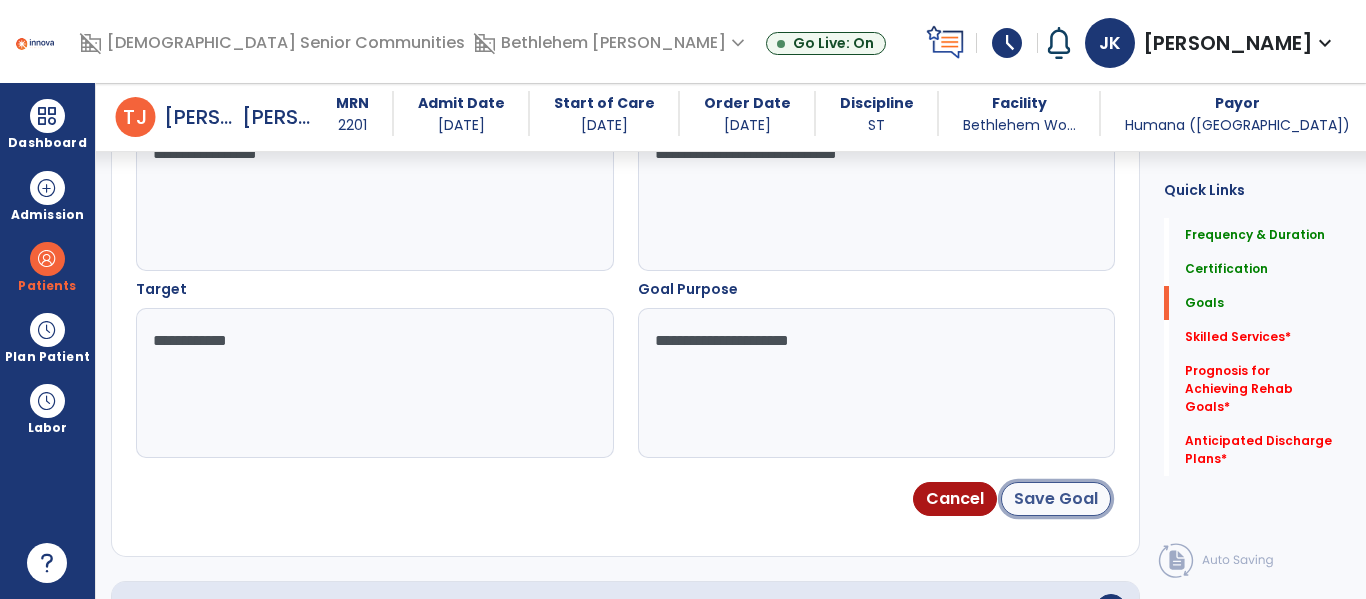 click on "Save Goal" at bounding box center (1056, 499) 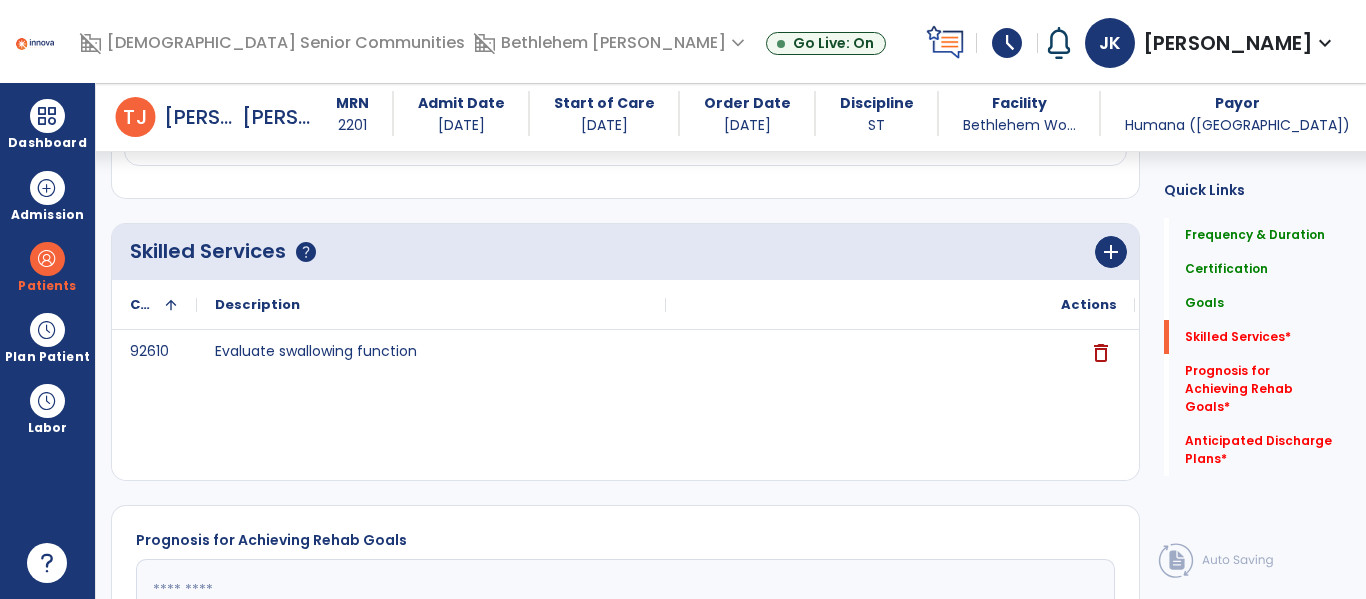 scroll, scrollTop: 1033, scrollLeft: 0, axis: vertical 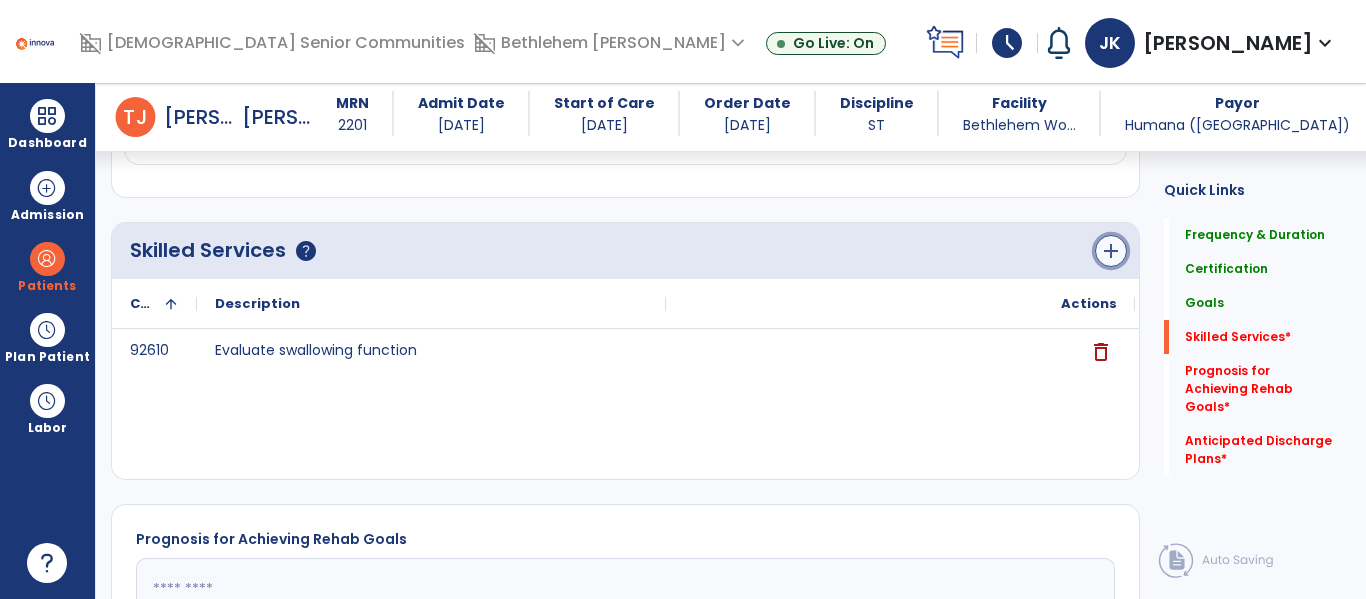click on "add" 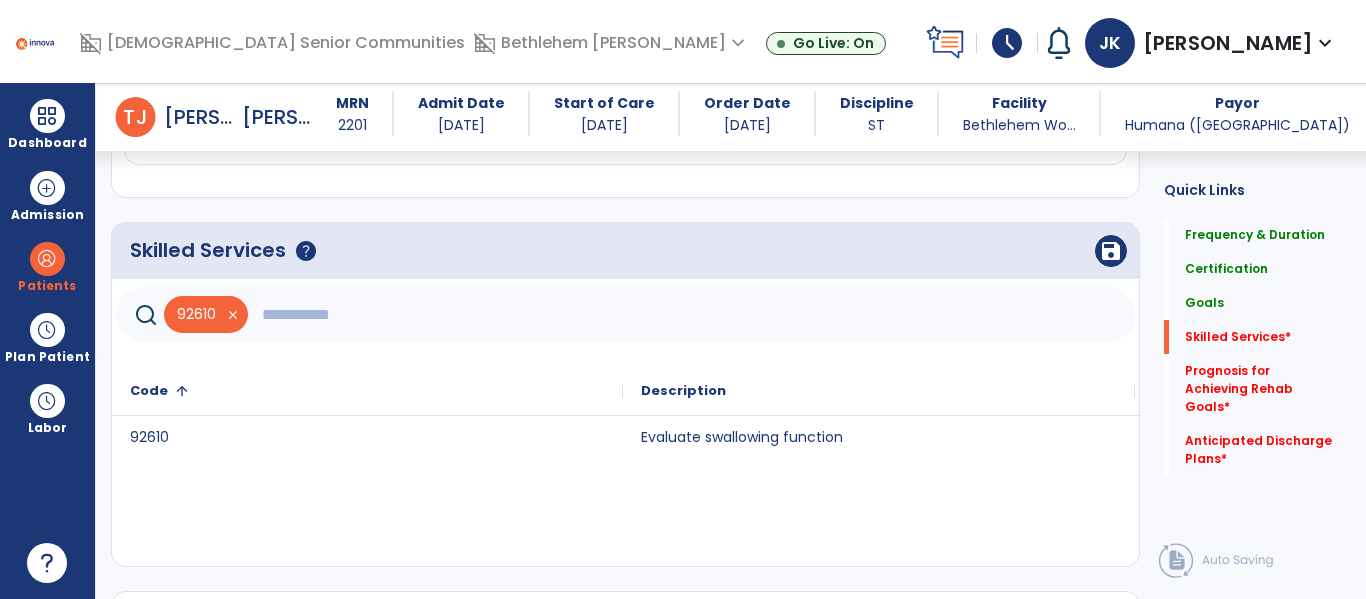 click 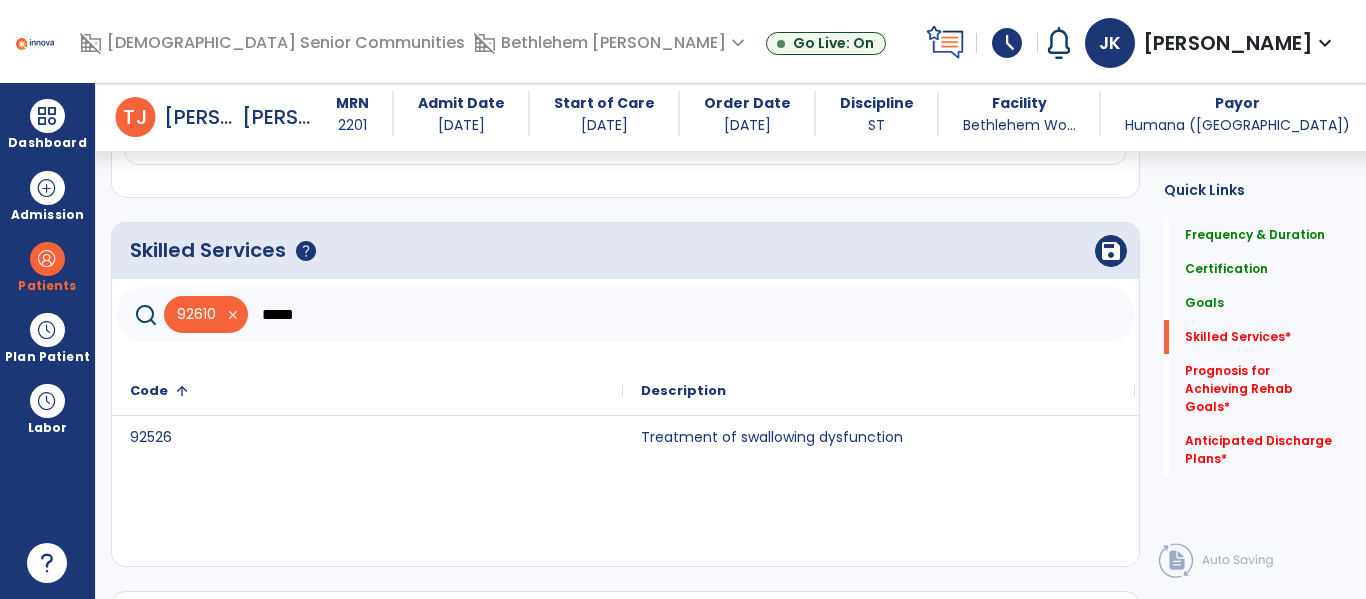 type on "*****" 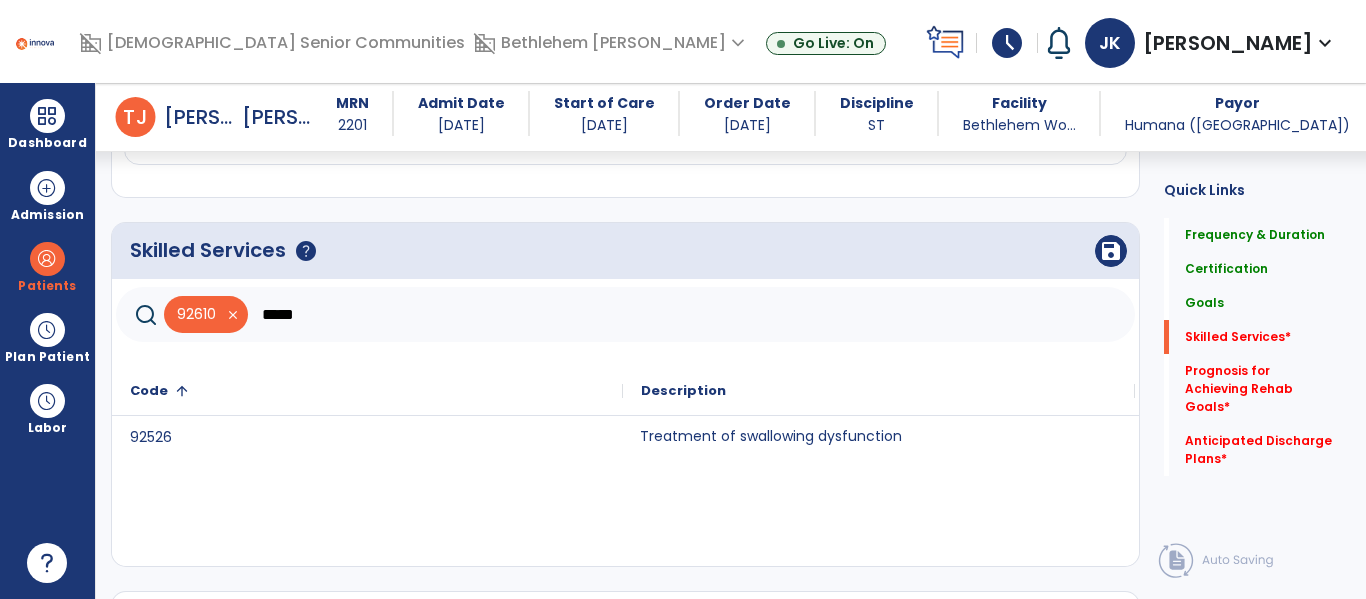 click on "Treatment of swallowing dysfunction" 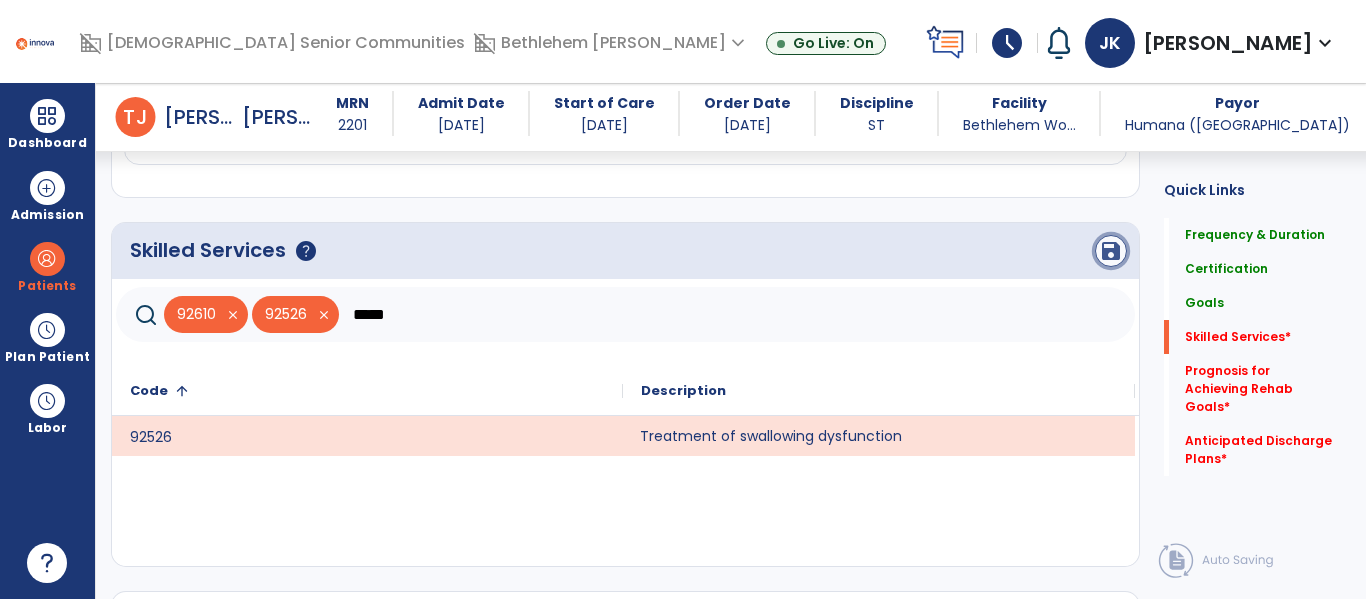 click on "save" 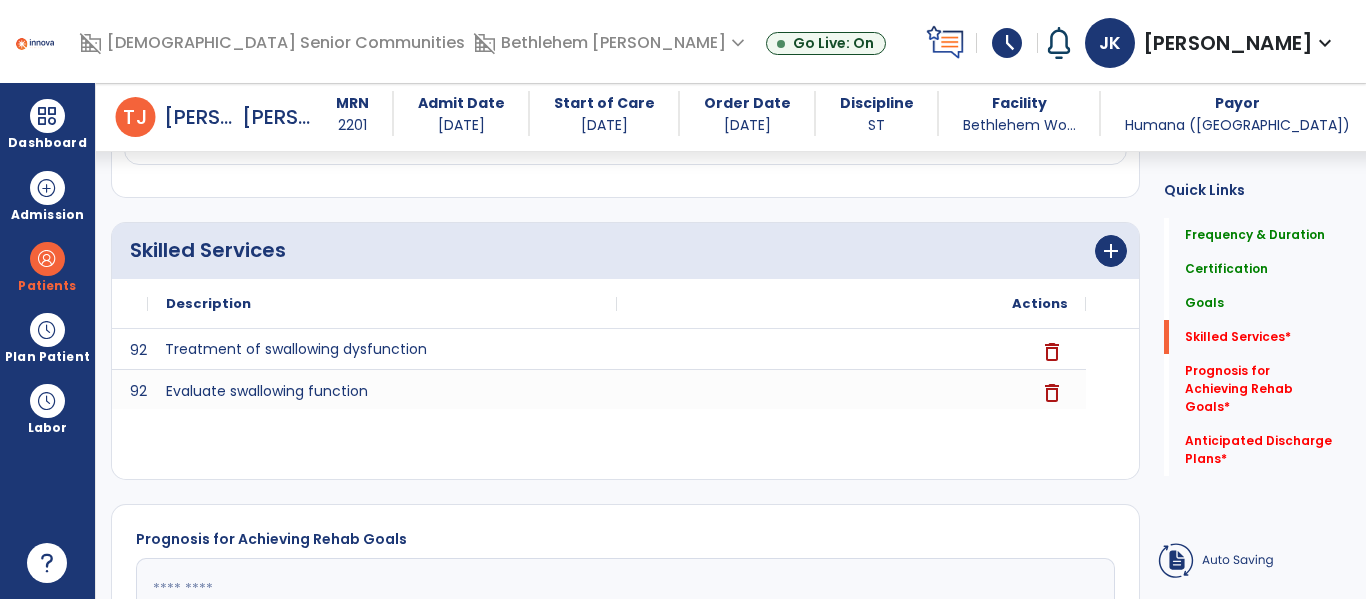 scroll, scrollTop: 524, scrollLeft: 0, axis: vertical 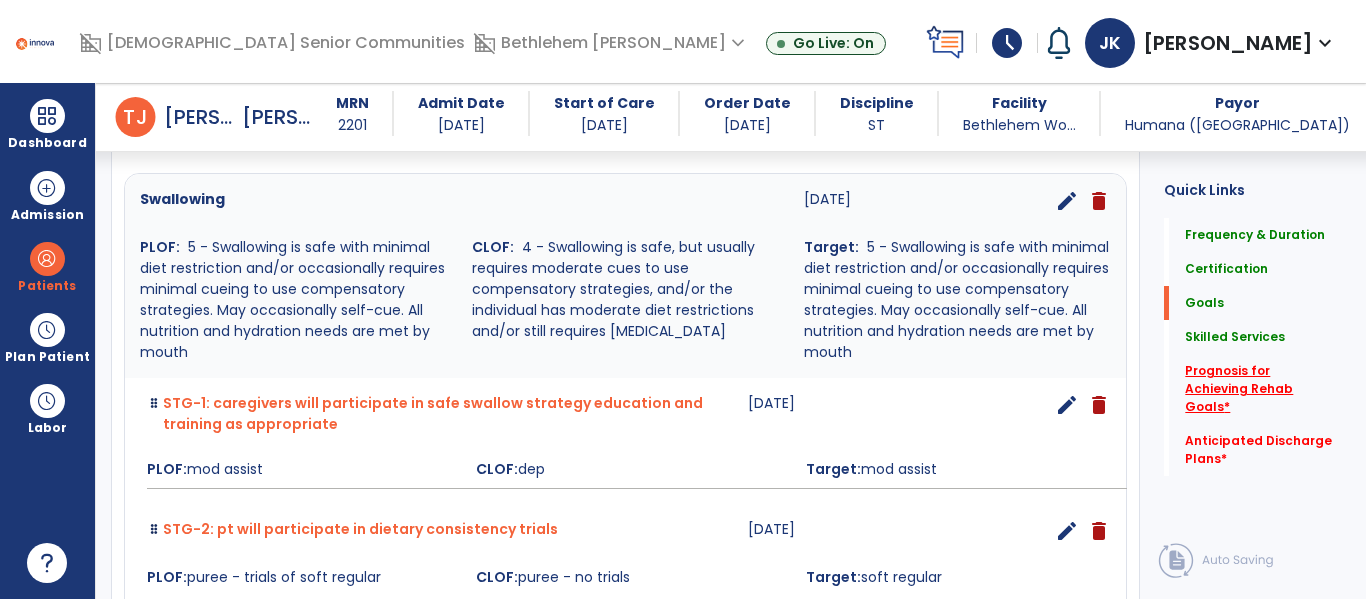 click on "Prognosis for Achieving Rehab Goals   *" 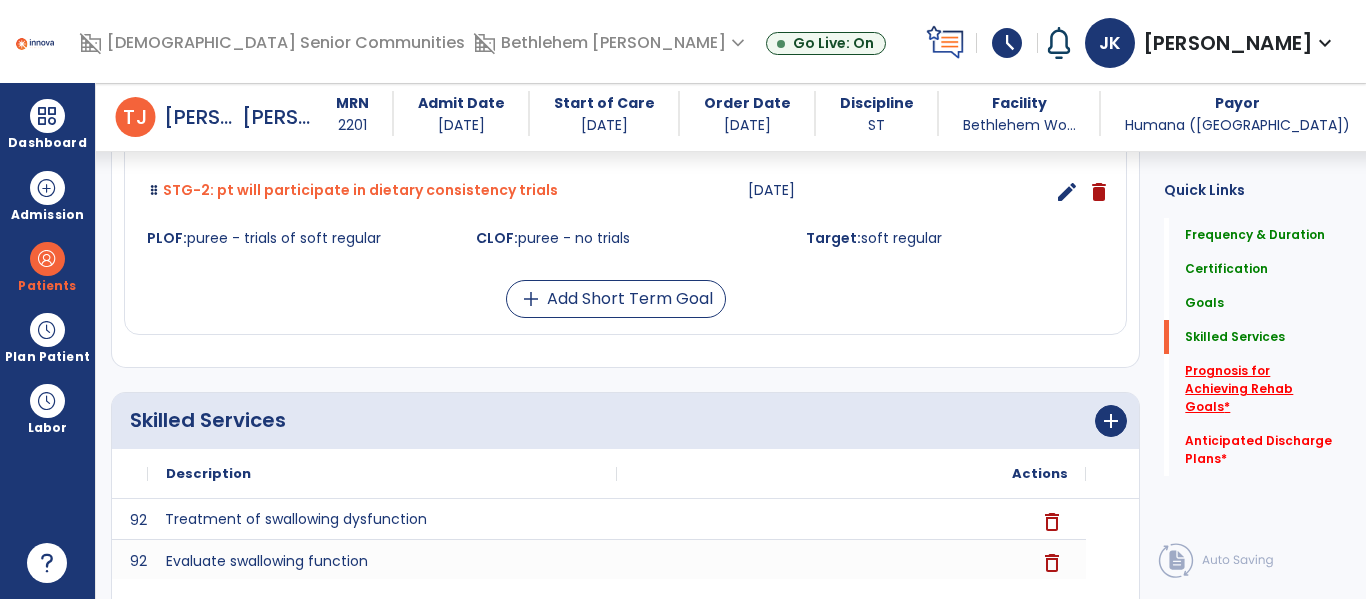 scroll, scrollTop: 1197, scrollLeft: 0, axis: vertical 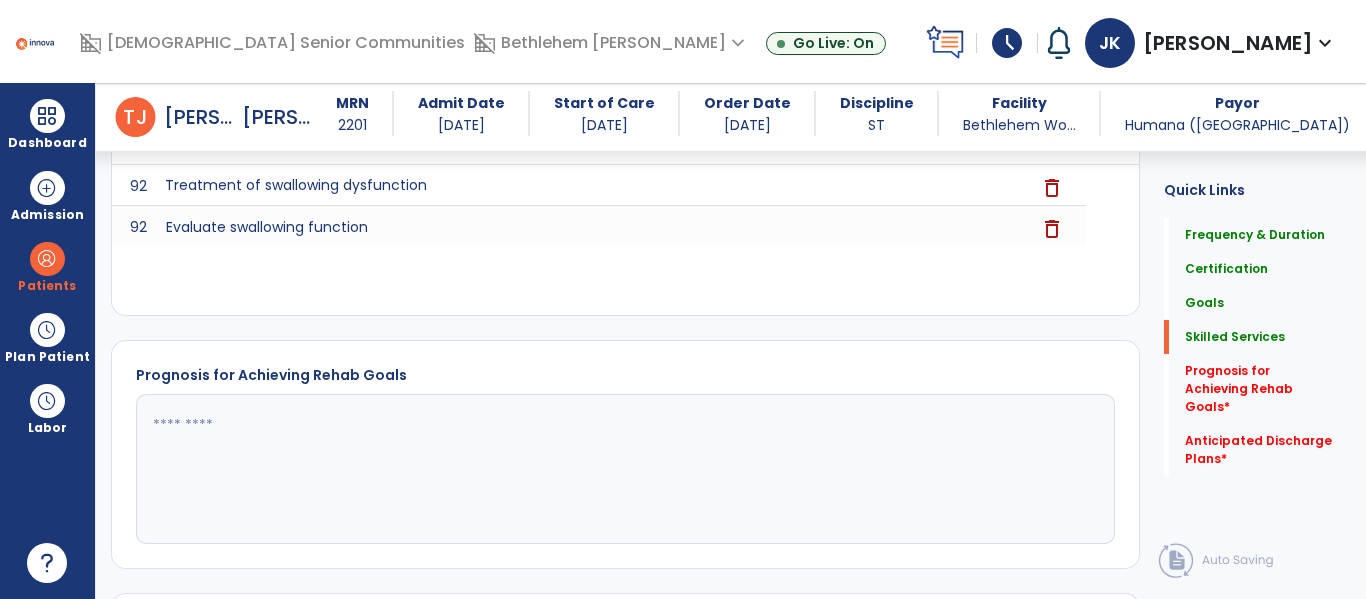 click 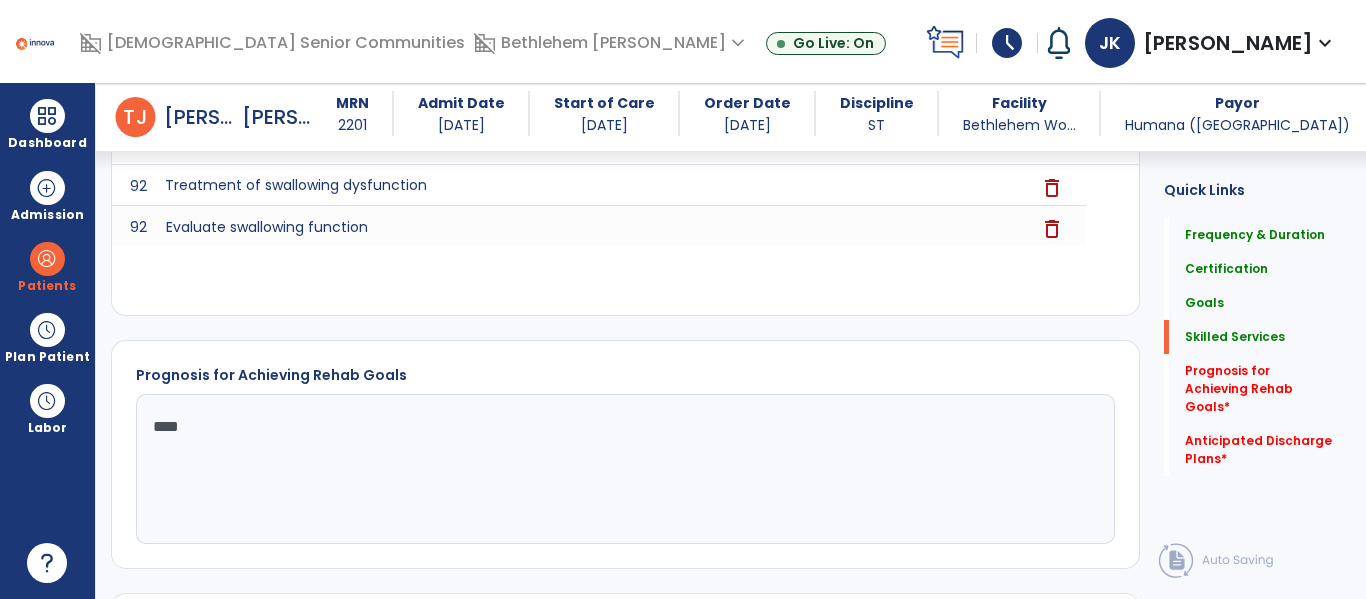 type on "****" 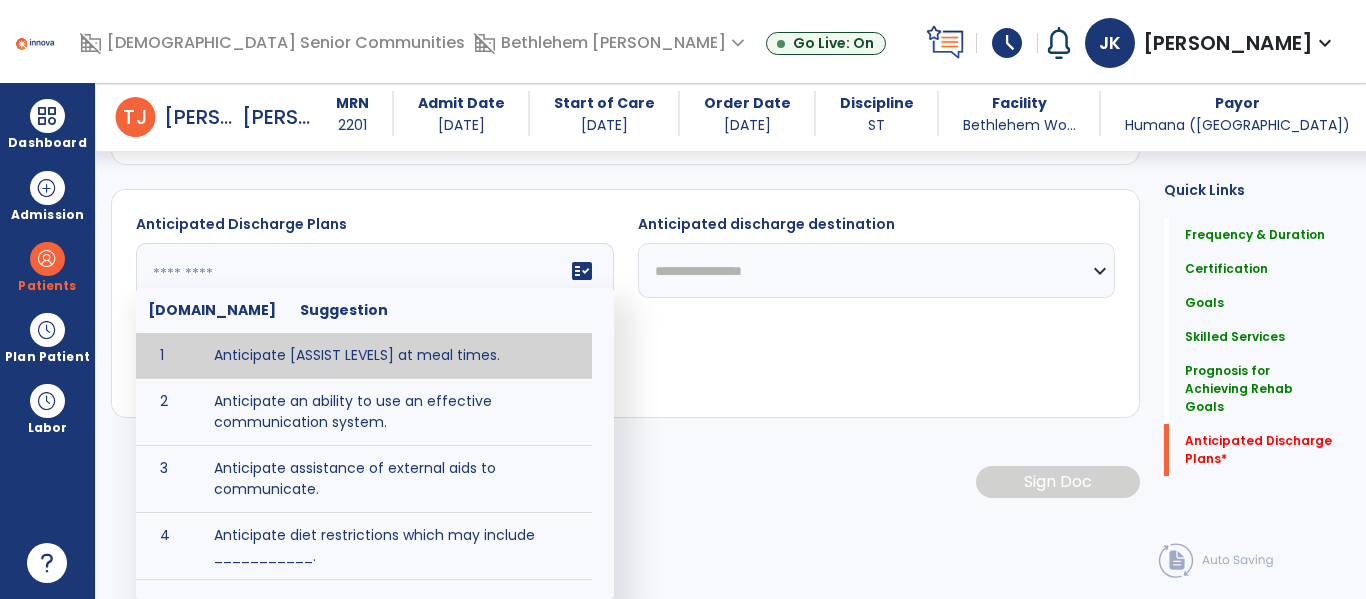 scroll, scrollTop: 1600, scrollLeft: 0, axis: vertical 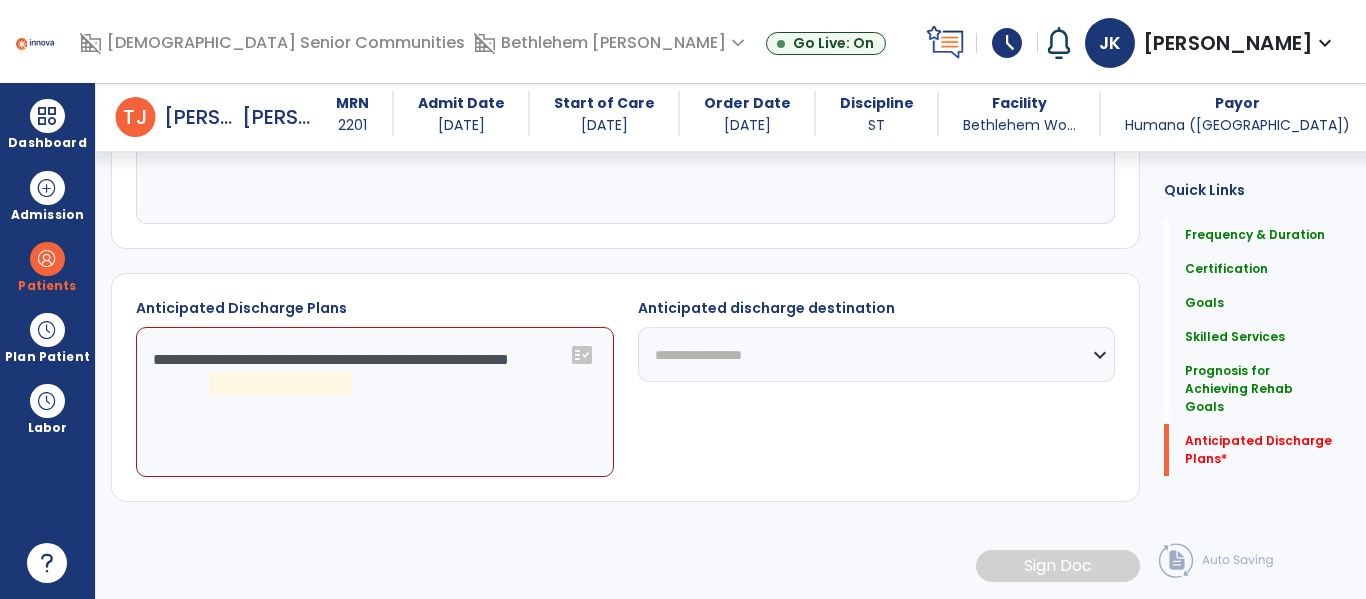 click on "**********" 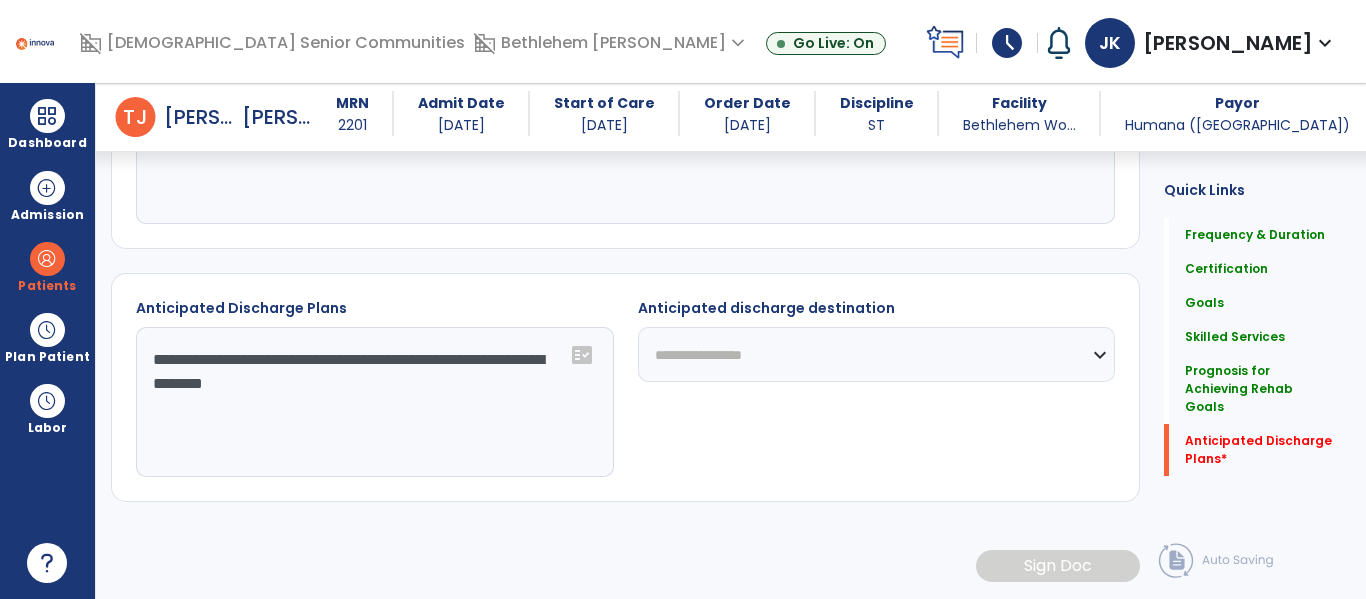 type on "**********" 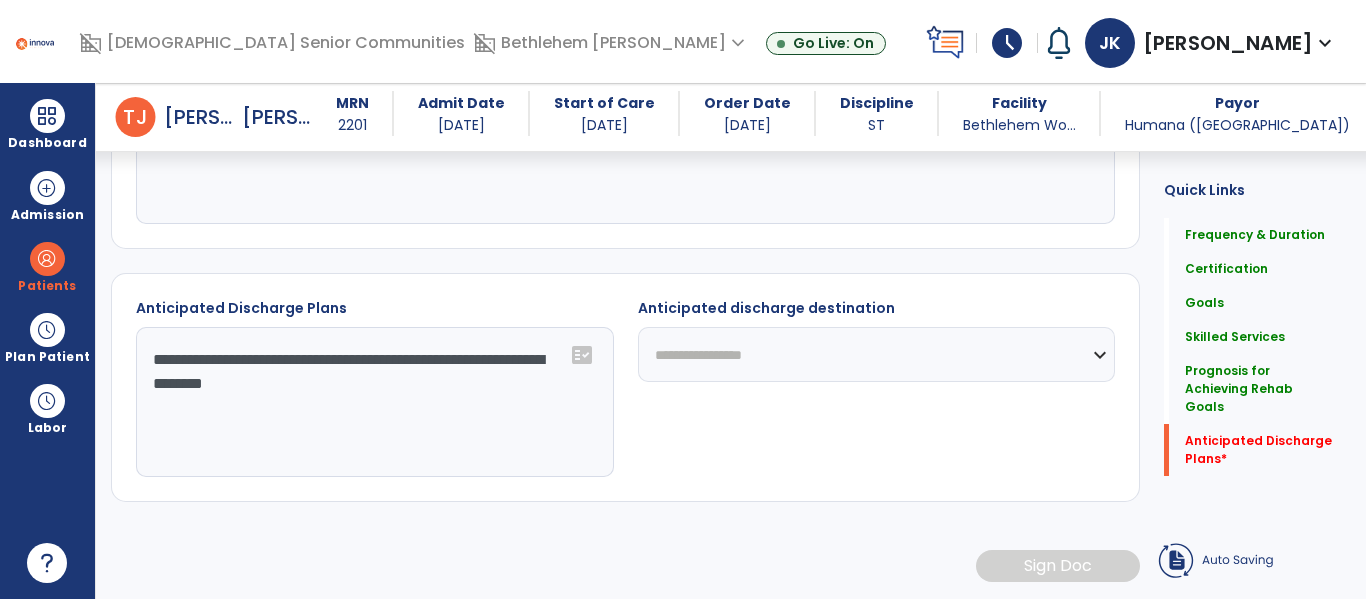 click on "**********" 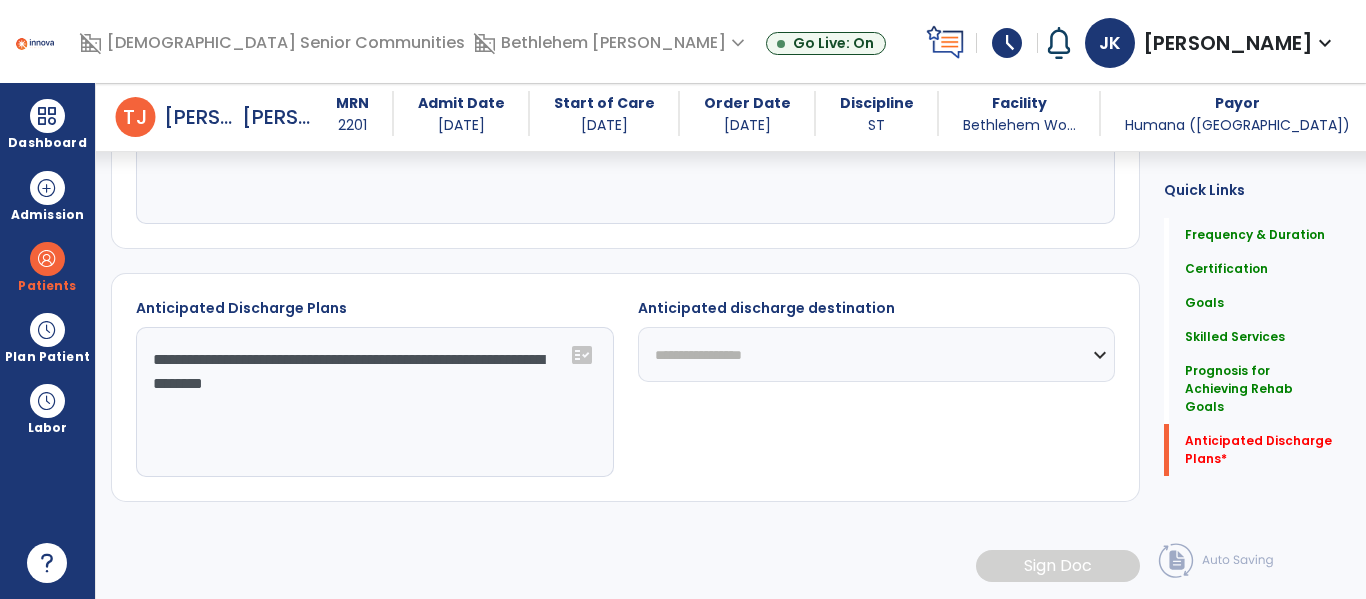 select on "***" 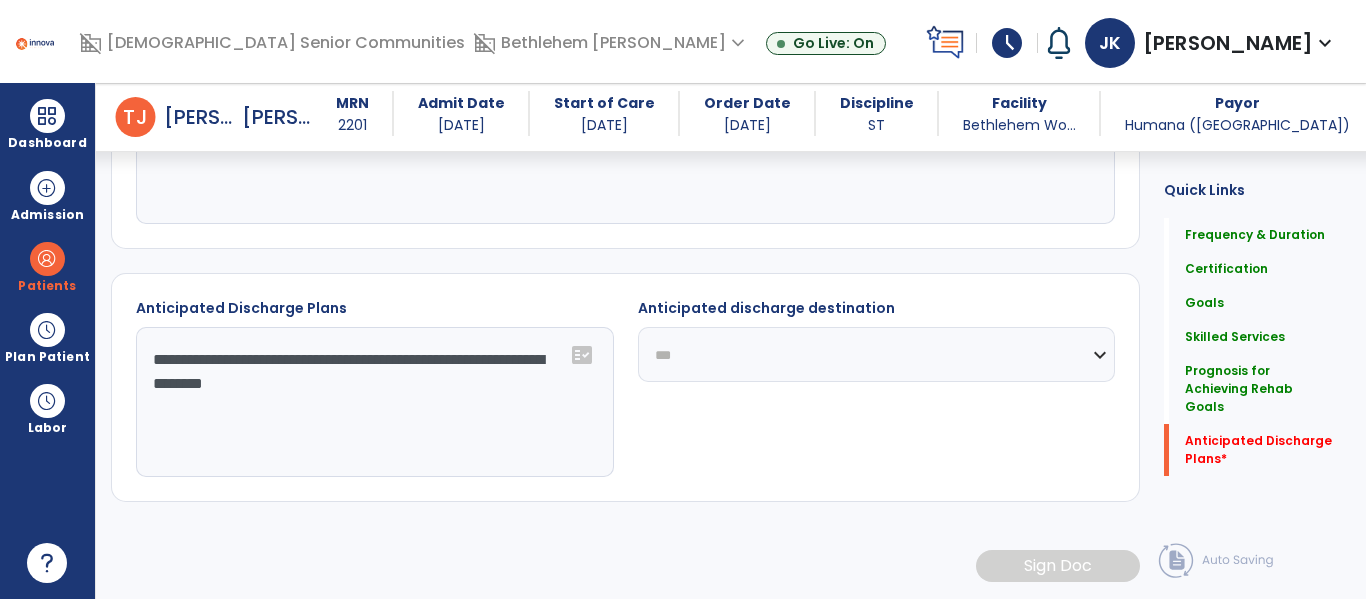 click on "**********" 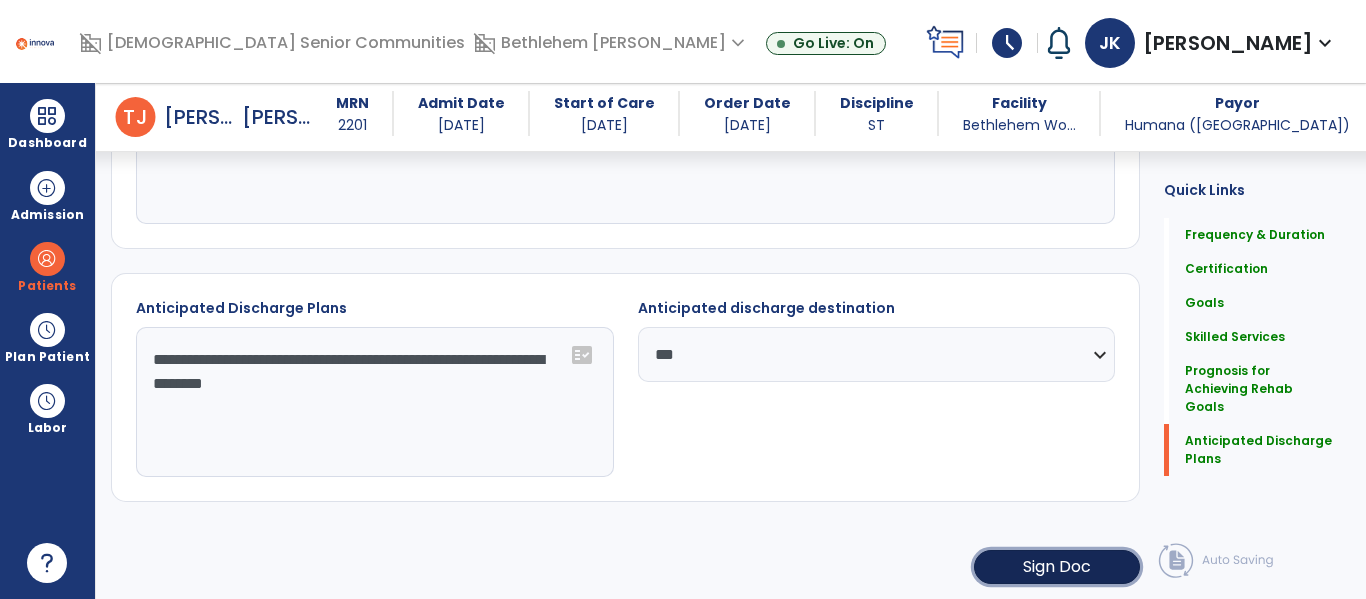 click on "Sign Doc" 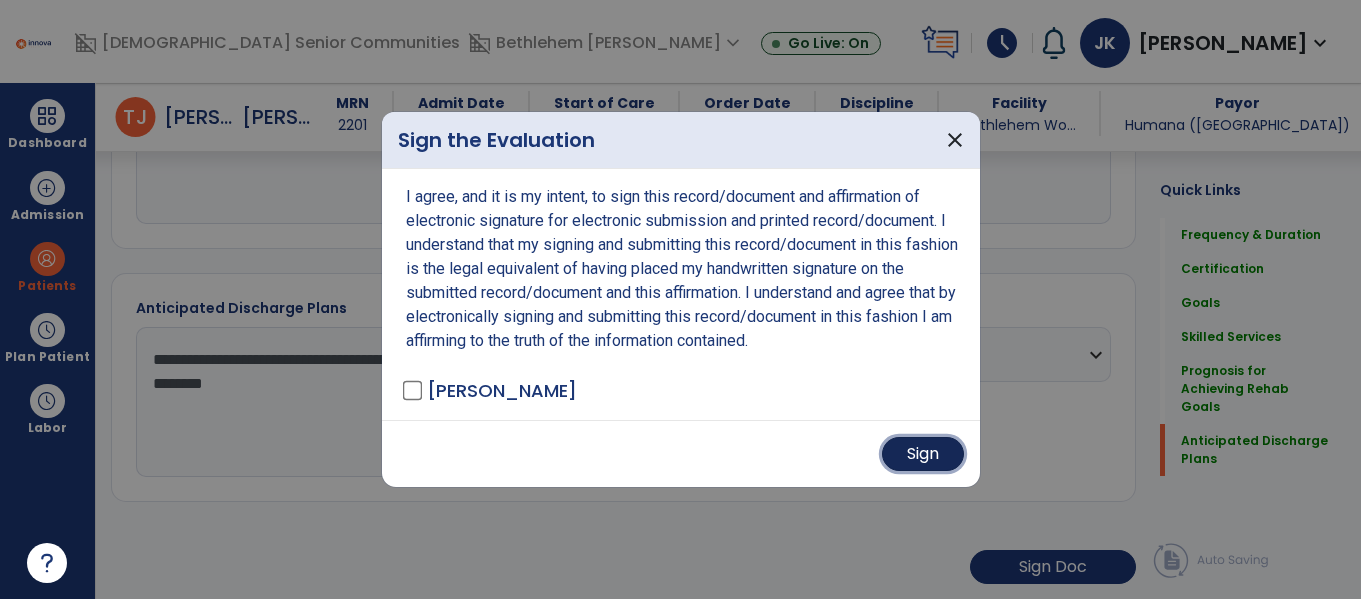 click on "Sign" at bounding box center [923, 454] 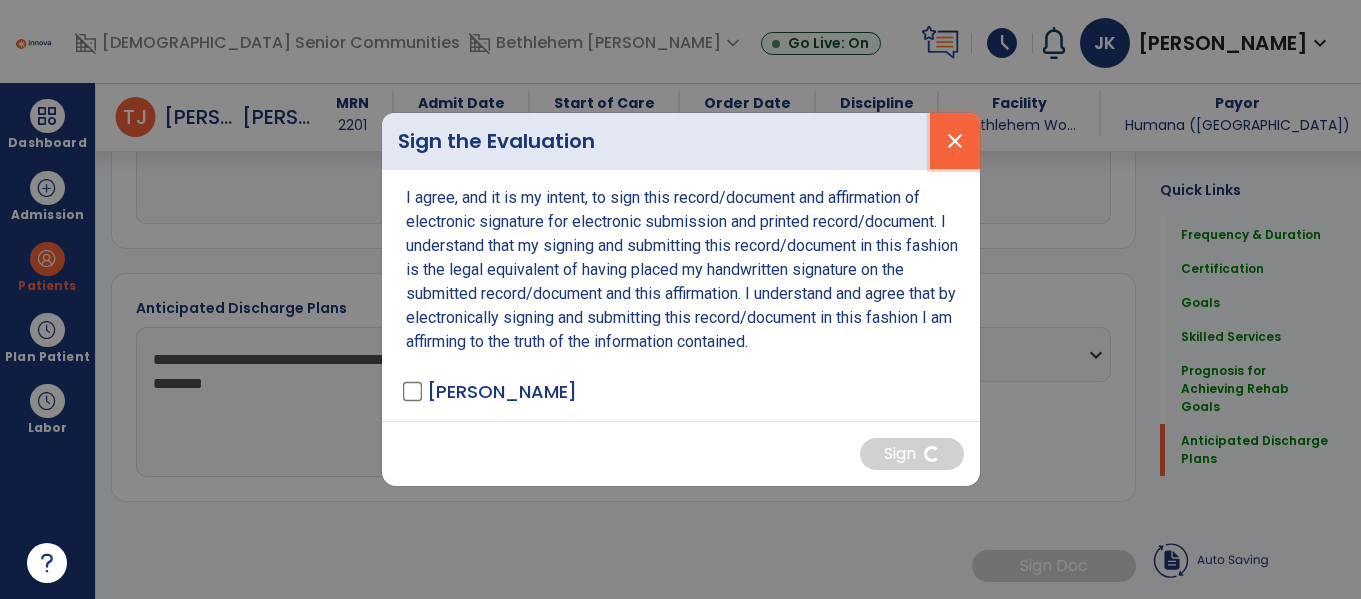 click on "close" at bounding box center (955, 141) 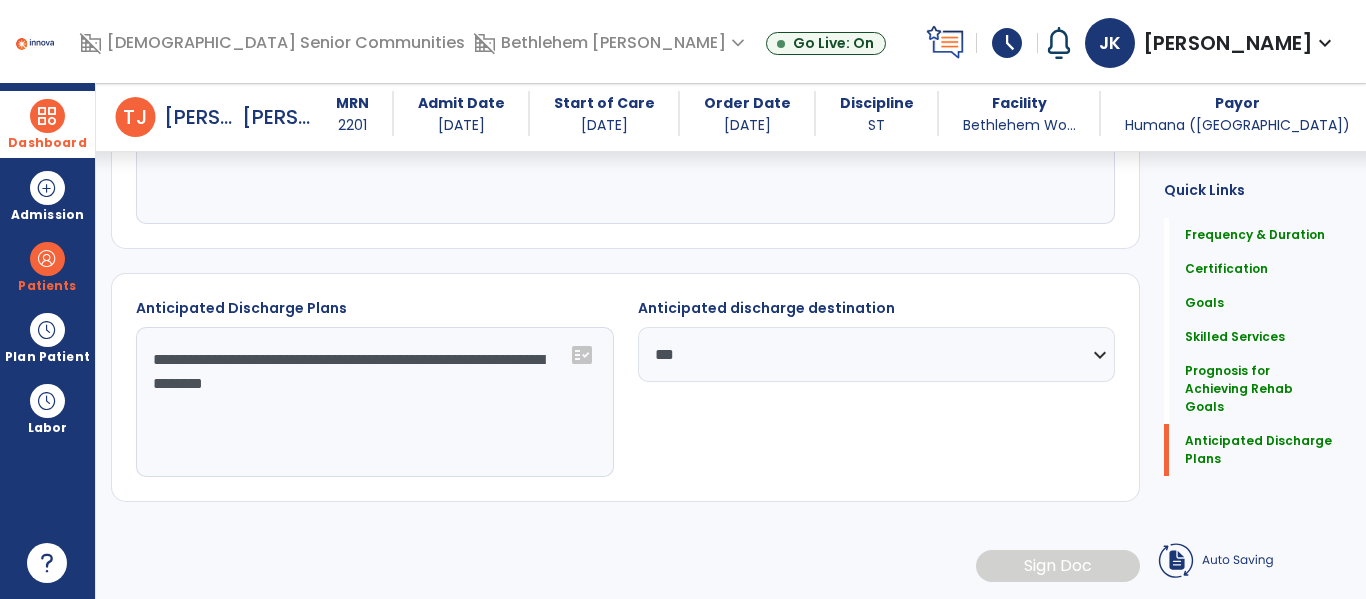 click on "Dashboard" at bounding box center (47, 124) 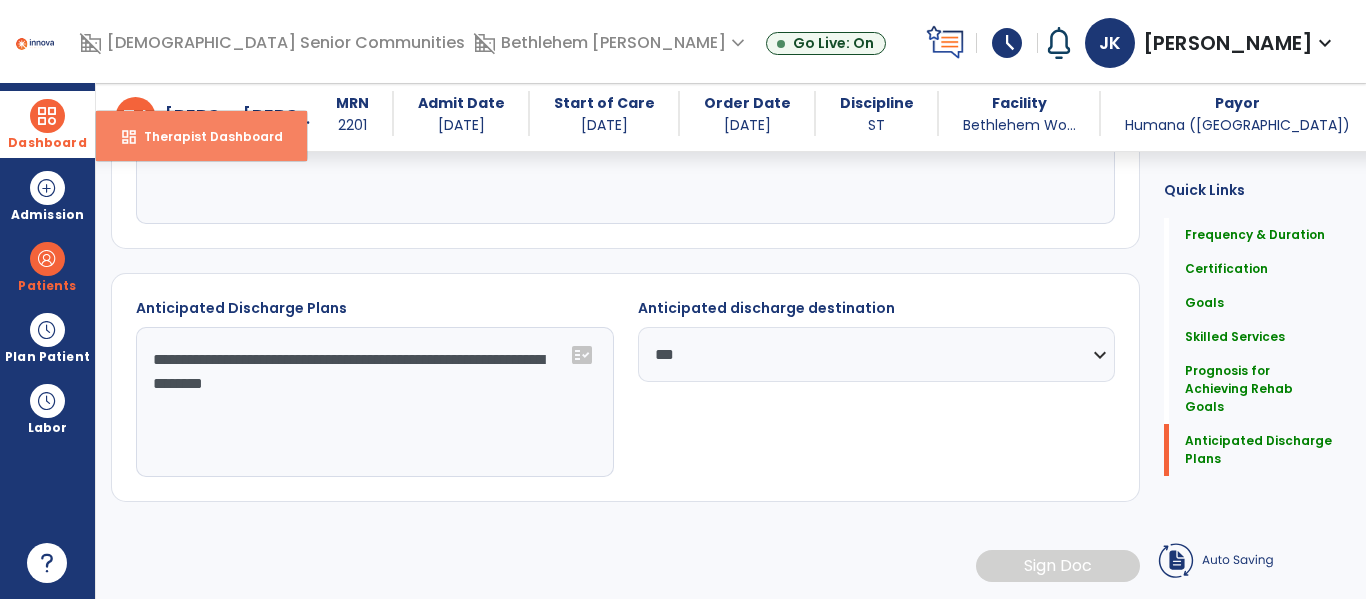 click on "Therapist Dashboard" at bounding box center [205, 136] 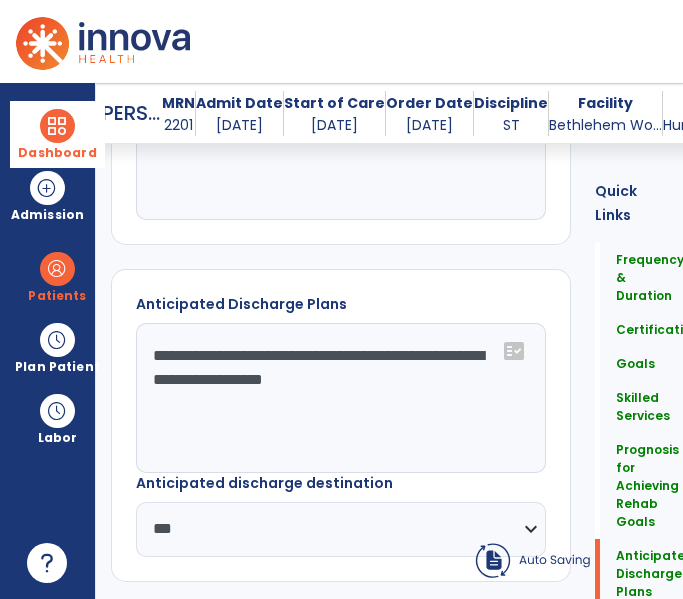 scroll, scrollTop: 2209, scrollLeft: 0, axis: vertical 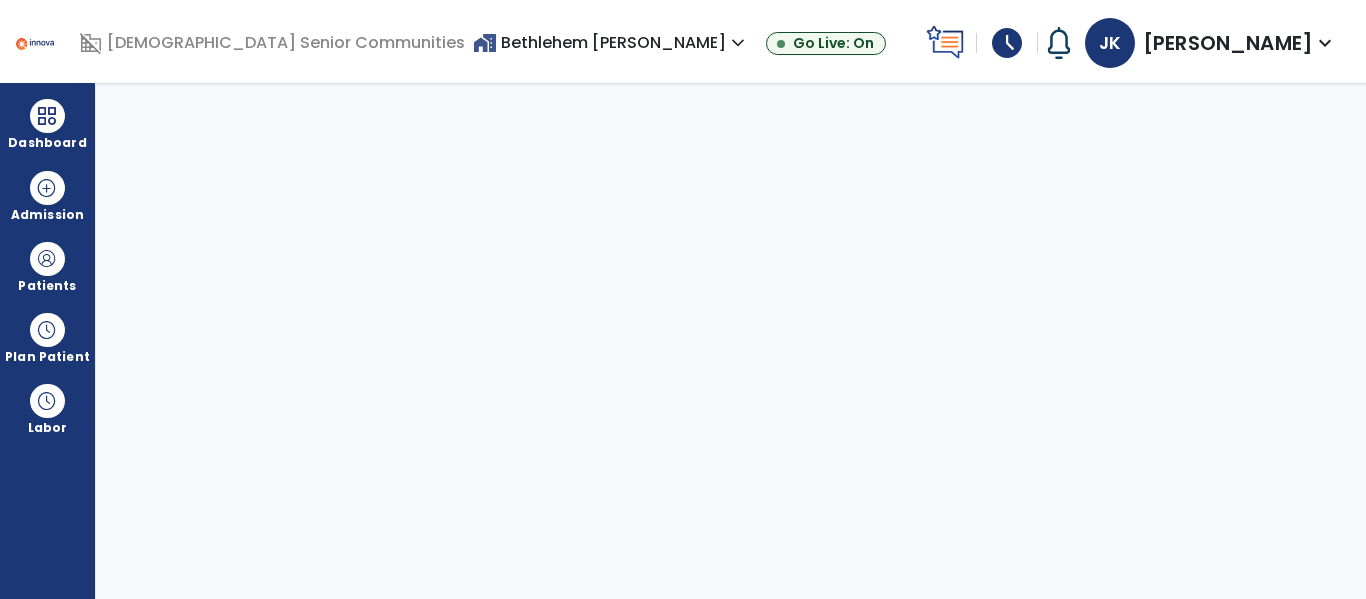 select on "****" 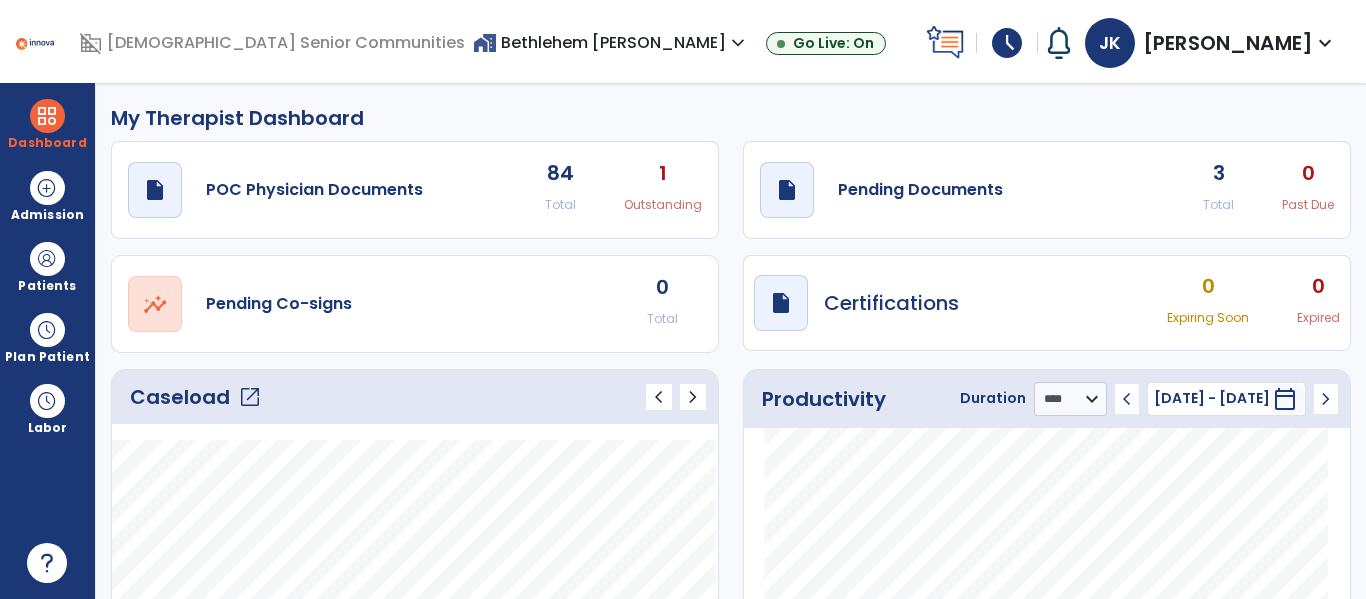 click on "draft   open_in_new  Pending Documents 3 Total 0 Past Due" 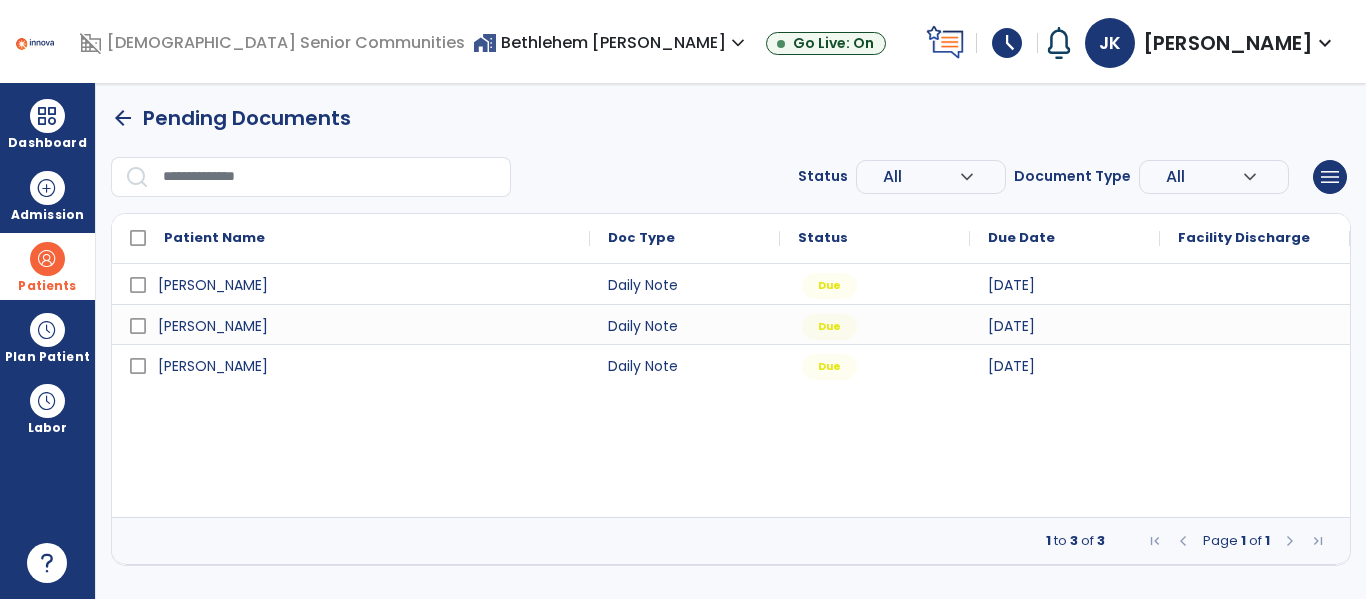 click at bounding box center (47, 259) 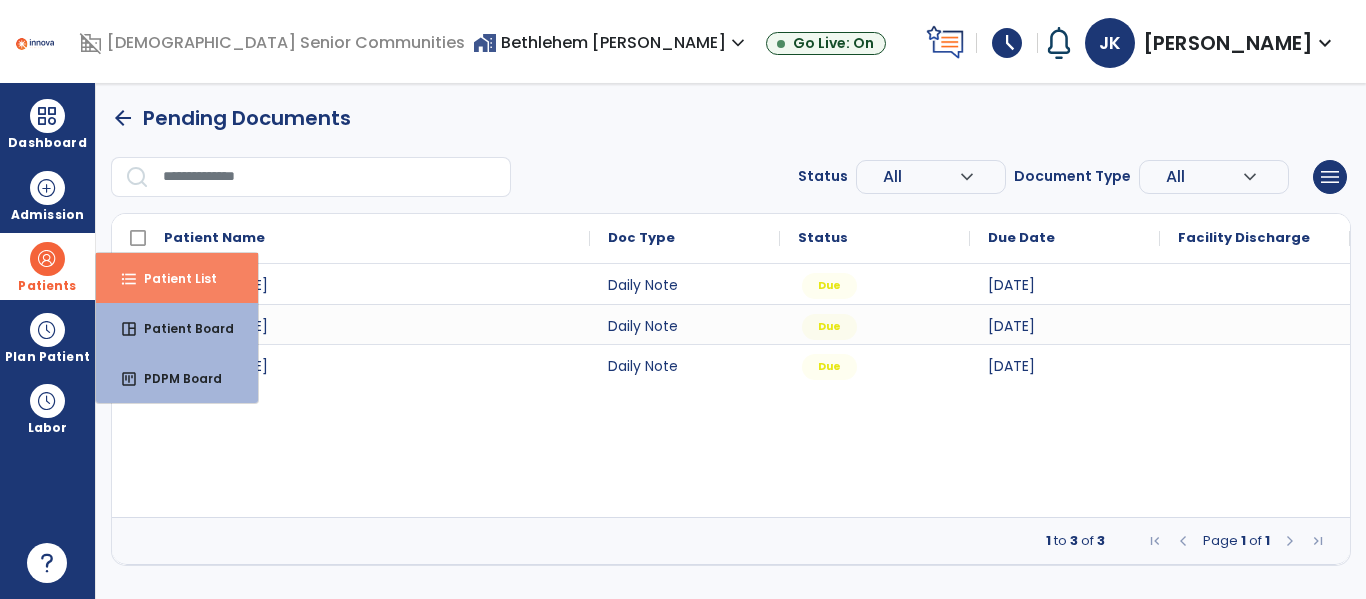 click on "Patient List" at bounding box center (172, 278) 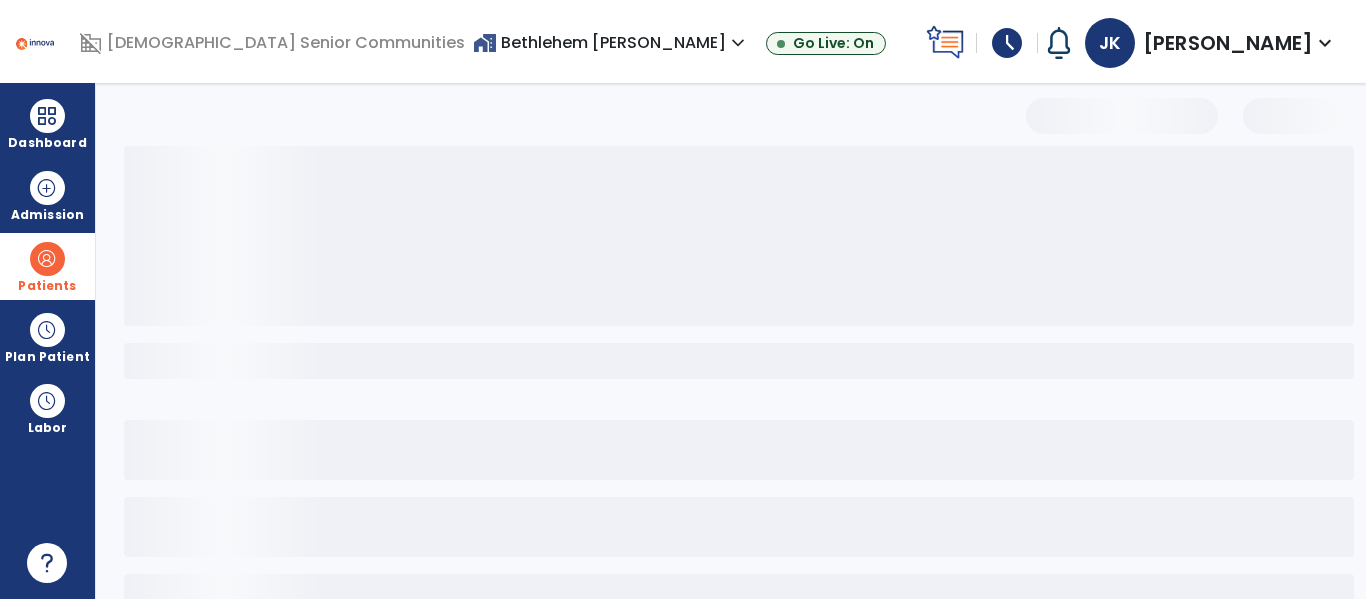 select on "***" 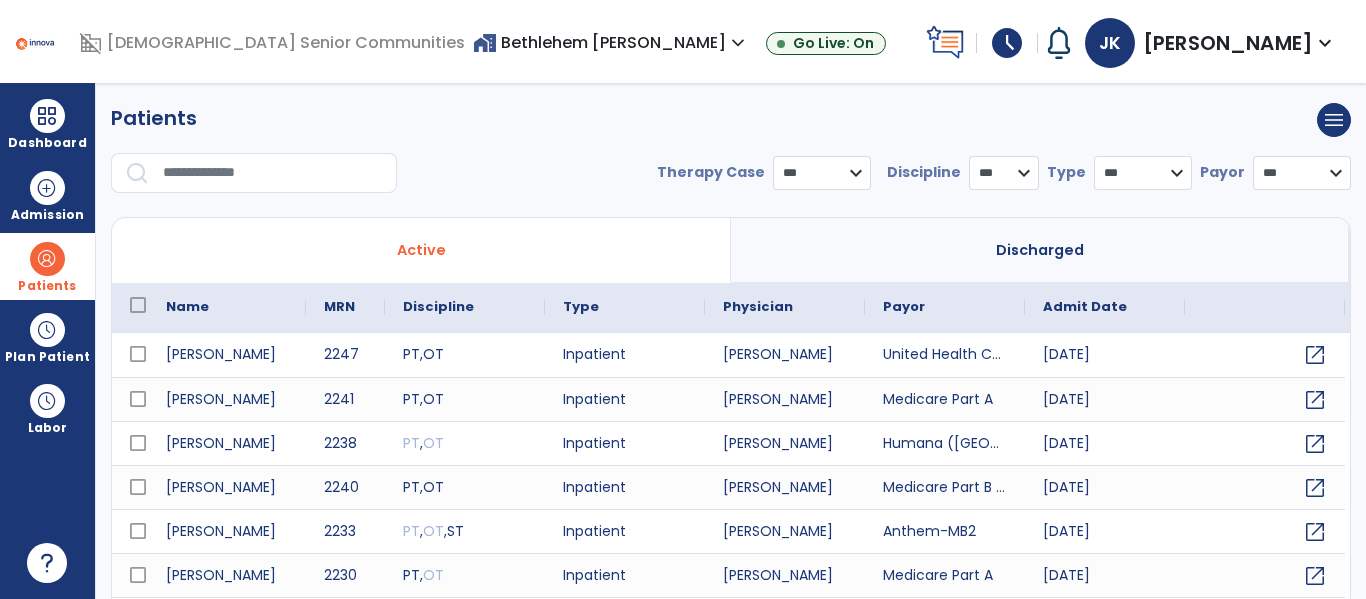 click at bounding box center (273, 173) 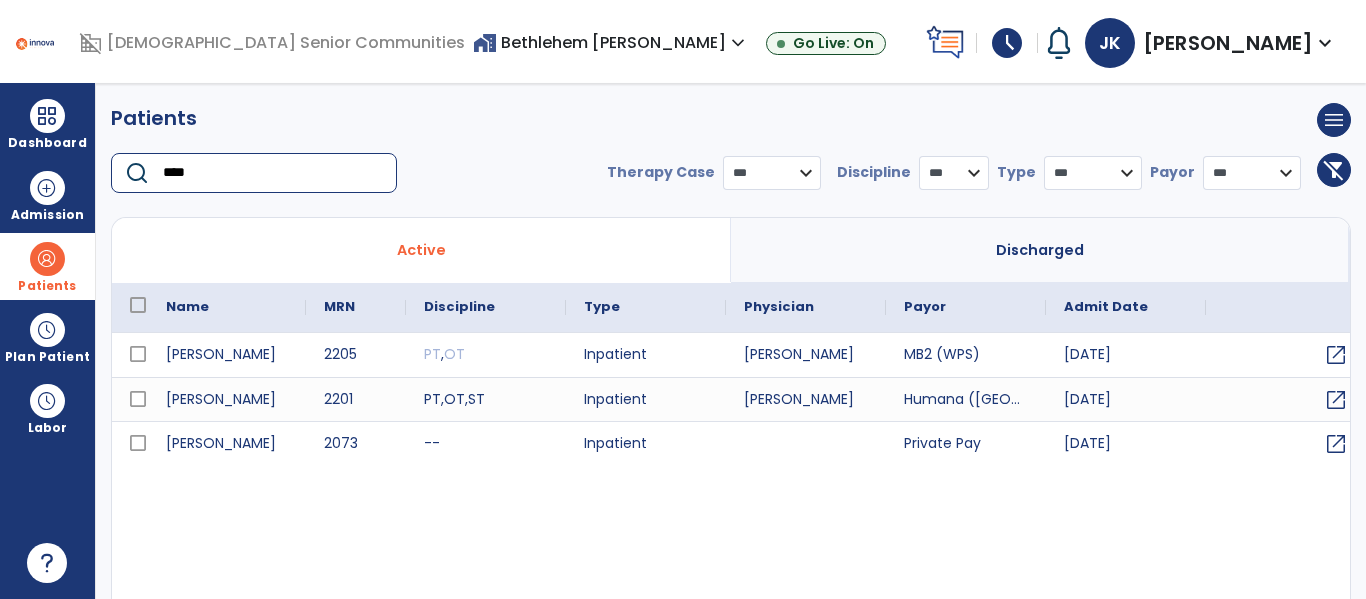 type on "****" 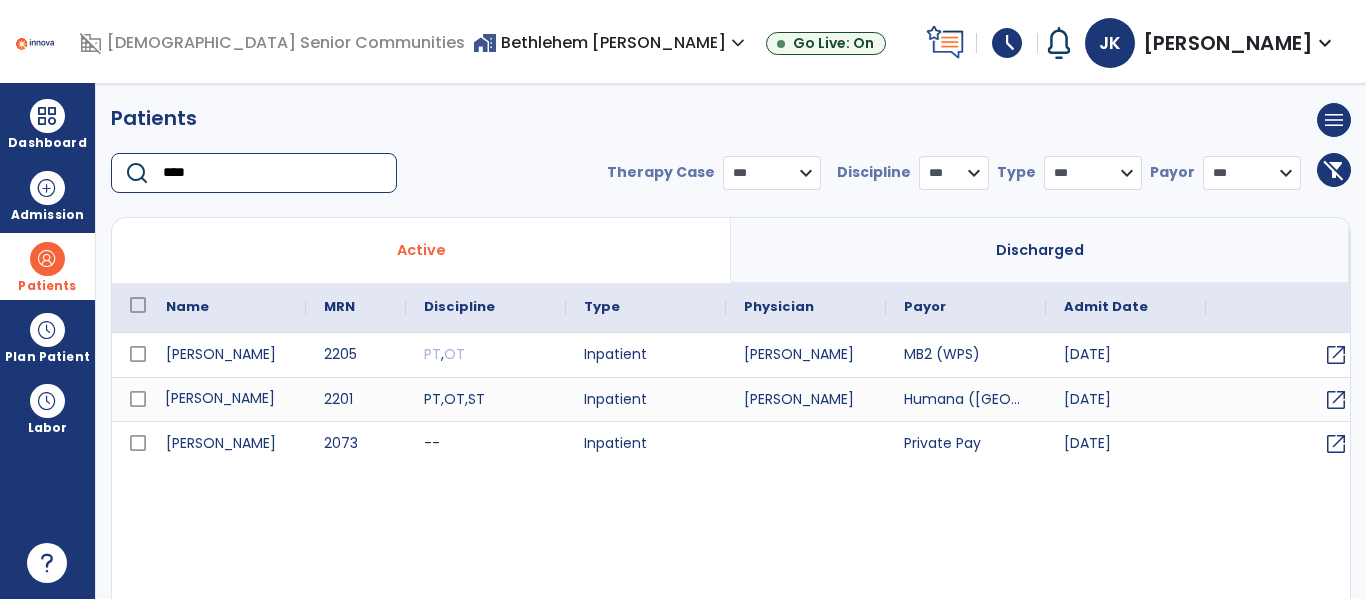 click on "[PERSON_NAME]" at bounding box center (227, 399) 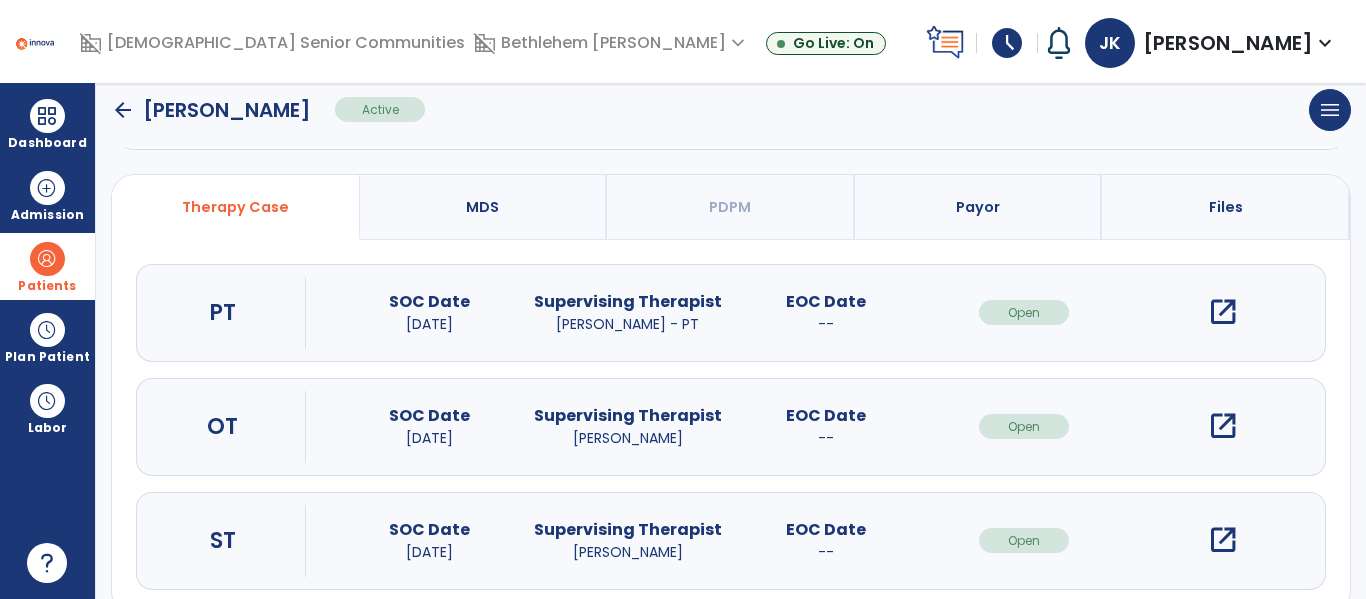 scroll, scrollTop: 207, scrollLeft: 0, axis: vertical 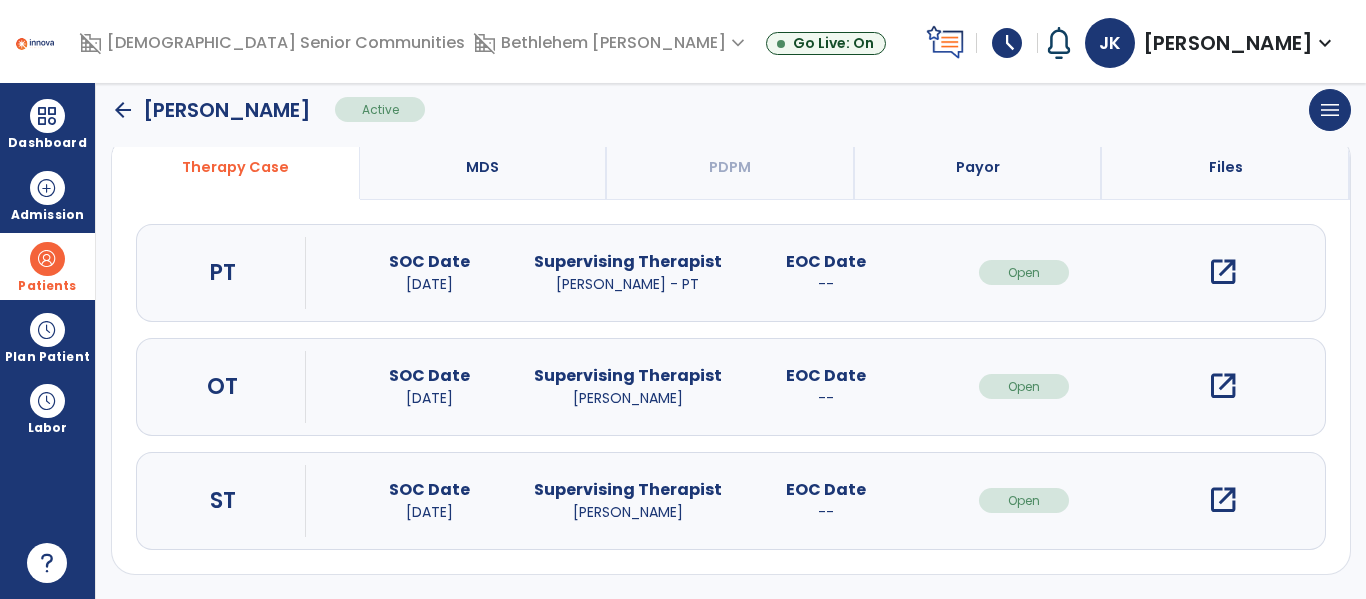 click on "open_in_new" at bounding box center (1223, 500) 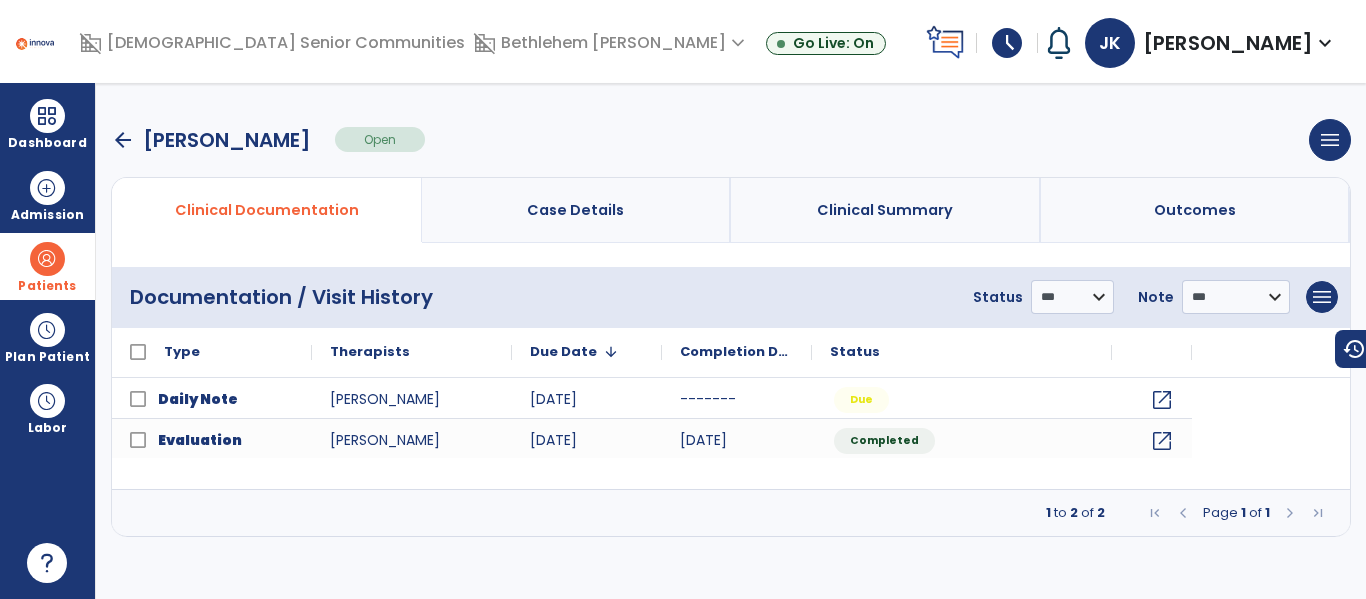 scroll, scrollTop: 0, scrollLeft: 0, axis: both 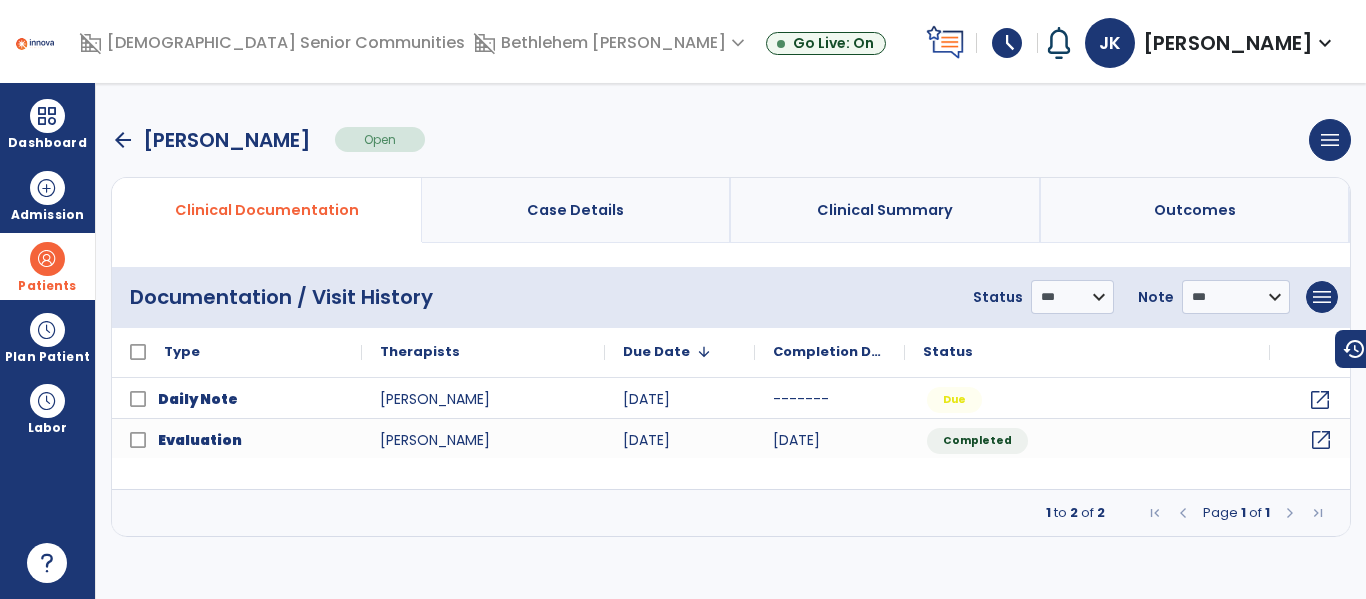 click on "open_in_new" 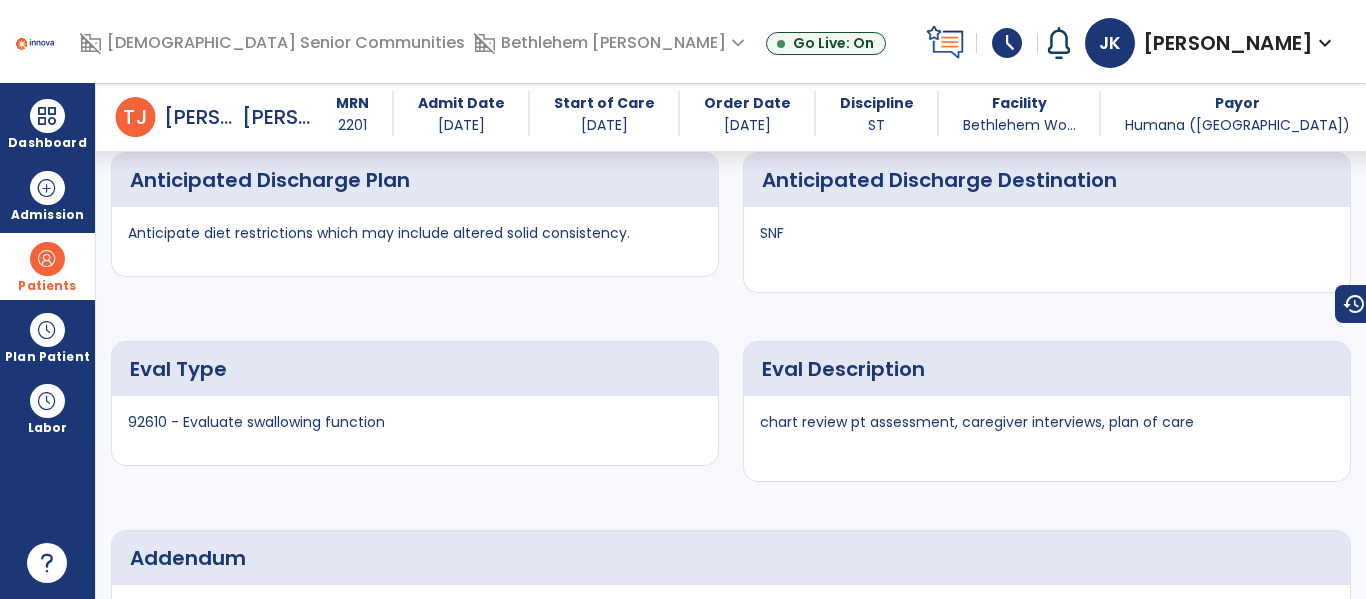 scroll, scrollTop: 6219, scrollLeft: 0, axis: vertical 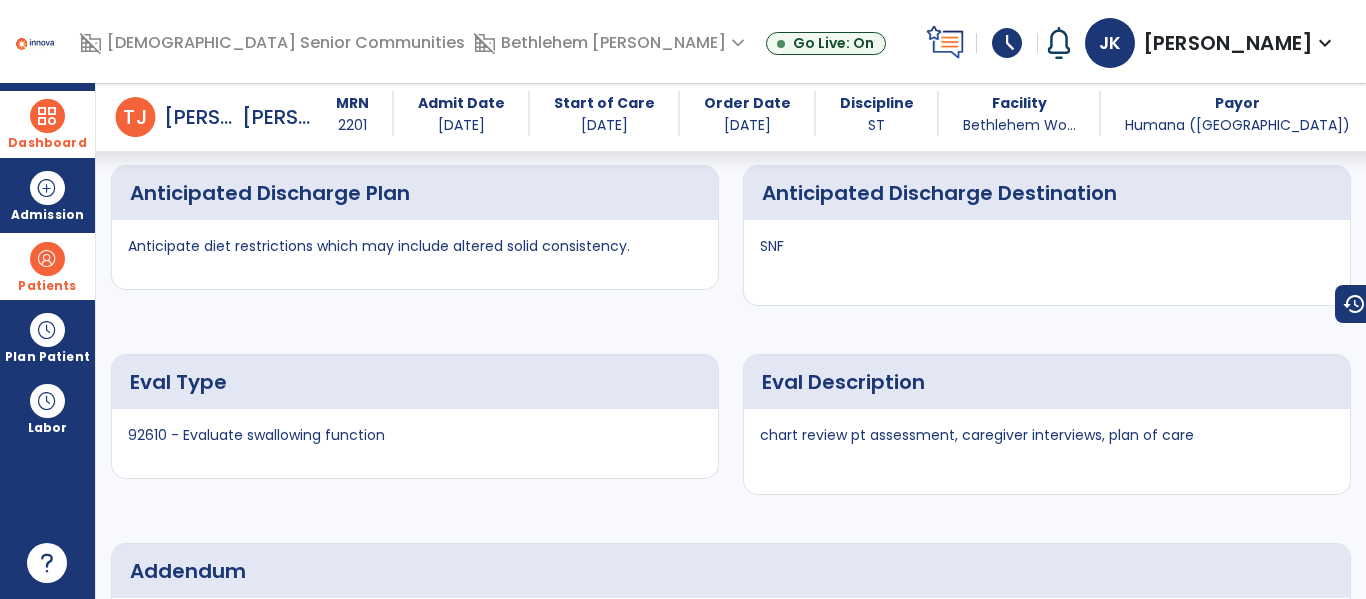 click at bounding box center [47, 116] 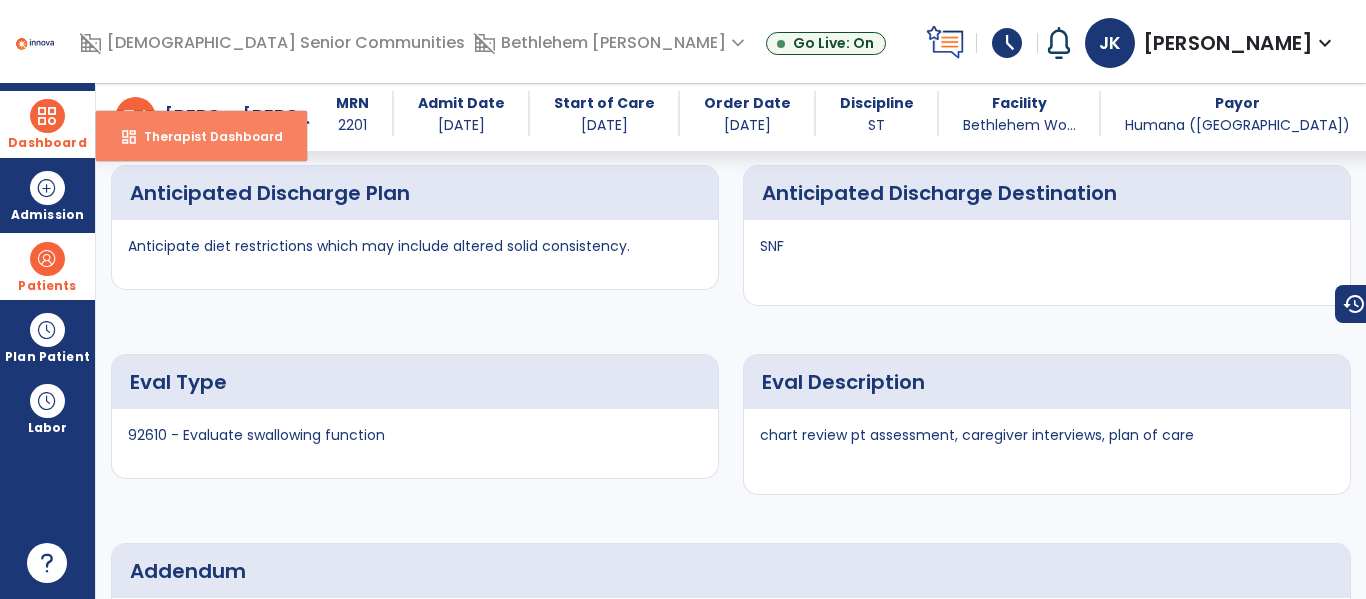 click on "Therapist Dashboard" at bounding box center (205, 136) 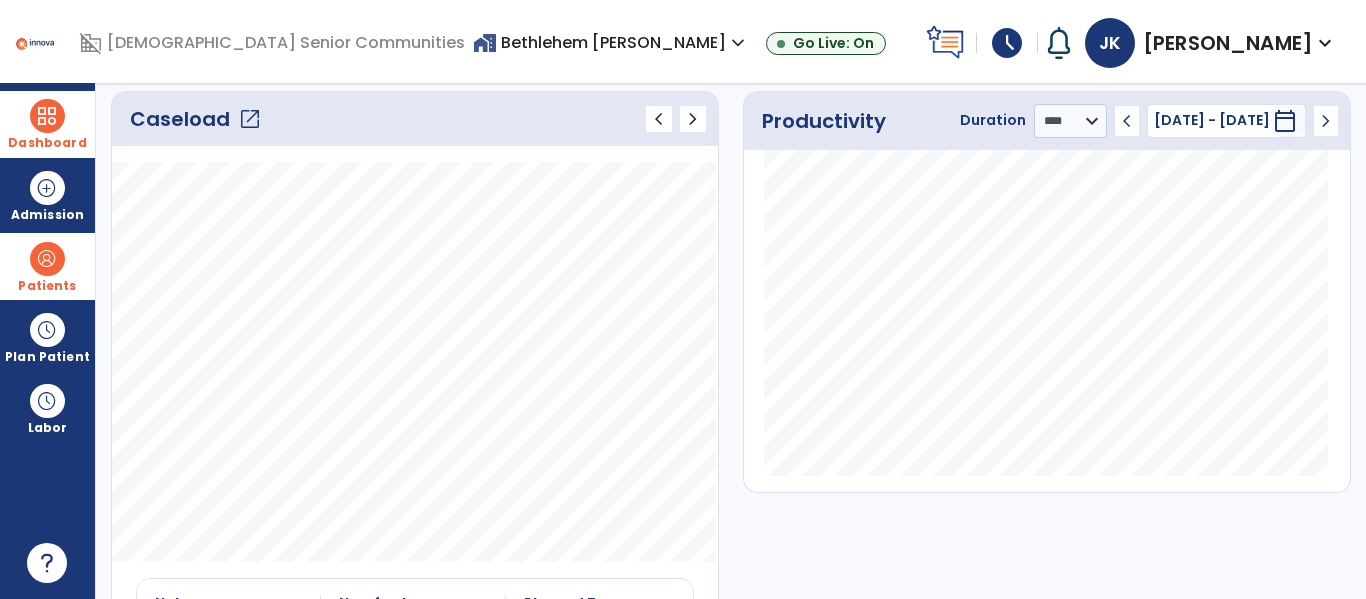 scroll, scrollTop: 0, scrollLeft: 0, axis: both 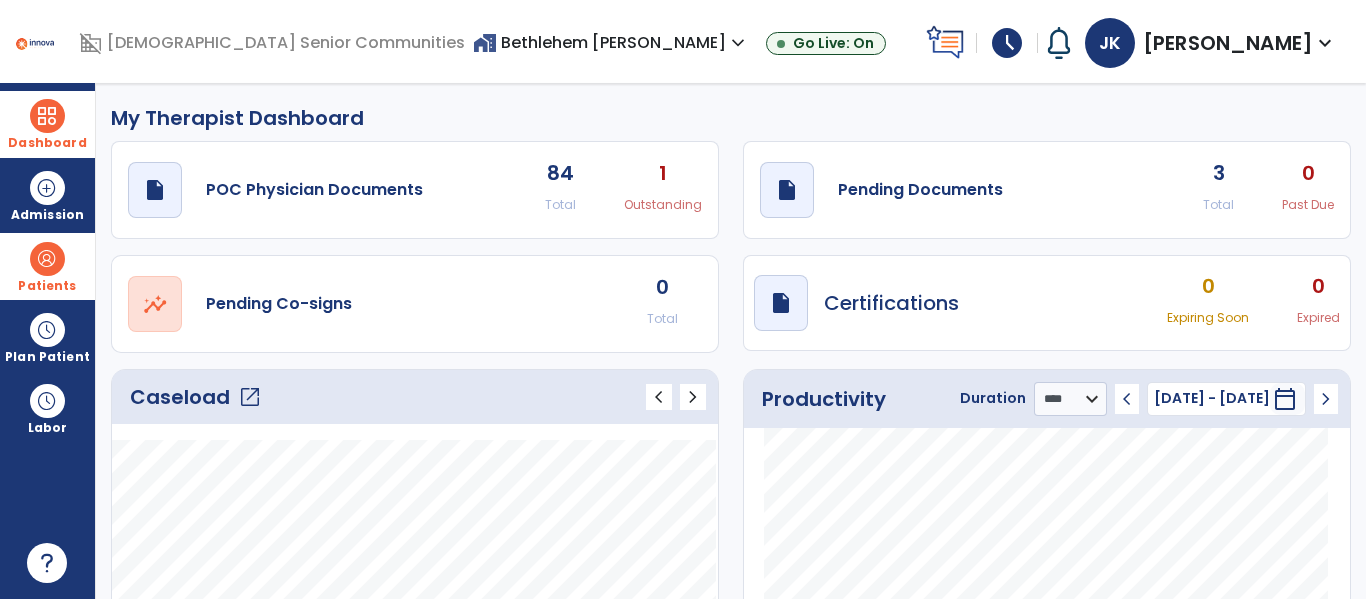 click on "draft   open_in_new  Pending Documents 3 Total 0 Past Due" 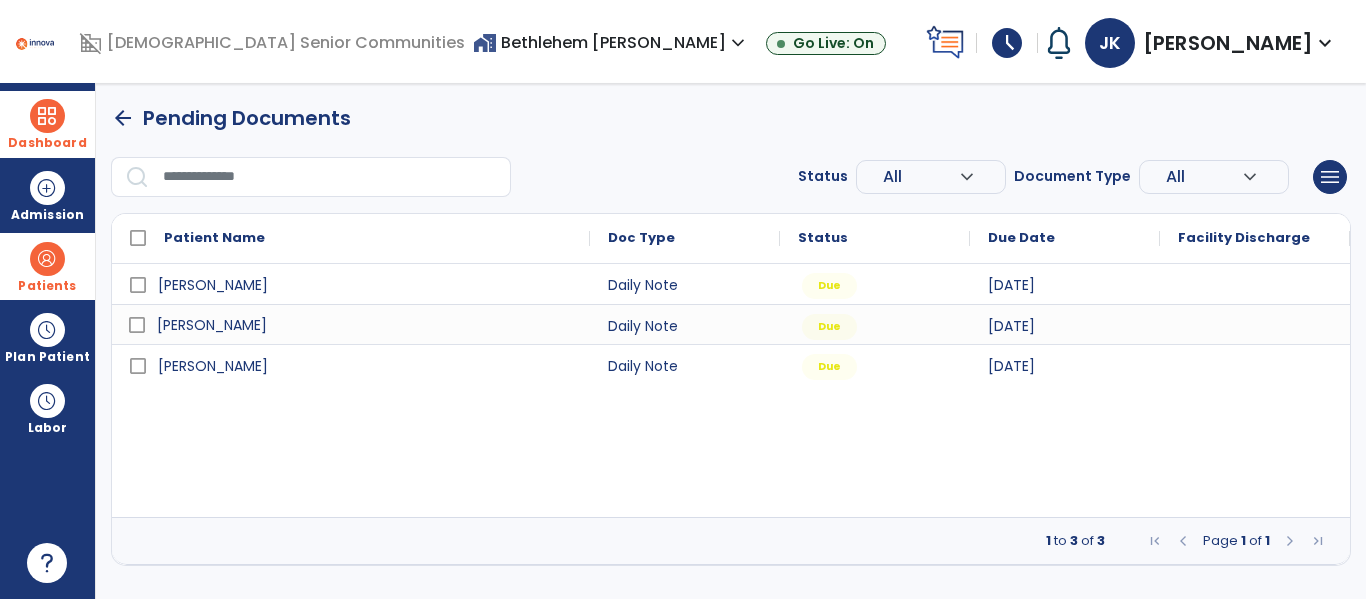 click on "[PERSON_NAME]" at bounding box center [212, 325] 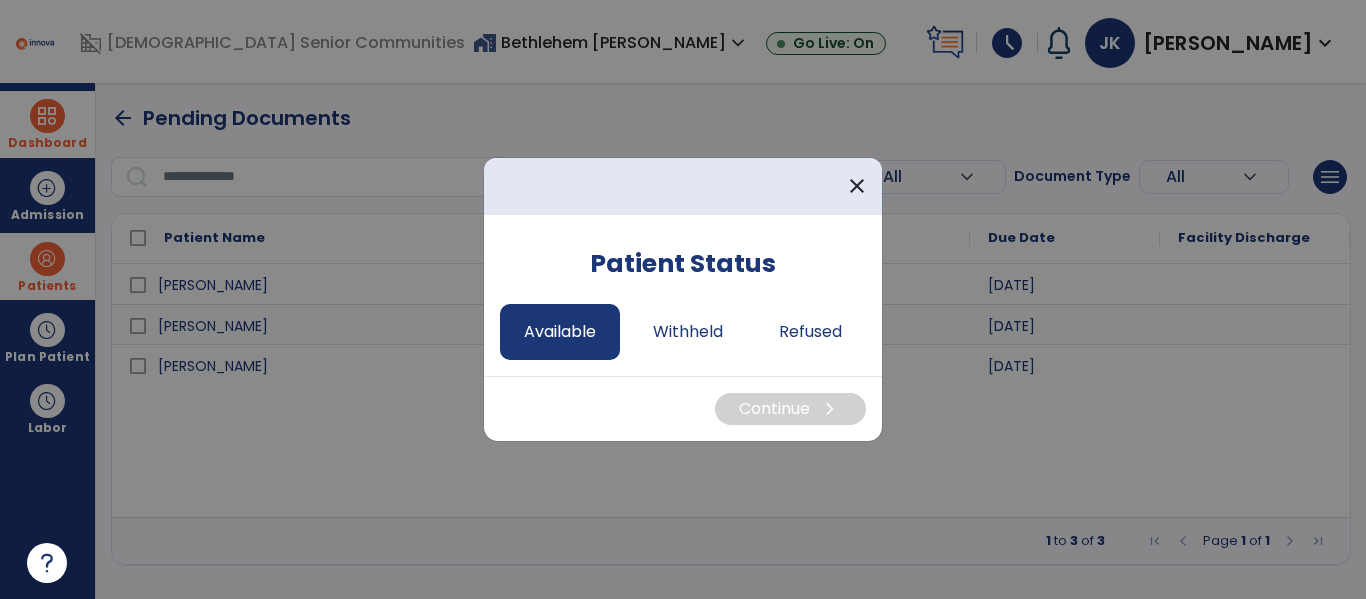 click on "Available" at bounding box center (560, 332) 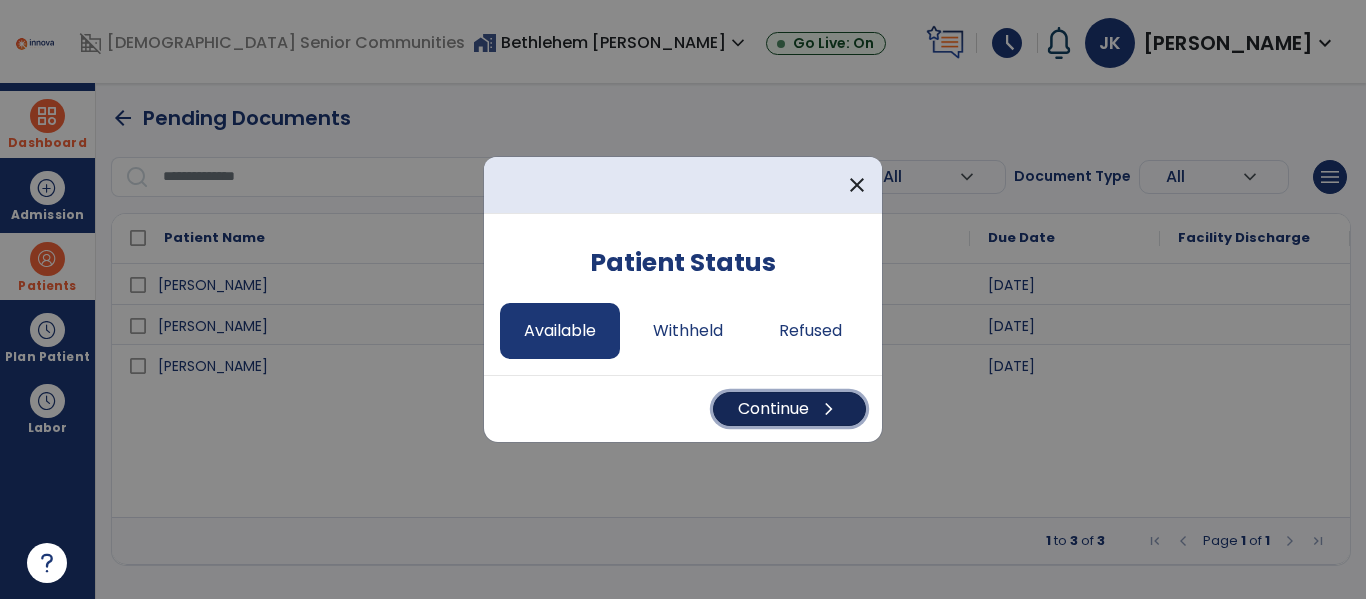 click on "Continue   chevron_right" at bounding box center (789, 409) 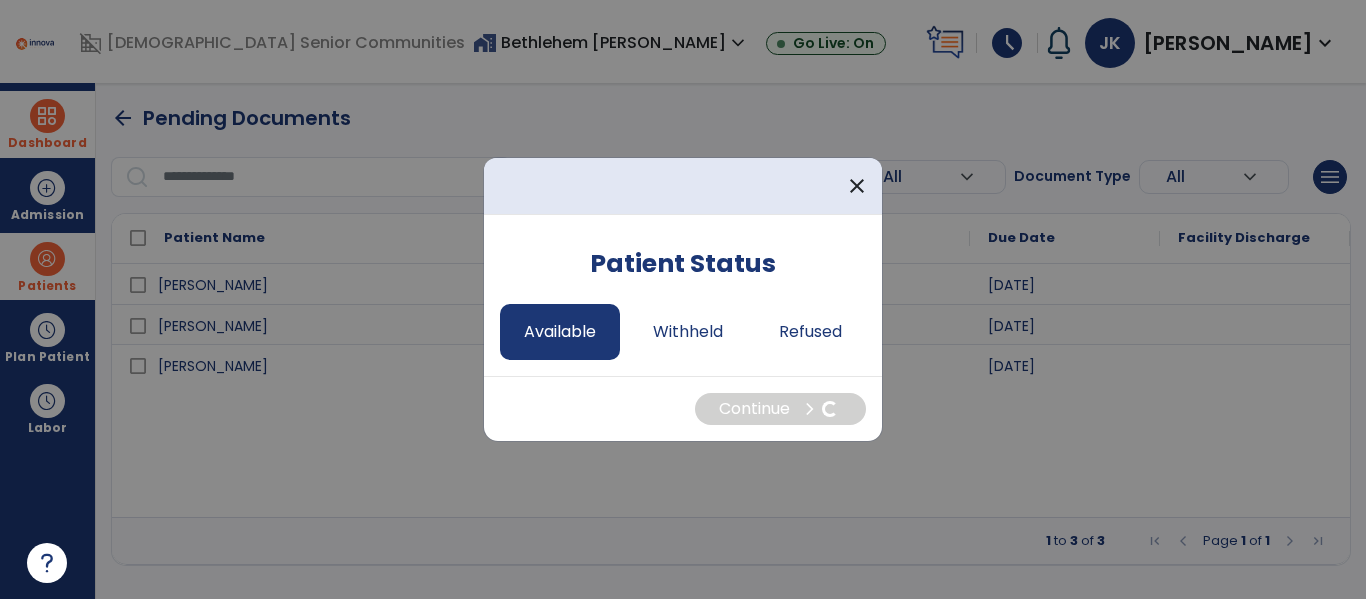 select on "*" 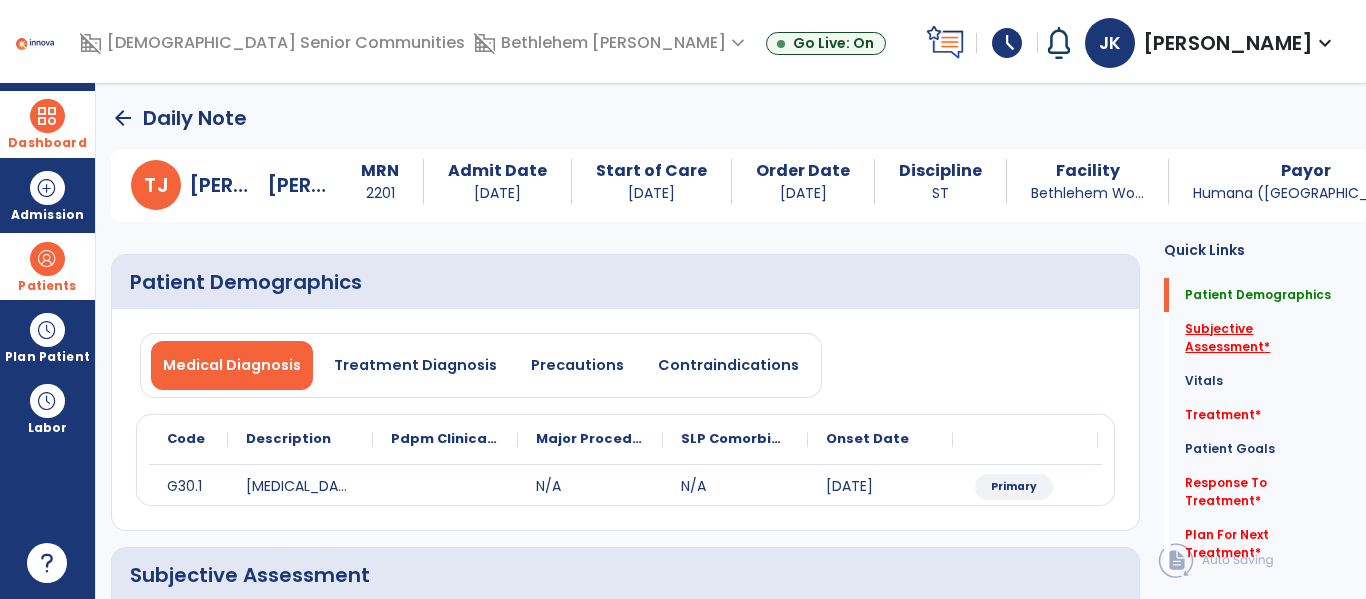 click on "Subjective Assessment   *" 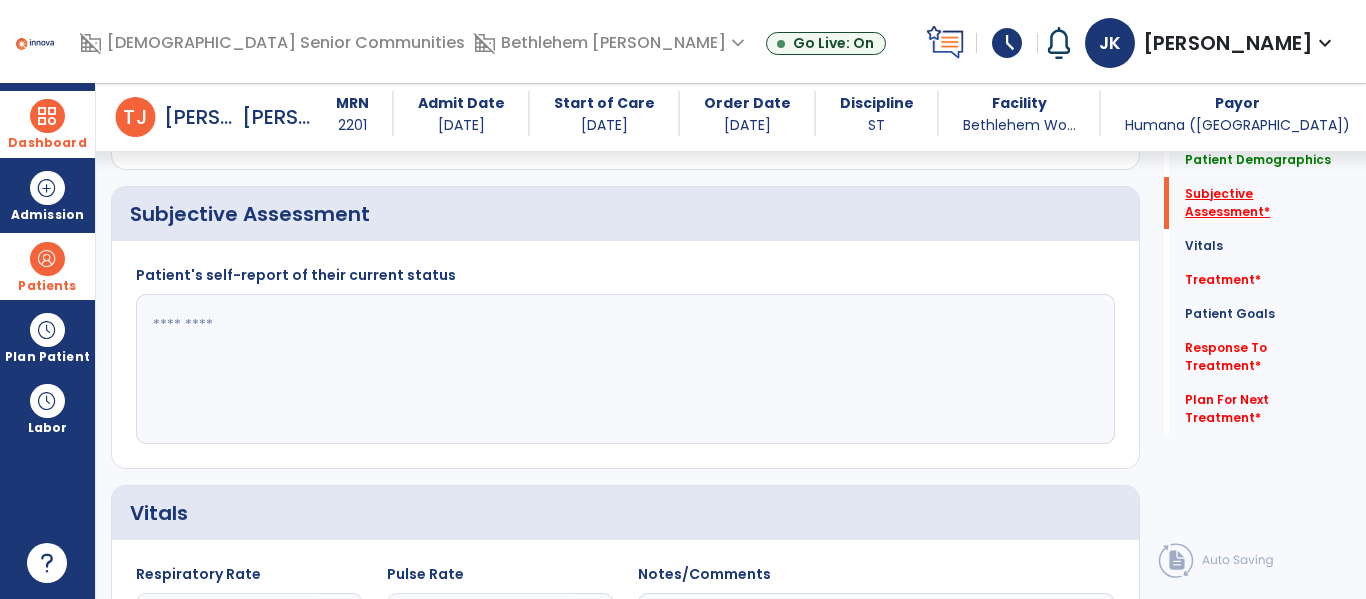 scroll, scrollTop: 347, scrollLeft: 0, axis: vertical 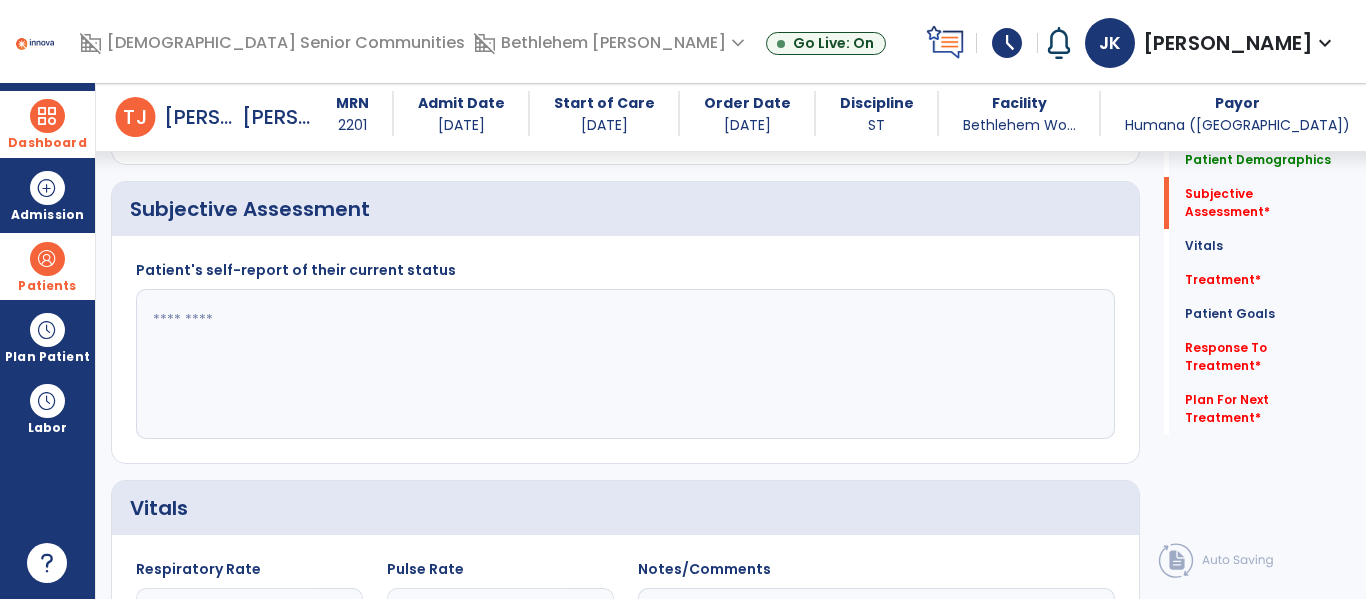 click 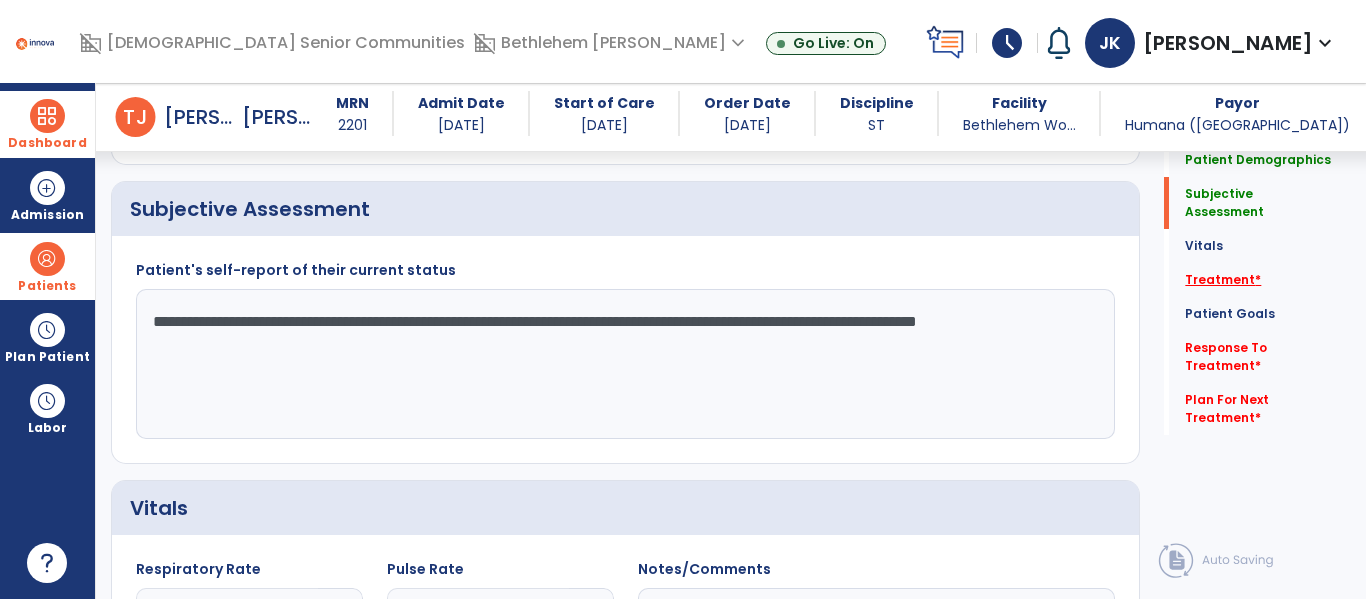 type on "**********" 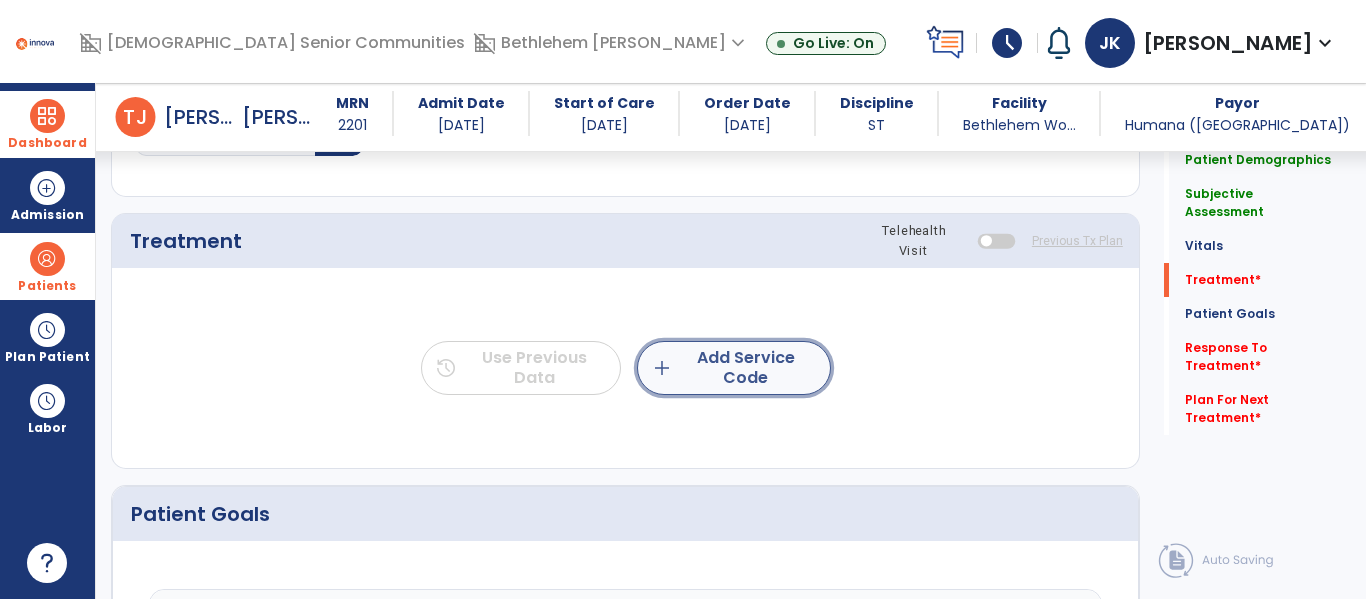 click on "add  Add Service Code" 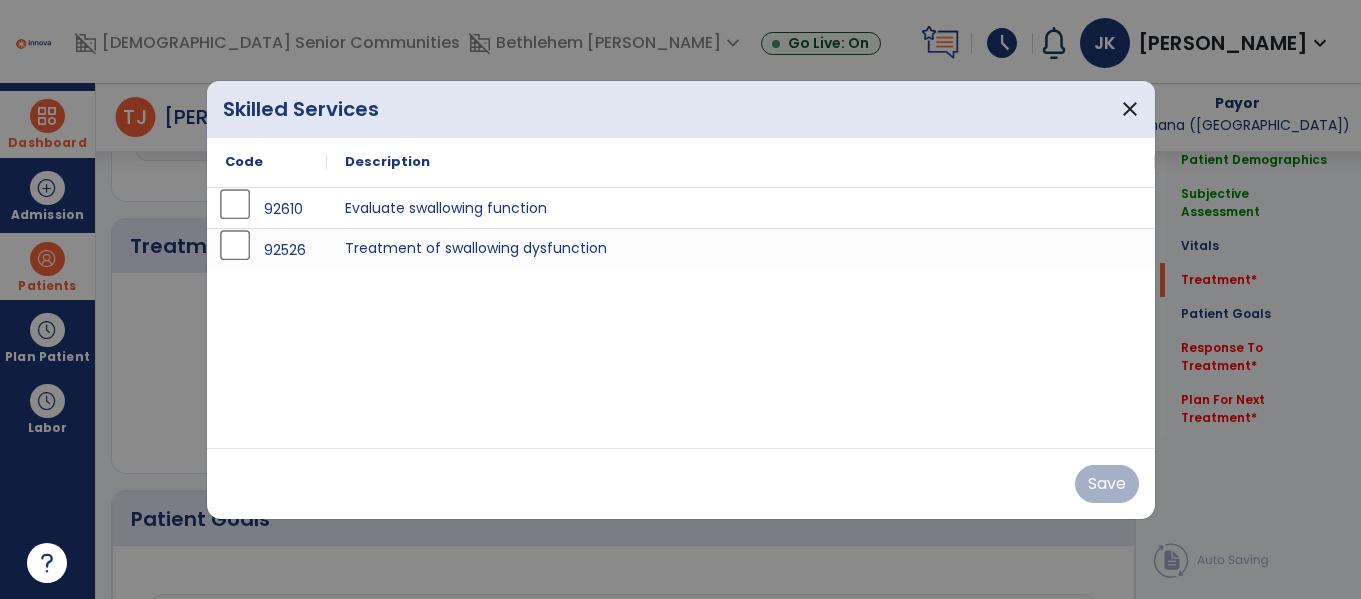 scroll, scrollTop: 1036, scrollLeft: 0, axis: vertical 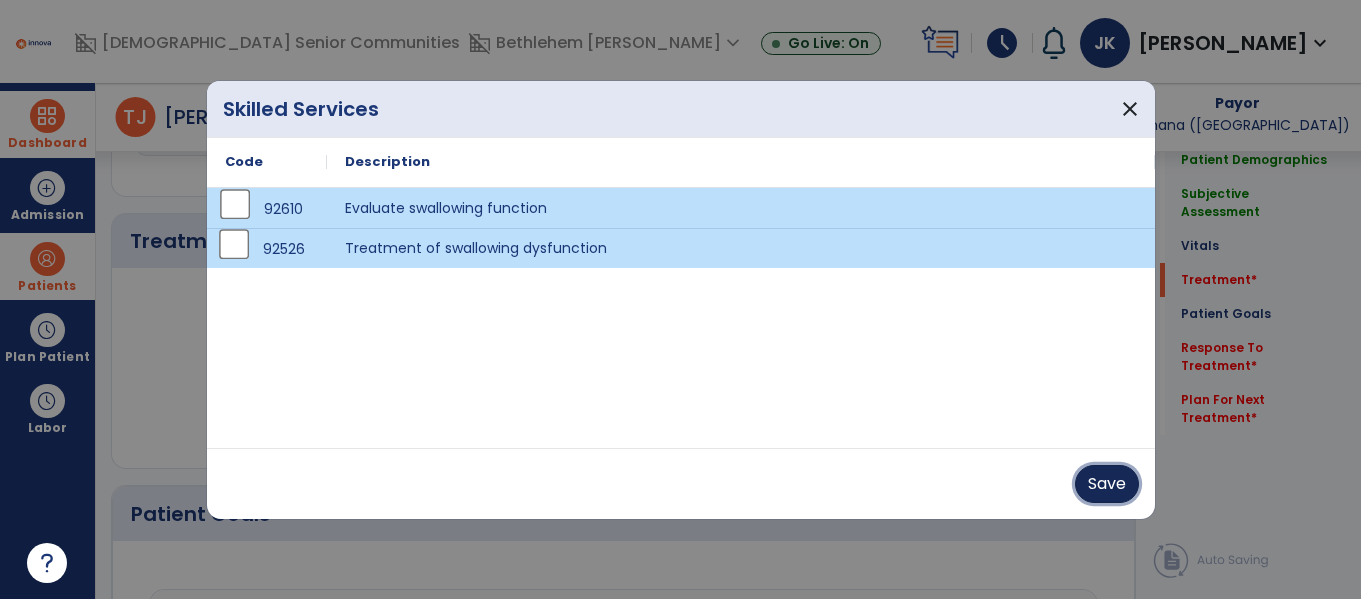 click on "Save" at bounding box center [1107, 484] 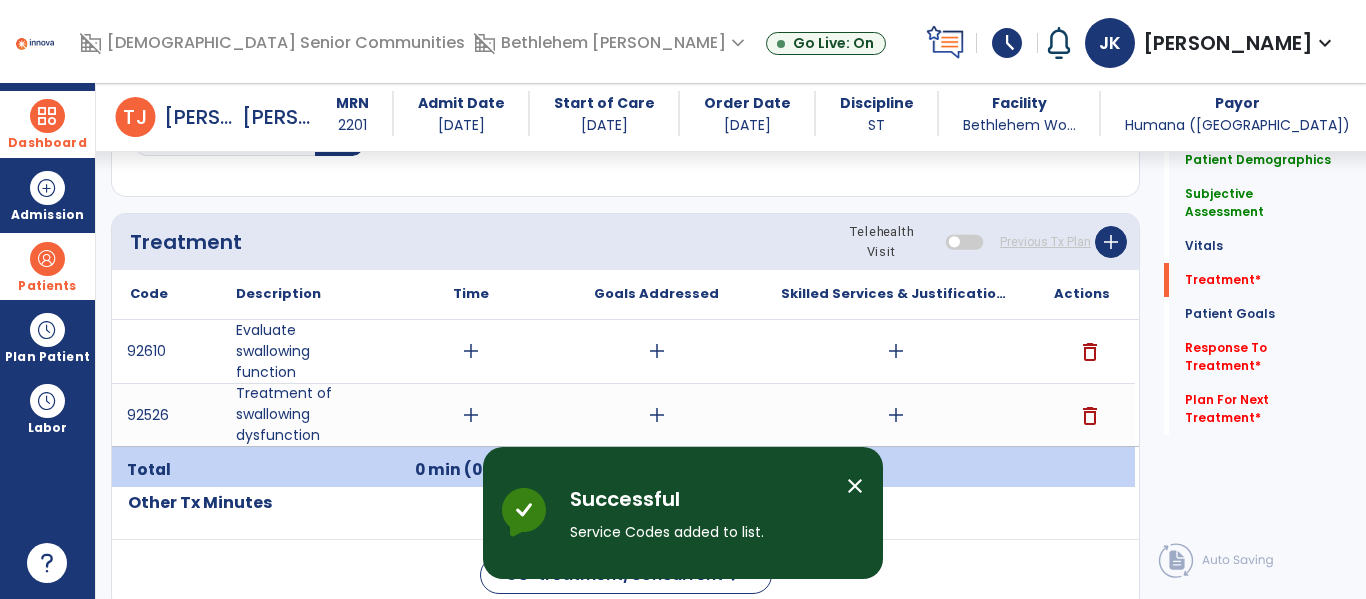 click on "add" at bounding box center (471, 351) 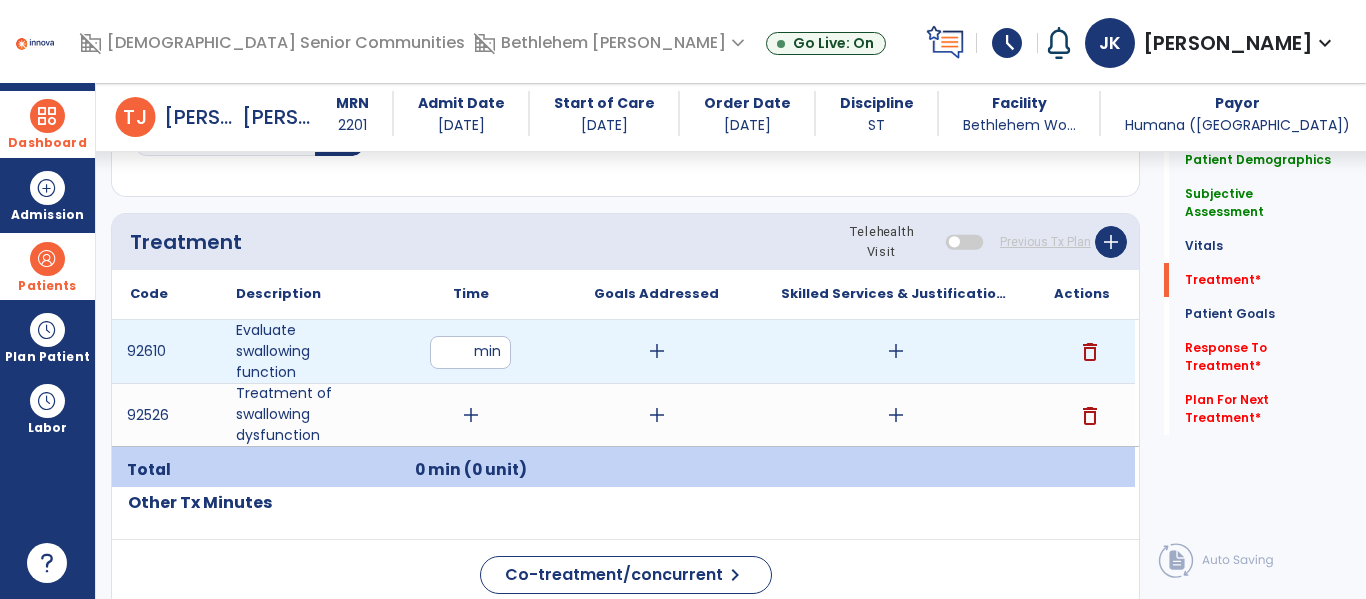 type on "**" 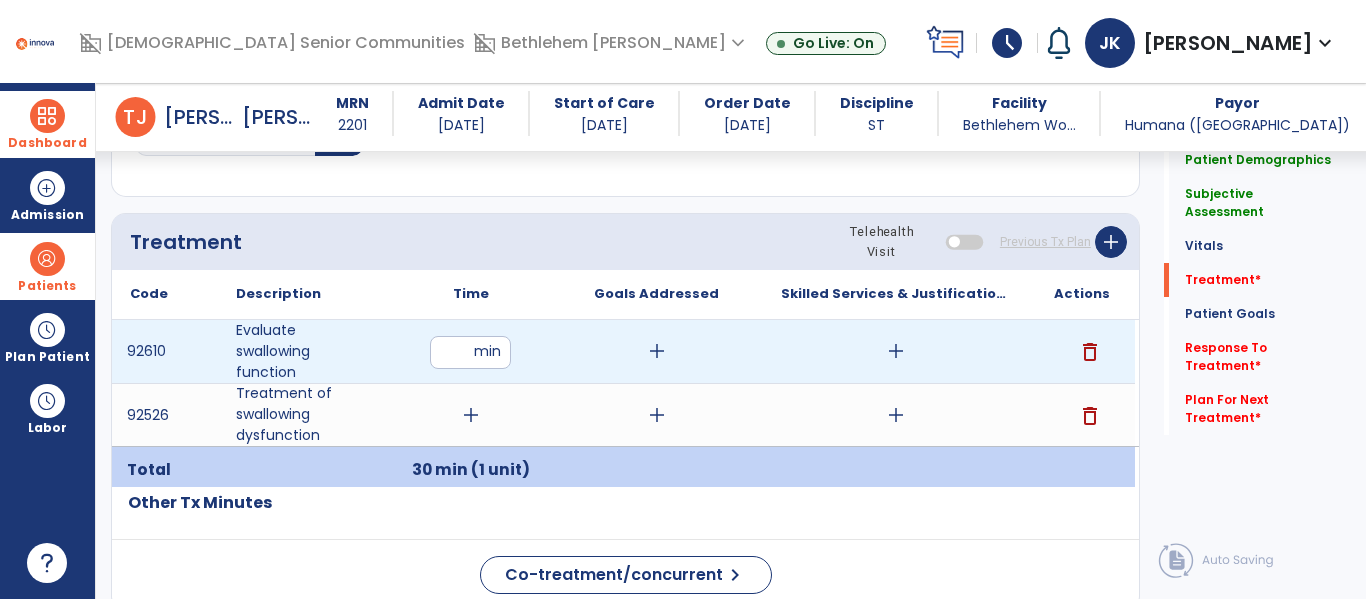 click on "add" at bounding box center [896, 351] 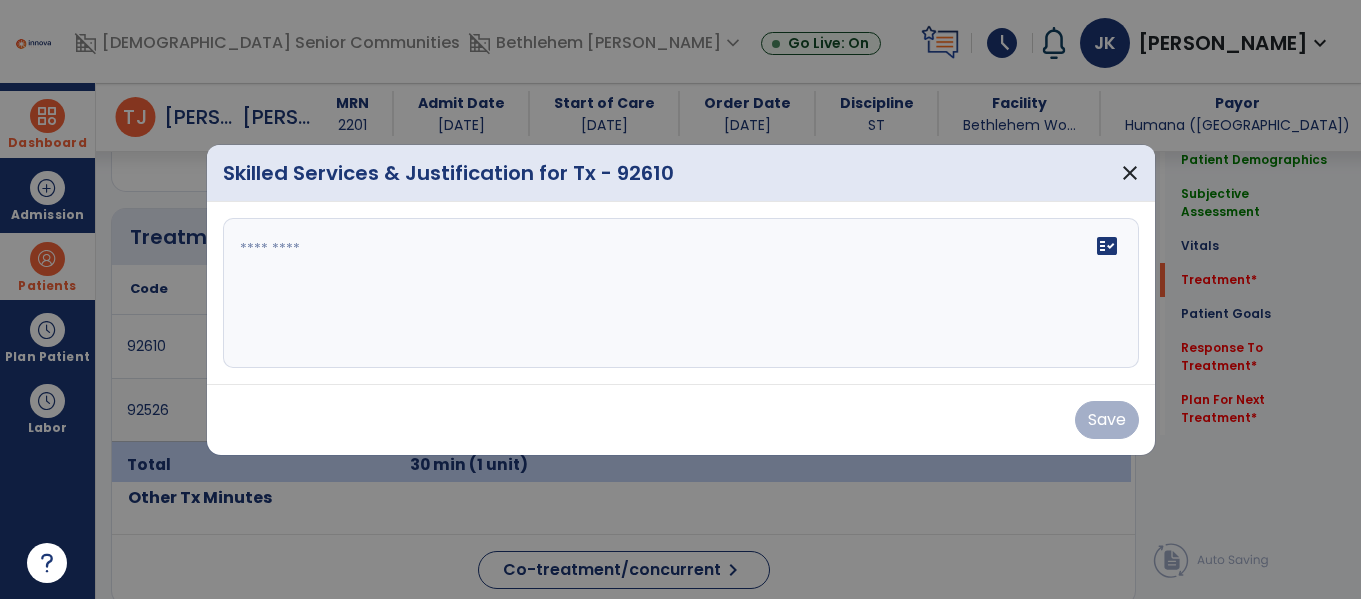 scroll, scrollTop: 1036, scrollLeft: 0, axis: vertical 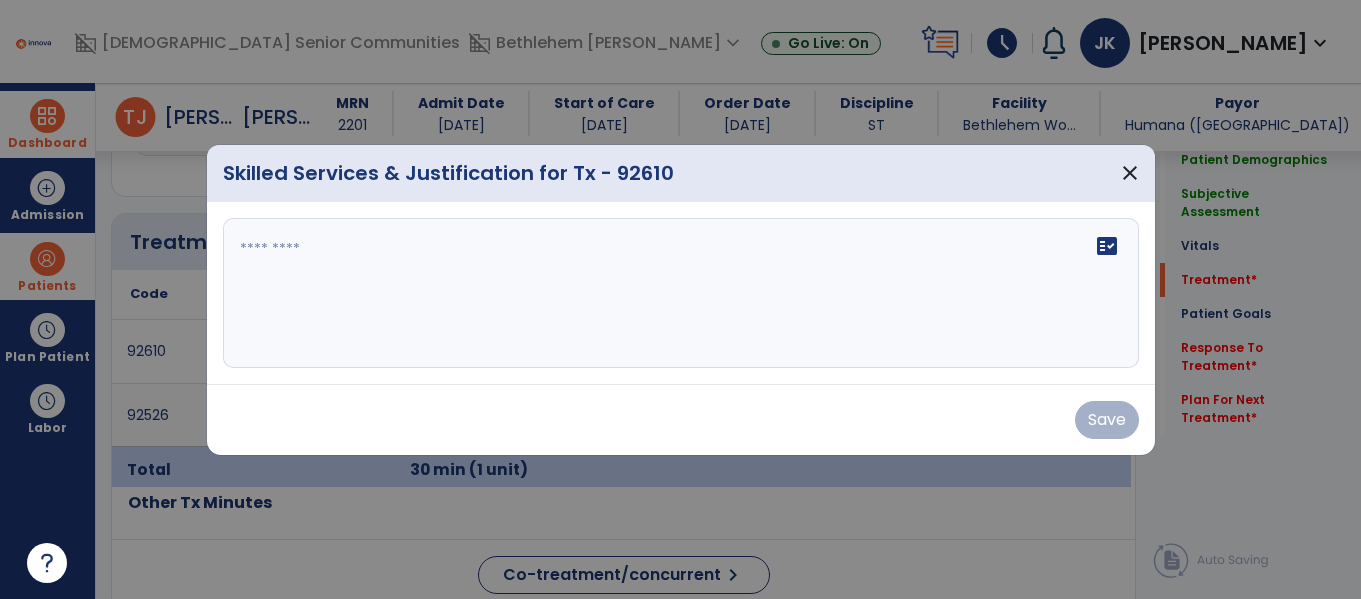 click at bounding box center (681, 293) 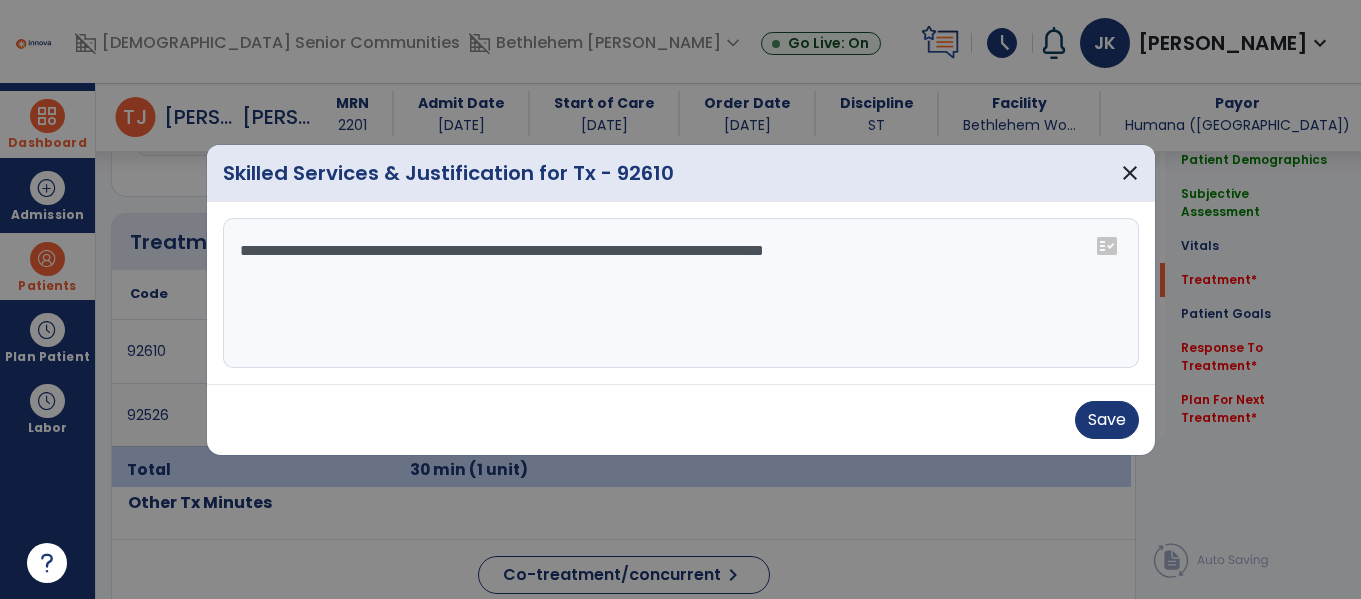 type on "**********" 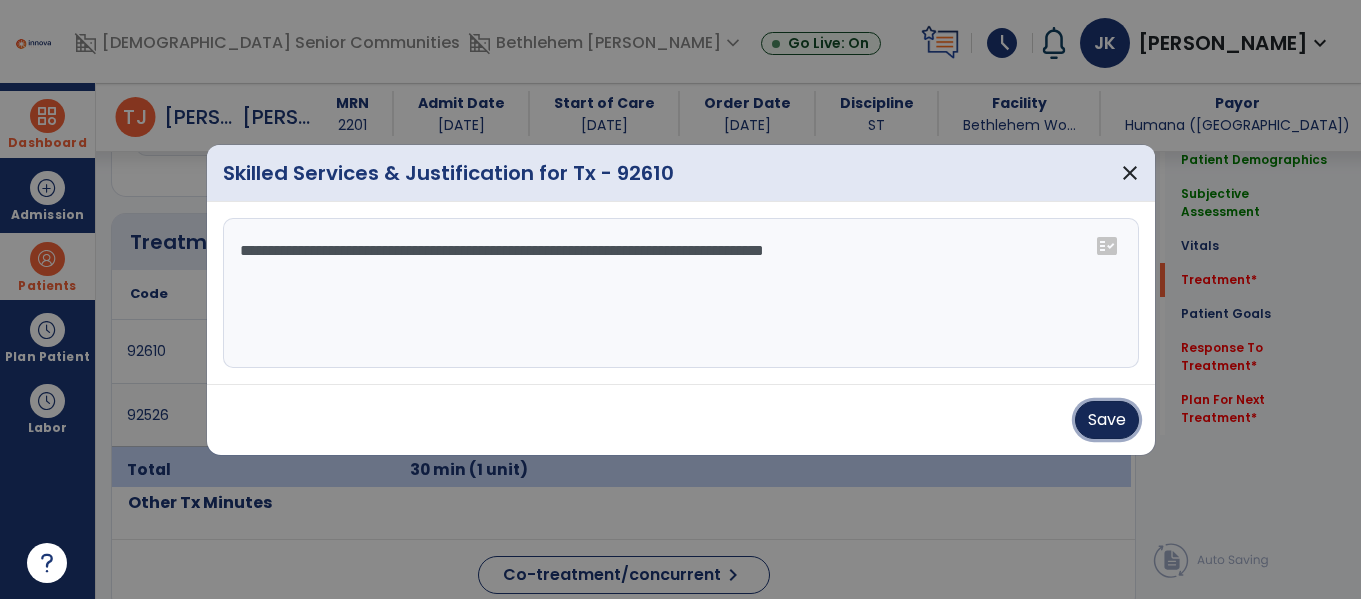 click on "Save" at bounding box center (1107, 420) 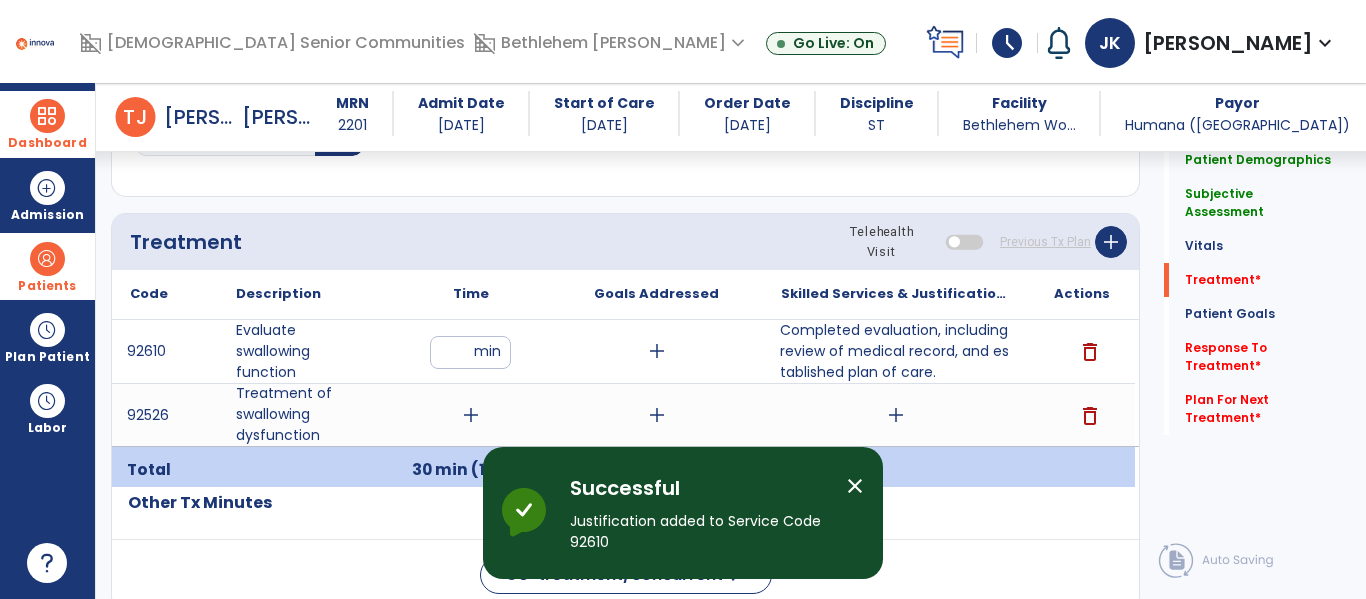 click on "add" at bounding box center (471, 415) 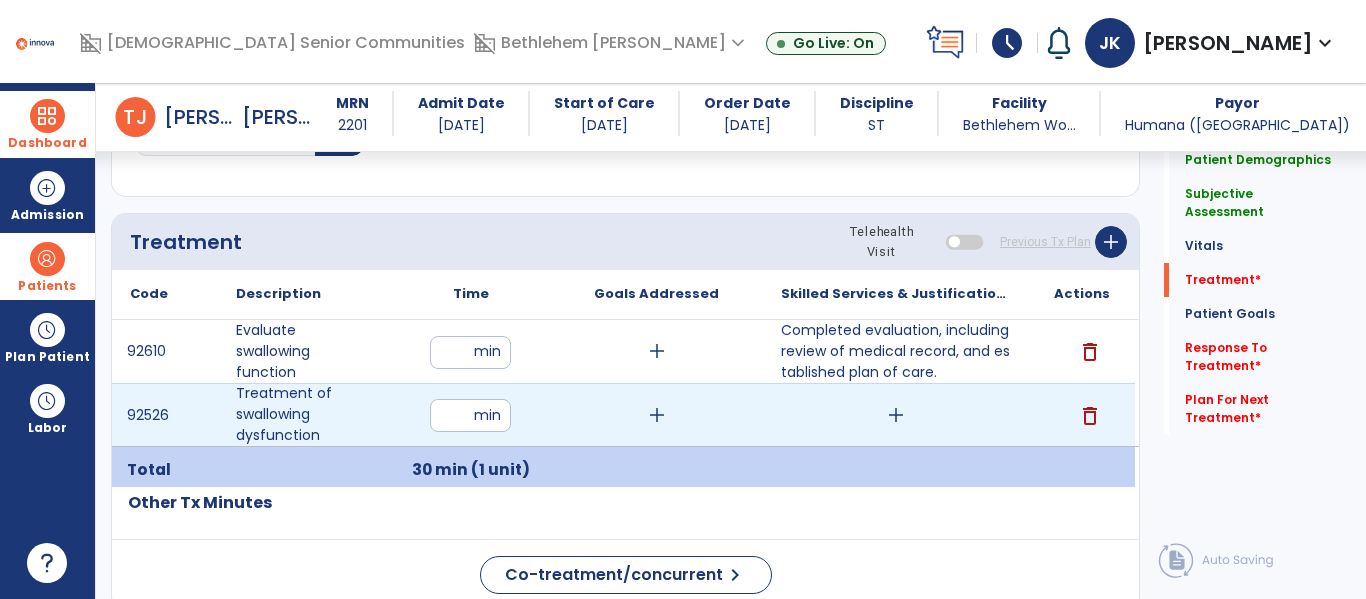type on "**" 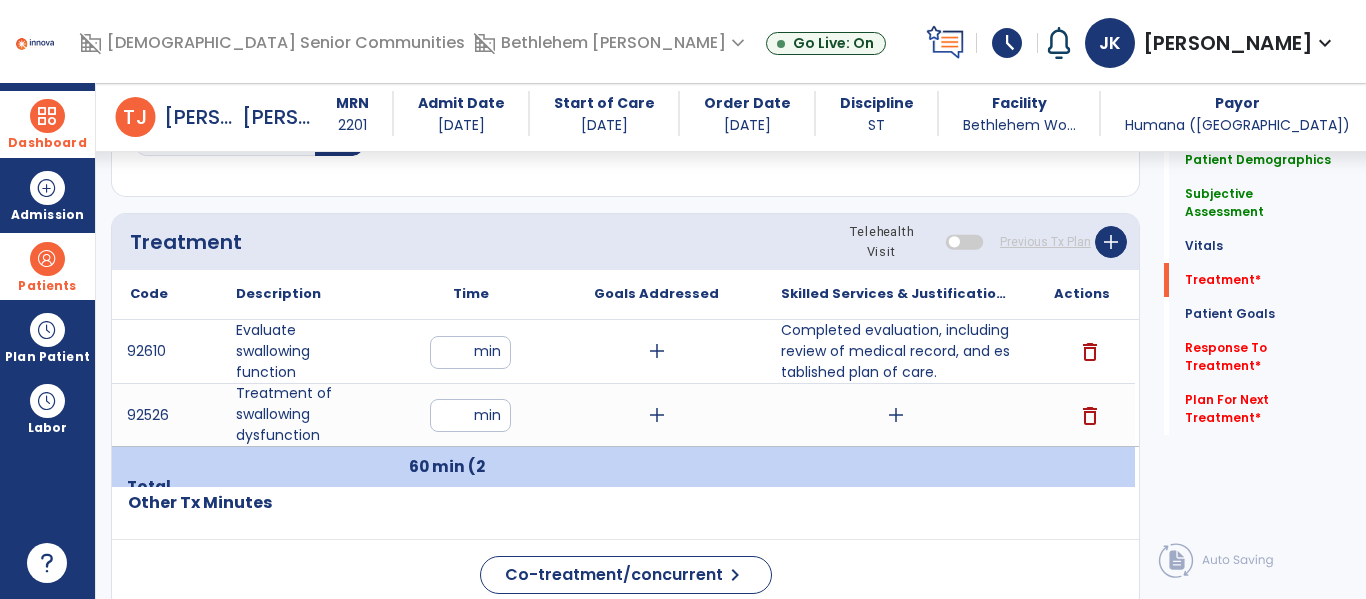 click on "add" at bounding box center [657, 415] 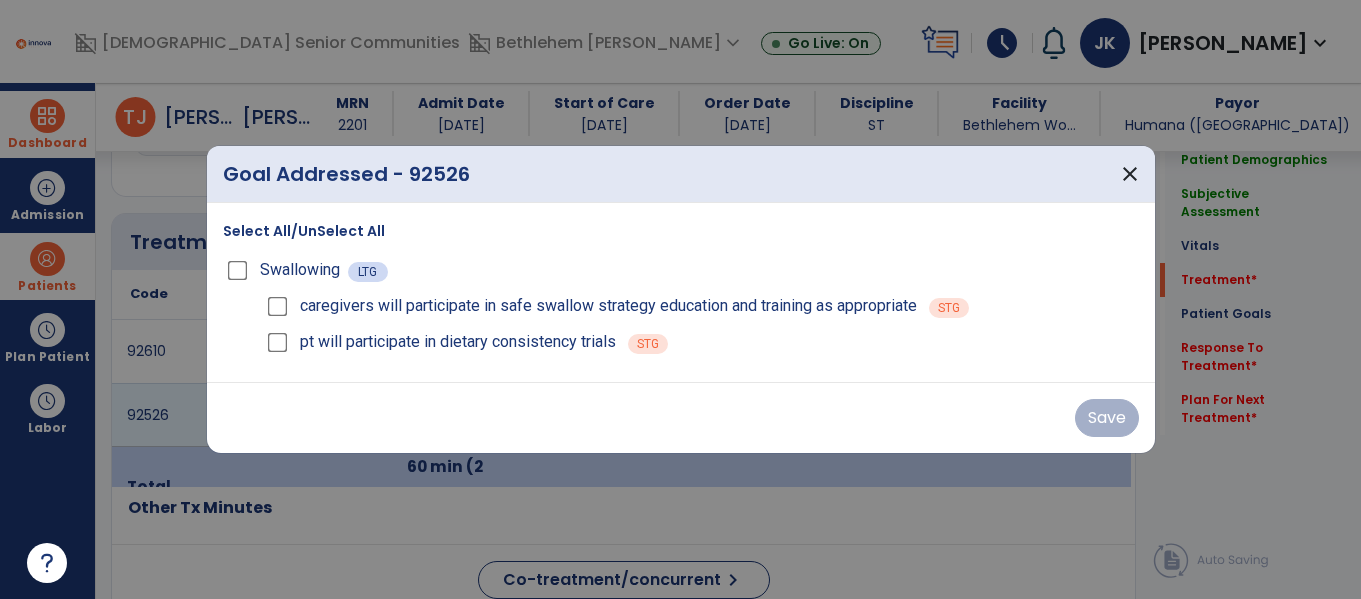 scroll, scrollTop: 1036, scrollLeft: 0, axis: vertical 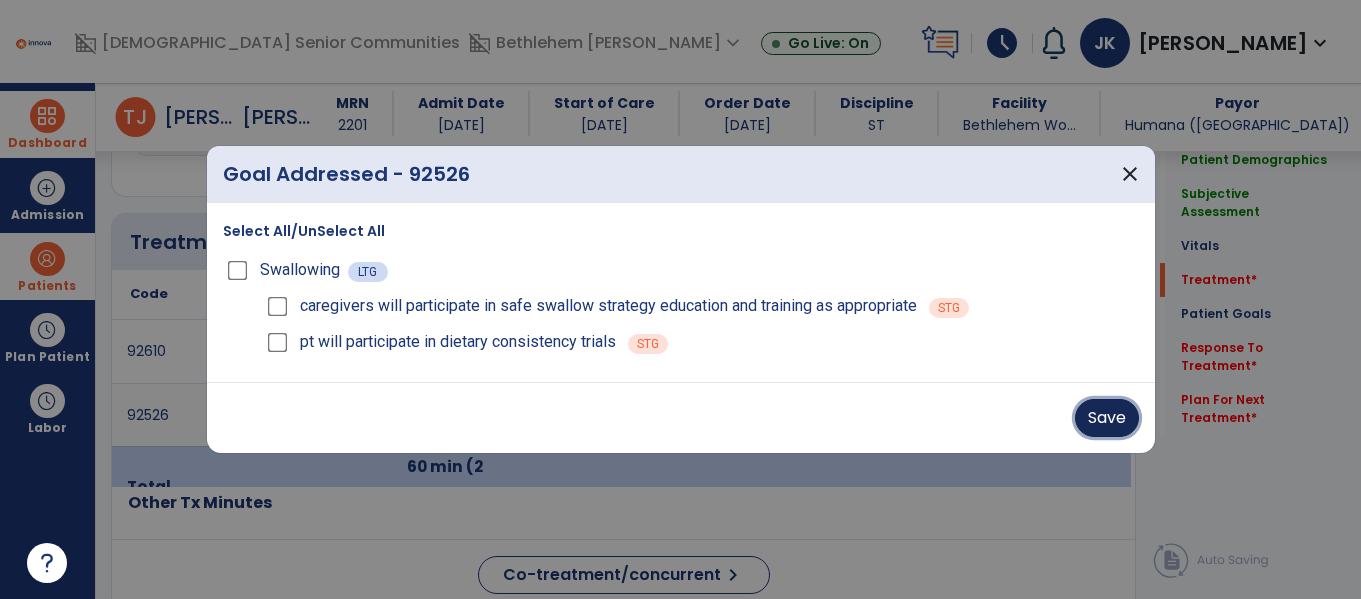 click on "Save" at bounding box center [1107, 418] 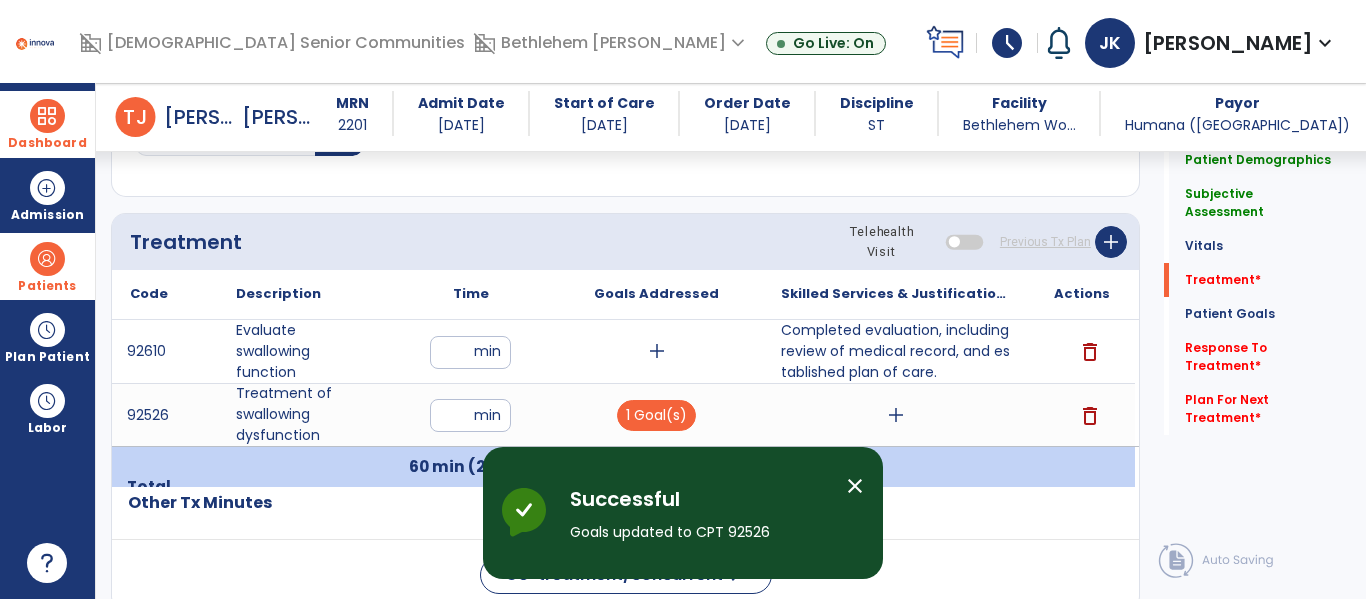click on "add" at bounding box center [896, 415] 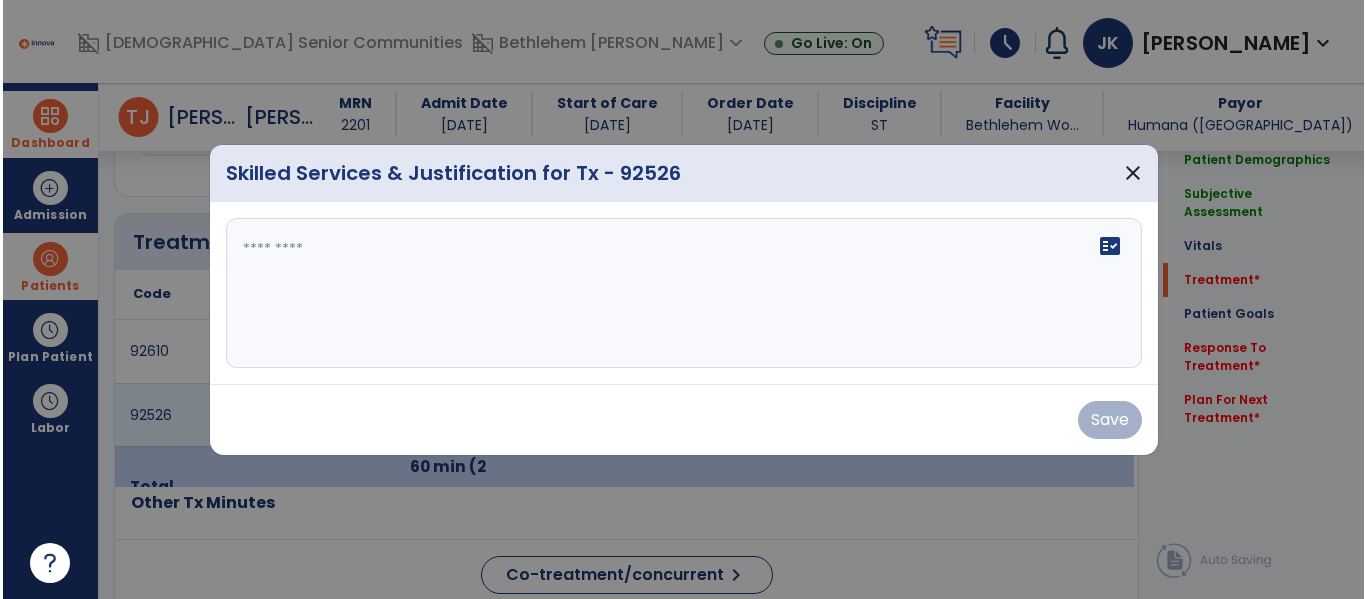 scroll, scrollTop: 1036, scrollLeft: 0, axis: vertical 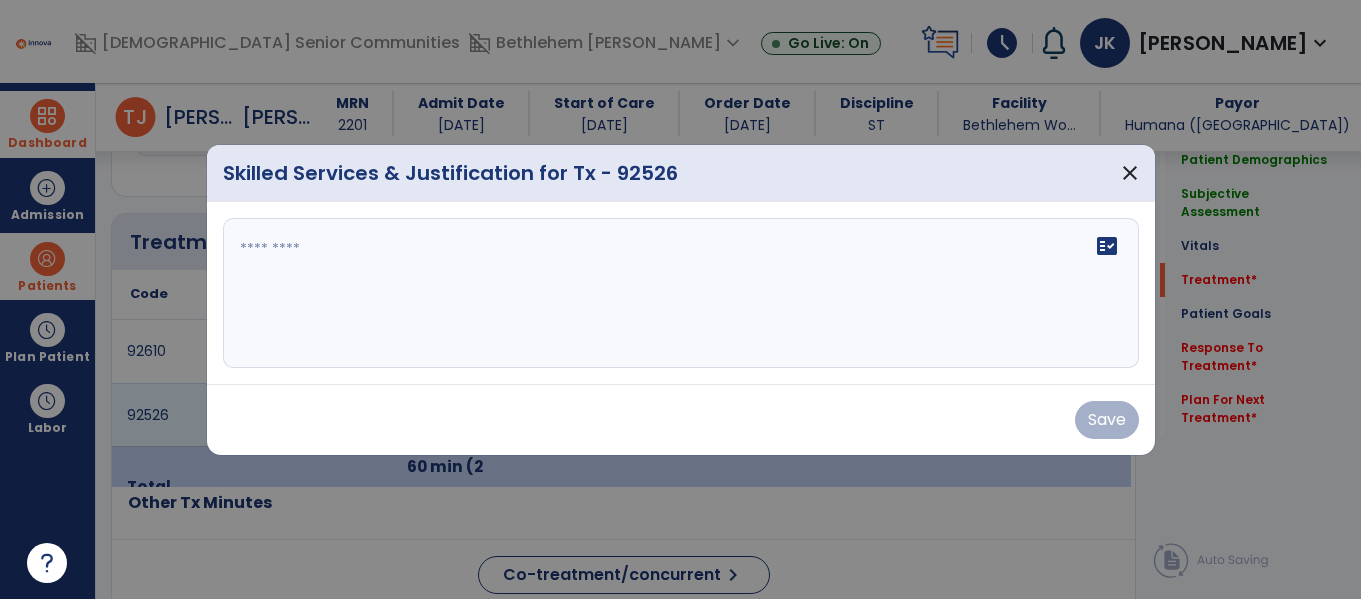 click on "fact_check" at bounding box center (681, 293) 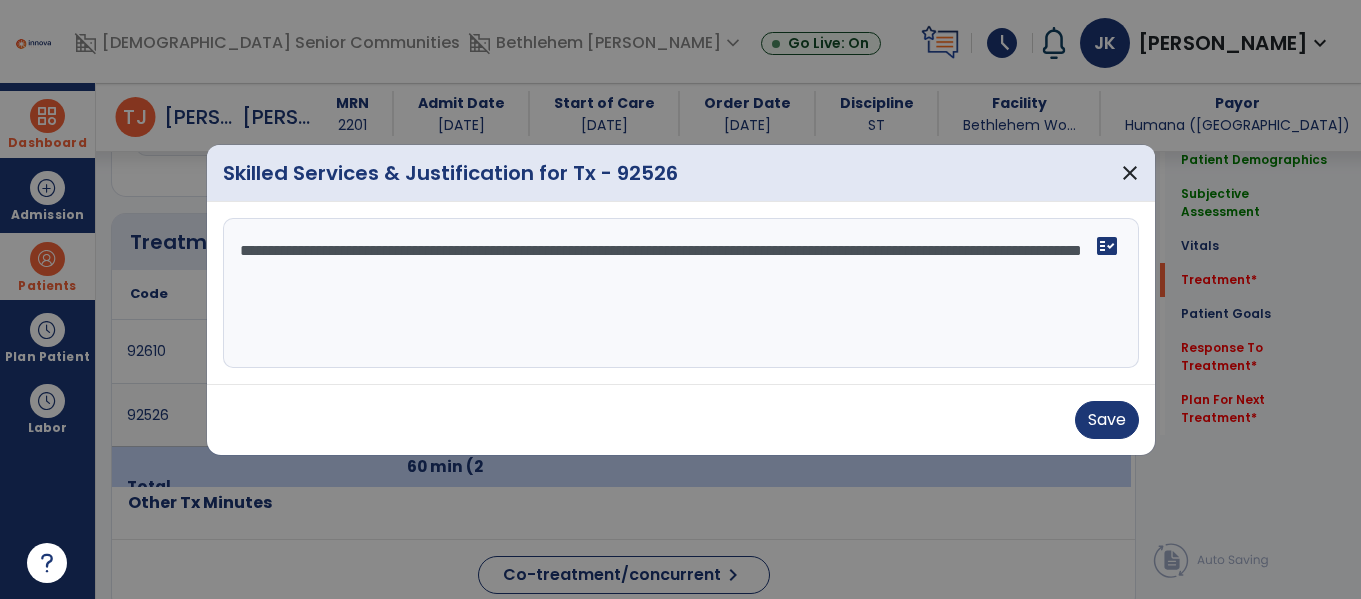 type on "**********" 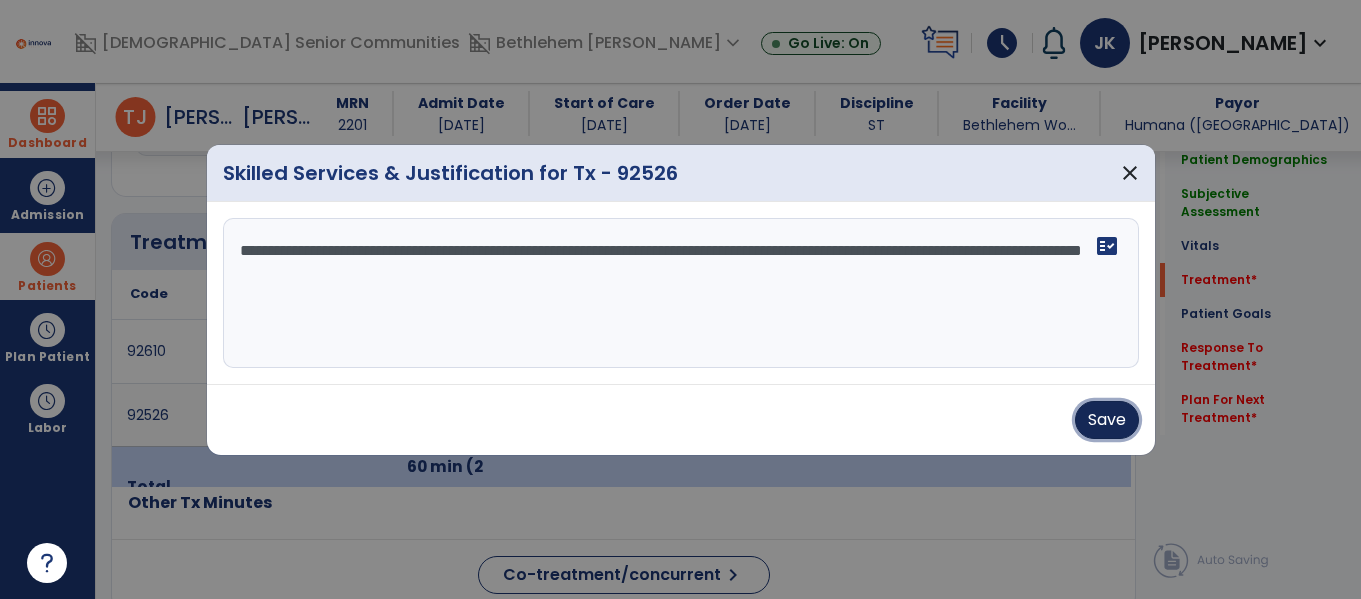 type 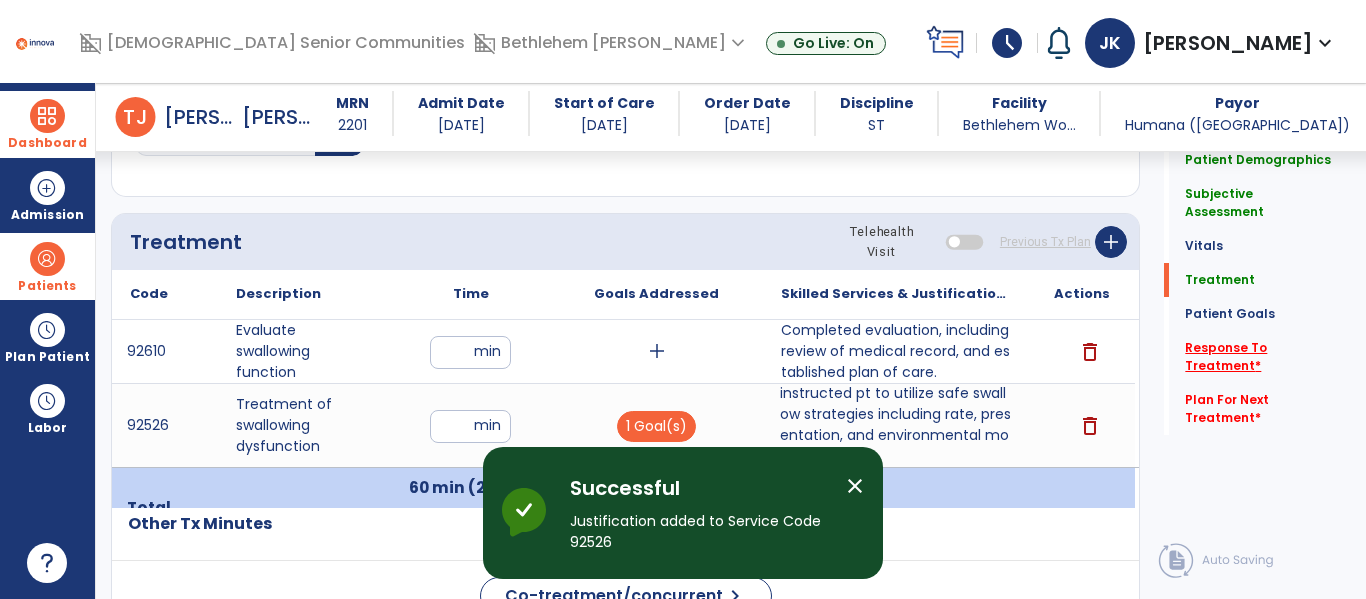 click on "Response To Treatment   *" 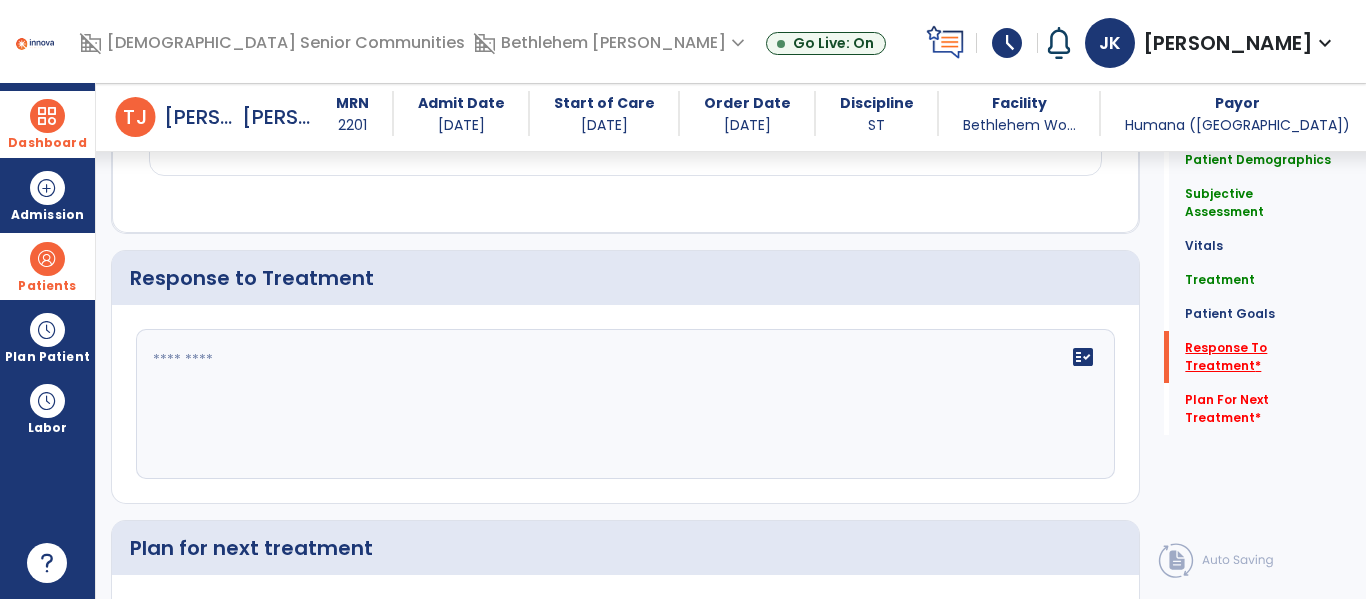 scroll, scrollTop: 2143, scrollLeft: 0, axis: vertical 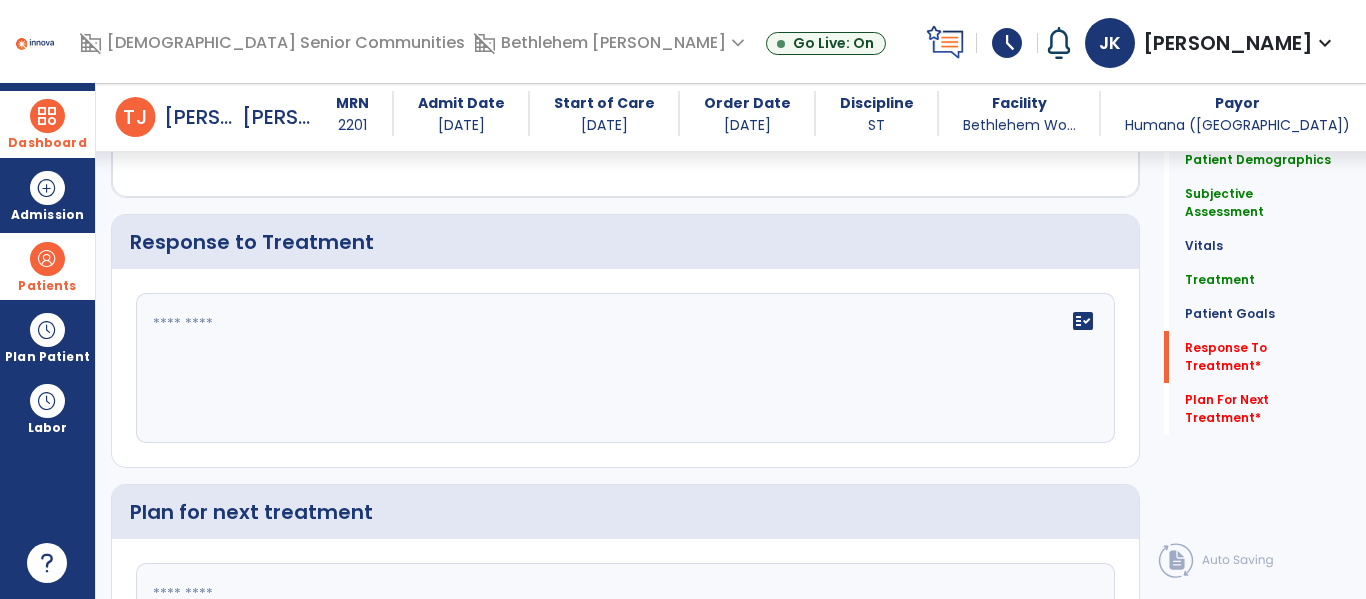 click on "fact_check" 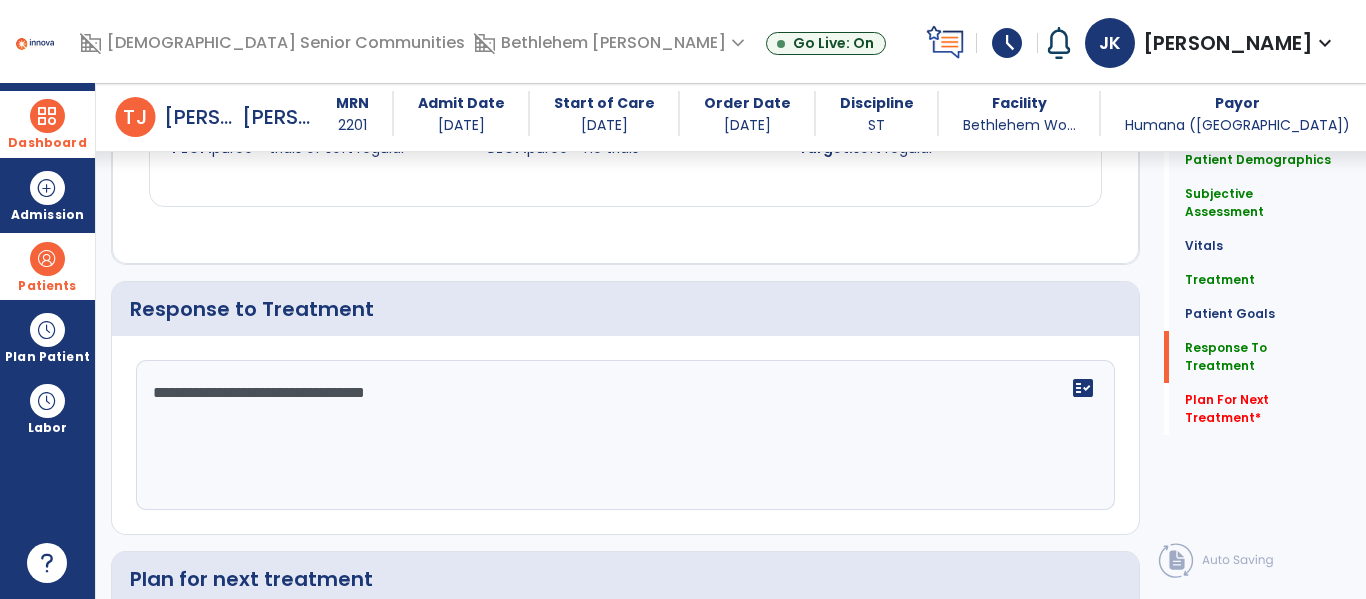 scroll, scrollTop: 2143, scrollLeft: 0, axis: vertical 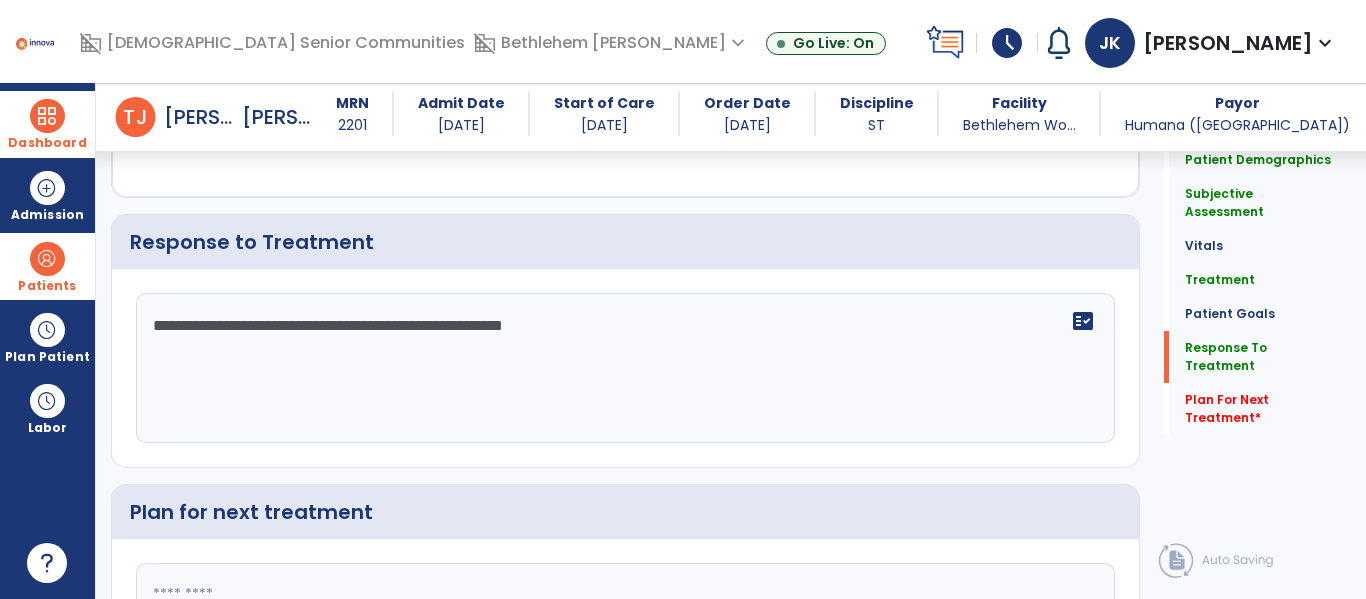type on "**********" 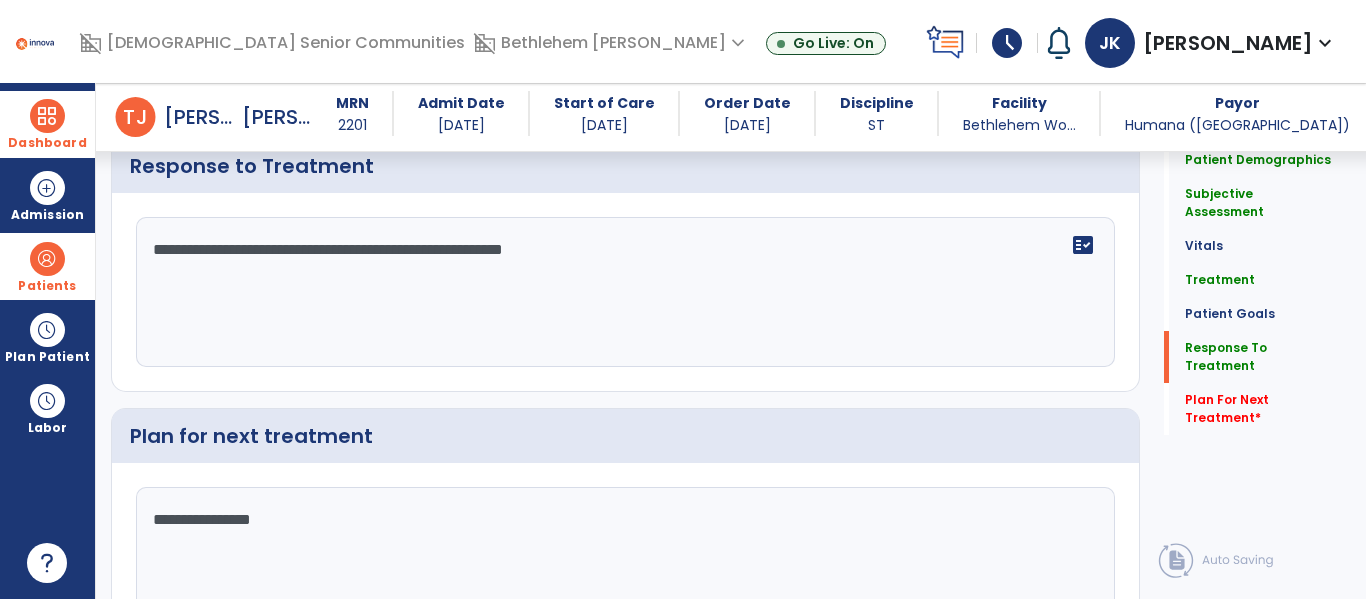 scroll, scrollTop: 2085, scrollLeft: 0, axis: vertical 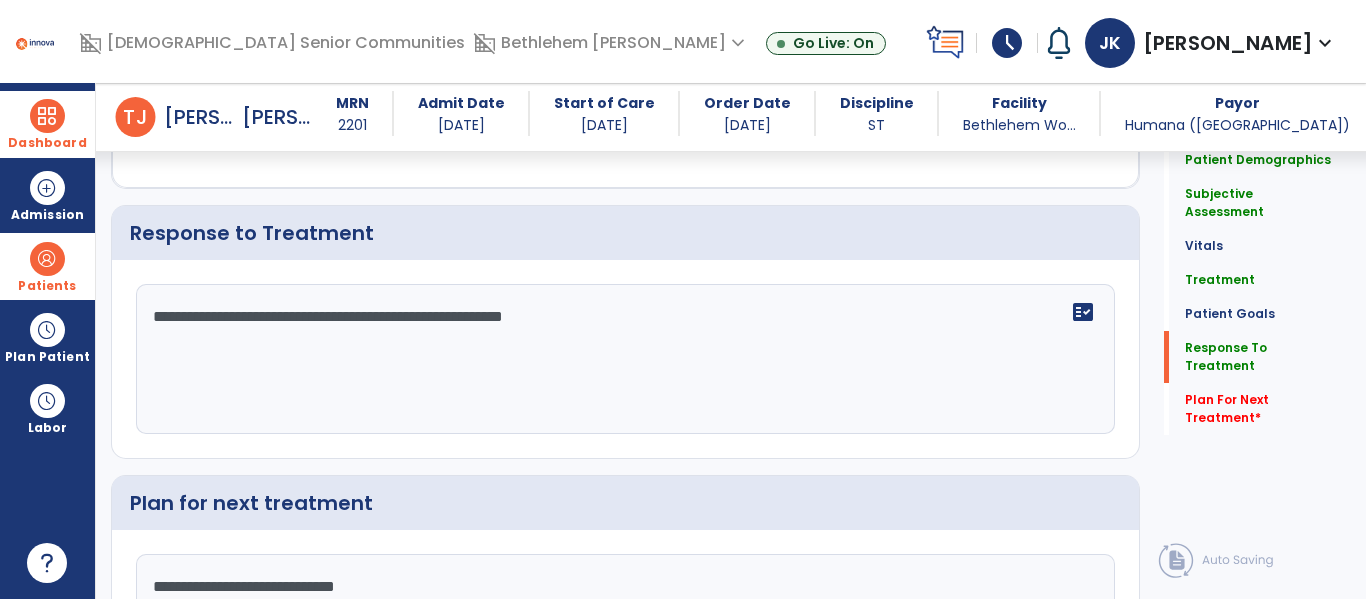 type on "**********" 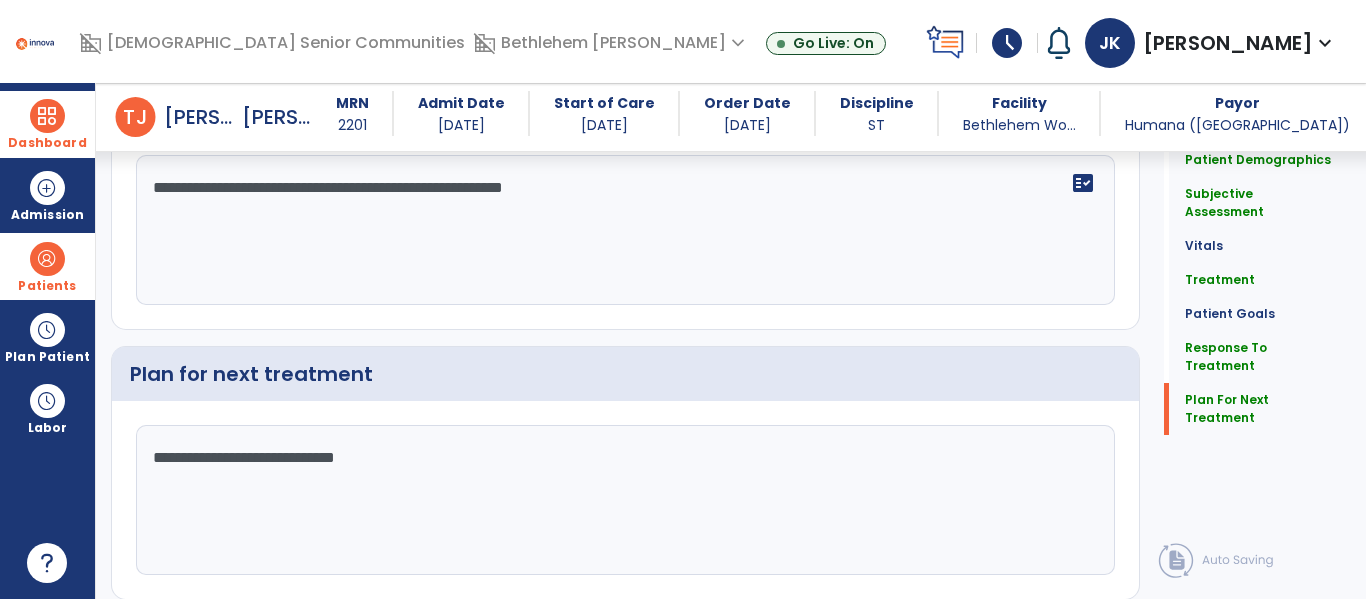 click on "Sign Doc" 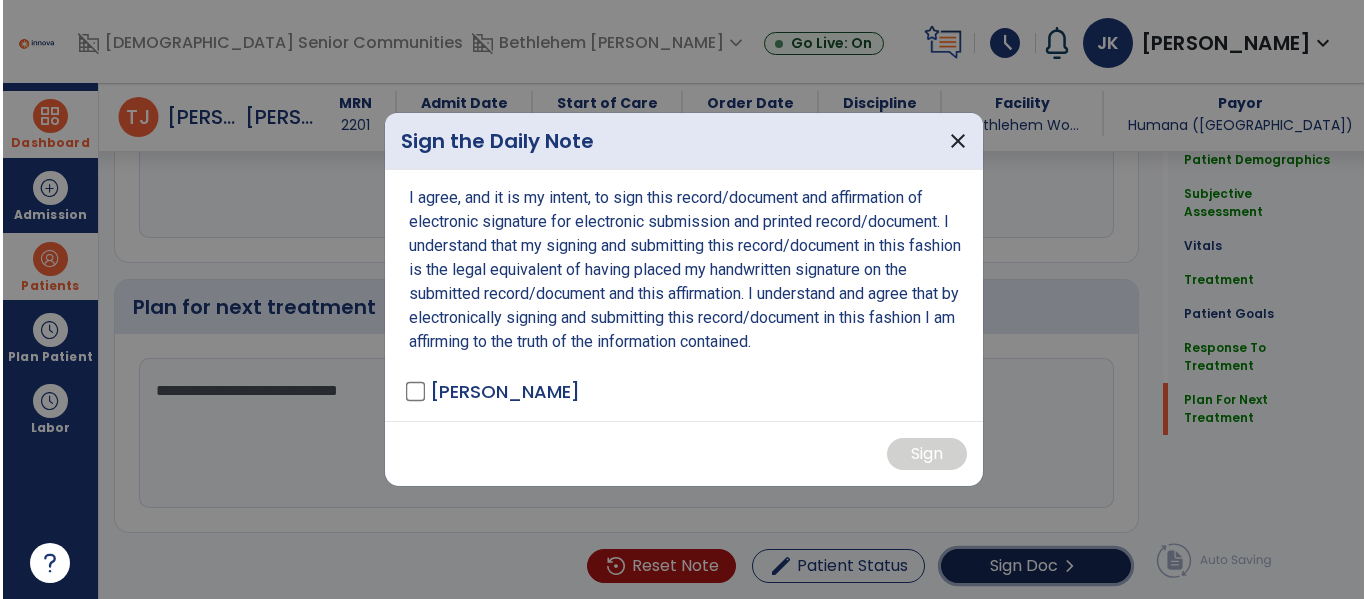 scroll, scrollTop: 2348, scrollLeft: 0, axis: vertical 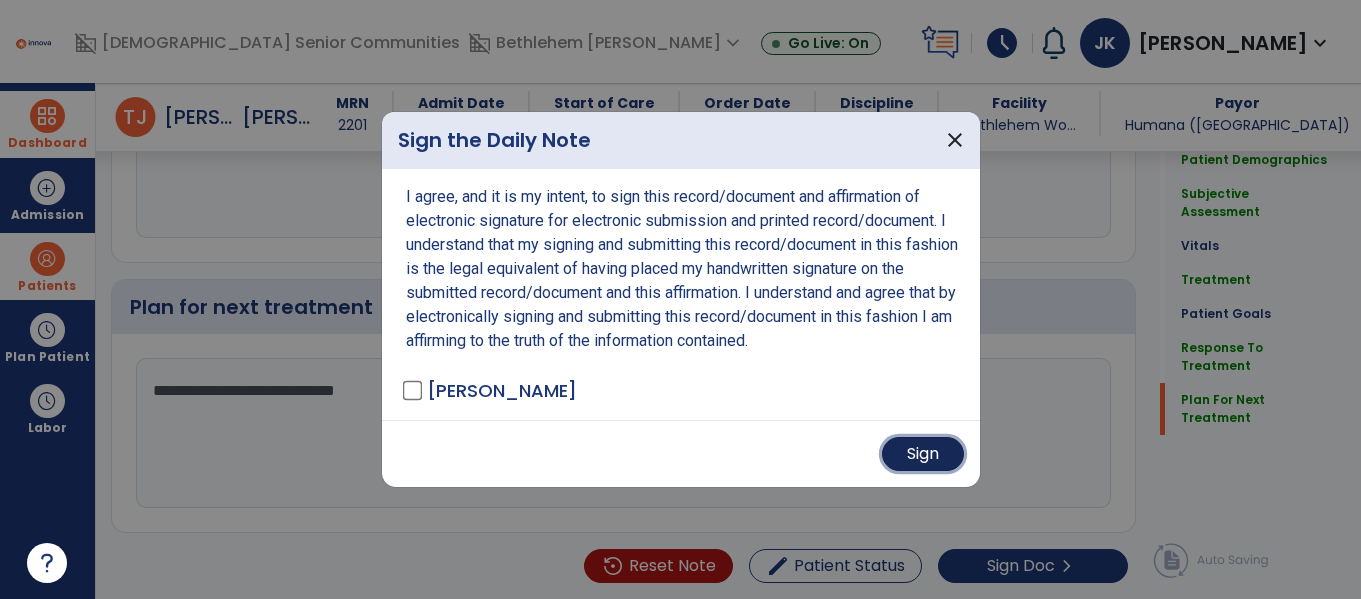 click on "Sign" at bounding box center (923, 454) 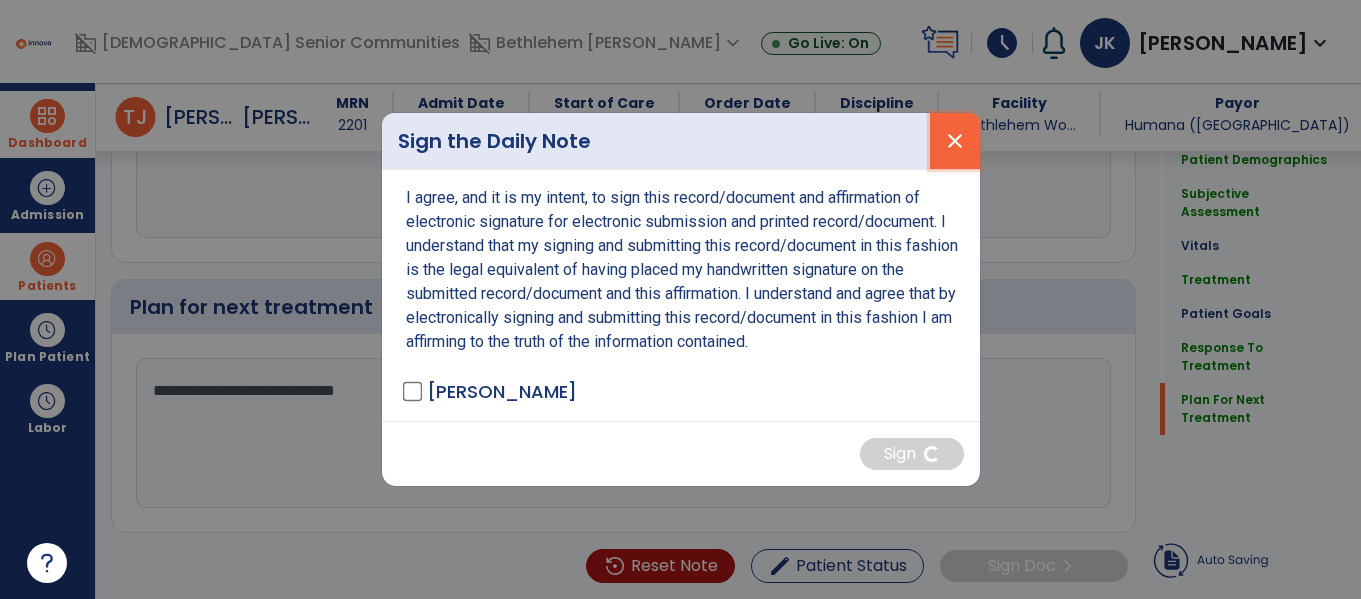 click on "close" at bounding box center (955, 141) 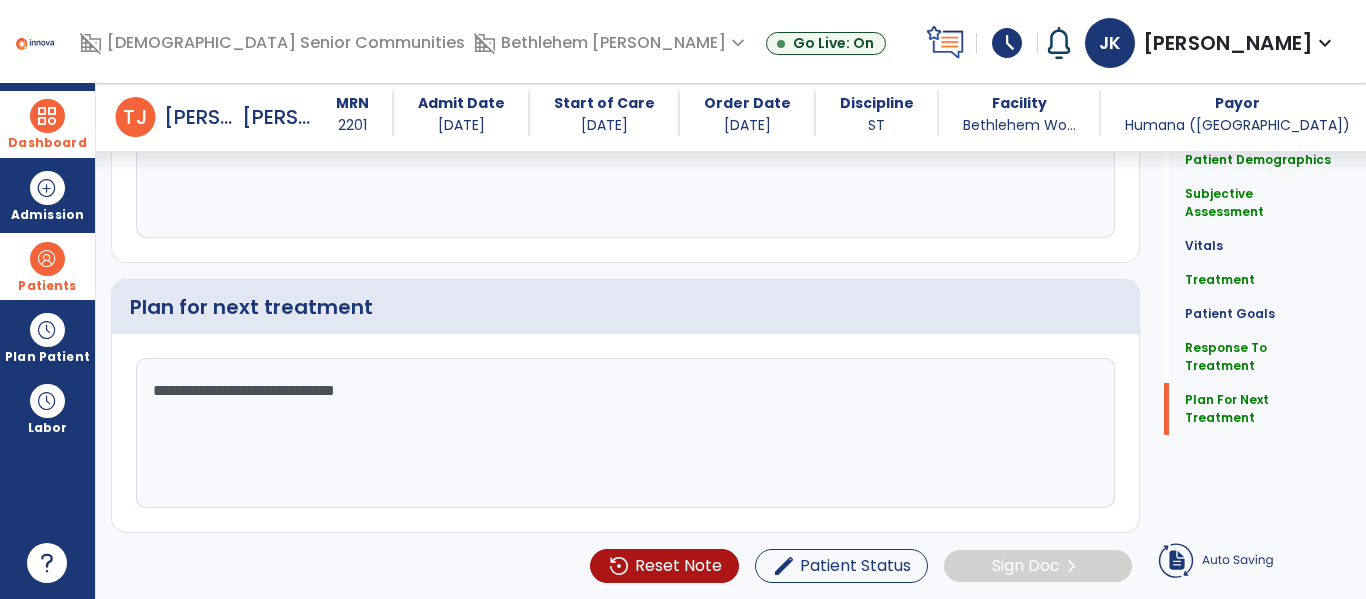 click at bounding box center (47, 116) 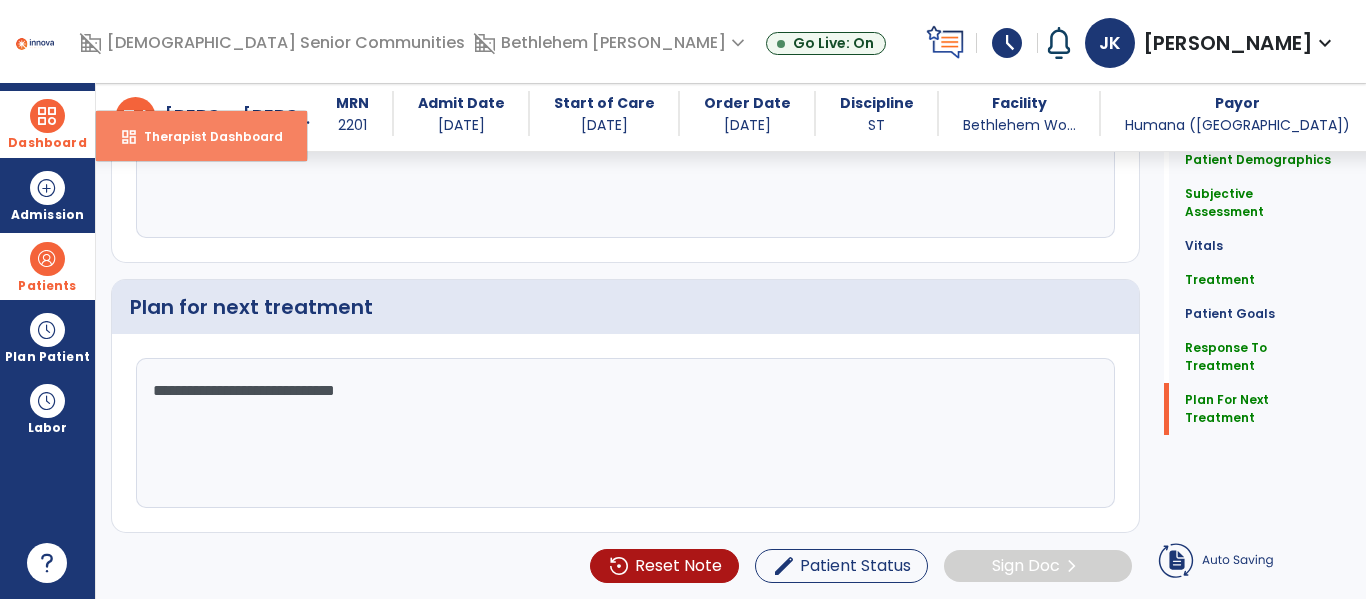 click on "Therapist Dashboard" at bounding box center (205, 136) 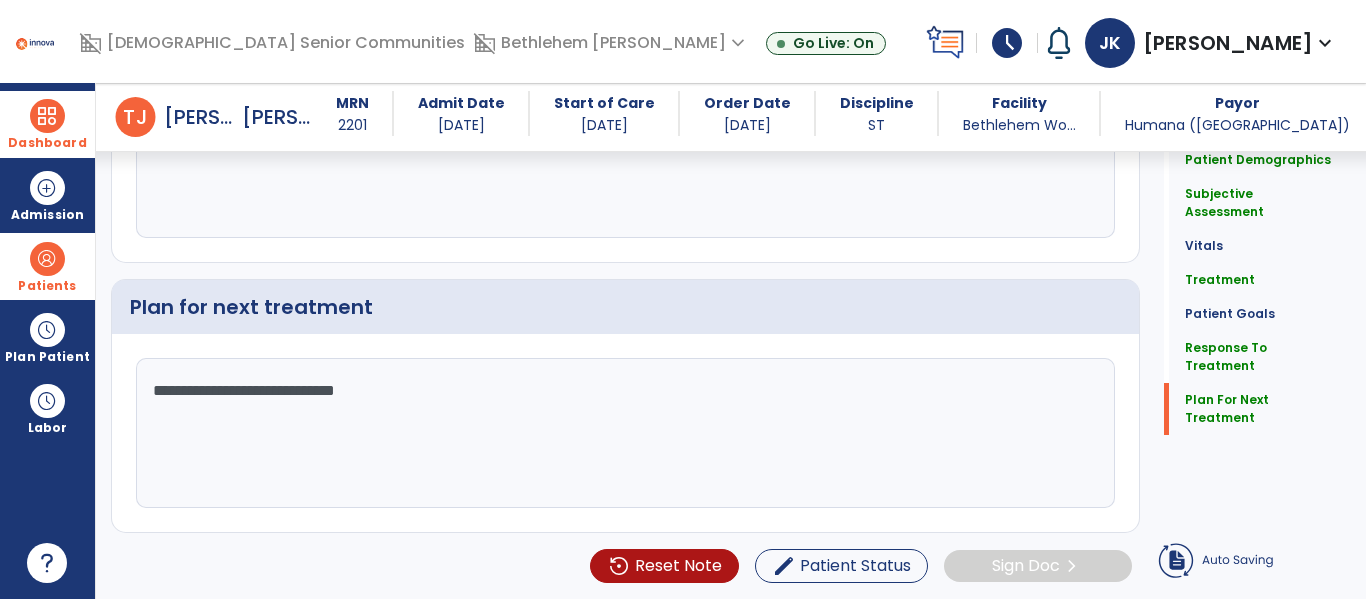 click at bounding box center (47, 116) 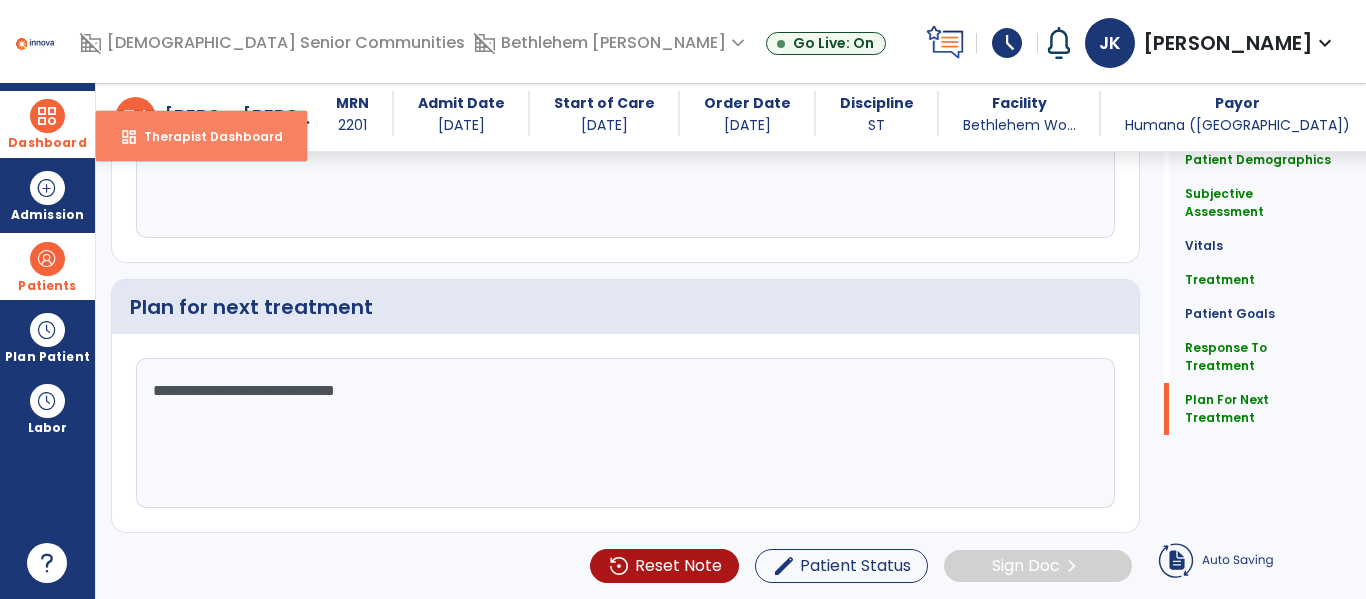 click on "Therapist Dashboard" at bounding box center [205, 136] 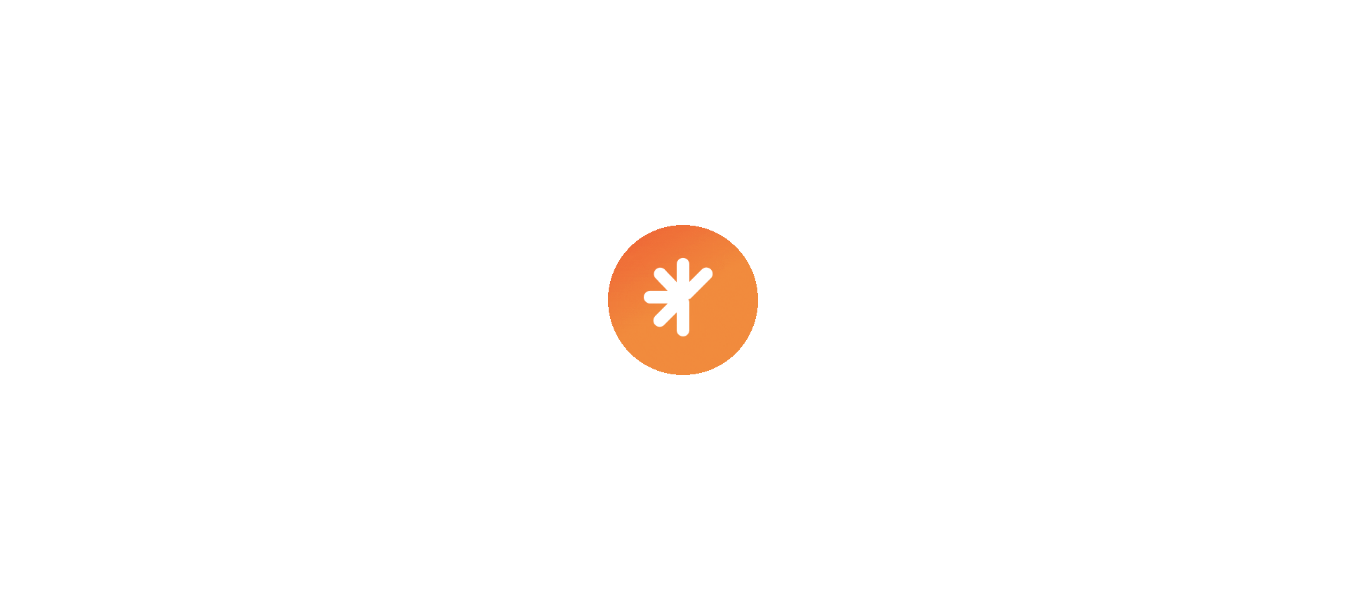scroll, scrollTop: 0, scrollLeft: 0, axis: both 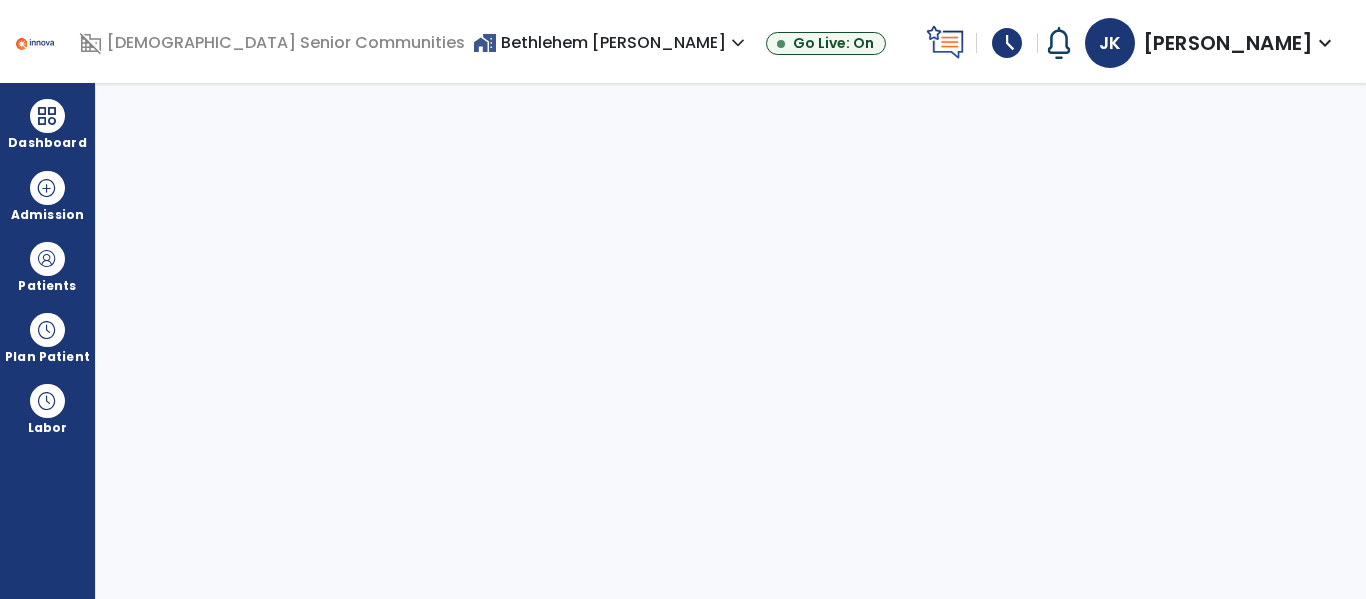 select on "****" 